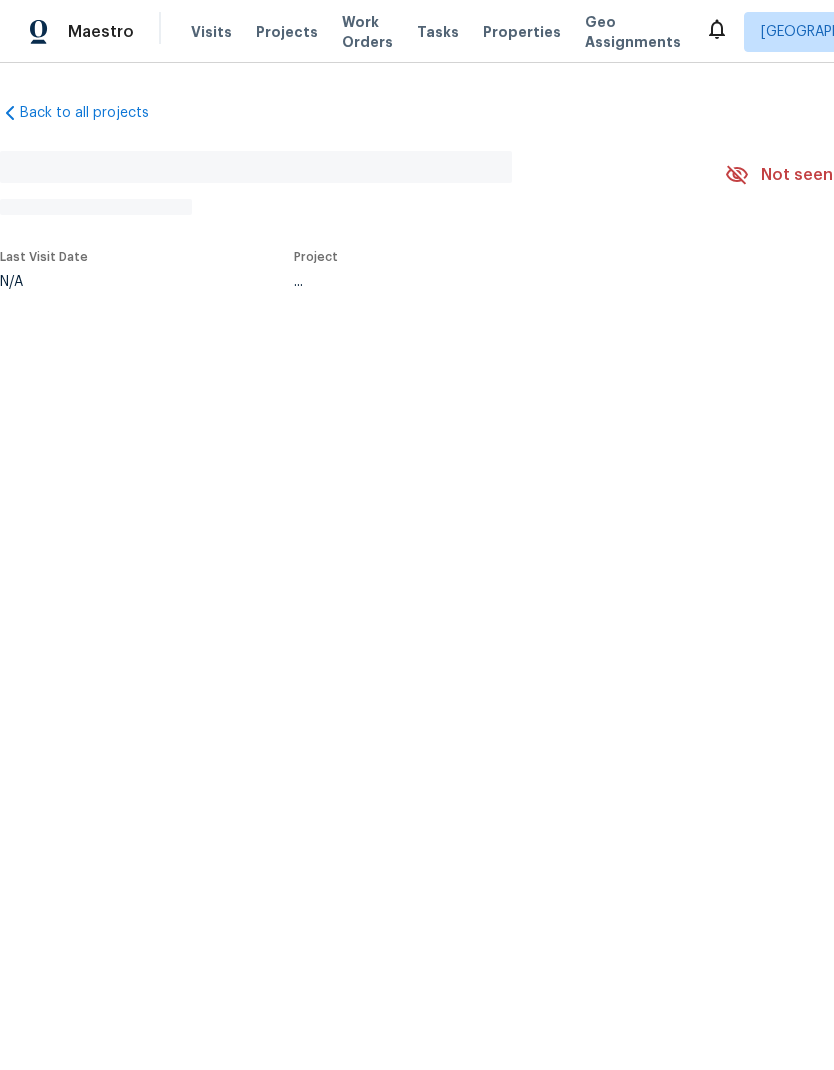 scroll, scrollTop: 0, scrollLeft: 0, axis: both 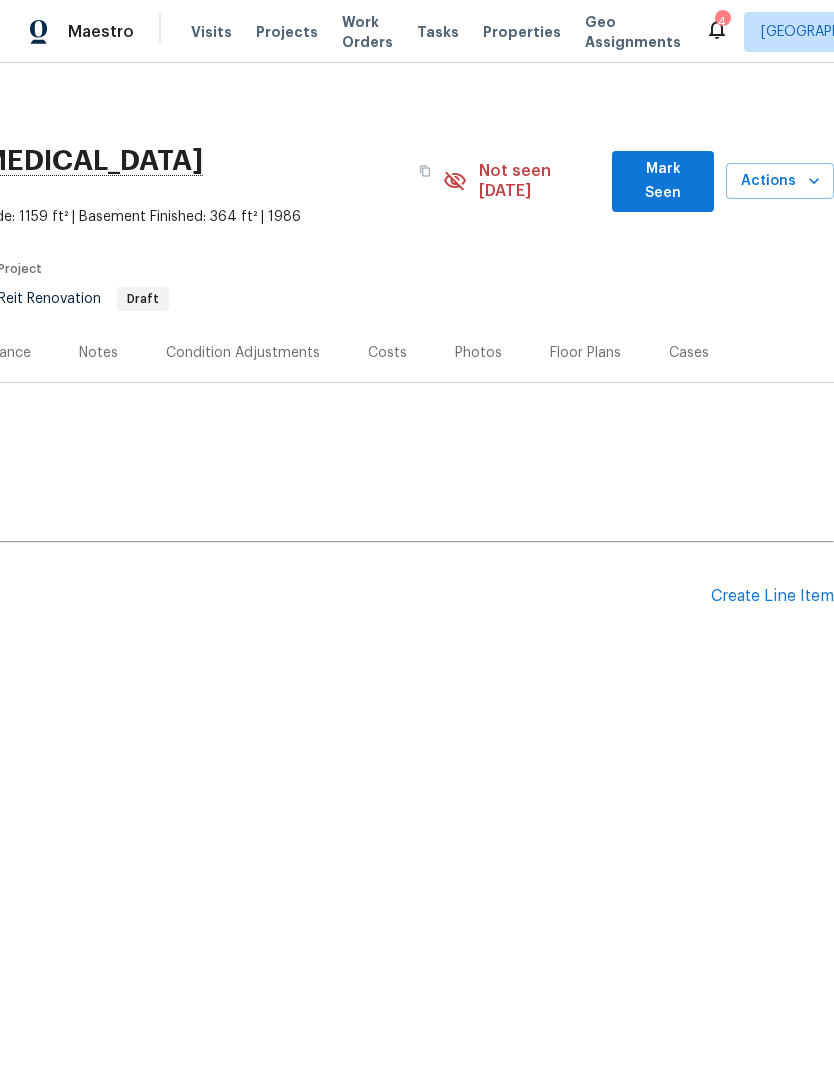 click on "Create Line Item" at bounding box center (772, 596) 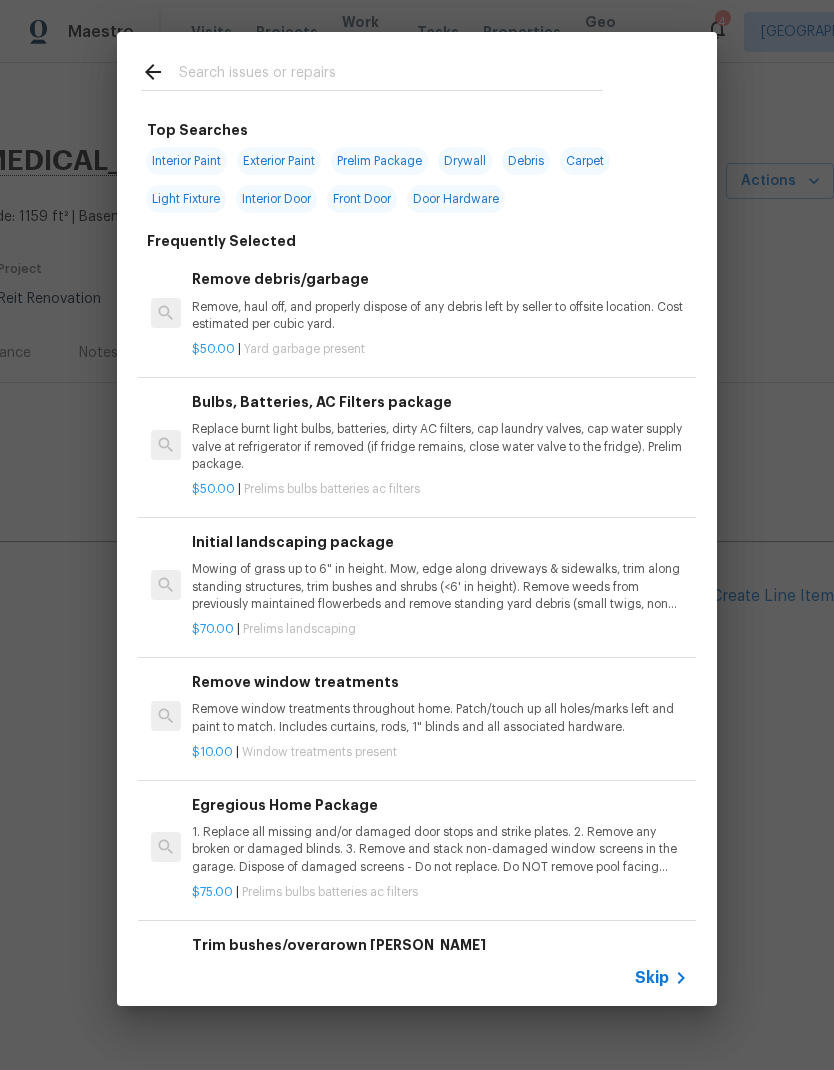 click at bounding box center (391, 75) 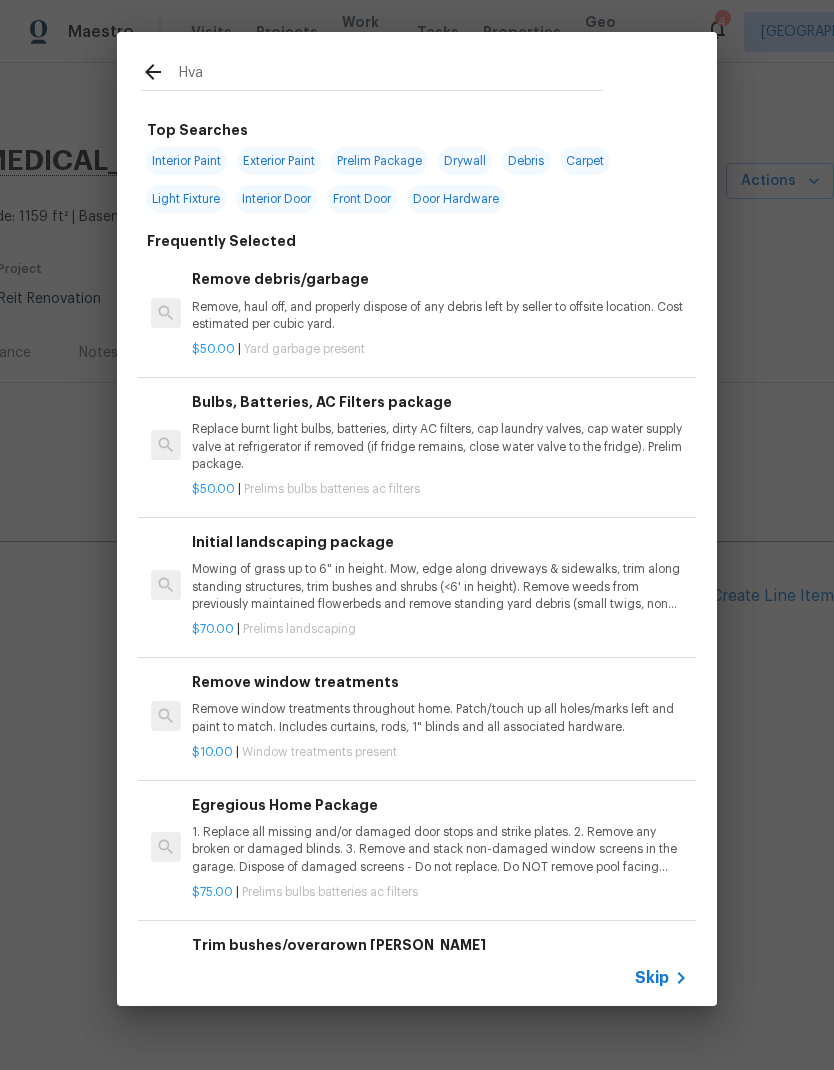 type on "Hvac" 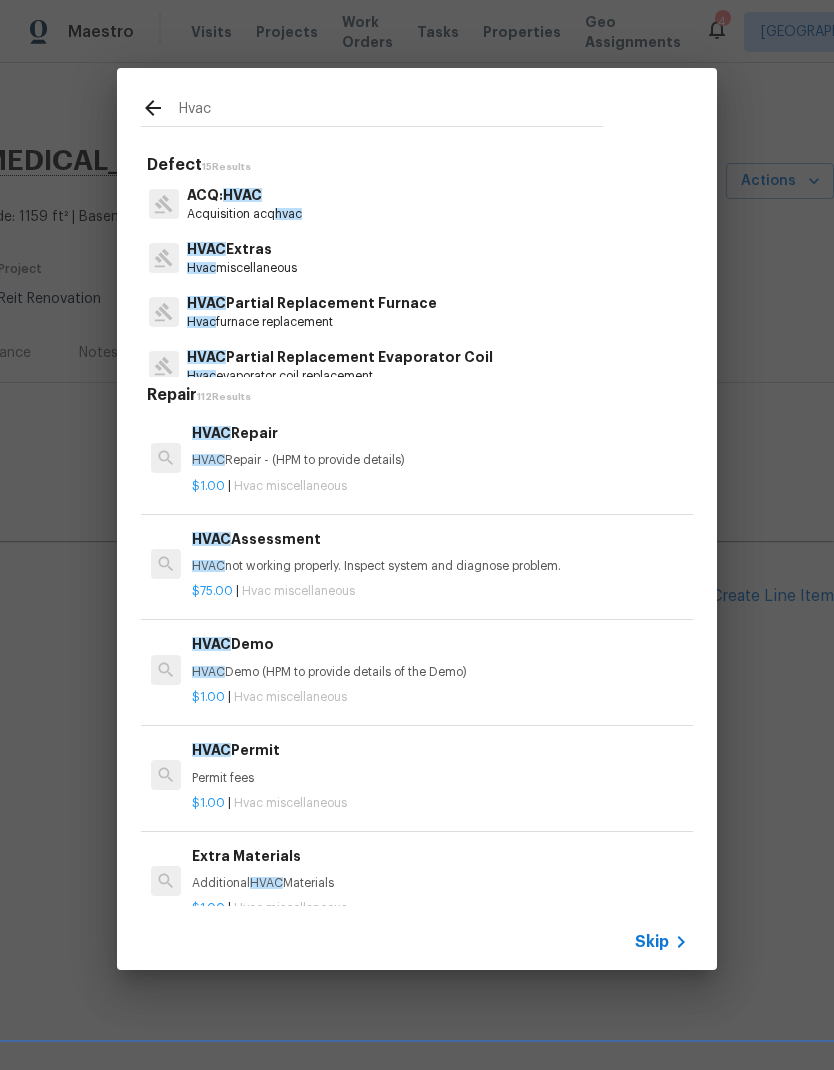 click on "HVAC  Extras" at bounding box center (242, 249) 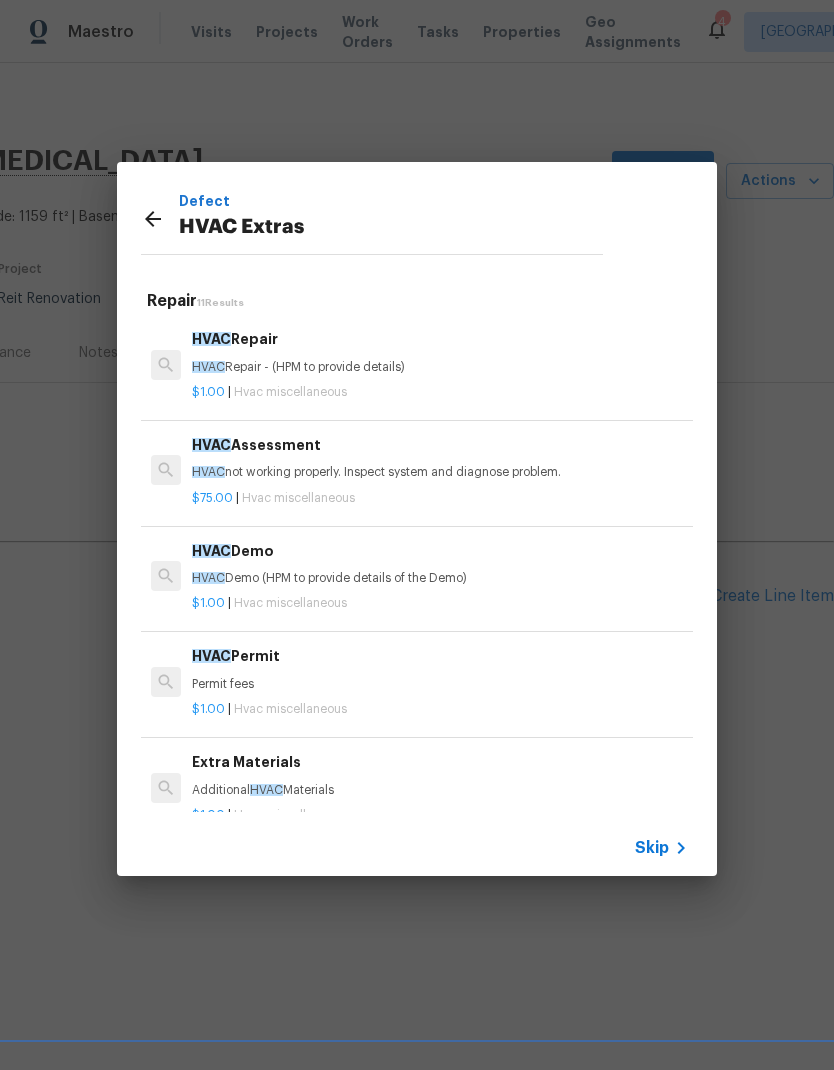 click on "HVAC  not working properly. Inspect system and diagnose problem." at bounding box center (440, 472) 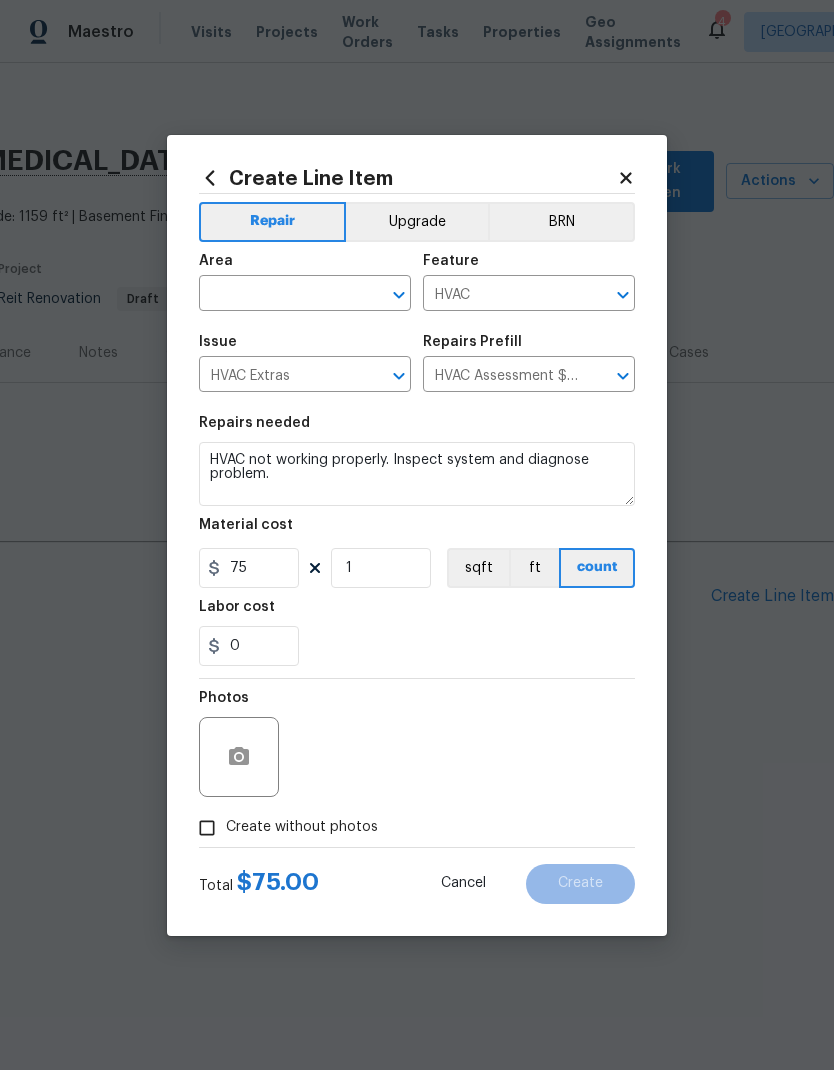click at bounding box center [277, 295] 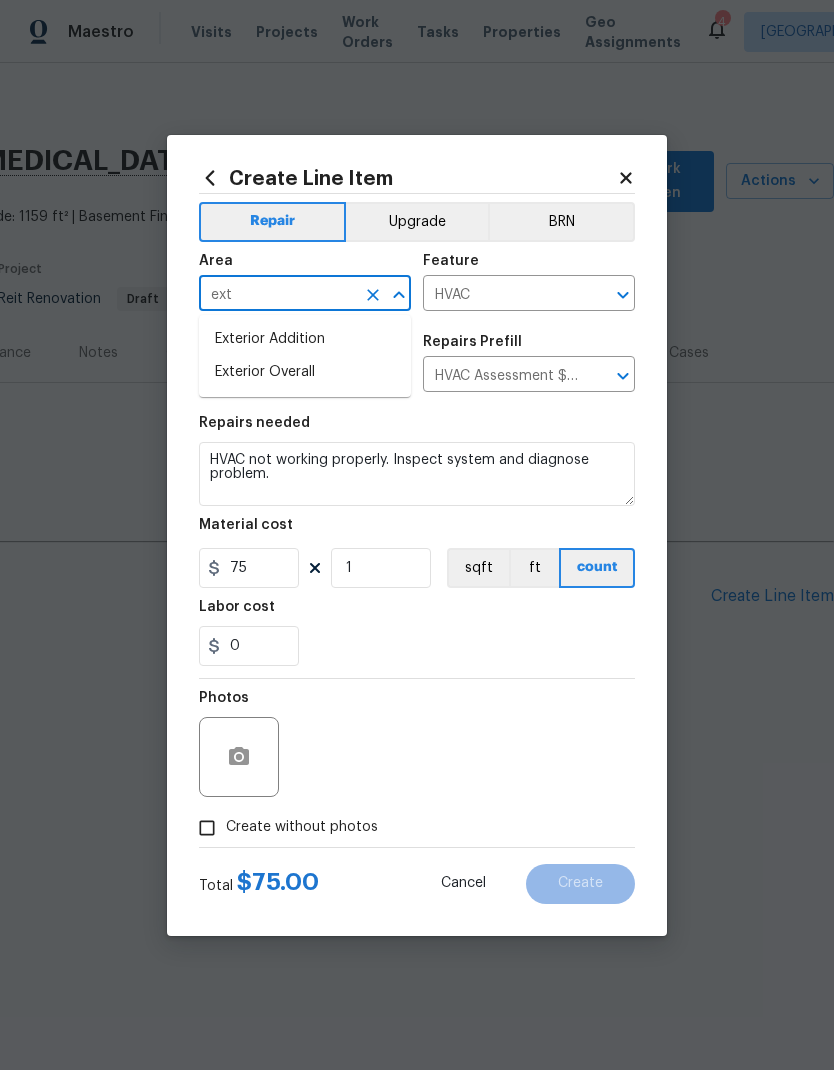 click on "Exterior Overall" at bounding box center (305, 372) 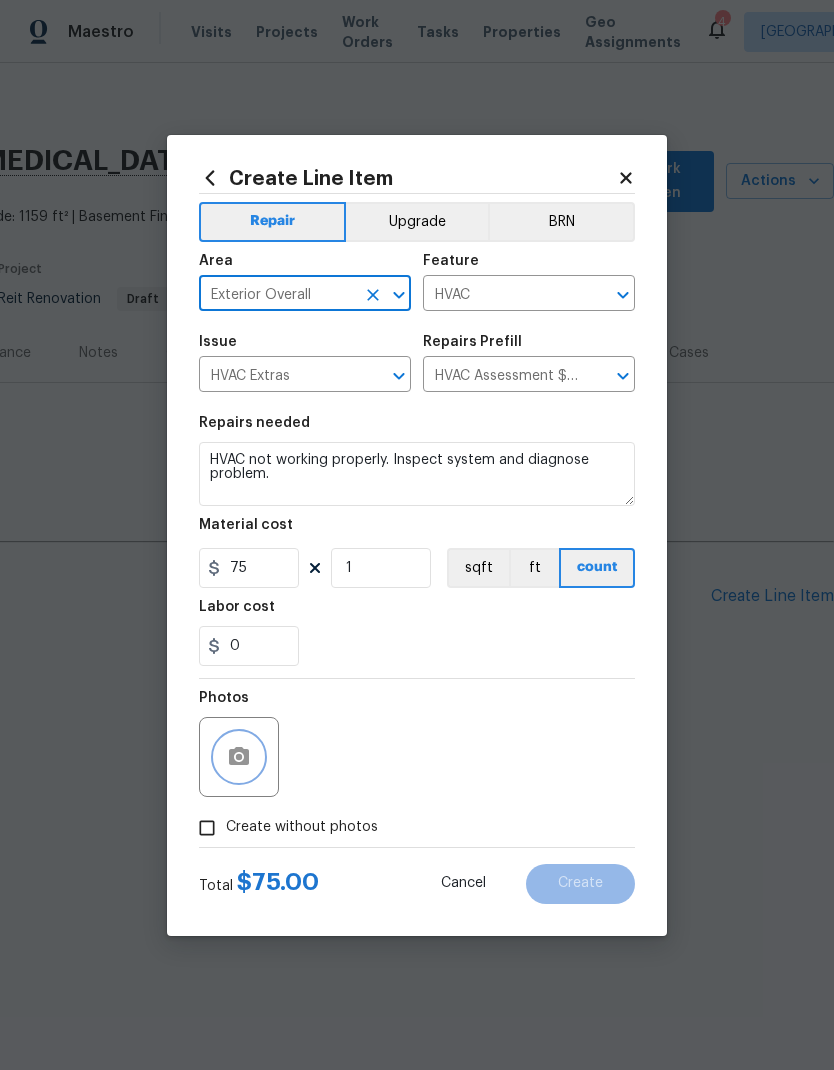 click at bounding box center (239, 757) 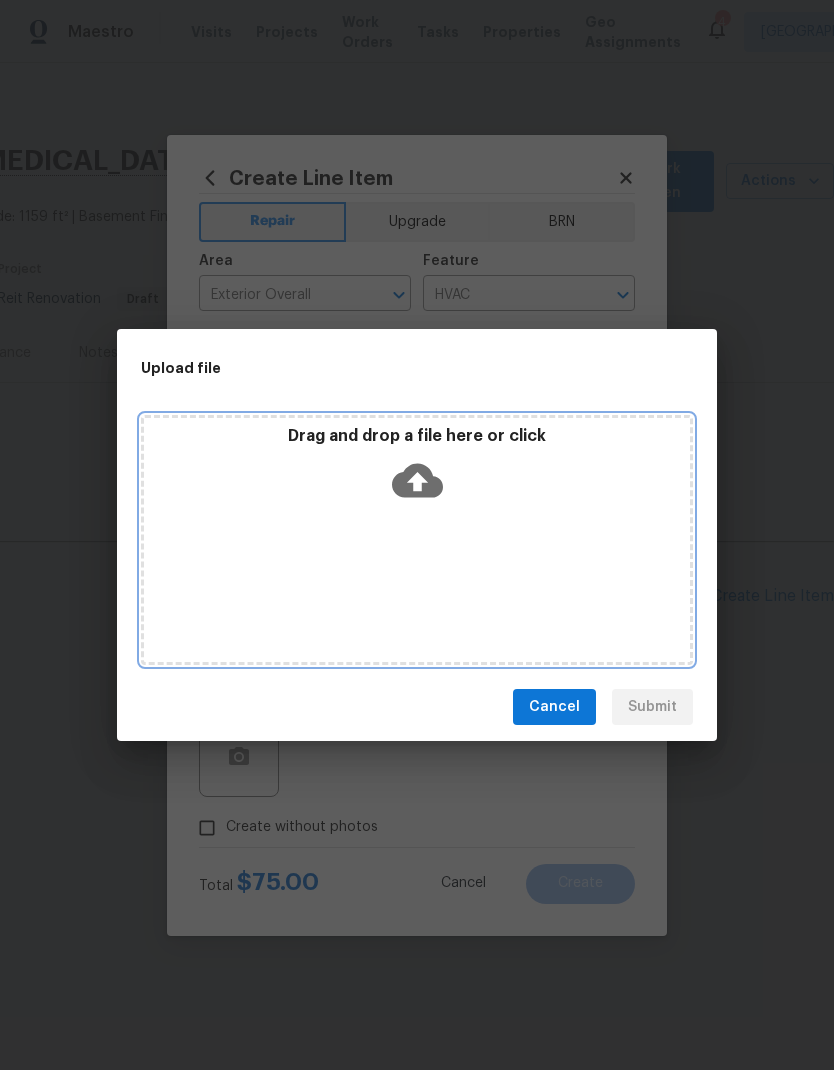 click 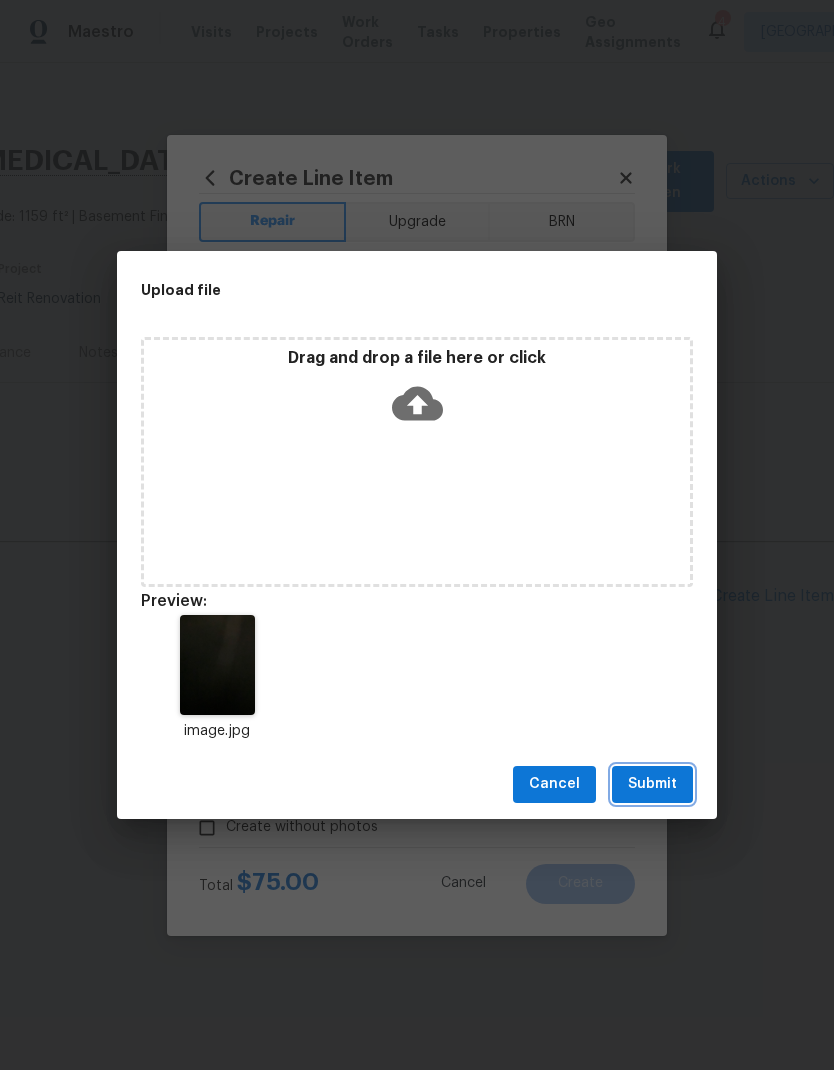 click on "Submit" at bounding box center [652, 784] 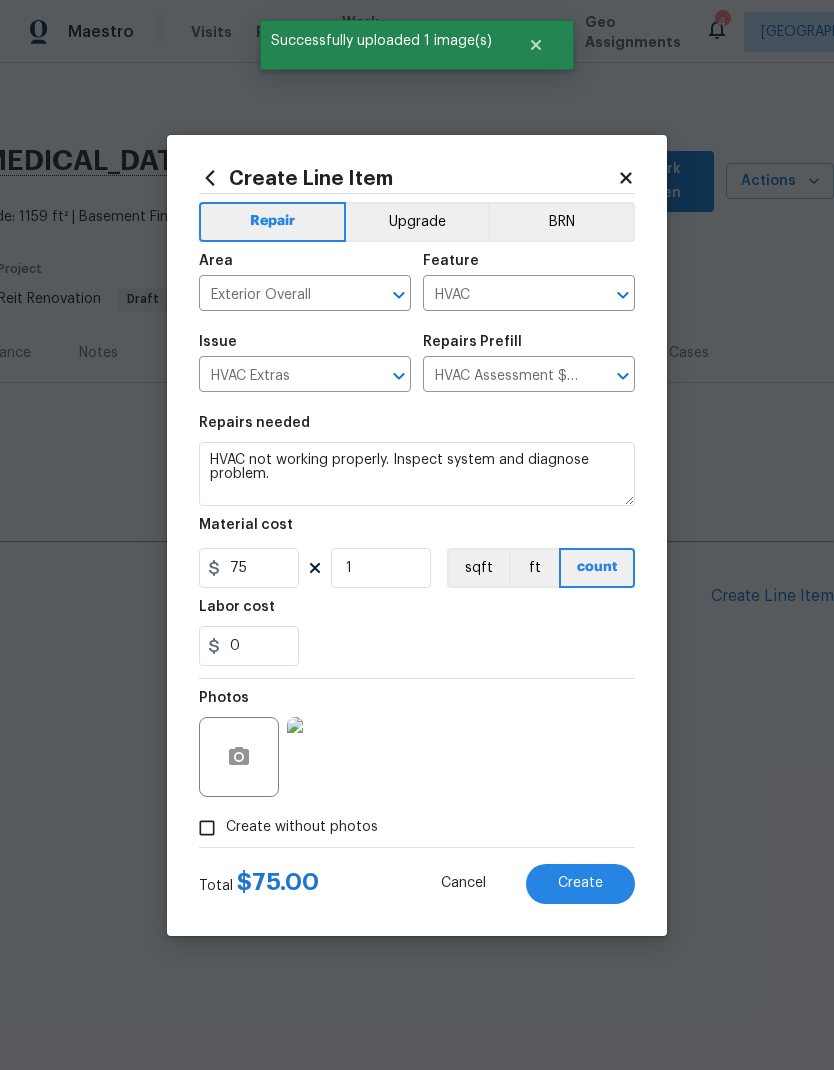 click on "Create" at bounding box center [580, 884] 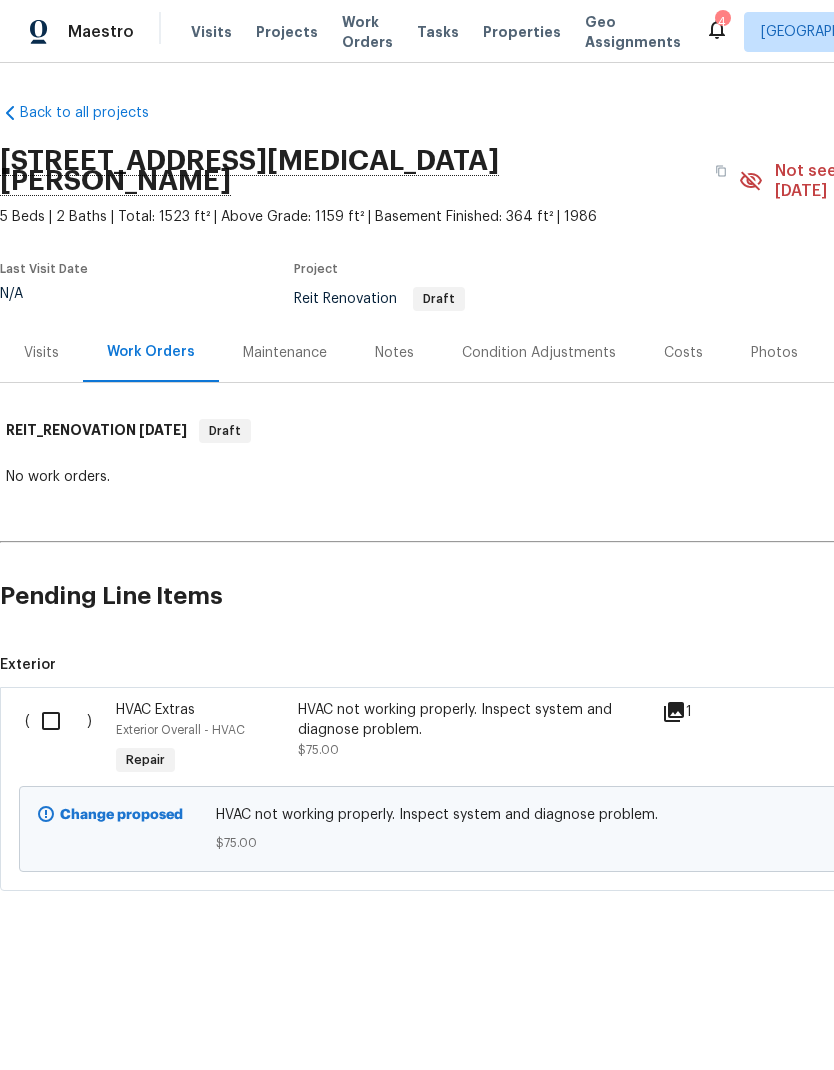 scroll, scrollTop: 0, scrollLeft: 0, axis: both 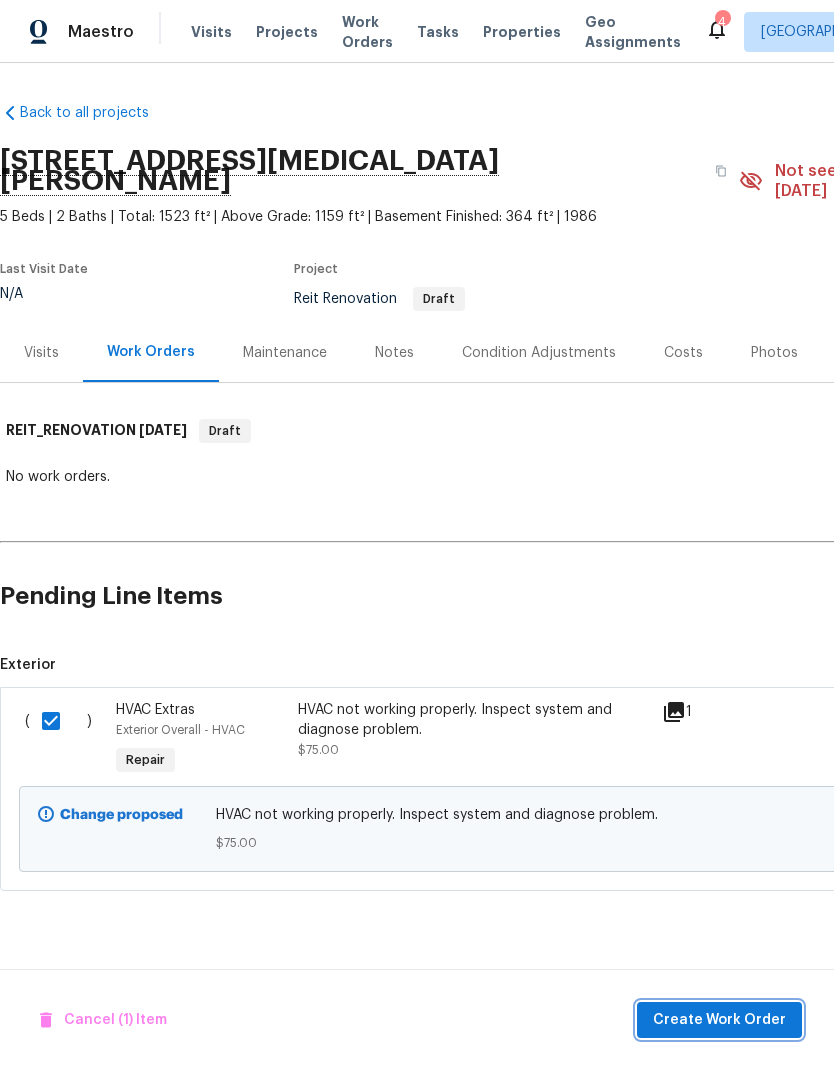 click on "Create Work Order" at bounding box center [719, 1020] 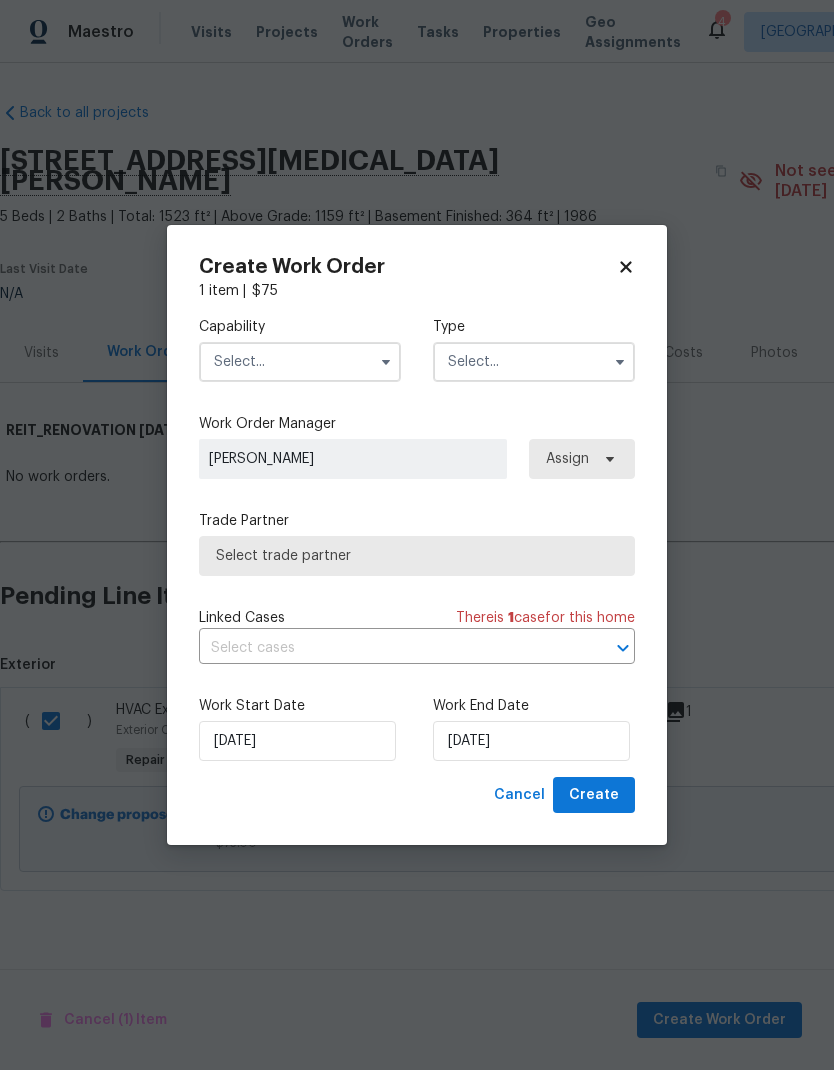 click at bounding box center (386, 362) 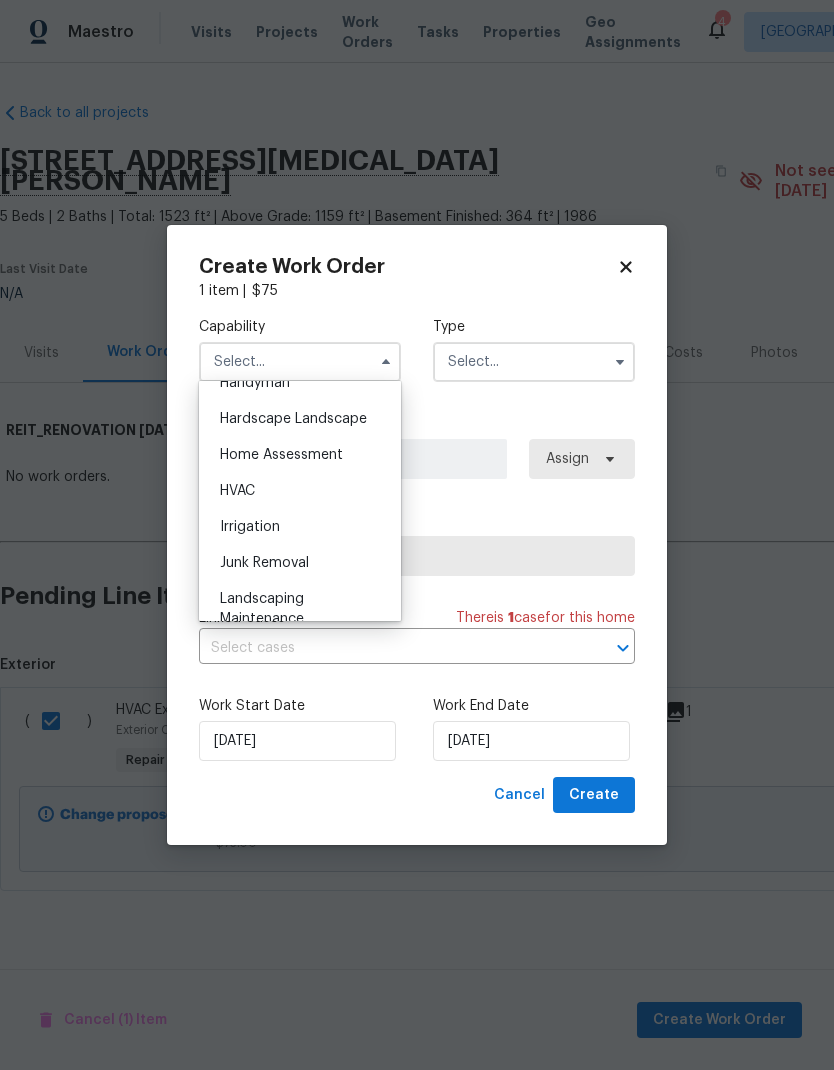 scroll, scrollTop: 1158, scrollLeft: 0, axis: vertical 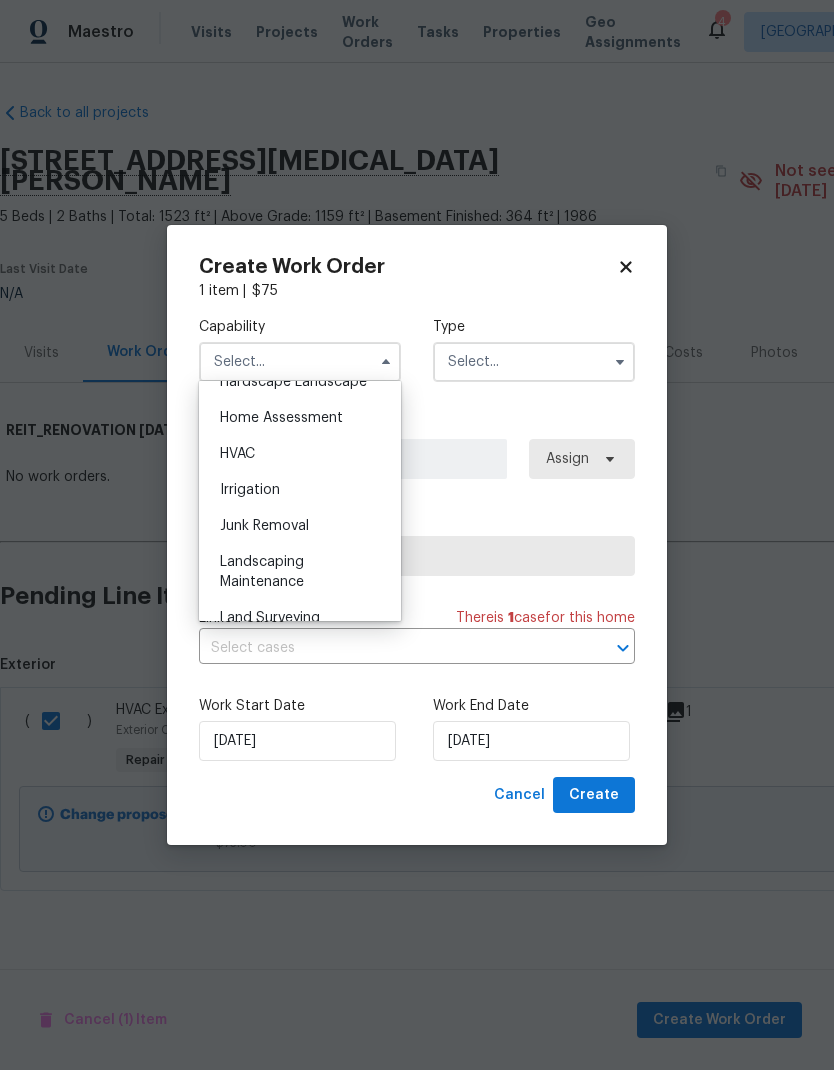 click on "HVAC" at bounding box center (300, 454) 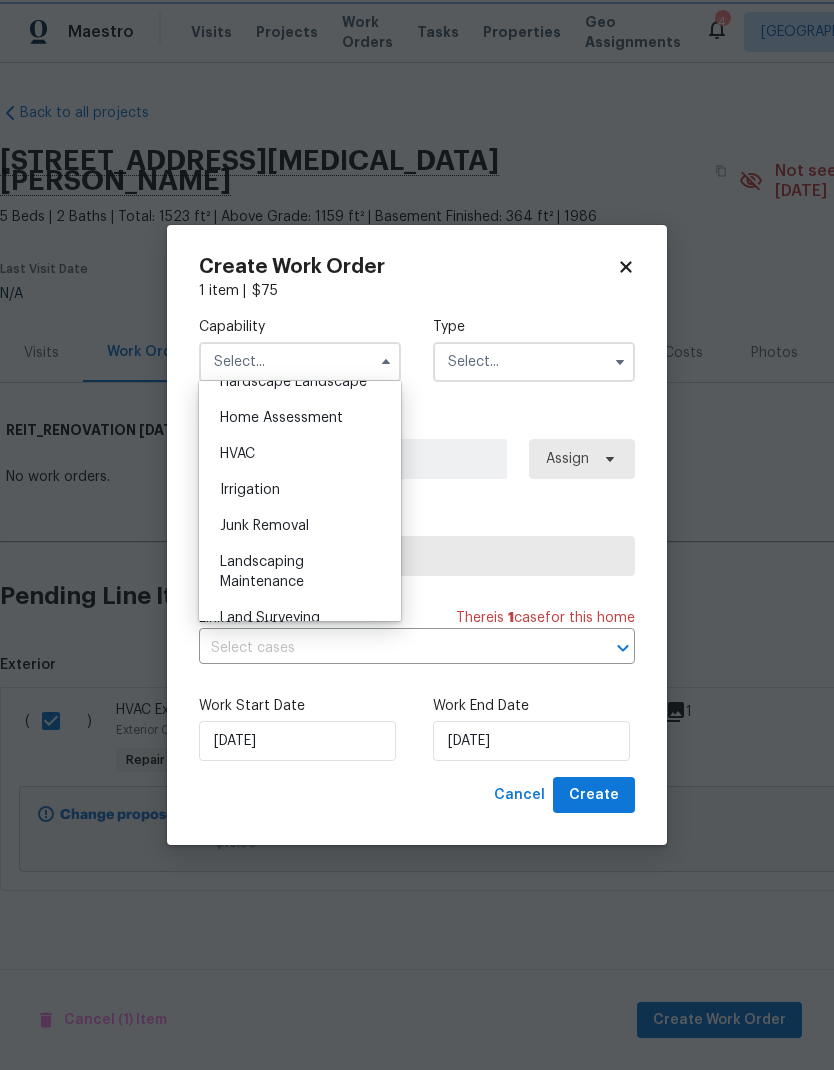 type on "HVAC" 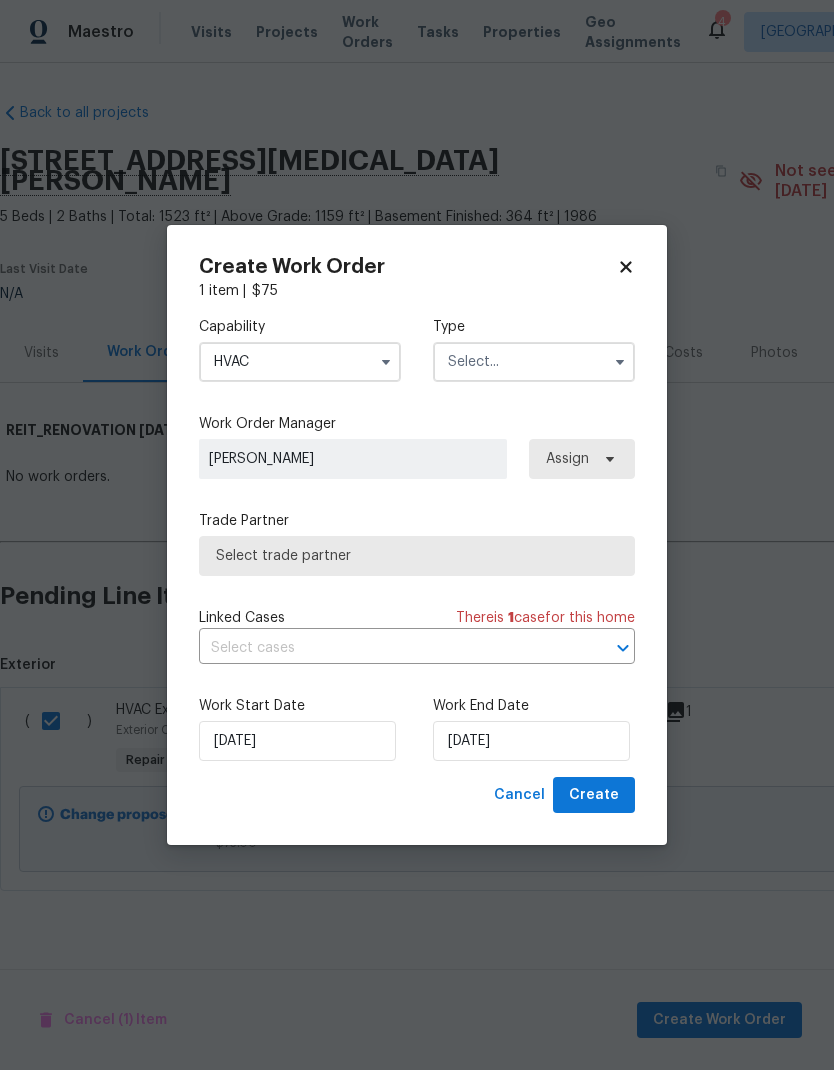 click at bounding box center (534, 362) 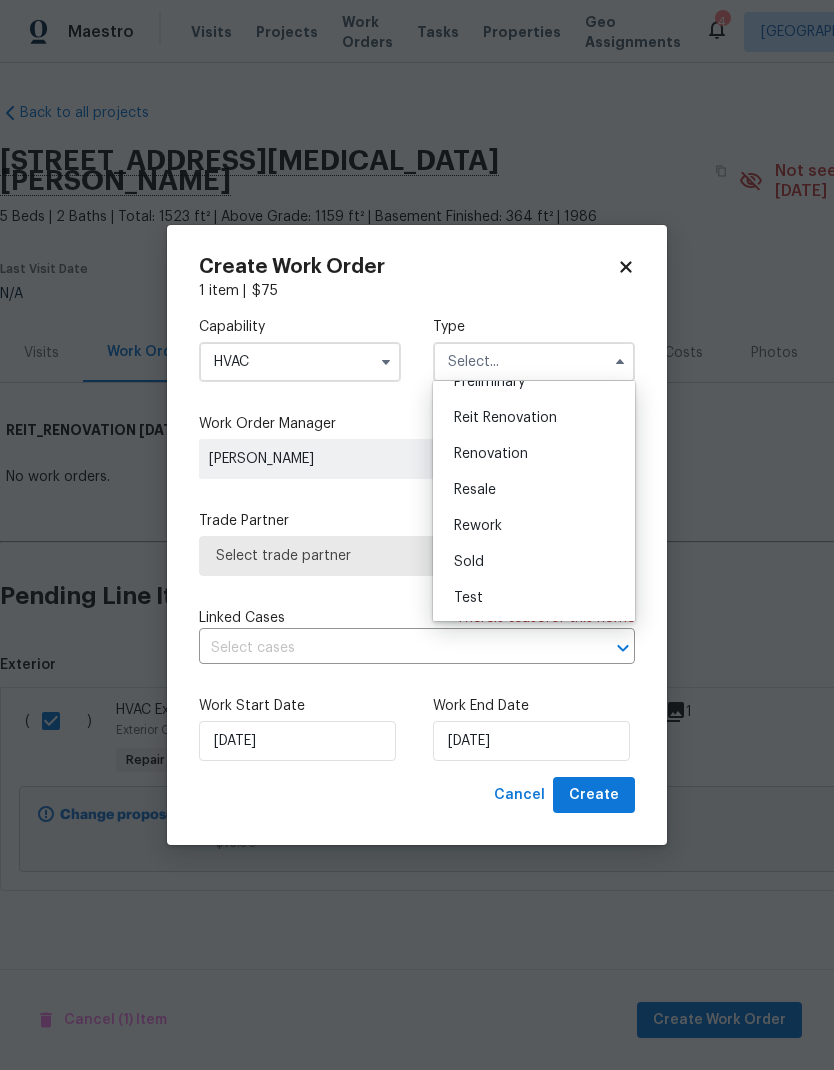 scroll, scrollTop: 454, scrollLeft: 0, axis: vertical 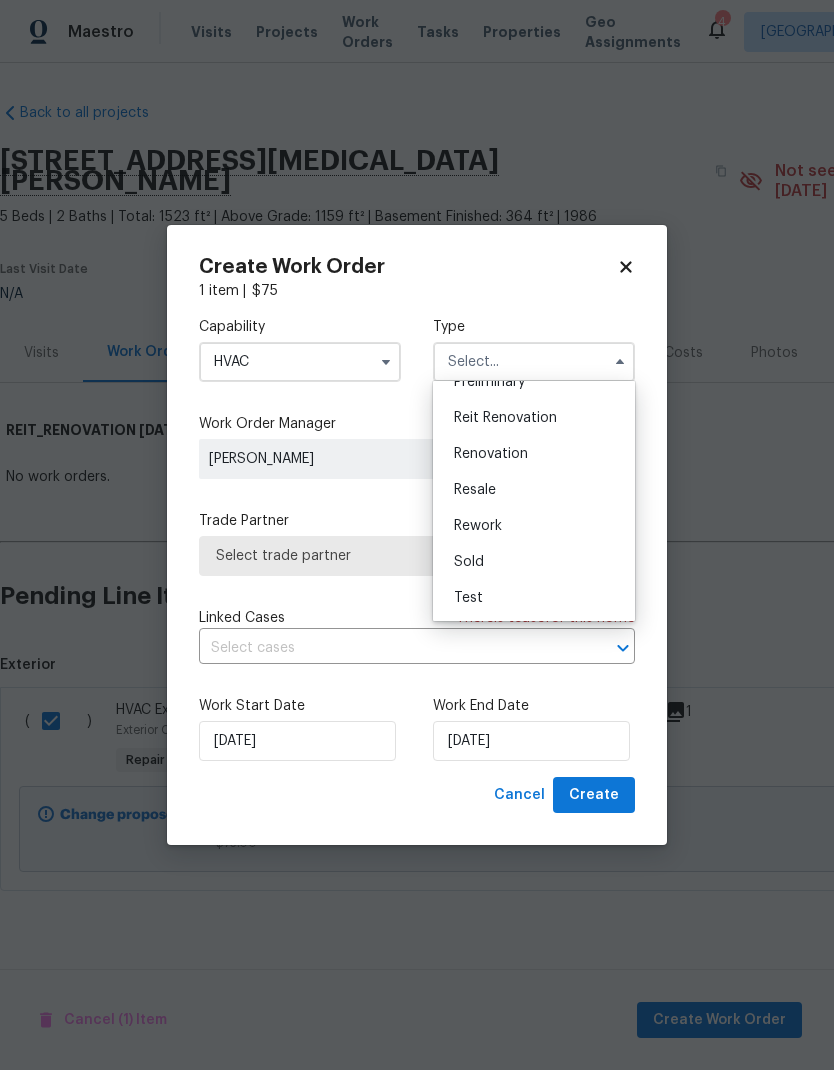 click on "Reit Renovation" at bounding box center [505, 418] 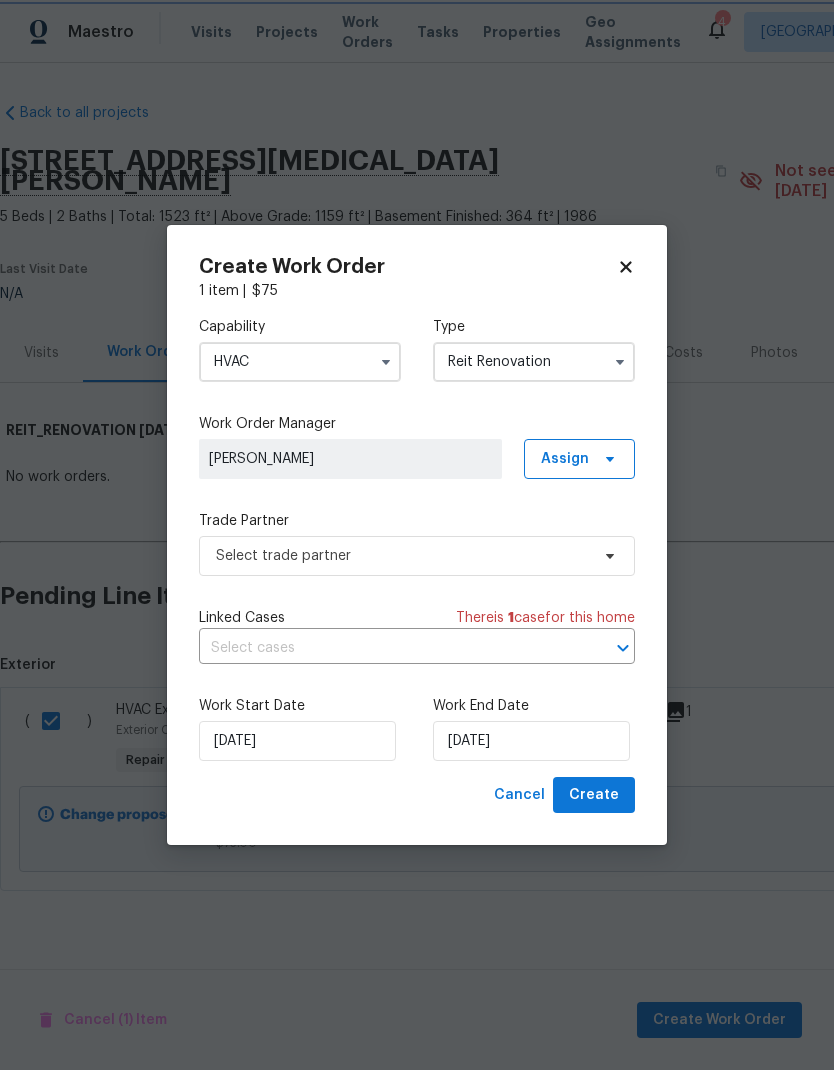 scroll, scrollTop: 0, scrollLeft: 0, axis: both 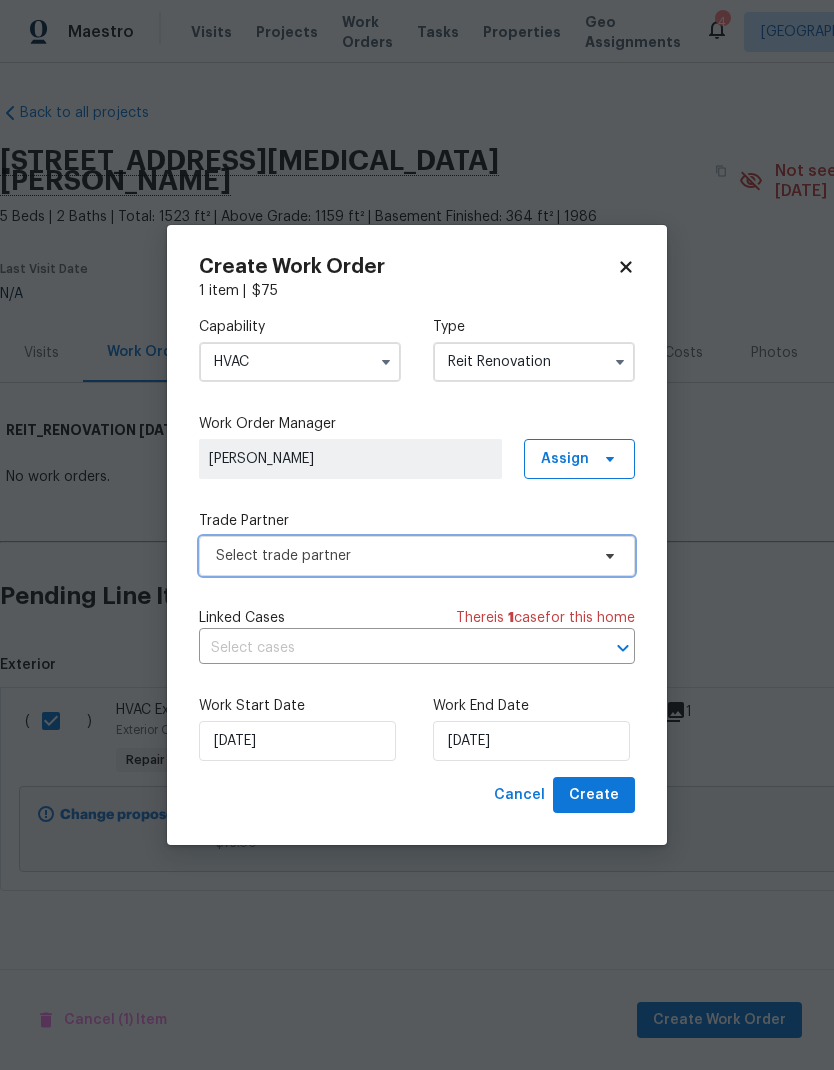 click on "Select trade partner" at bounding box center (402, 556) 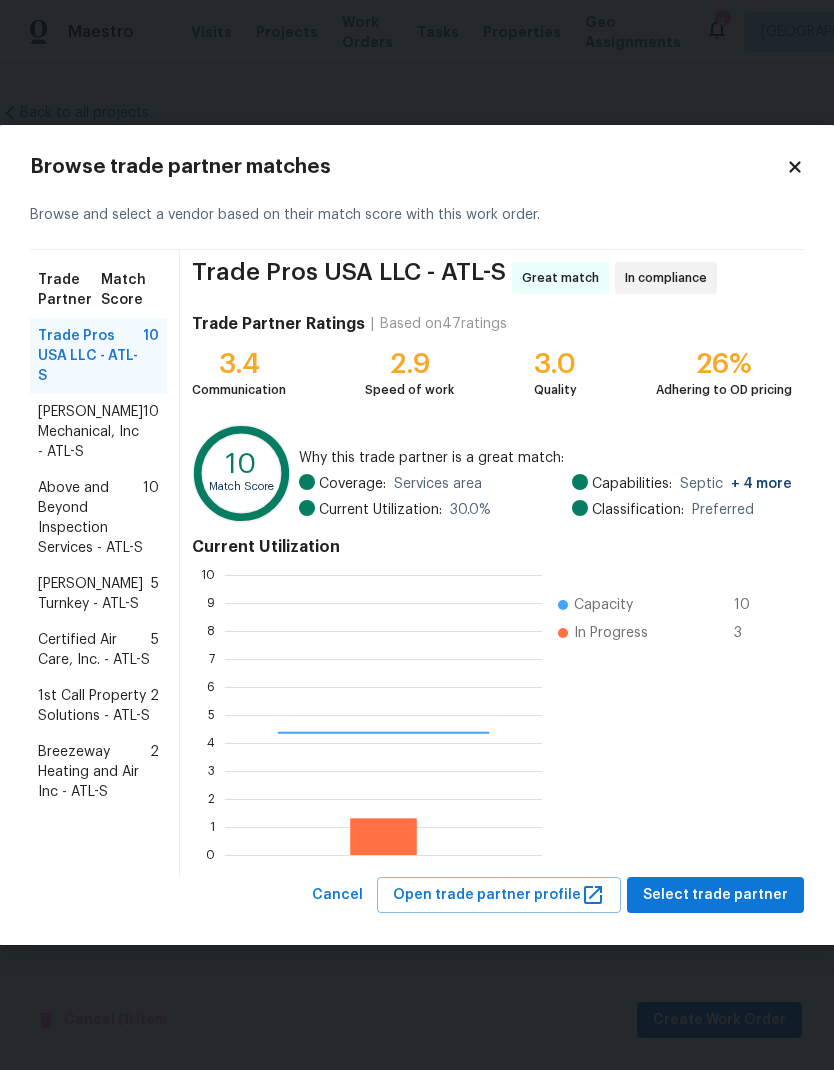 scroll, scrollTop: 2, scrollLeft: 2, axis: both 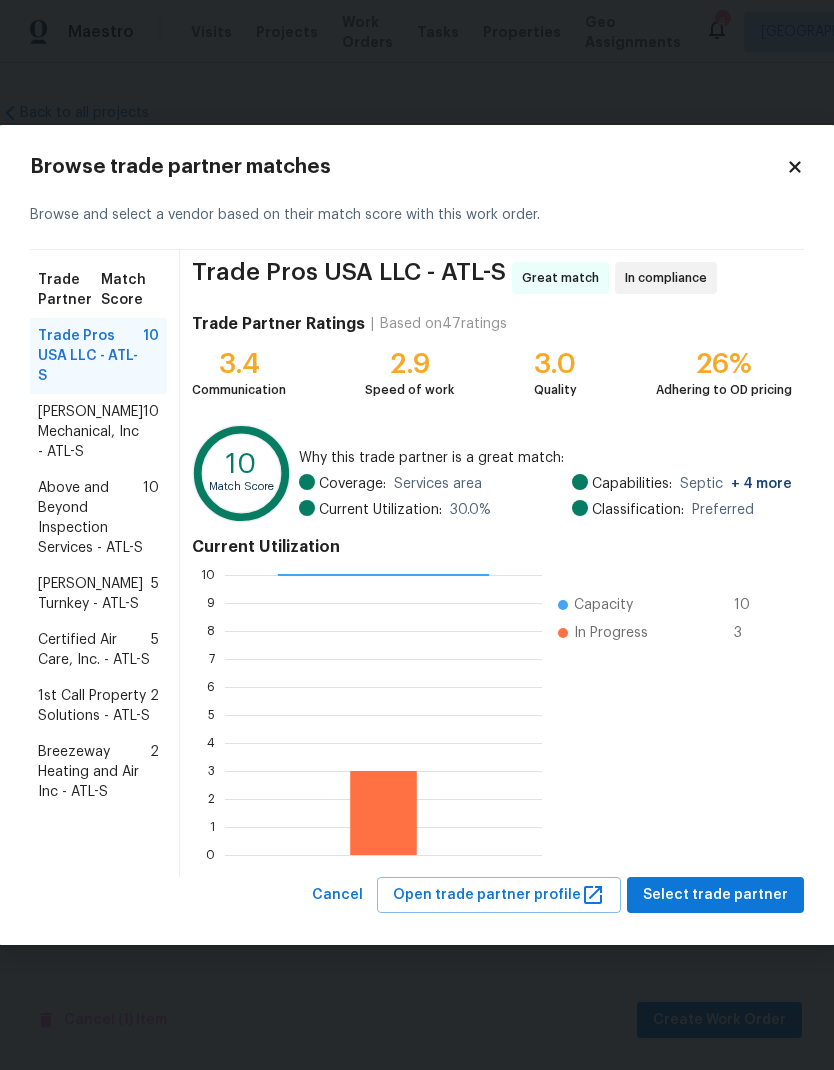click on "[PERSON_NAME] Mechanical, Inc - ATL-S" at bounding box center [90, 432] 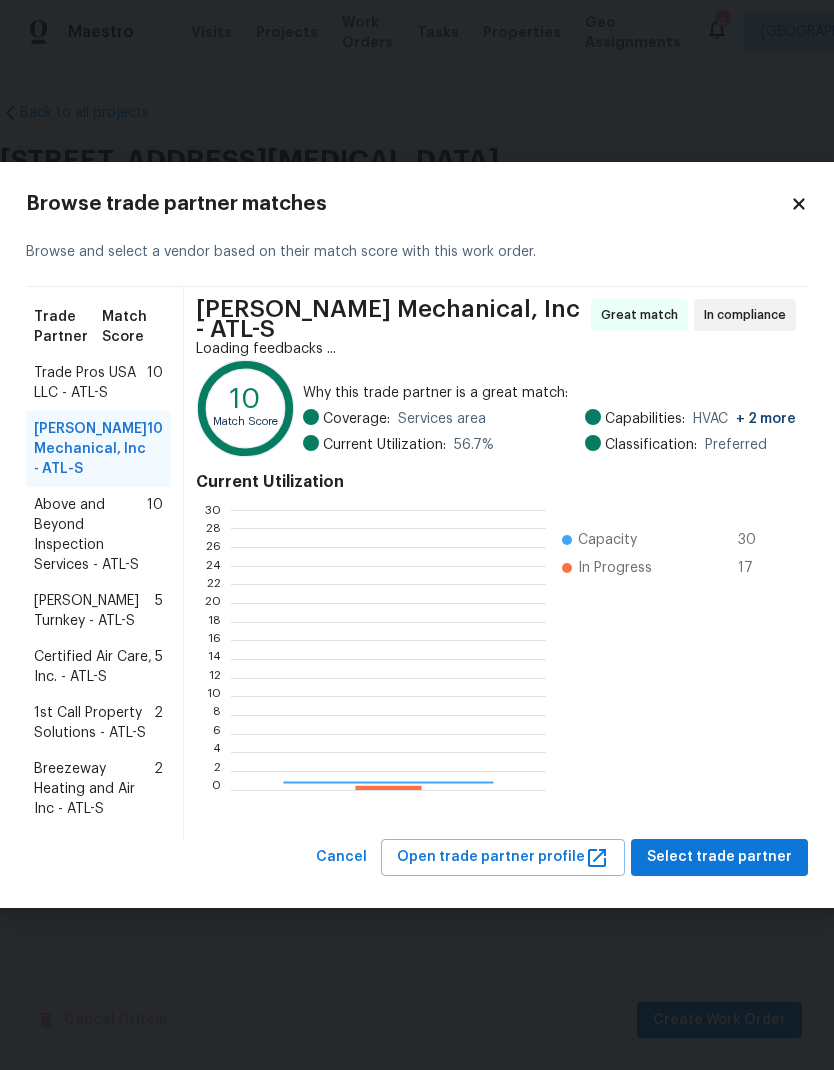 scroll, scrollTop: 2, scrollLeft: 2, axis: both 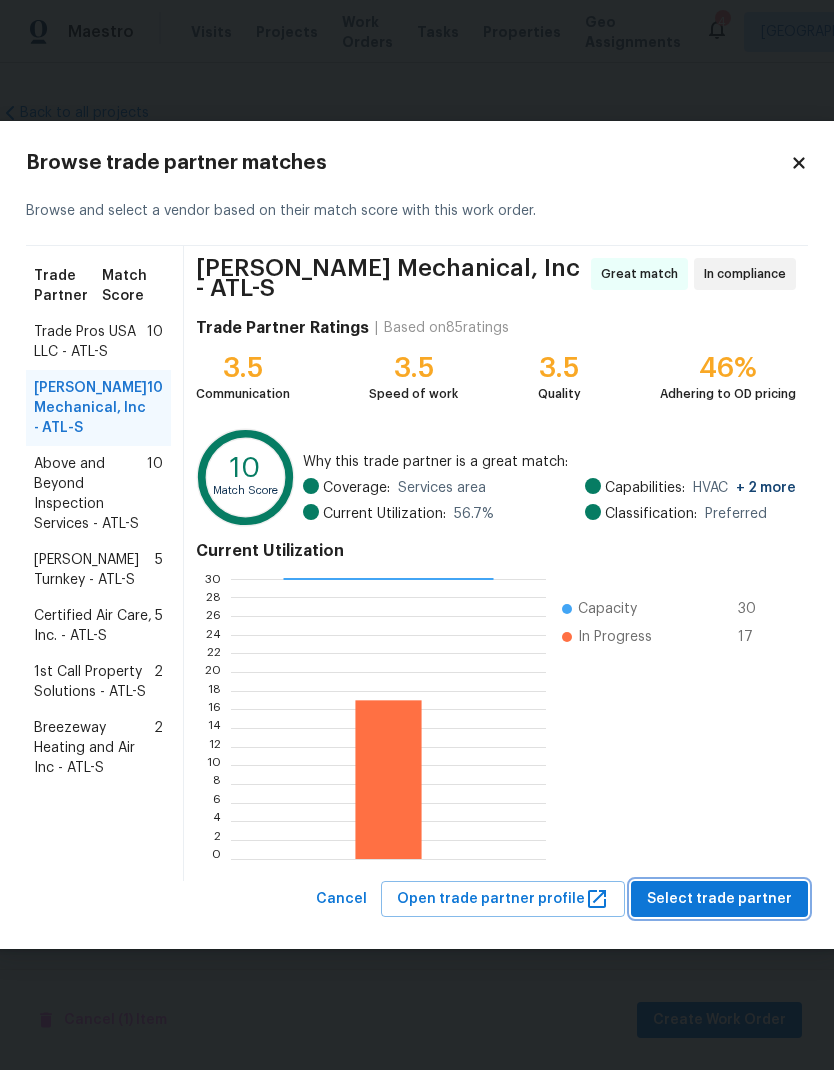 click on "Select trade partner" at bounding box center (719, 899) 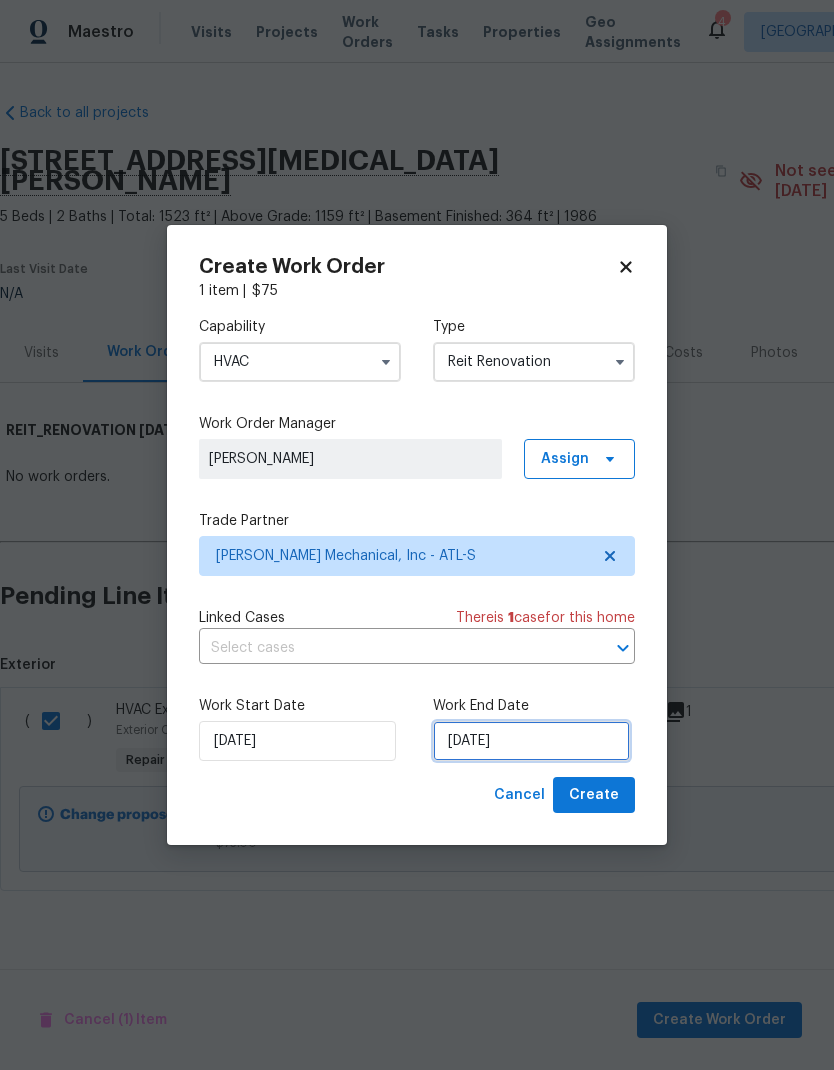 click on "7/15/2025" at bounding box center (531, 741) 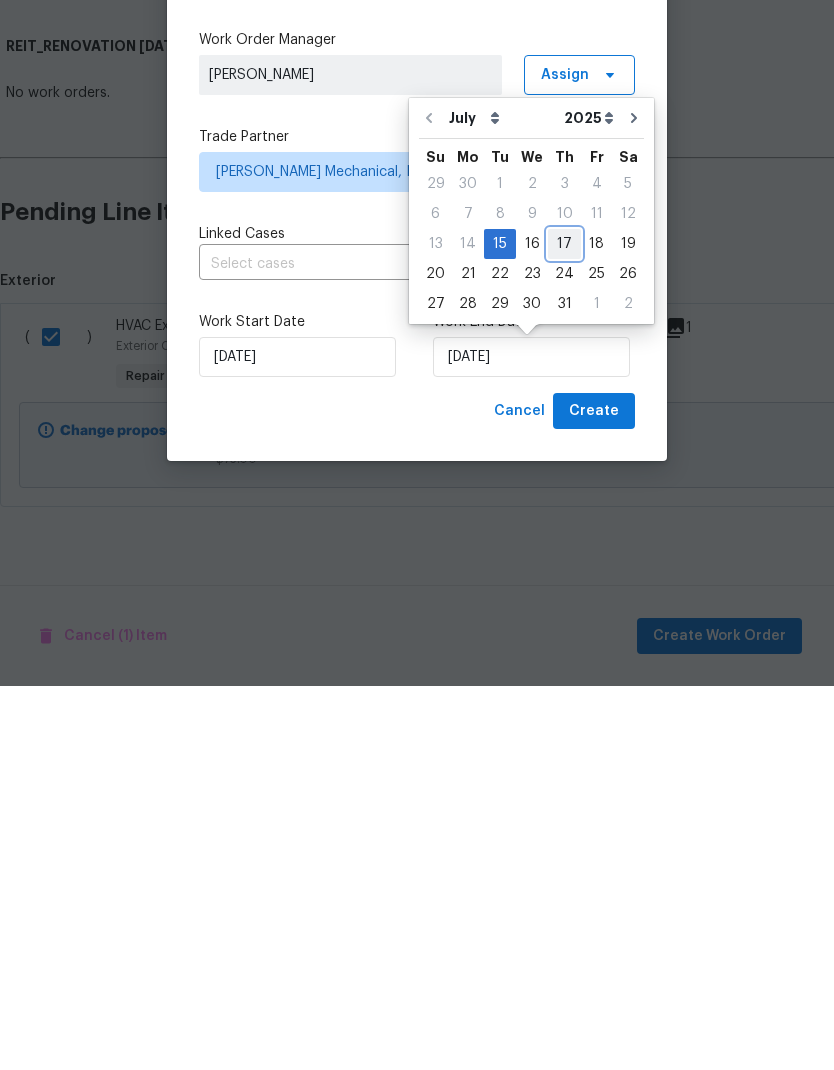 click on "17" at bounding box center [564, 628] 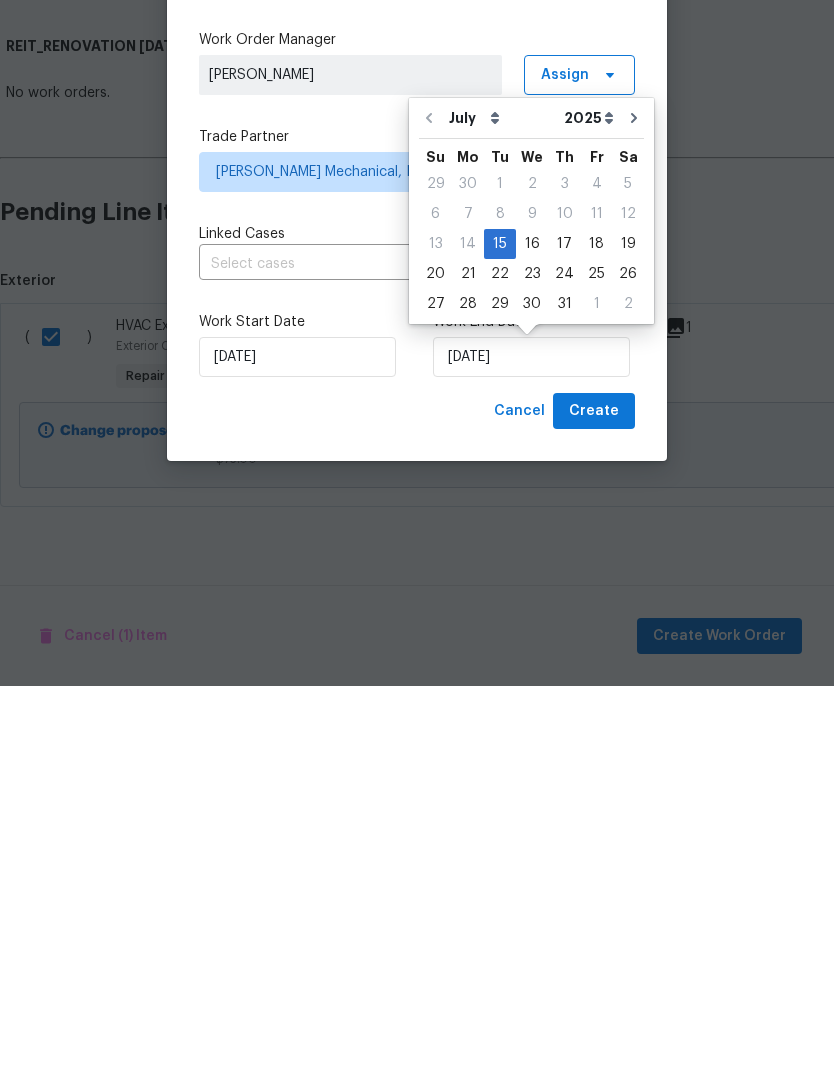 type on "7/17/2025" 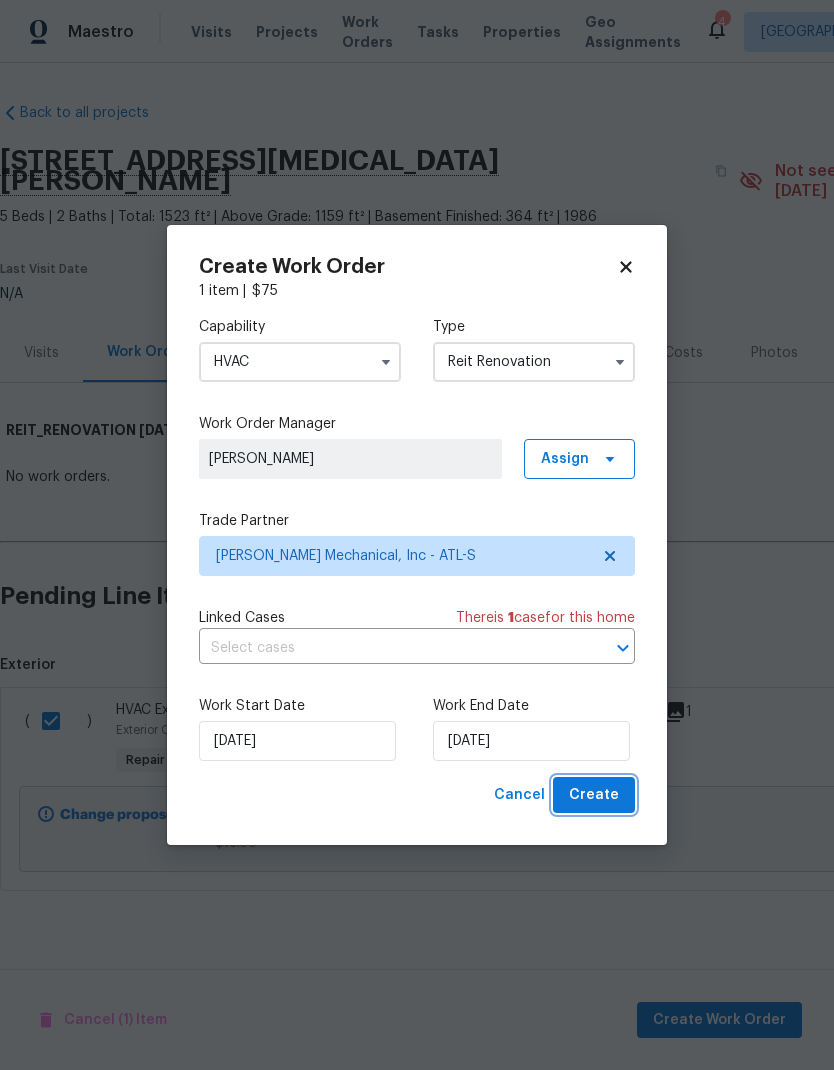 click on "Create" at bounding box center [594, 795] 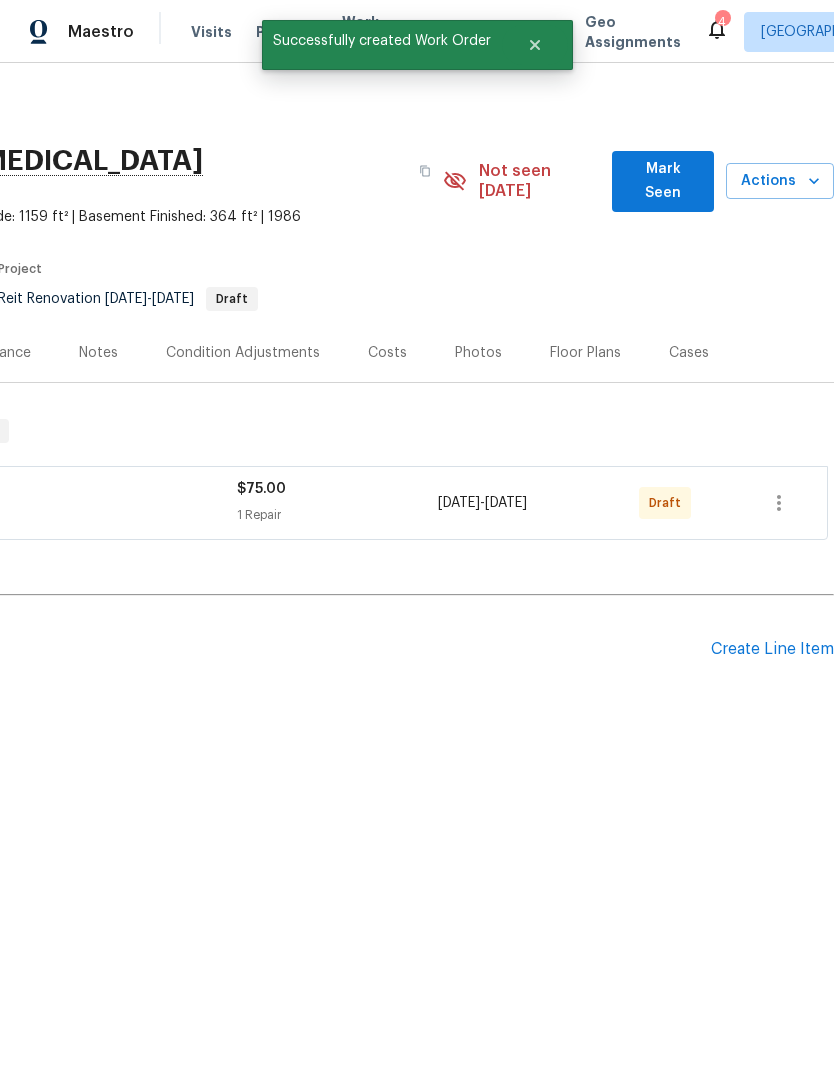 scroll, scrollTop: 0, scrollLeft: 296, axis: horizontal 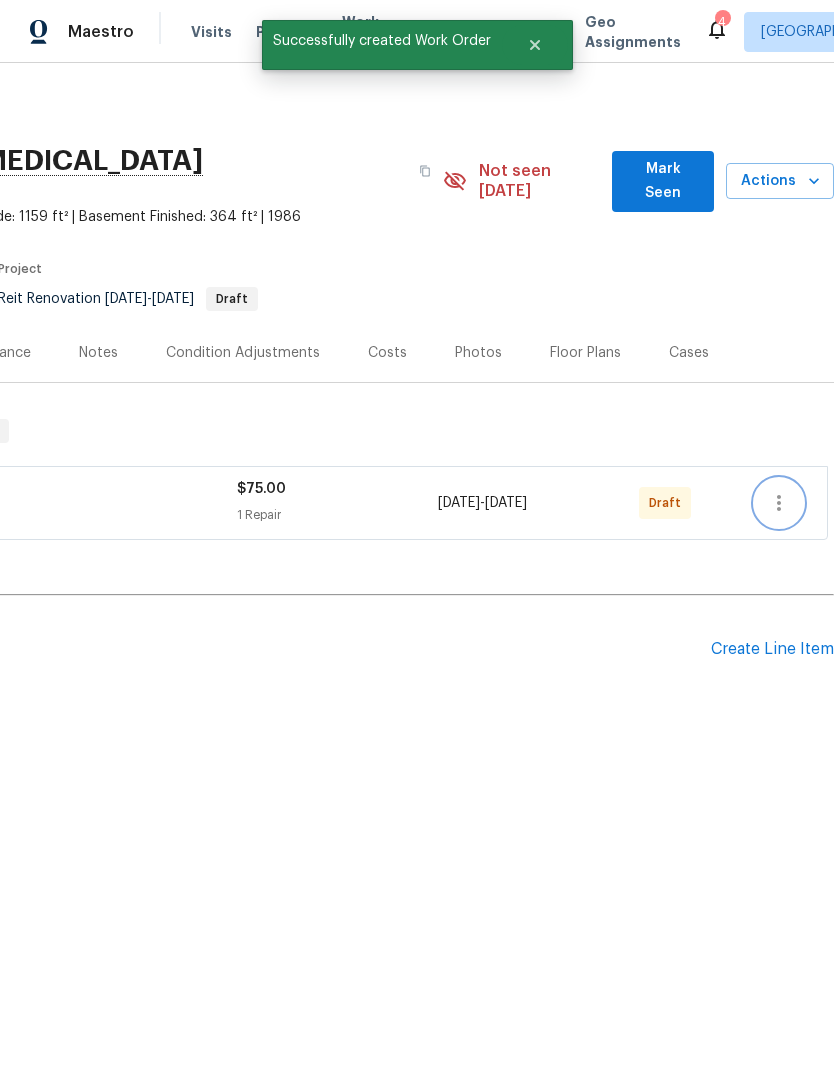 click 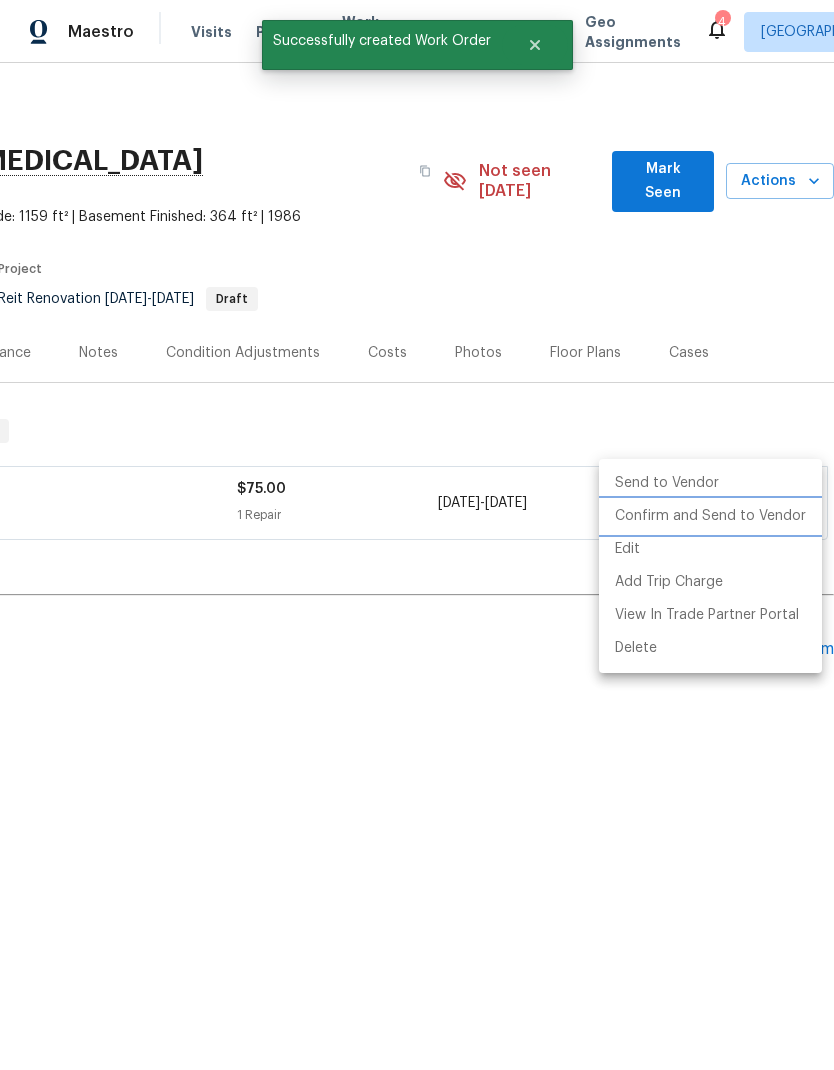 click on "Confirm and Send to Vendor" at bounding box center (710, 516) 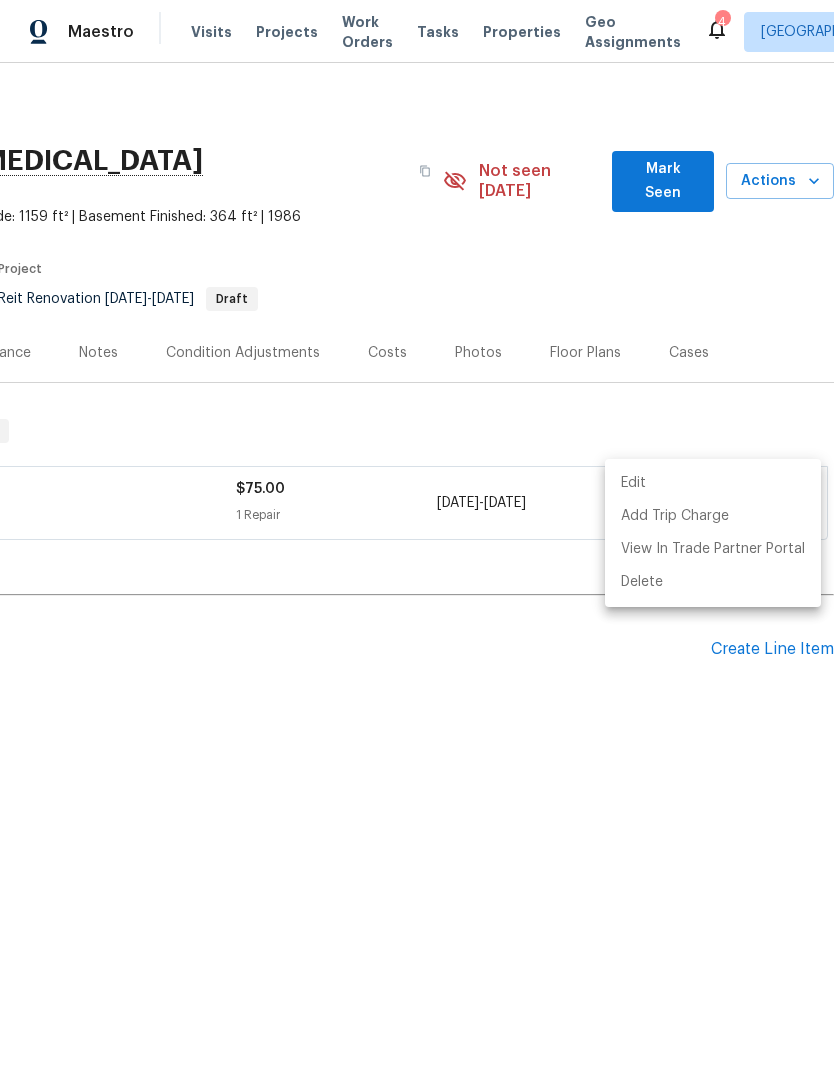click at bounding box center [417, 535] 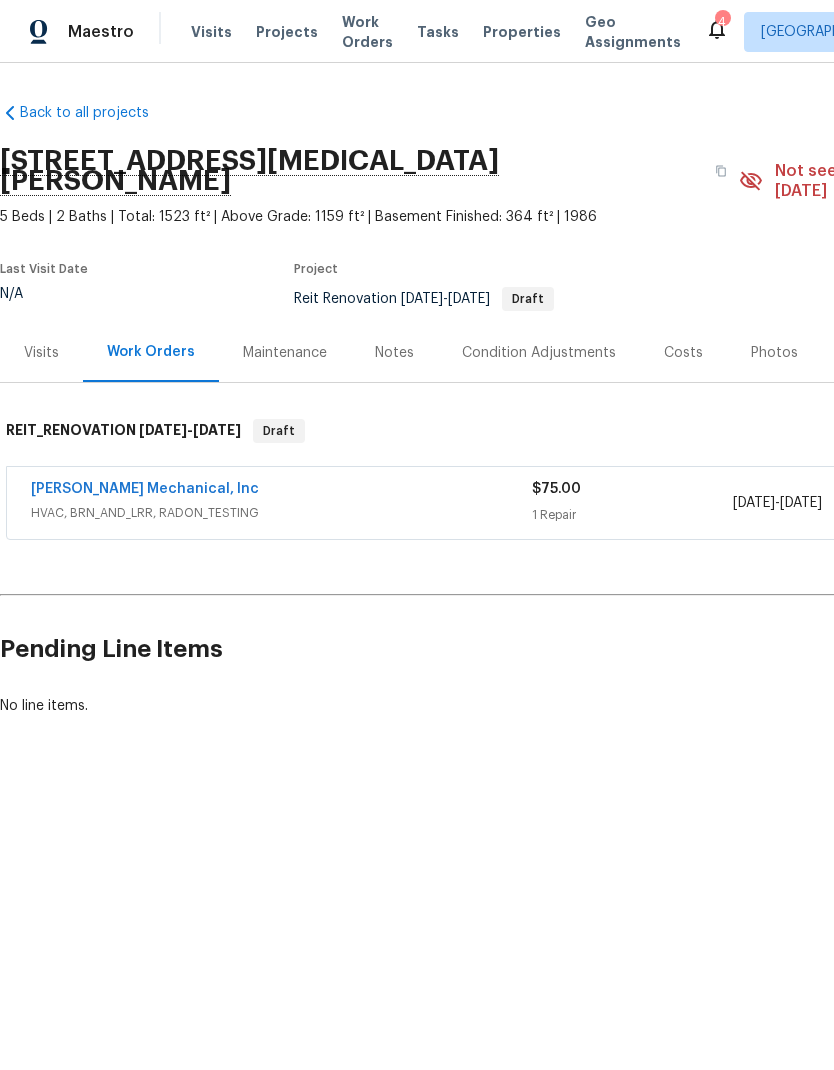 scroll, scrollTop: 0, scrollLeft: 0, axis: both 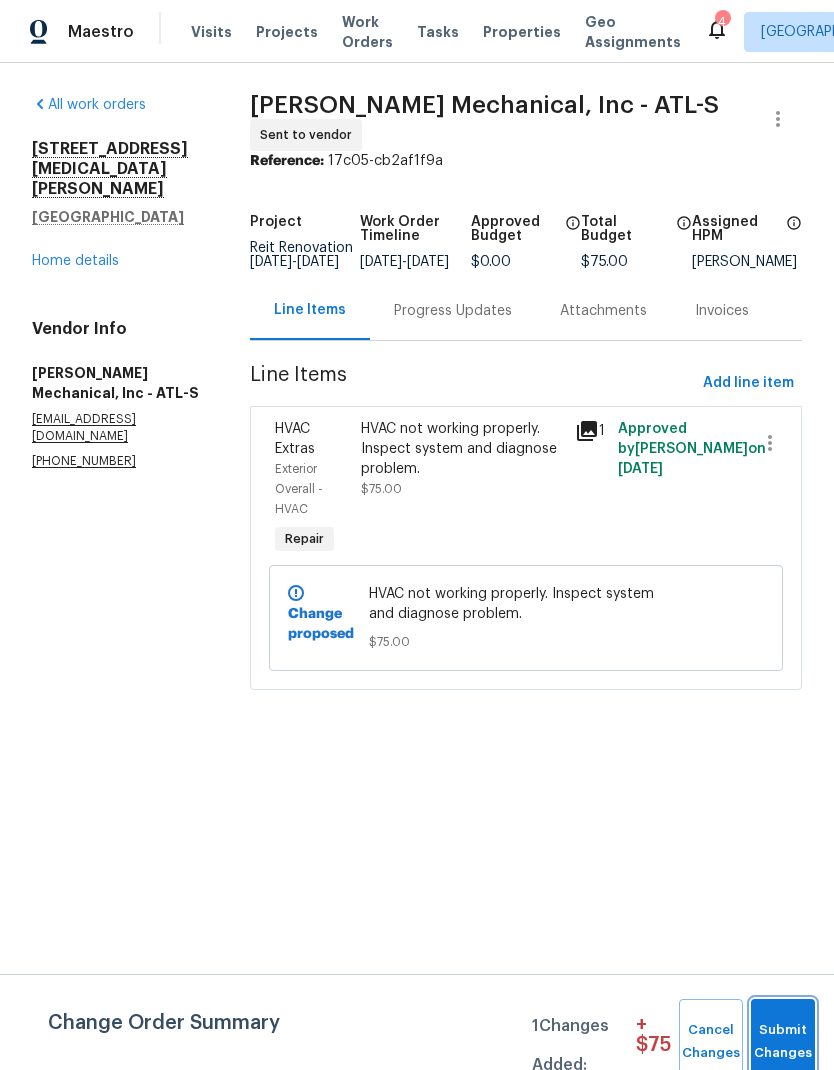 click on "Submit Changes" at bounding box center (783, 1042) 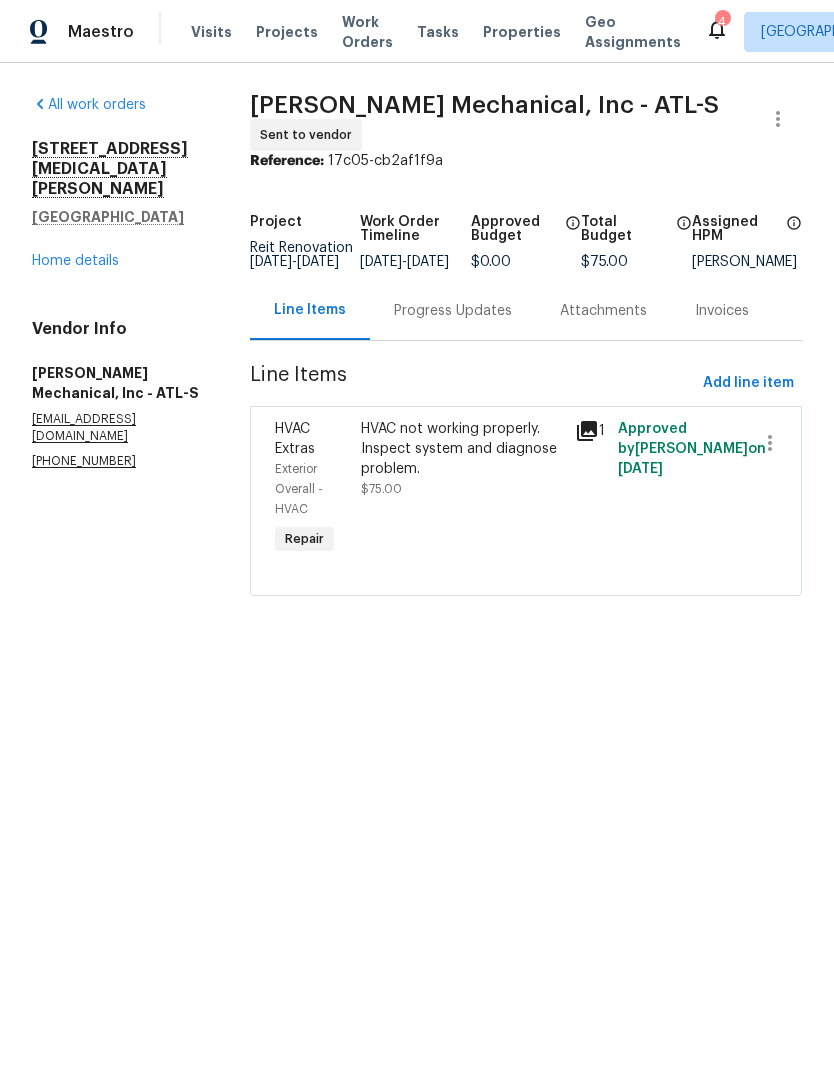 click on "Progress Updates" at bounding box center (453, 311) 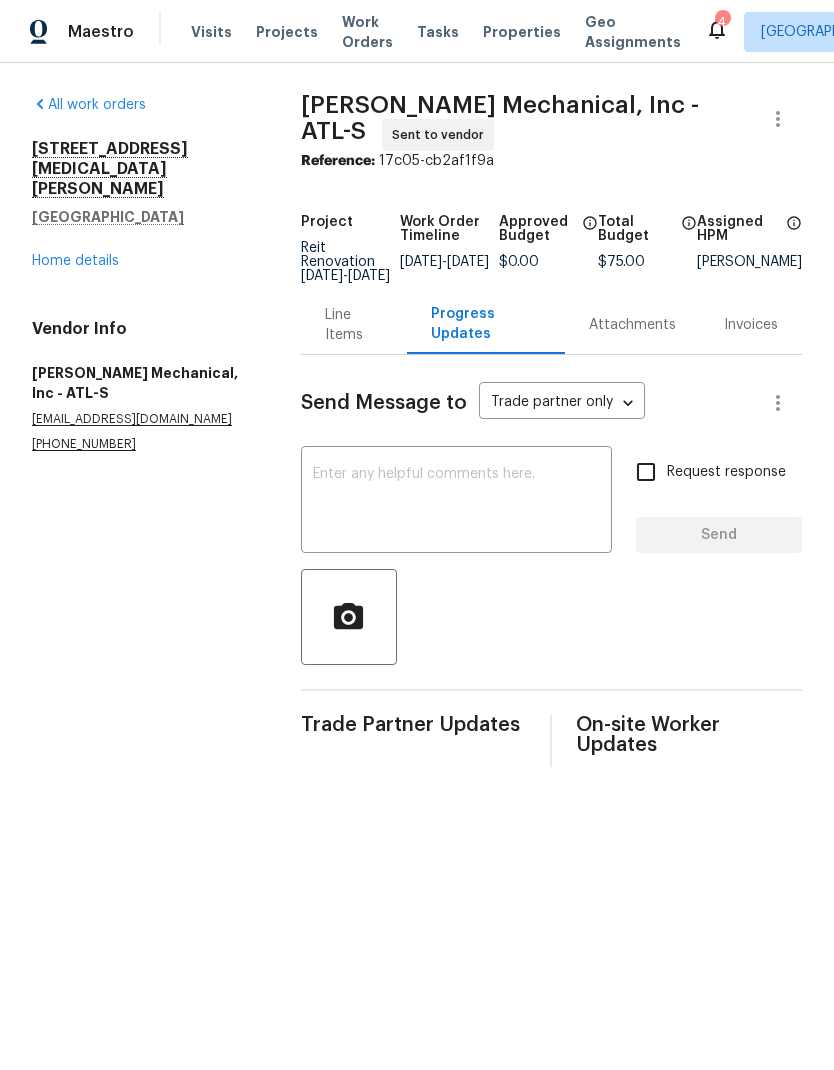click at bounding box center (456, 502) 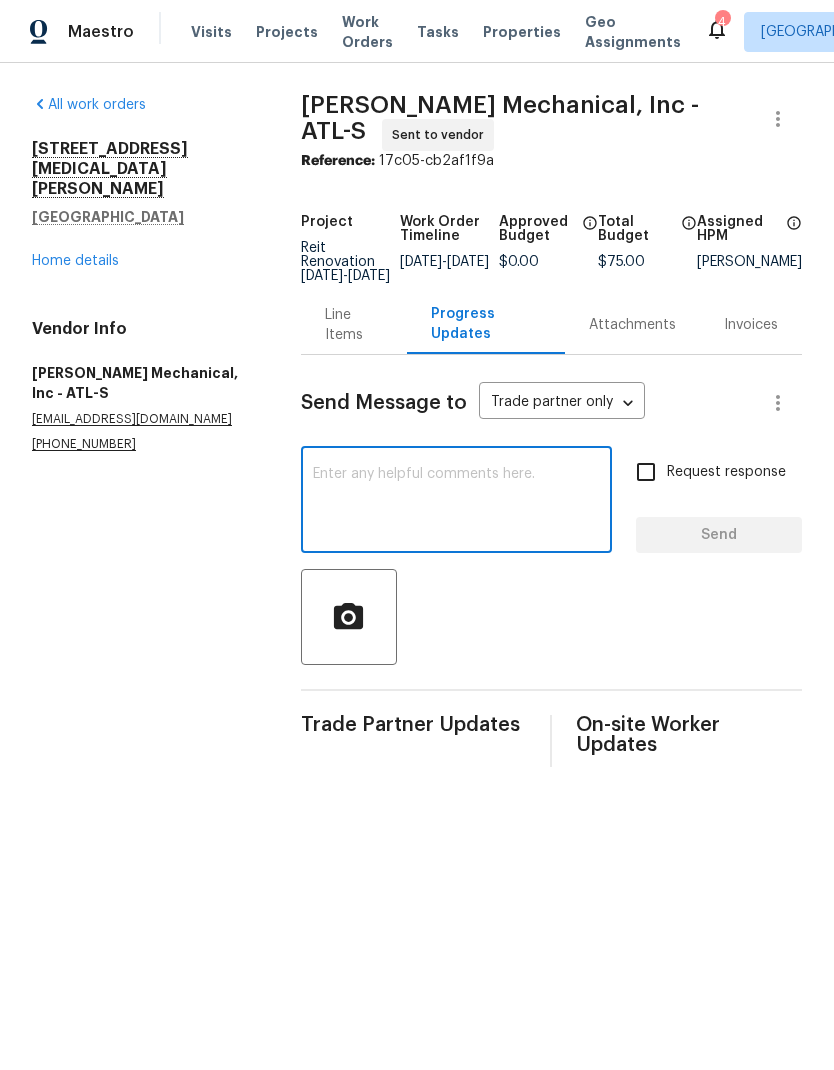 click at bounding box center (456, 502) 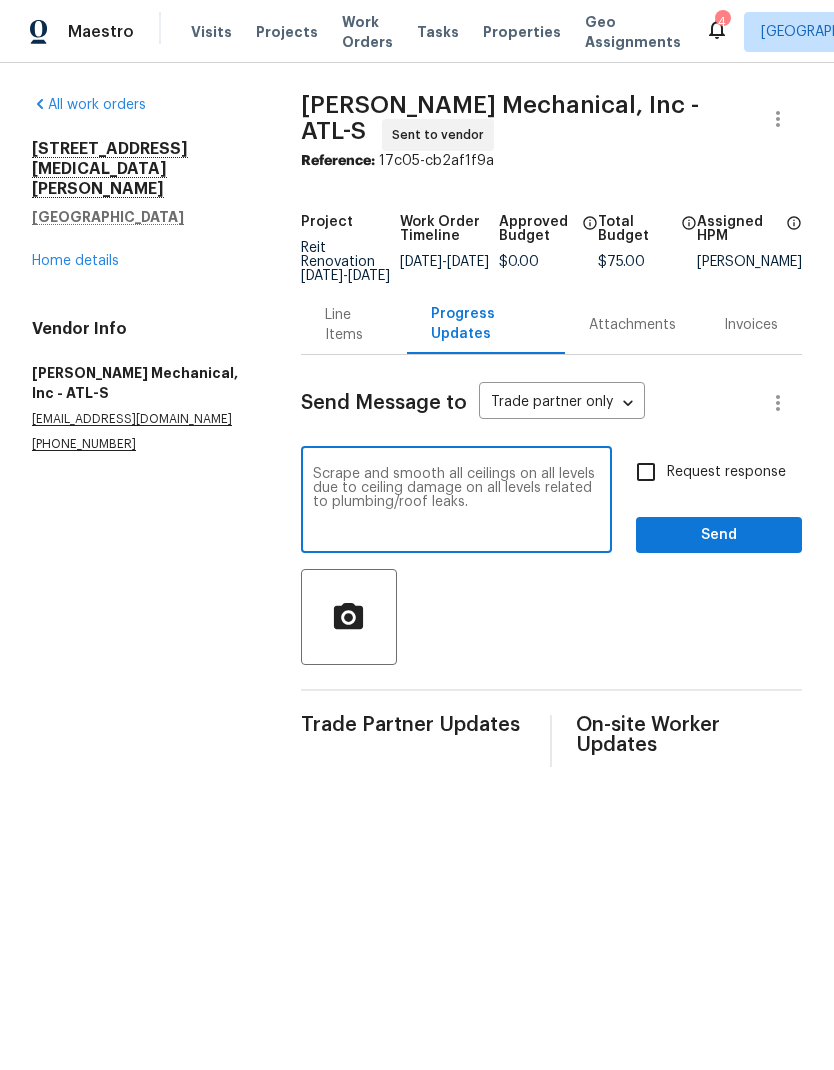 click on "Scrape and smooth all ceilings on all levels due to ceiling damage on all levels related to plumbing/roof leaks." at bounding box center (456, 502) 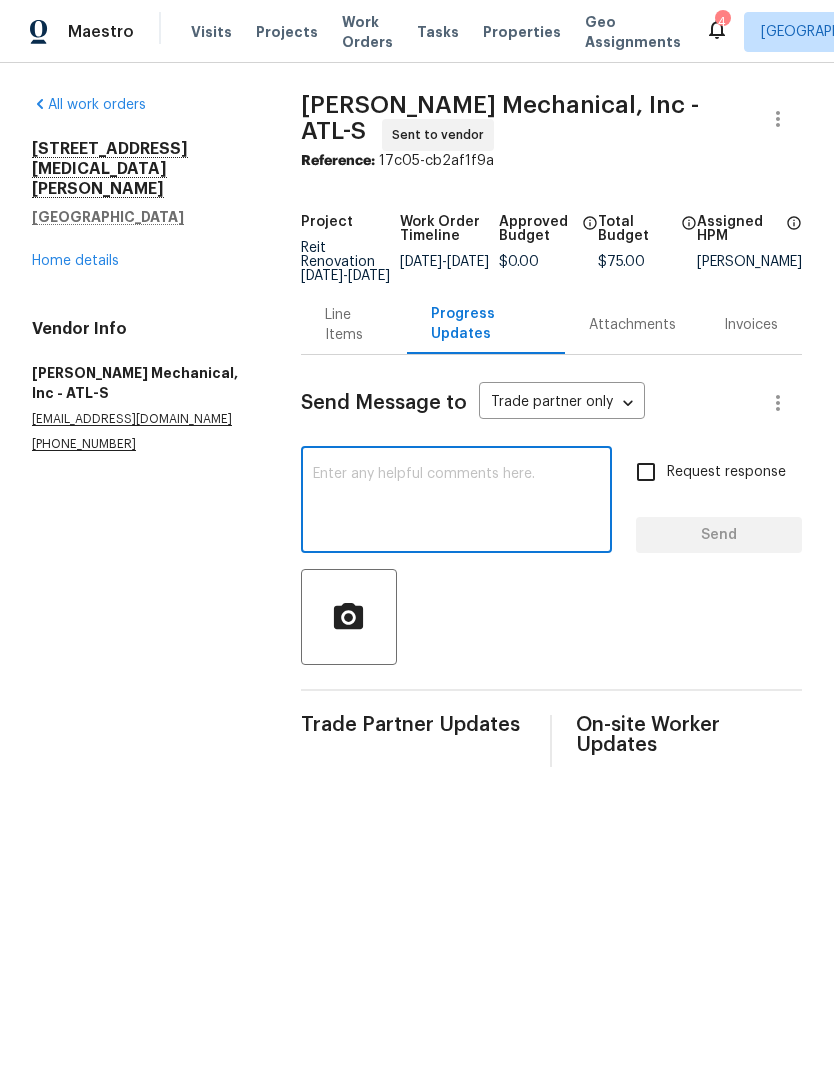 click at bounding box center [456, 502] 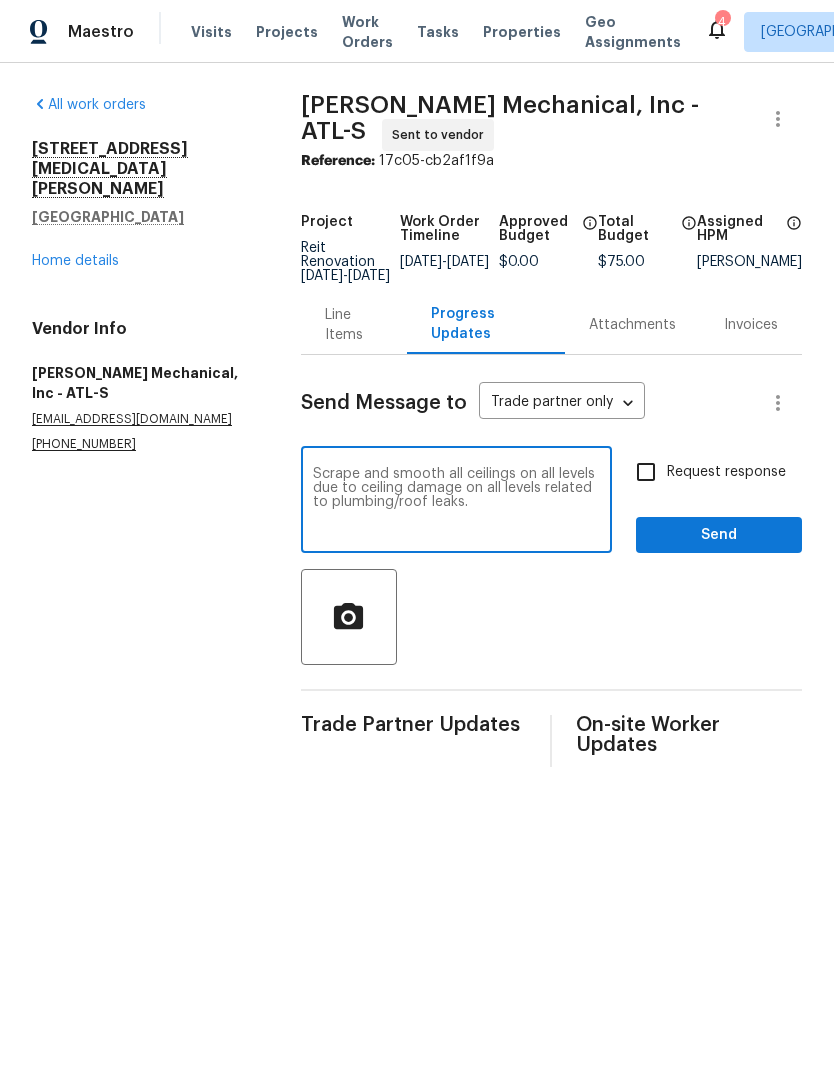 click on "Scrape and smooth all ceilings on all levels due to ceiling damage on all levels related to plumbing/roof leaks." at bounding box center (456, 502) 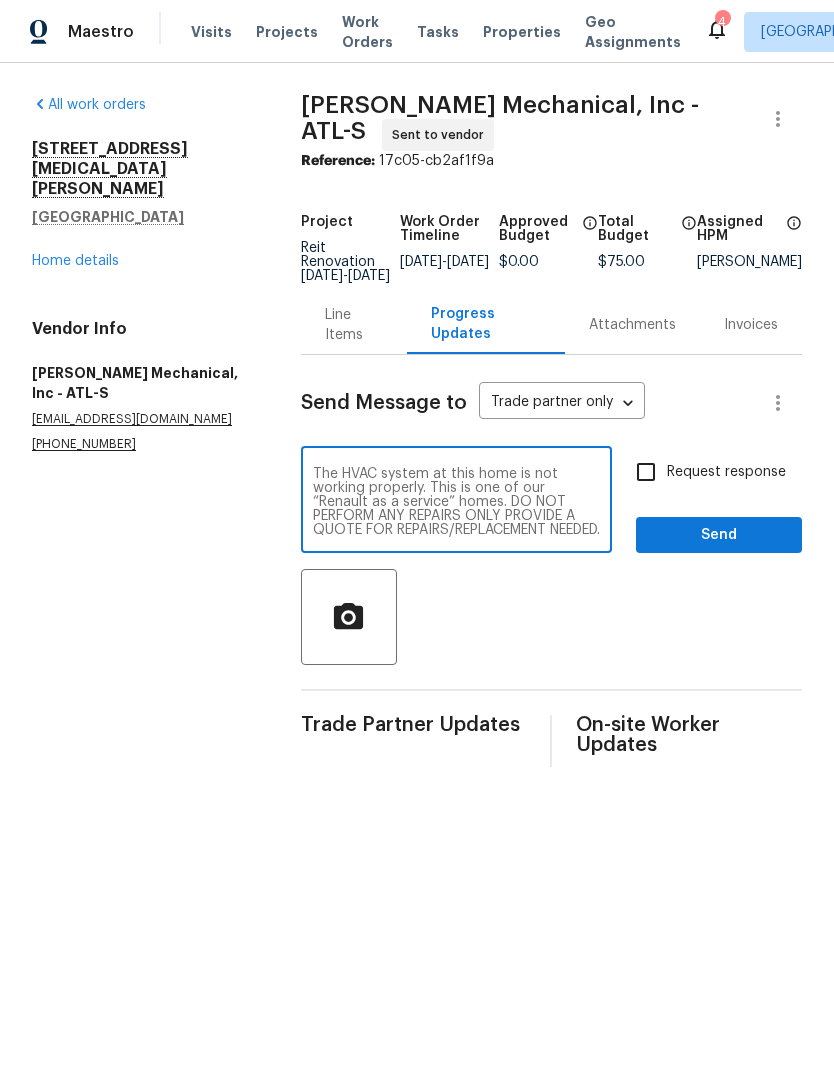 click on "The HVAC system at this home is not working properly. This is one of our “Renault as a service” homes. DO NOT PERFORM ANY REPAIRS ONLY PROVIDE A QUOTE FOR REPAIRS/REPLACEMENT NEEDED." at bounding box center [456, 502] 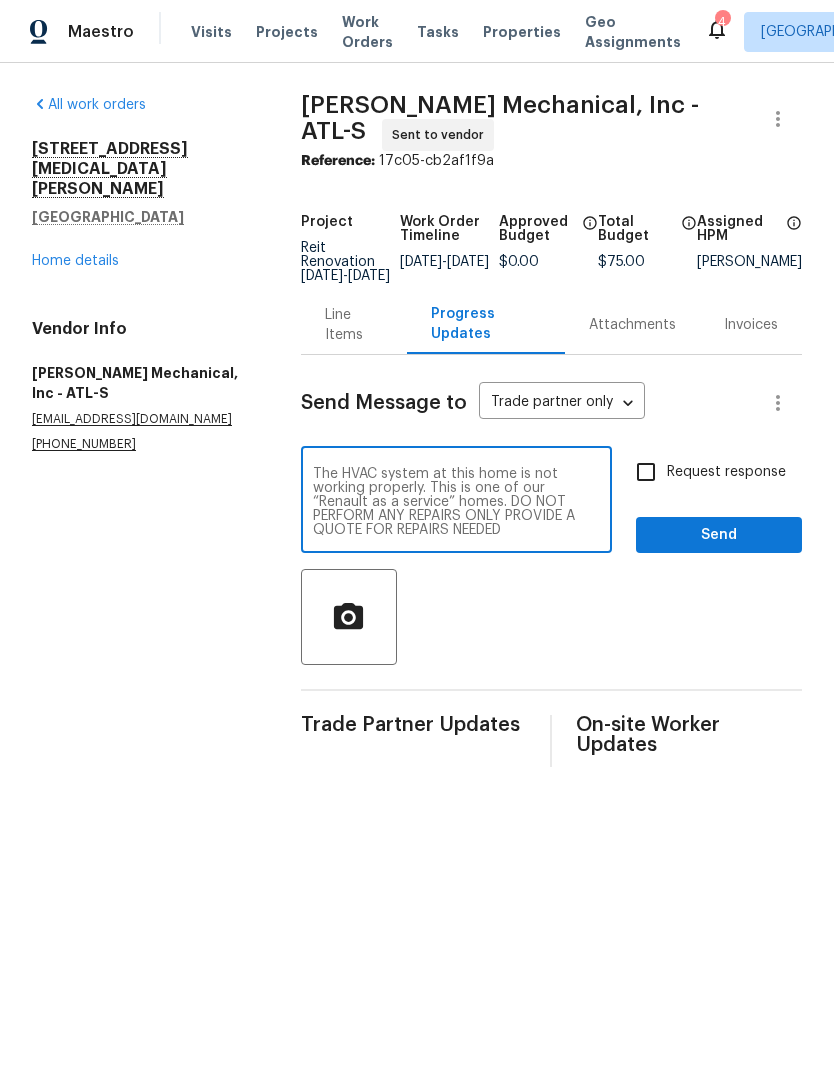 click on "The HVAC system at this home is not working properly. This is one of our “Renault as a service” homes. DO NOT PERFORM ANY REPAIRS ONLY PROVIDE A QUOTE FOR REPAIRS NEEDED" at bounding box center (456, 502) 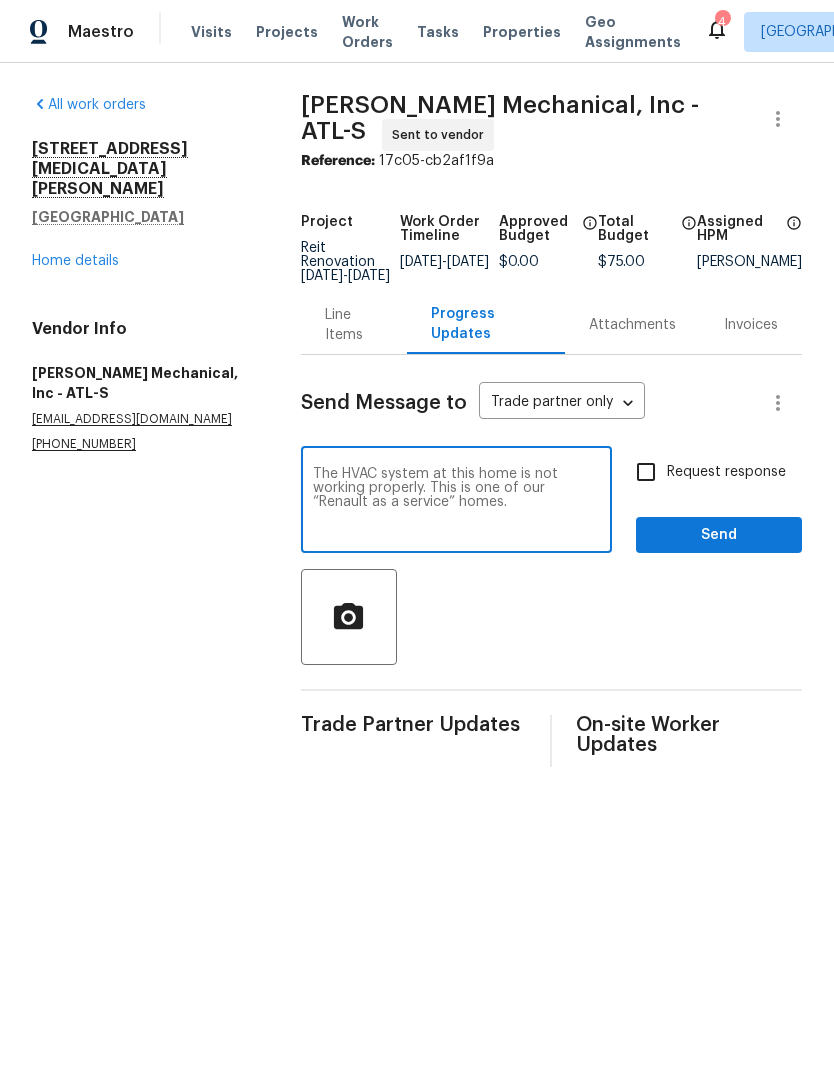 click on "The HVAC system at this home is not working properly. This is one of our “Renault as a service” homes." at bounding box center [456, 502] 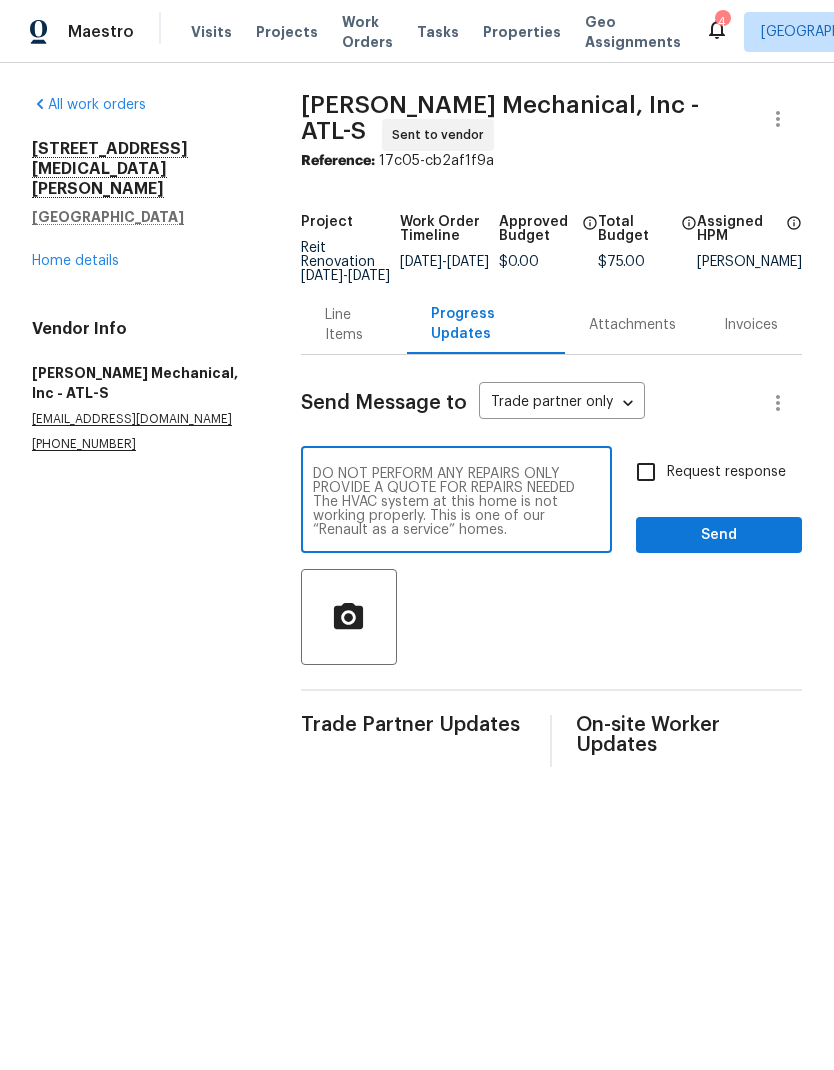click on "DO NOT PERFORM ANY REPAIRS ONLY PROVIDE A QUOTE FOR REPAIRS NEEDED The HVAC system at this home is not working properly. This is one of our “Renault as a service” homes." at bounding box center (456, 502) 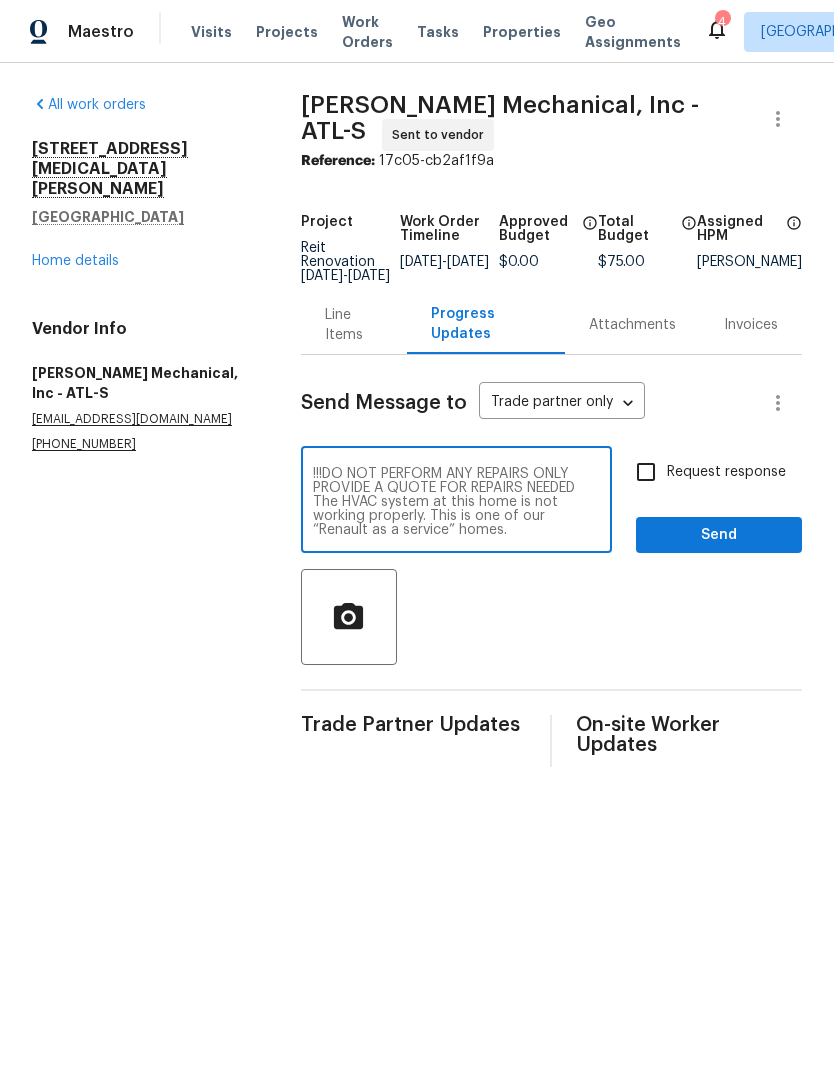 click on "!!!DO NOT PERFORM ANY REPAIRS ONLY PROVIDE A QUOTE FOR REPAIRS NEEDED The HVAC system at this home is not working properly. This is one of our “Renault as a service” homes." at bounding box center (456, 502) 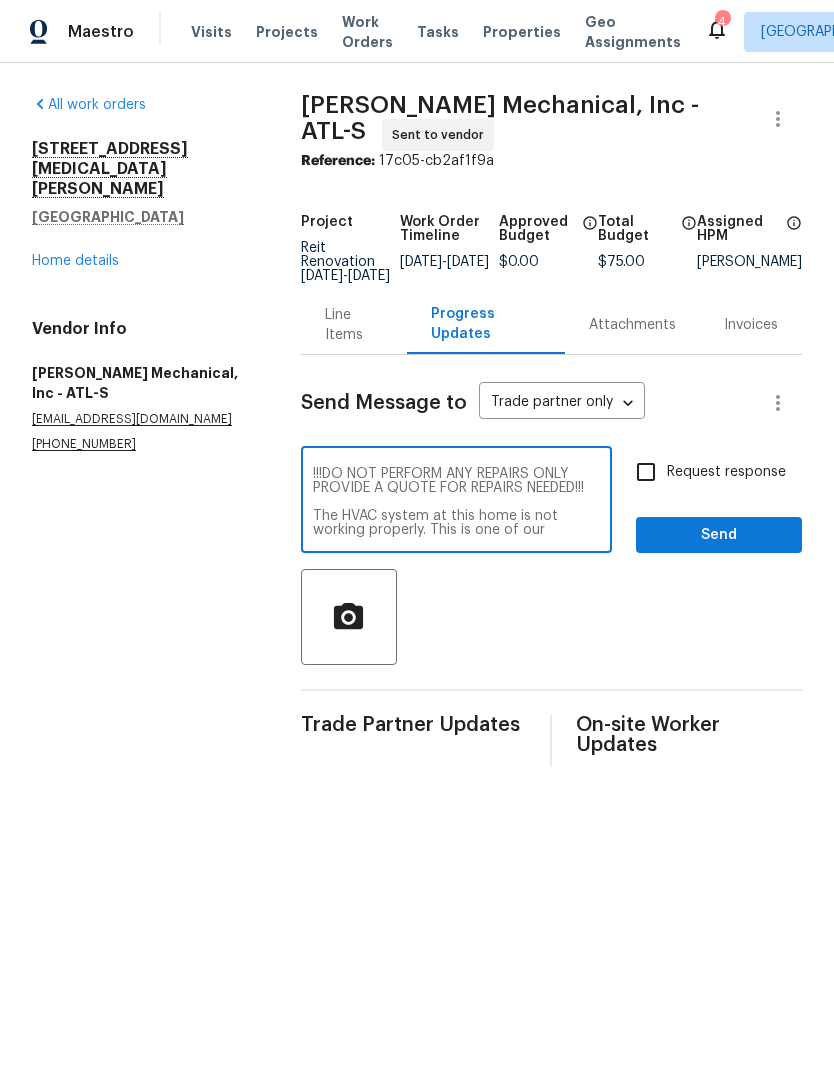 click on "!!!DO NOT PERFORM ANY REPAIRS ONLY PROVIDE A QUOTE FOR REPAIRS NEEDED!!!
The HVAC system at this home is not working properly. This is one of our “Renault as a service” homes." at bounding box center (456, 502) 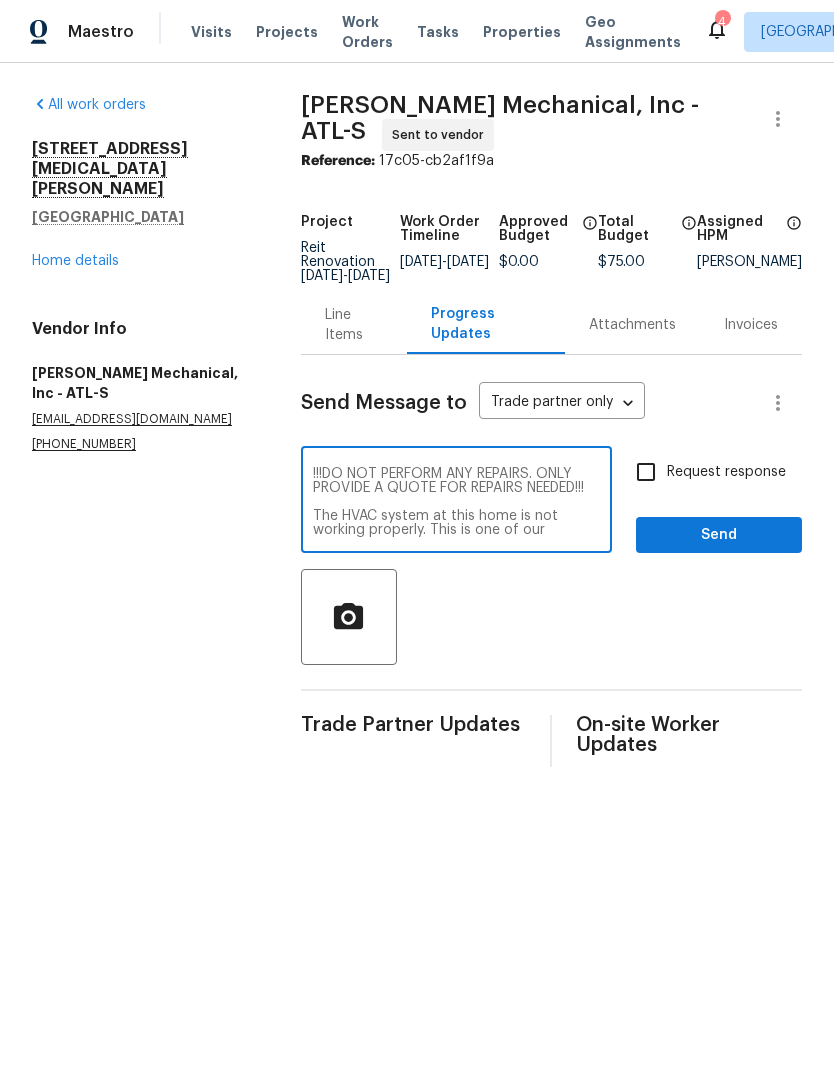 click on "!!!DO NOT PERFORM ANY REPAIRS. ONLY PROVIDE A QUOTE FOR REPAIRS NEEDED!!!
The HVAC system at this home is not working properly. This is one of our “Renault as a service” homes." at bounding box center [456, 502] 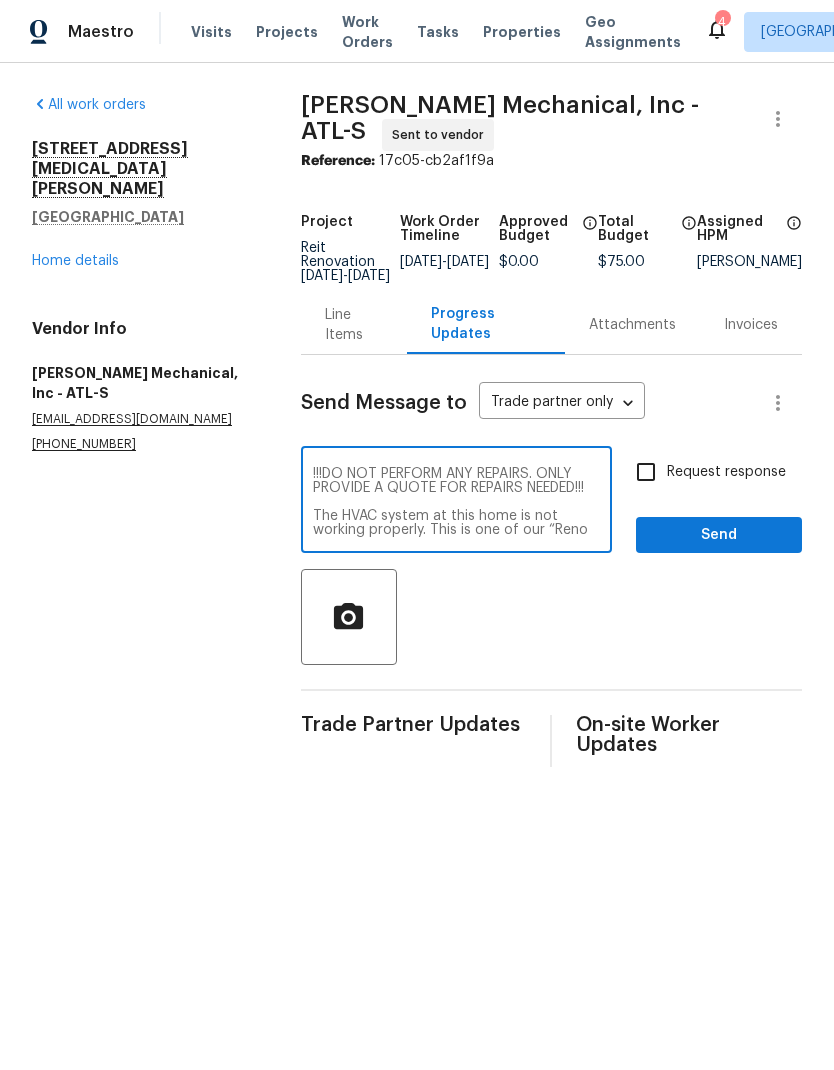 scroll, scrollTop: 0, scrollLeft: 0, axis: both 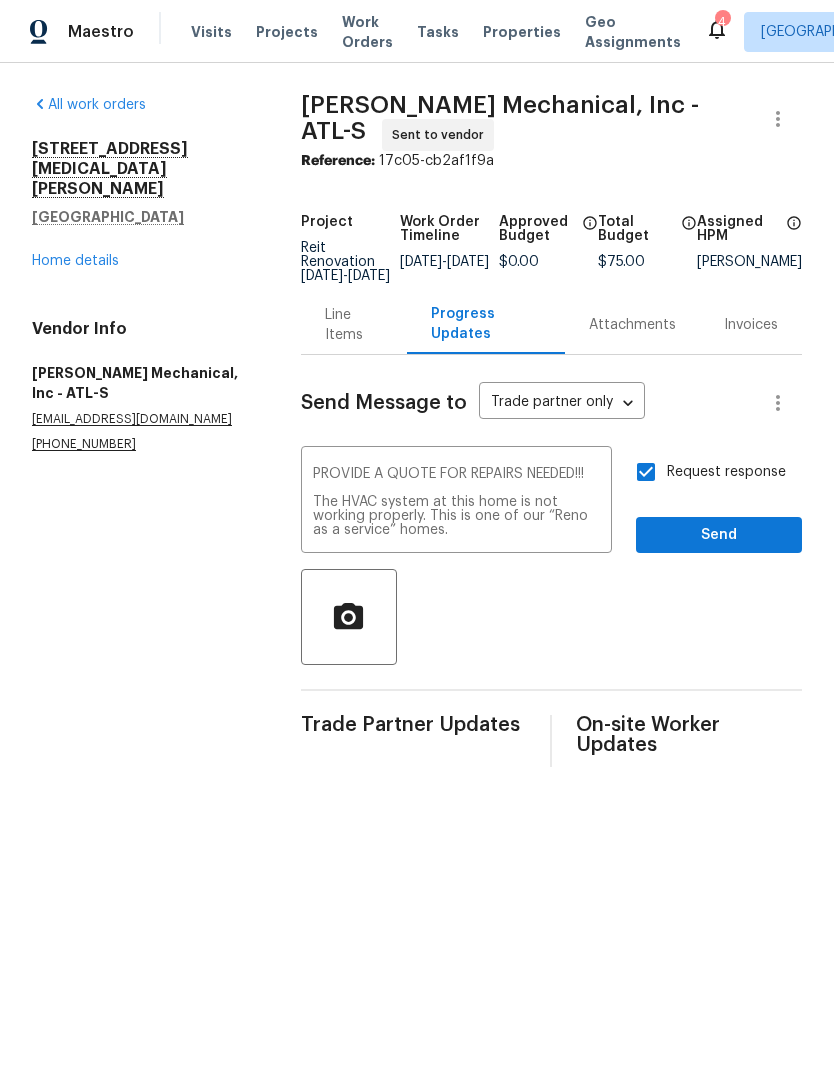 click on "!!!DO NOT PERFORM ANY REPAIRS. ONLY PROVIDE A QUOTE FOR REPAIRS NEEDED!!!
The HVAC system at this home is not working properly. This is one of our “Reno as a service” homes." at bounding box center (456, 502) 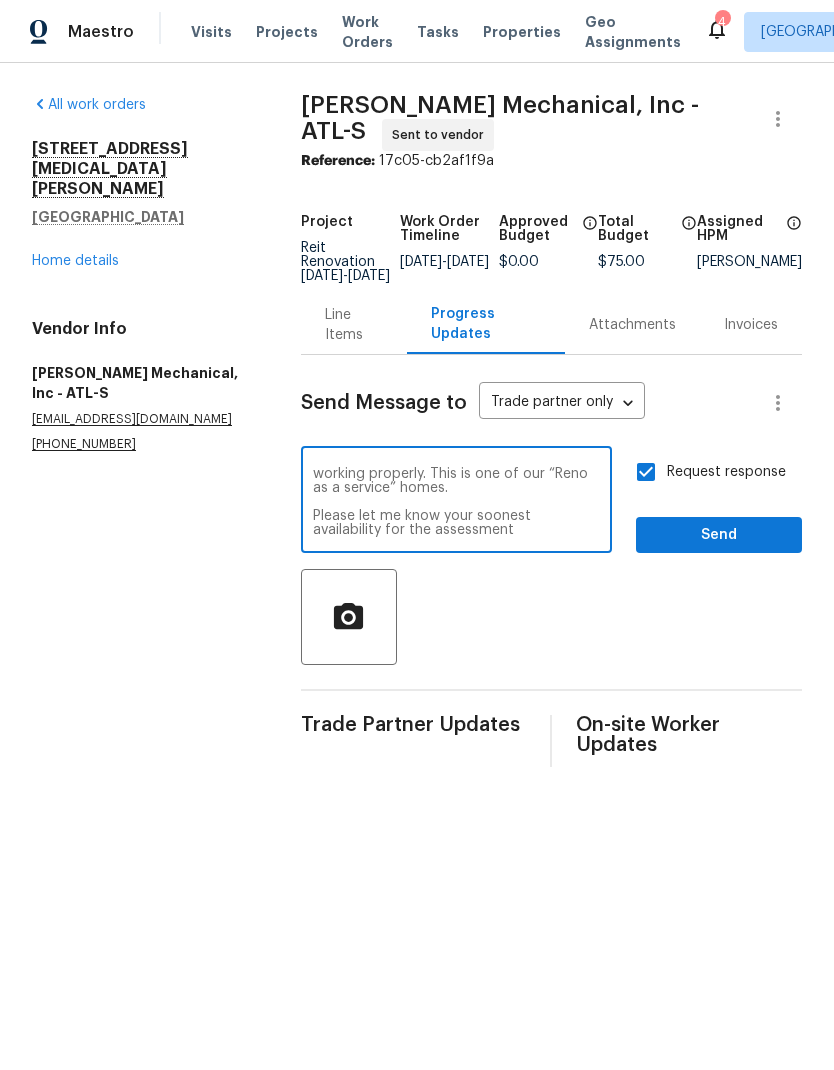 scroll, scrollTop: 56, scrollLeft: 0, axis: vertical 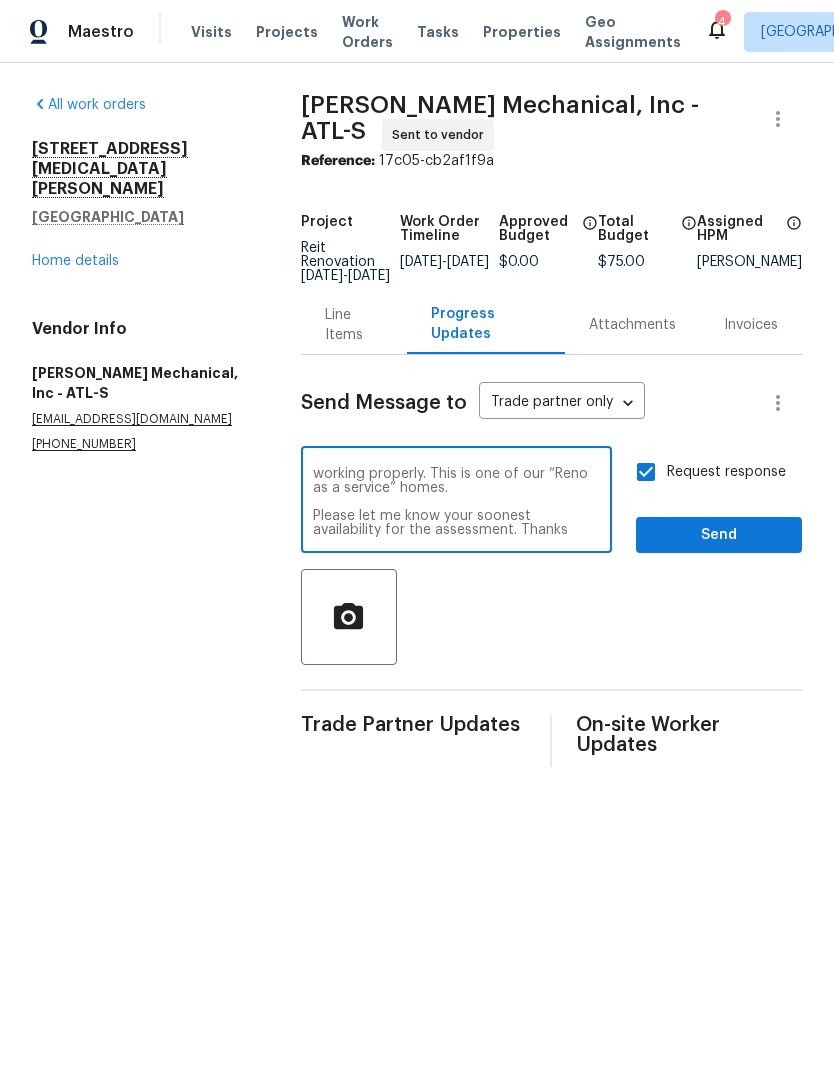 click on "!!!DO NOT PERFORM ANY REPAIRS. ONLY PROVIDE A QUOTE FOR REPAIRS NEEDED!!!
The HVAC system at this home is not working properly. This is one of our “Reno as a service” homes.
Please let me know your soonest availability for the assessment. Thanks" at bounding box center [456, 502] 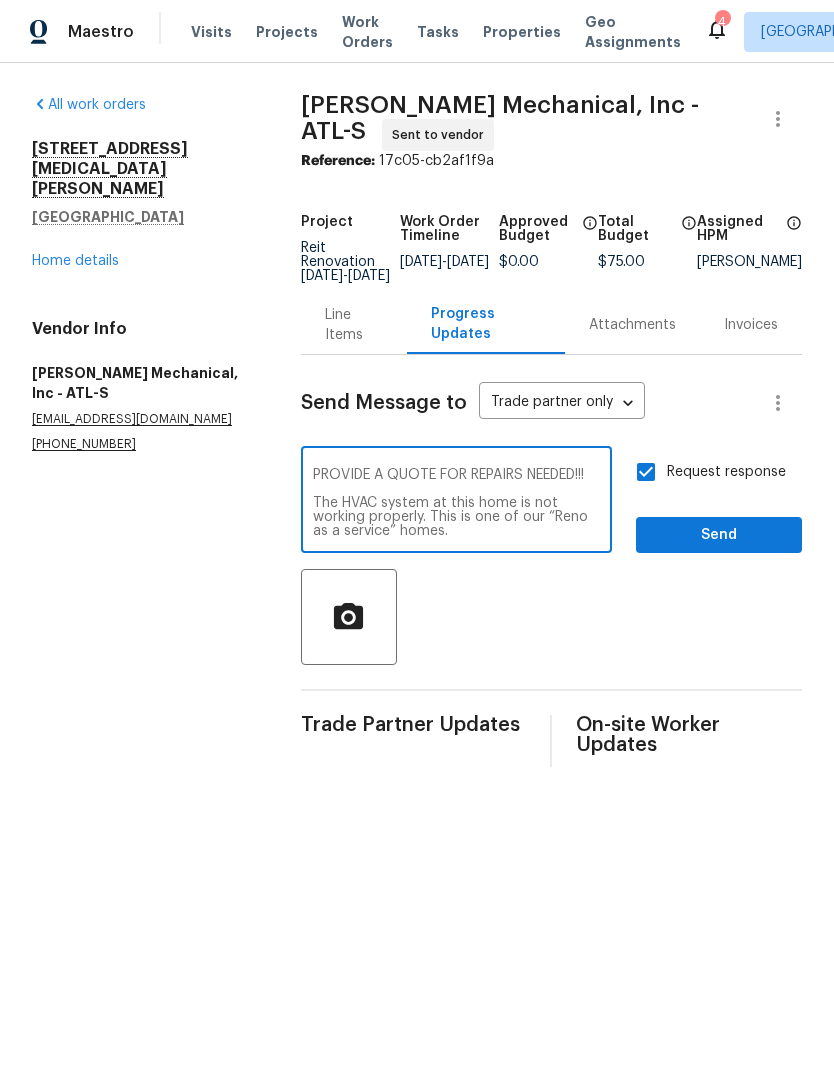 scroll, scrollTop: 0, scrollLeft: 0, axis: both 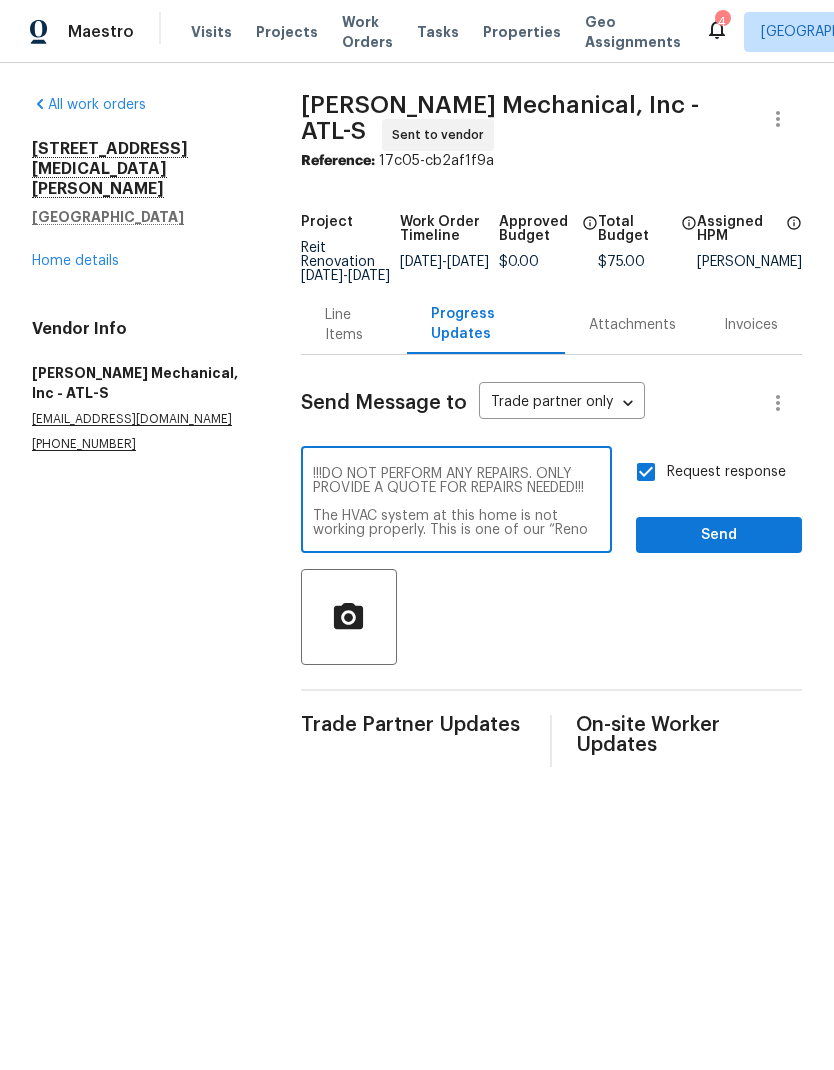 type on "!!!DO NOT PERFORM ANY REPAIRS. ONLY PROVIDE A QUOTE FOR REPAIRS NEEDED!!!
The HVAC system at this home is not working properly. This is one of our “Reno as a service” homes.
Please let me know your soonest availability for the assessment. Thanks" 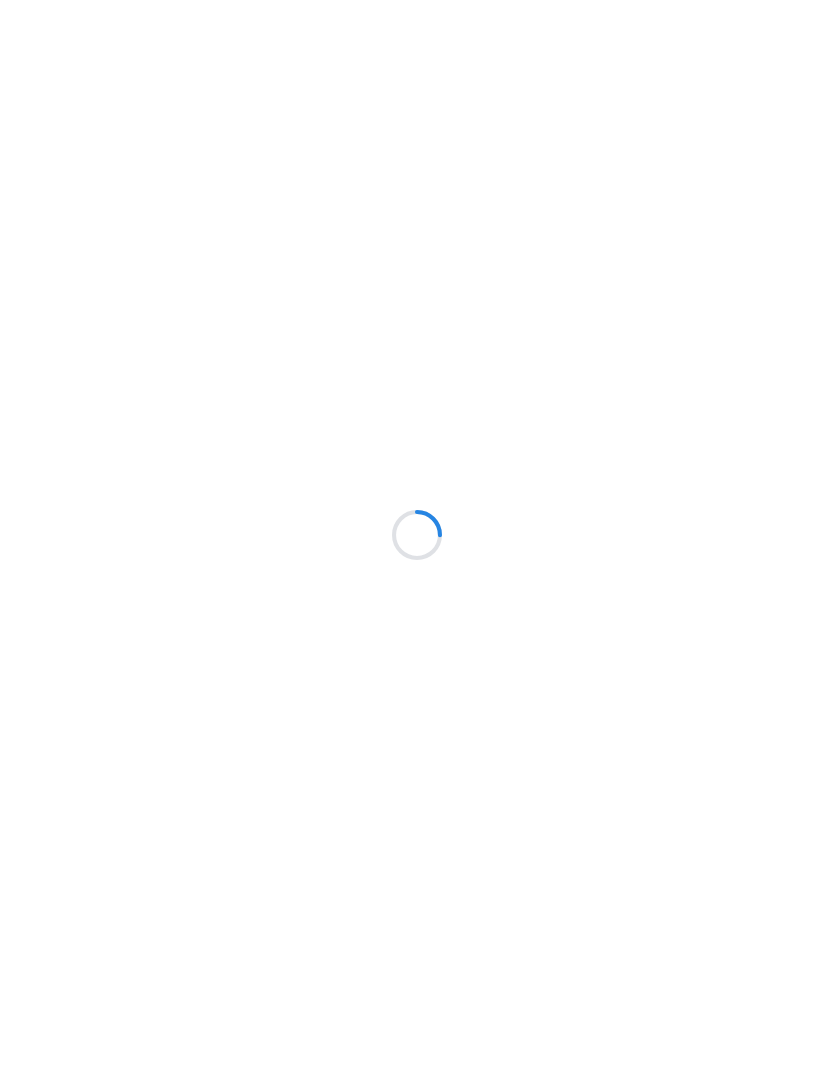 scroll, scrollTop: 0, scrollLeft: 0, axis: both 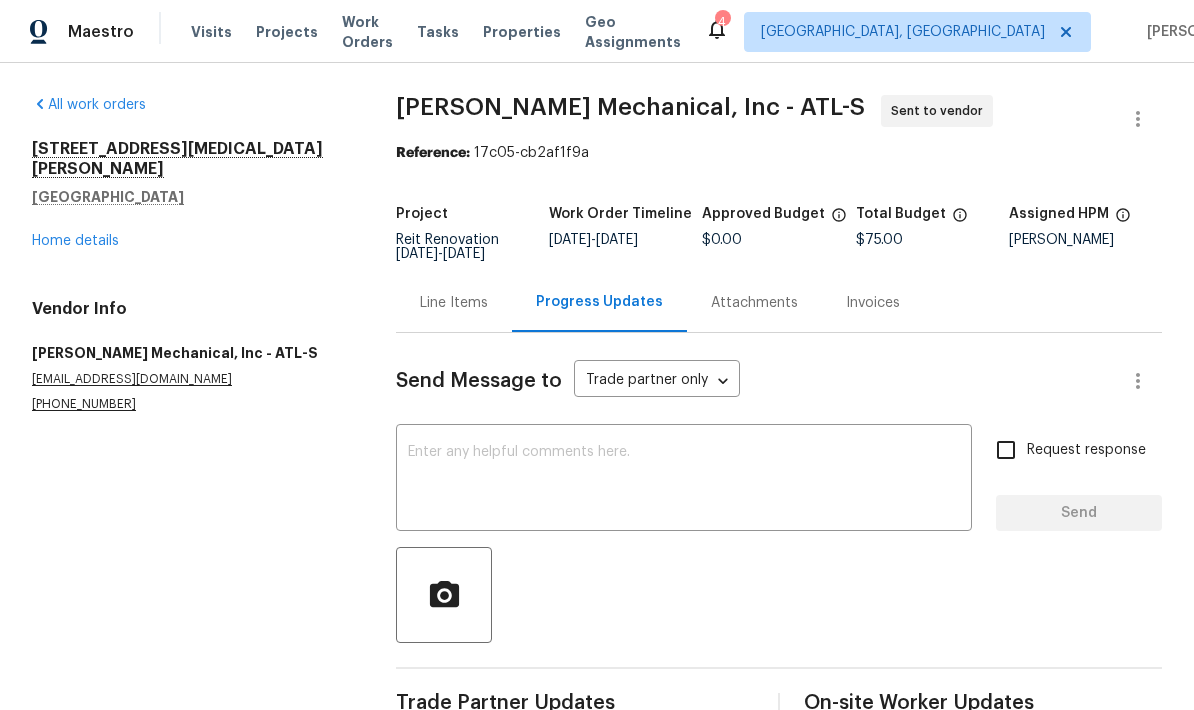 click at bounding box center (684, 480) 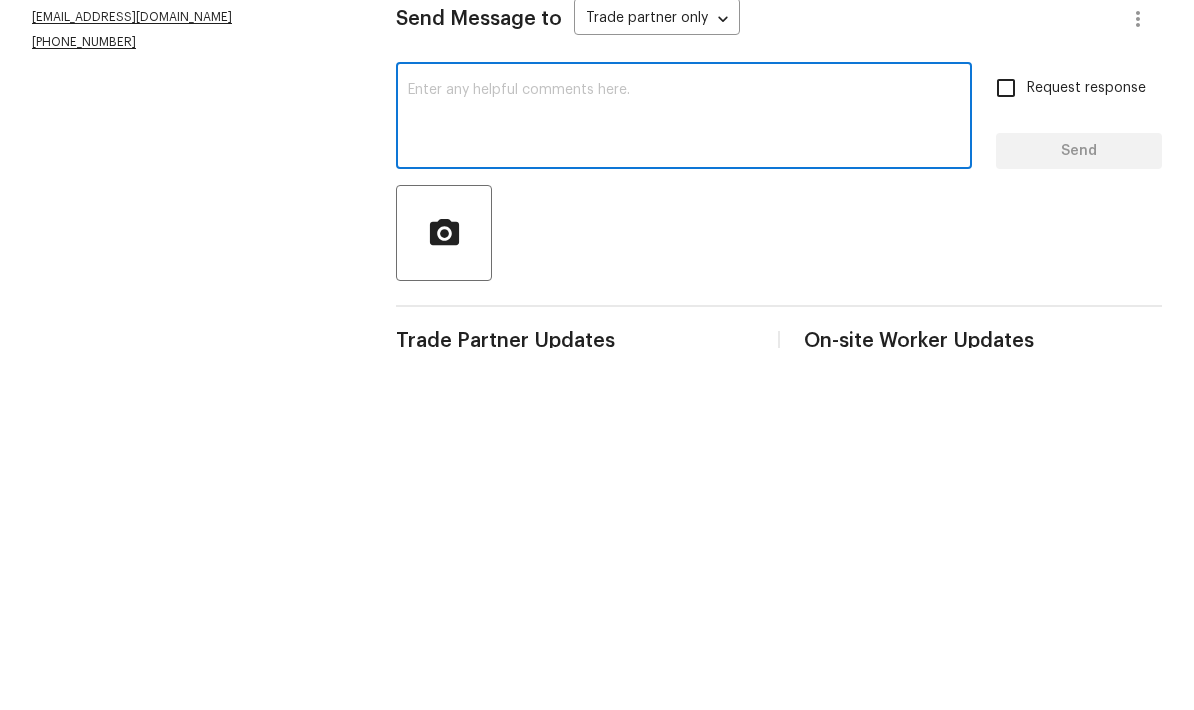 click at bounding box center (684, 480) 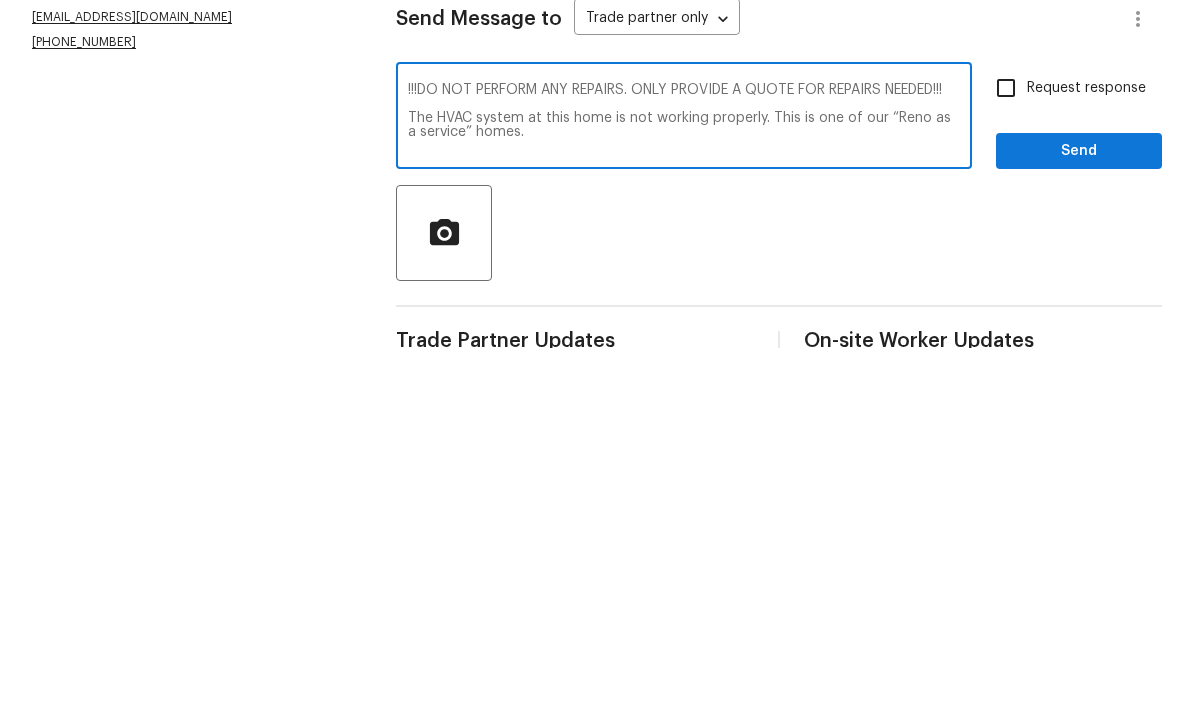 scroll, scrollTop: 14, scrollLeft: 0, axis: vertical 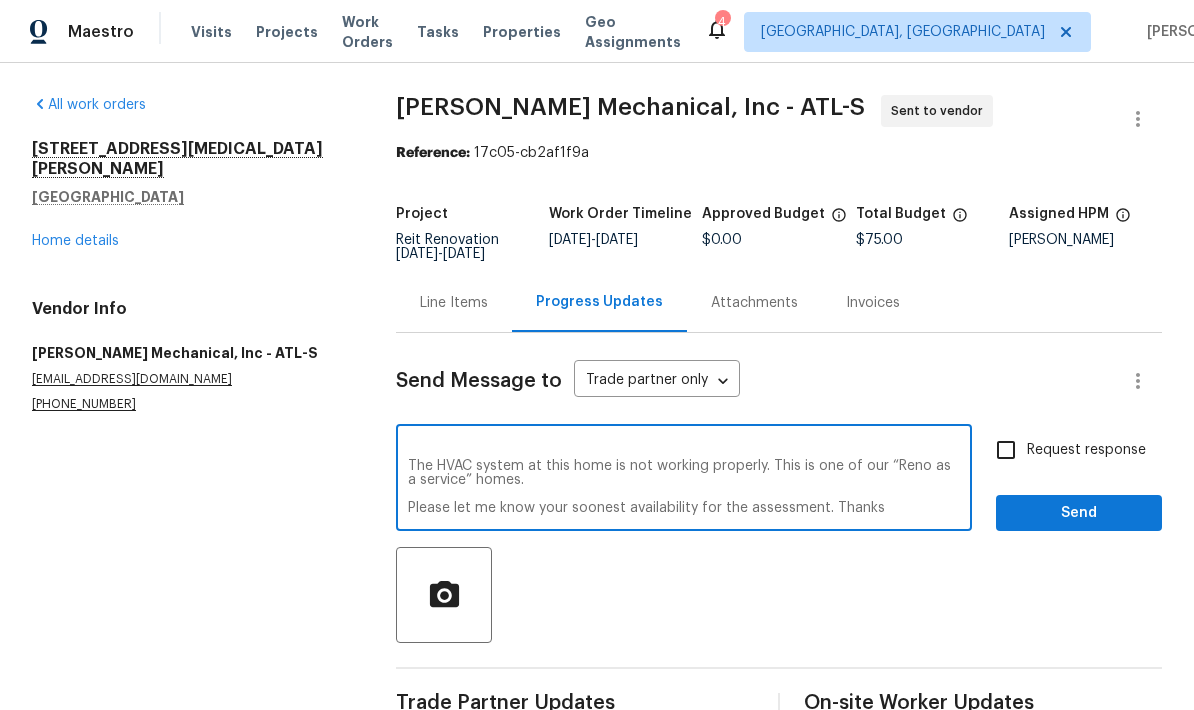 type on "!!!DO NOT PERFORM ANY REPAIRS. ONLY PROVIDE A QUOTE FOR REPAIRS NEEDED!!!
The HVAC system at this home is not working properly. This is one of our “Reno as a service” homes.
Please let me know your soonest availability for the assessment. Thanks" 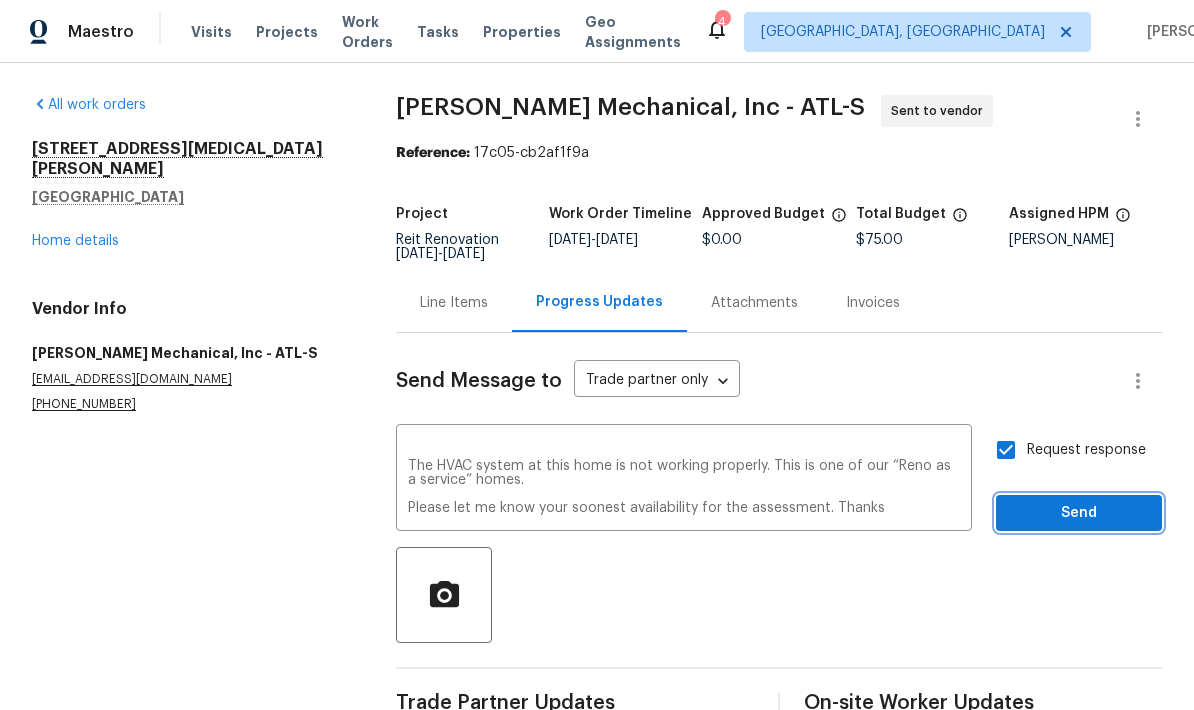 click on "Send" at bounding box center [1079, 513] 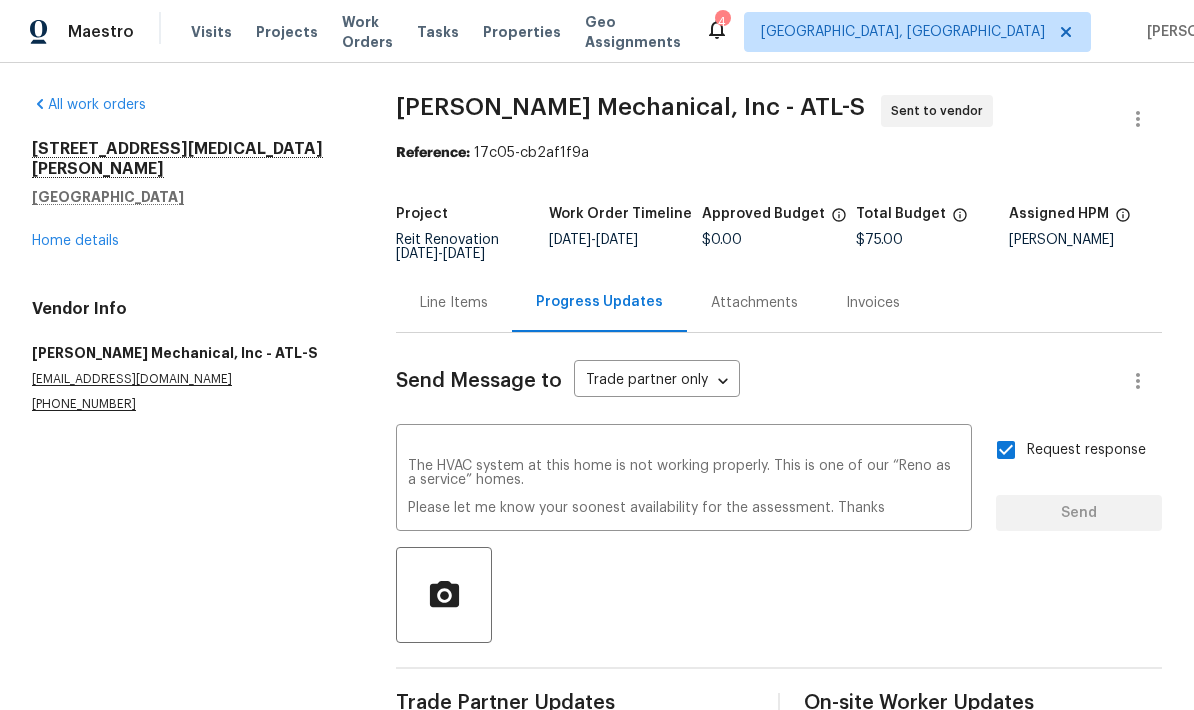type 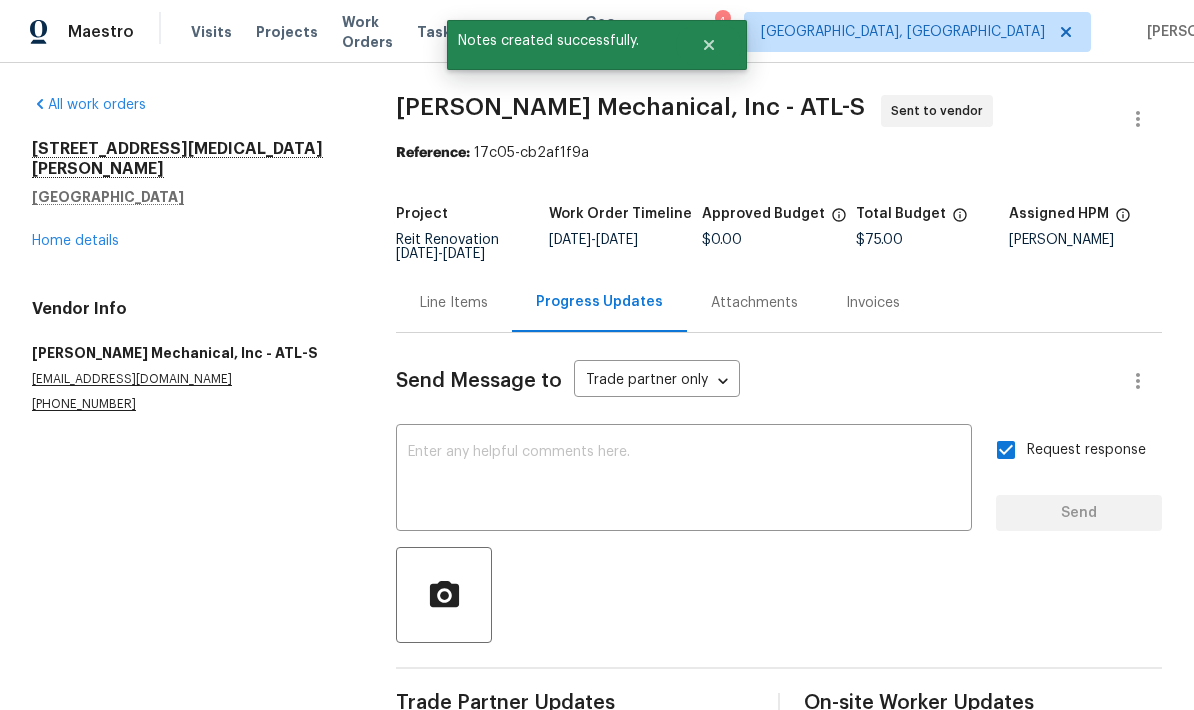 scroll, scrollTop: 0, scrollLeft: 0, axis: both 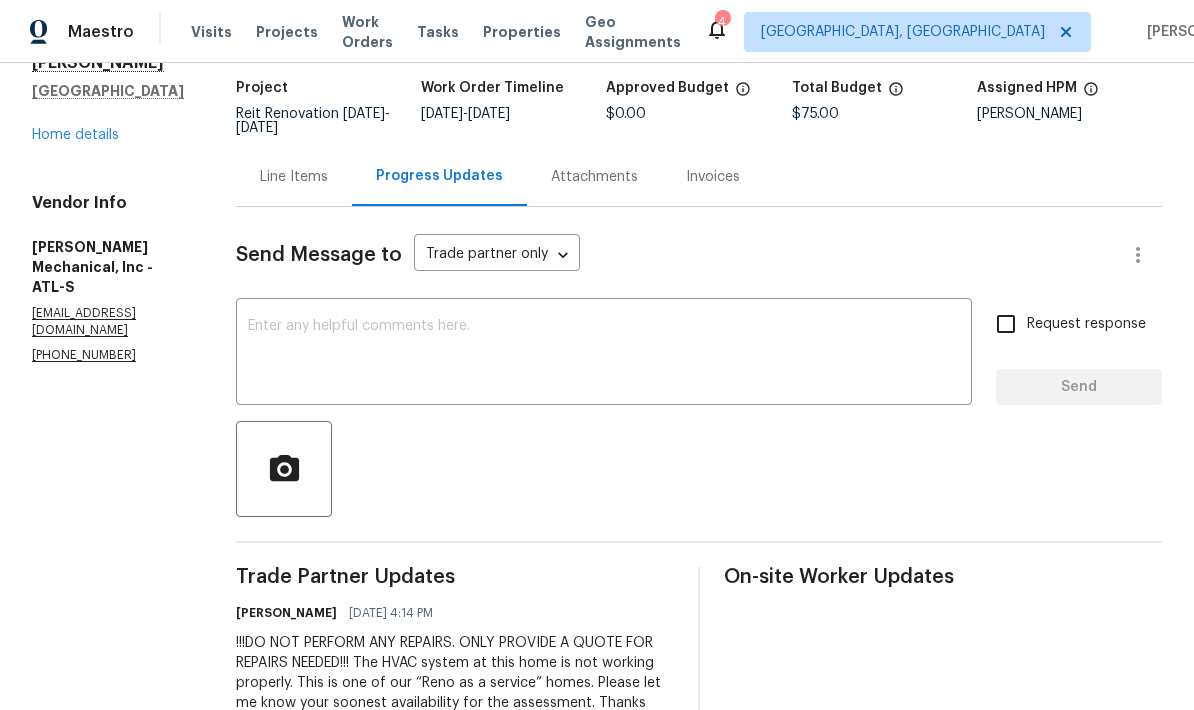 click on "Line Items" at bounding box center (294, 177) 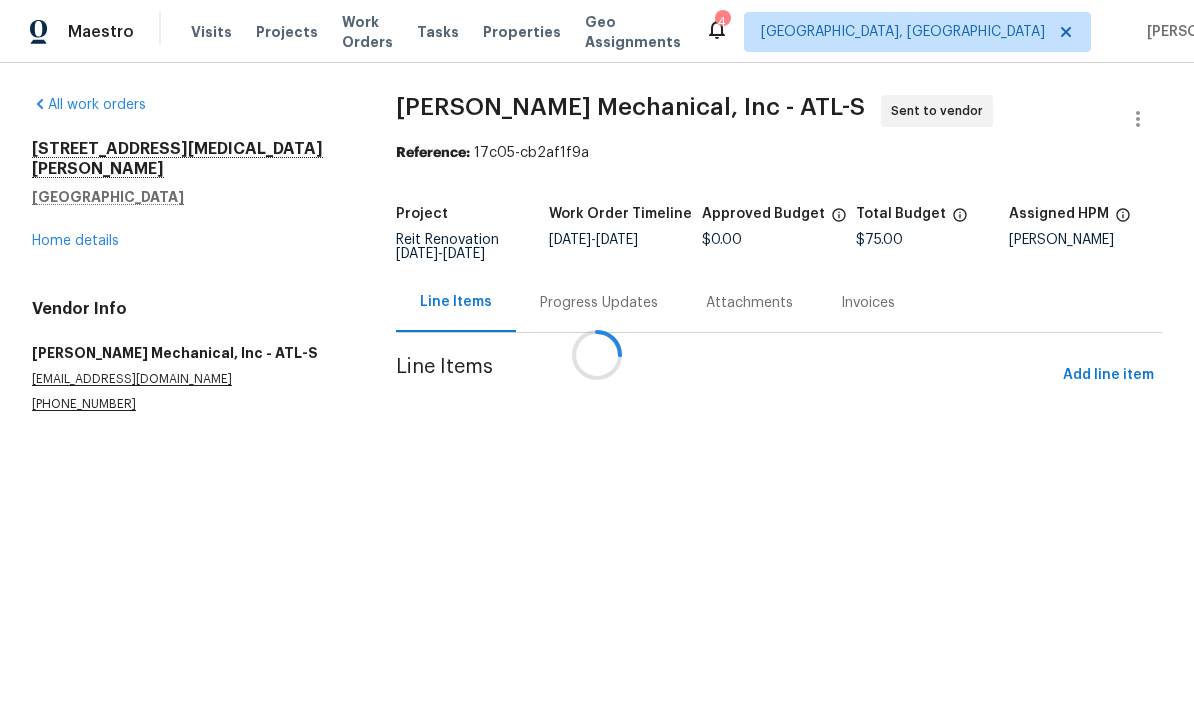 scroll, scrollTop: 0, scrollLeft: 0, axis: both 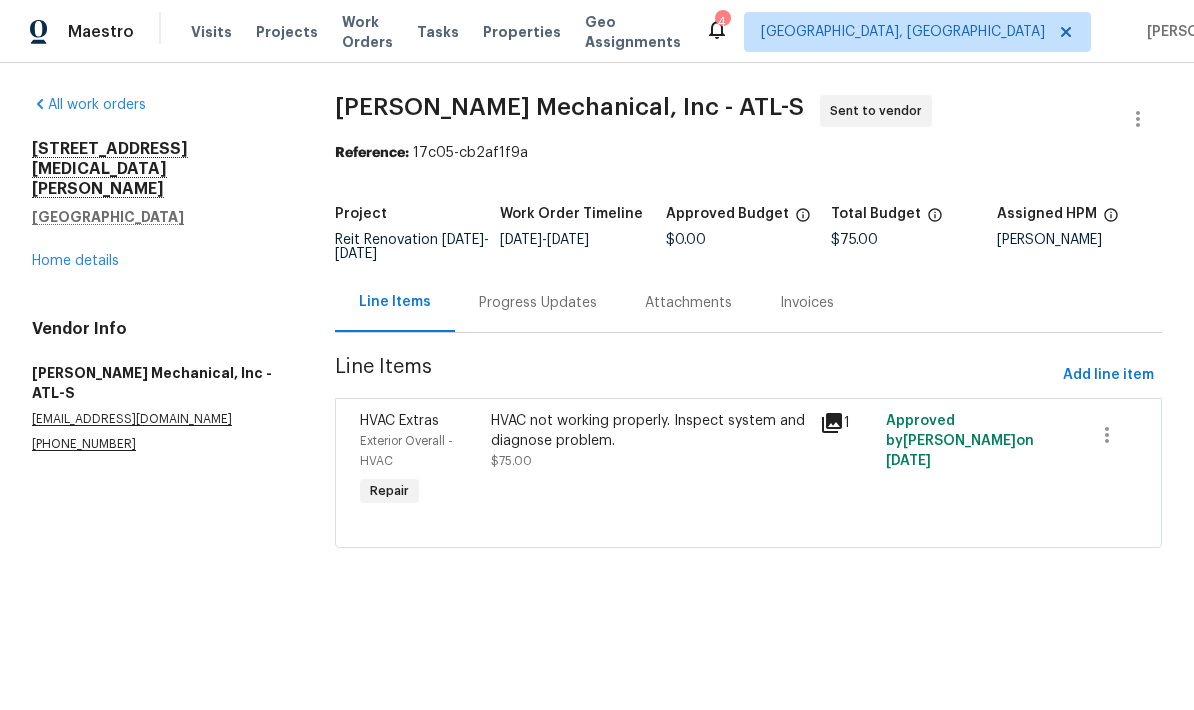 click on "HVAC not working properly. Inspect system and diagnose problem." at bounding box center (649, 431) 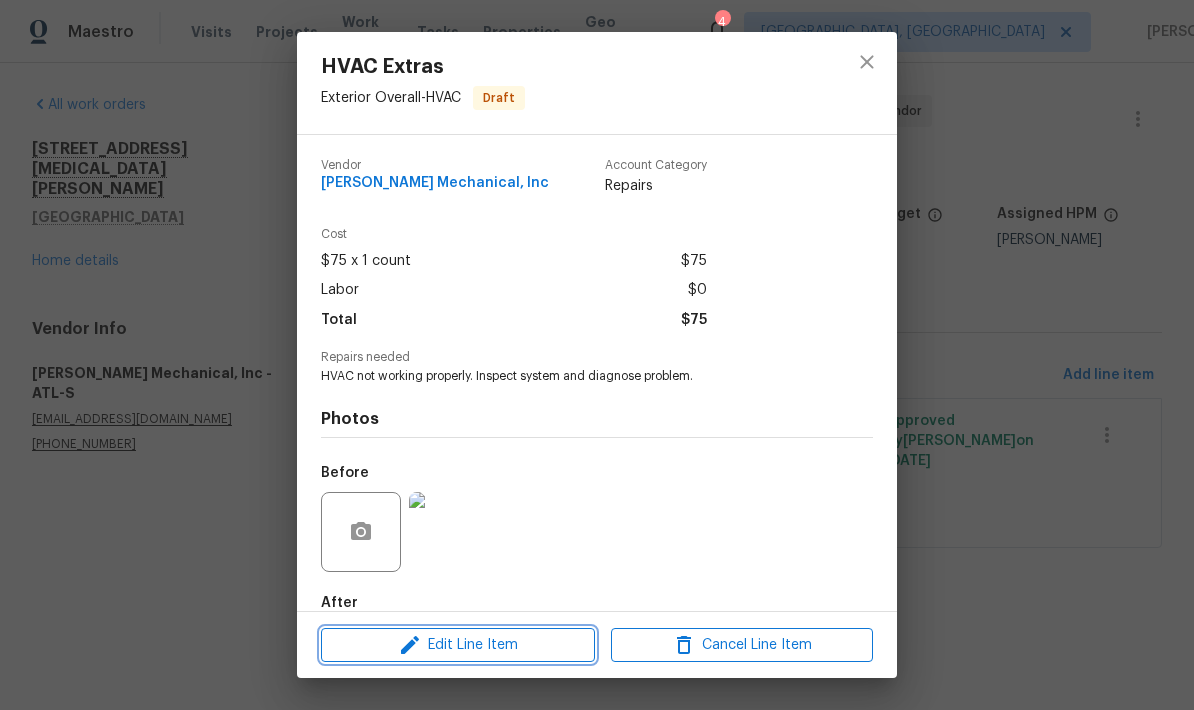 click on "Edit Line Item" at bounding box center [458, 645] 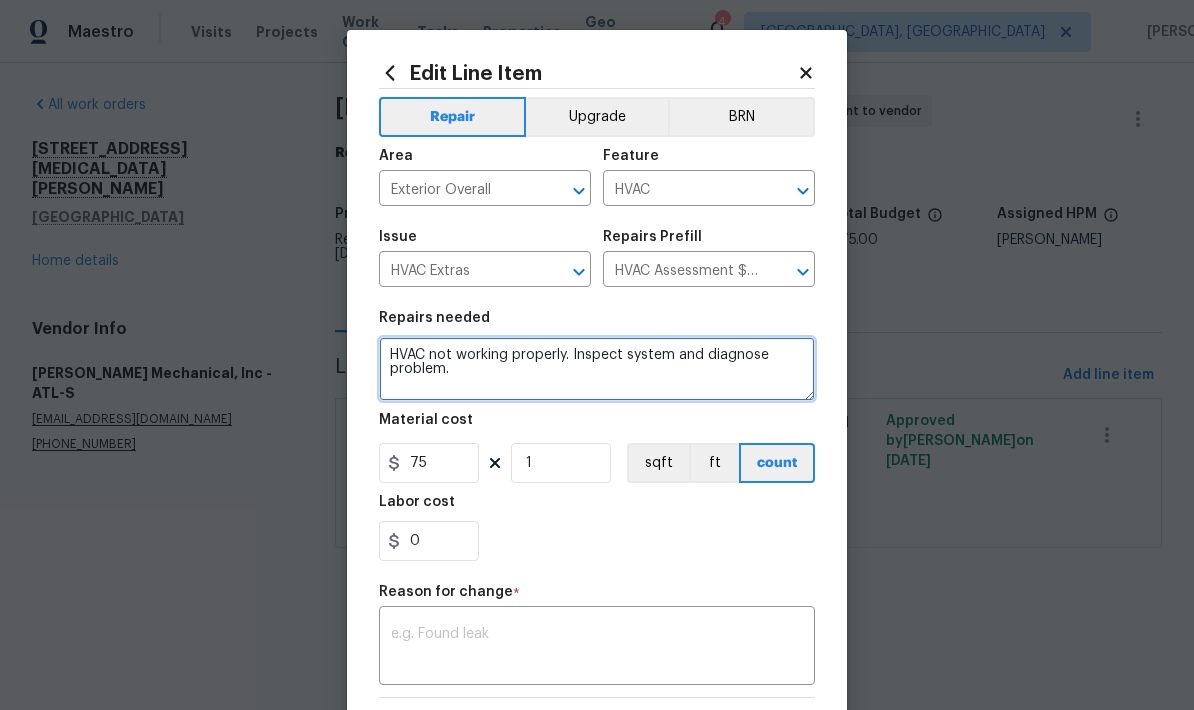 click on "HVAC not working properly. Inspect system and diagnose problem." at bounding box center [597, 369] 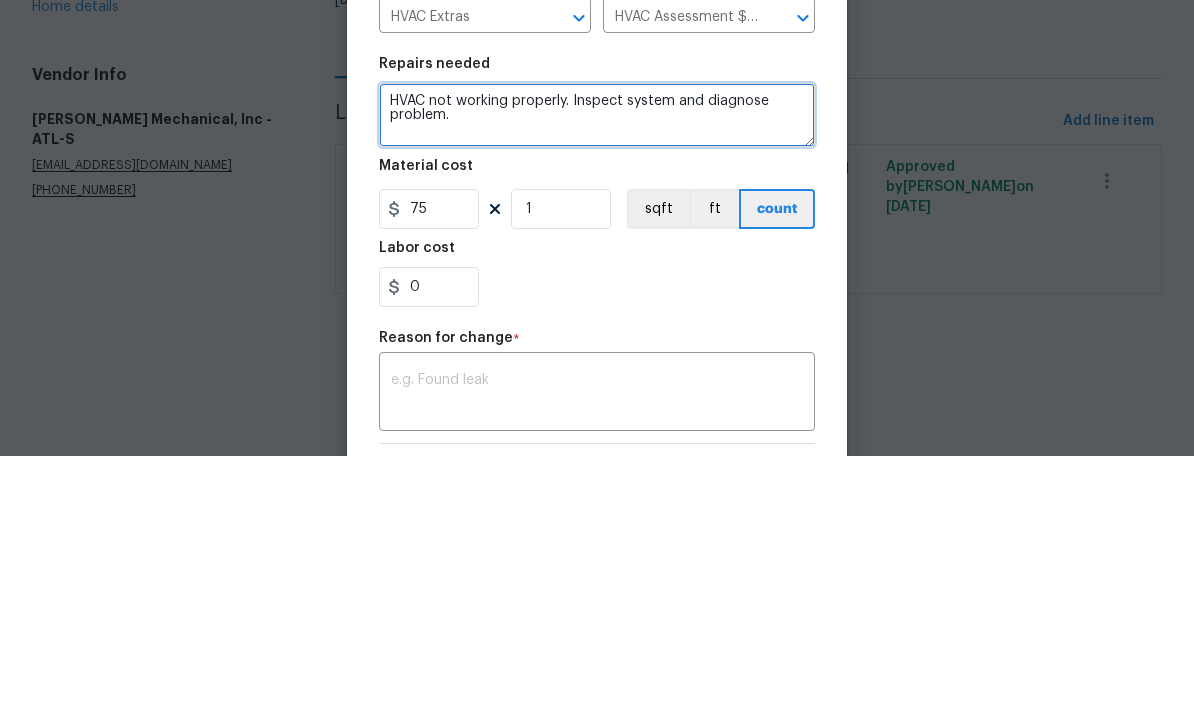 click on "HVAC not working properly. Inspect system and diagnose problem." at bounding box center (597, 369) 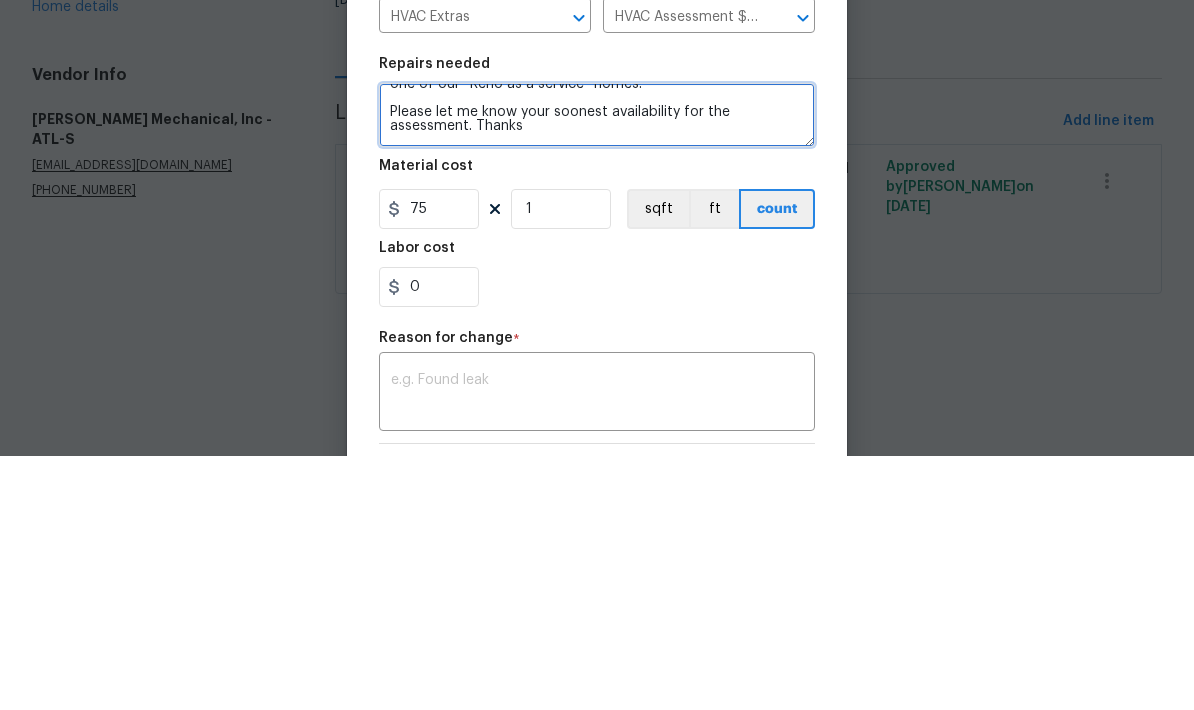 scroll, scrollTop: 77, scrollLeft: 0, axis: vertical 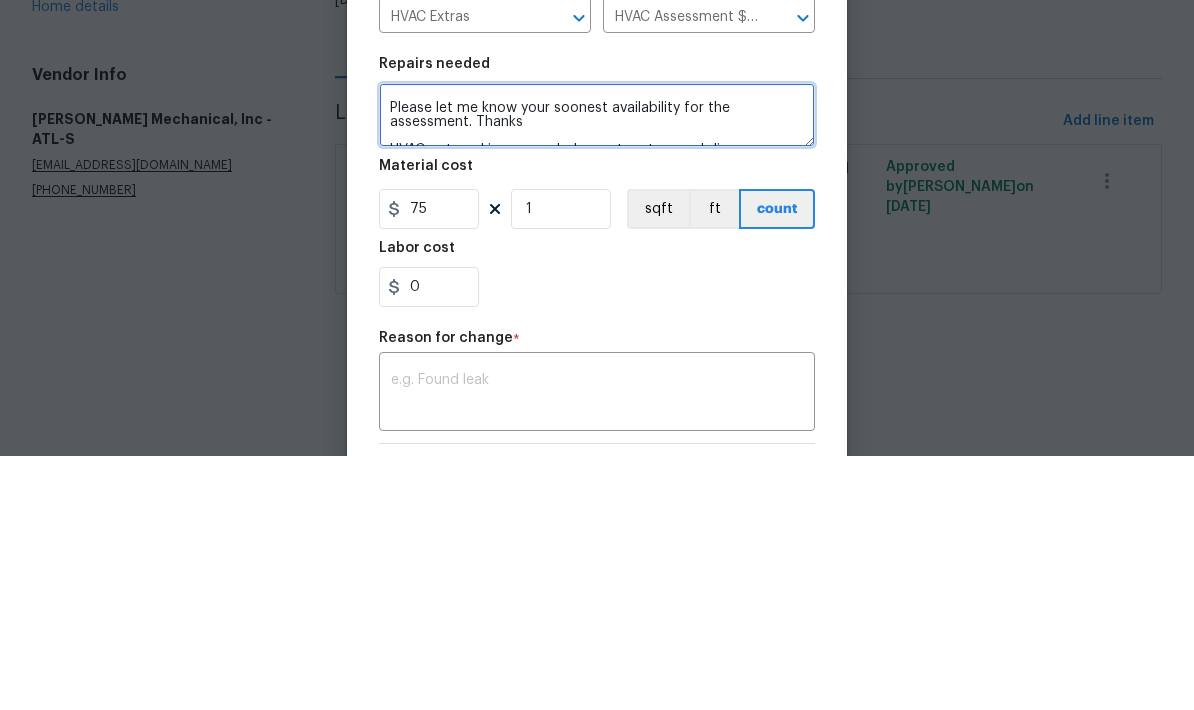 click on "!!!DO NOT PERFORM ANY REPAIRS. ONLY PROVIDE A QUOTE FOR REPAIRS NEEDED!!!
The HVAC system at this home is not working properly. This is one of our “Reno as a service” homes.
Please let me know your soonest availability for the assessment. Thanks
HVAC not working properly. Inspect system and diagnose problem." at bounding box center [597, 369] 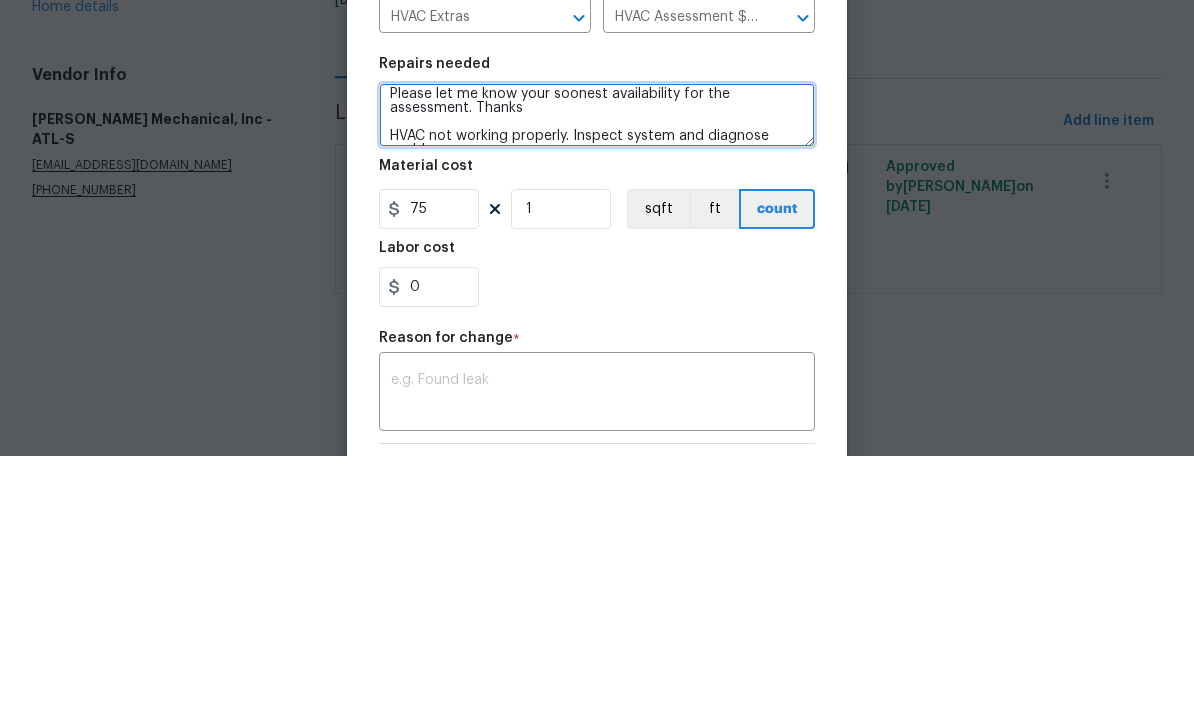 click on "!!!DO NOT PERFORM ANY REPAIRS. ONLY PROVIDE A QUOTE FOR REPAIRS NEEDED!!!
The HVAC system at this home is not working properly. This is one of our “Reno as a service”
Please let me know your soonest availability for the assessment. Thanks
HVAC not working properly. Inspect system and diagnose problem." at bounding box center (597, 369) 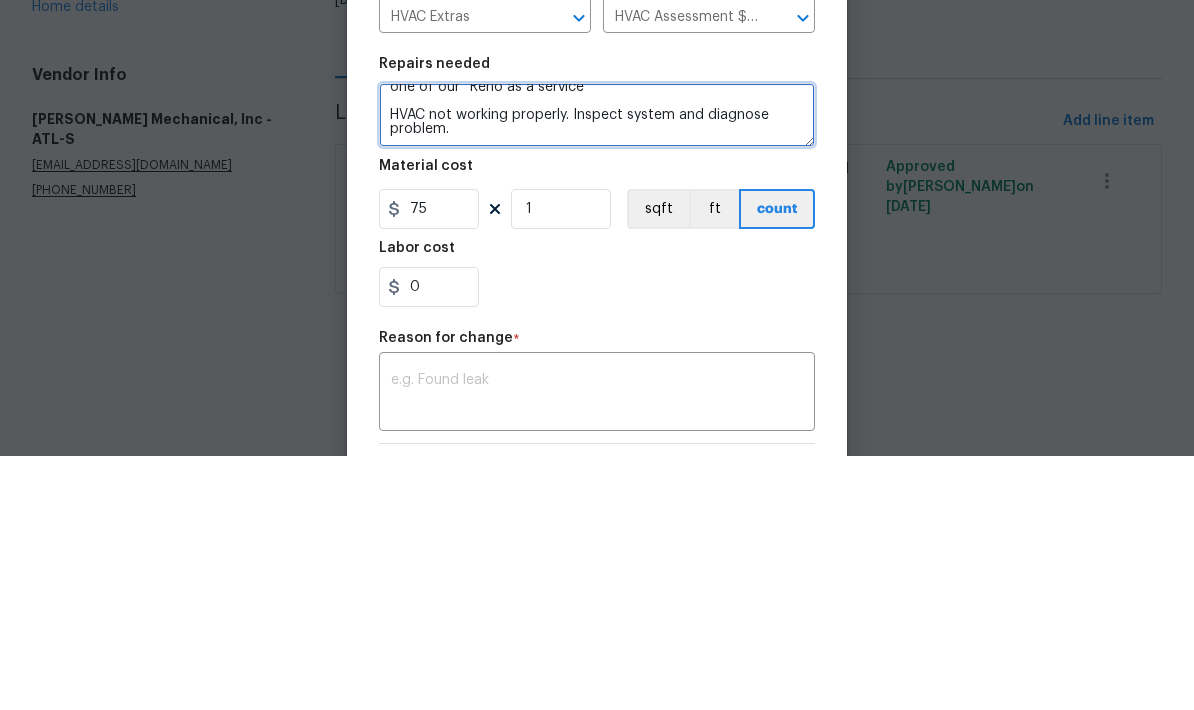 scroll, scrollTop: 66, scrollLeft: 0, axis: vertical 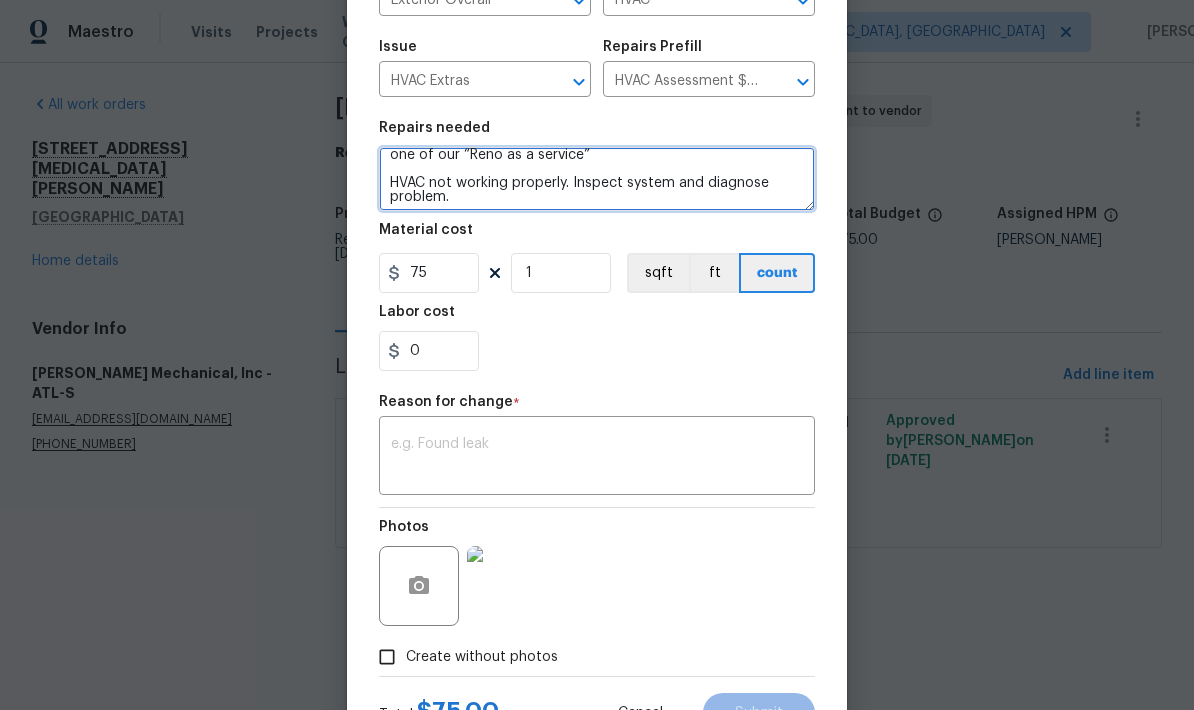 type on "!!!DO NOT PERFORM ANY REPAIRS. ONLY PROVIDE A QUOTE FOR REPAIRS NEEDED!!!
The HVAC system at this home is not working properly. This is one of our “Reno as a service”
HVAC not working properly. Inspect system and diagnose problem." 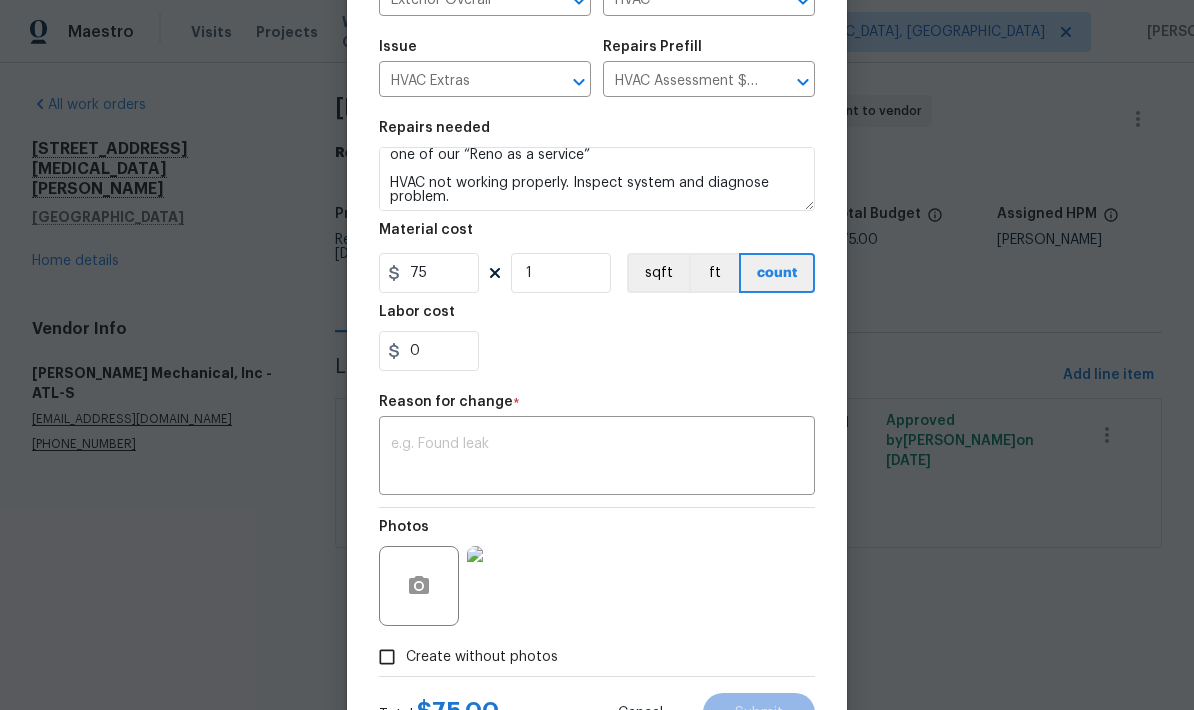 click on "x ​" at bounding box center [597, 458] 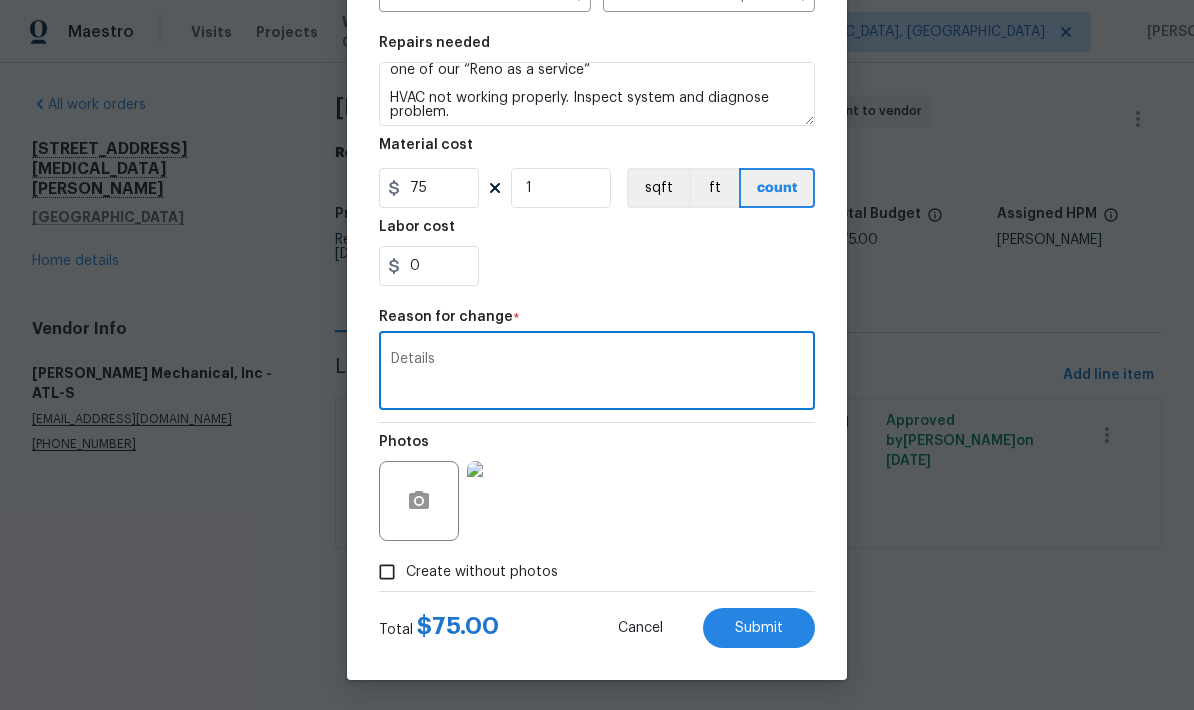 scroll, scrollTop: 279, scrollLeft: 0, axis: vertical 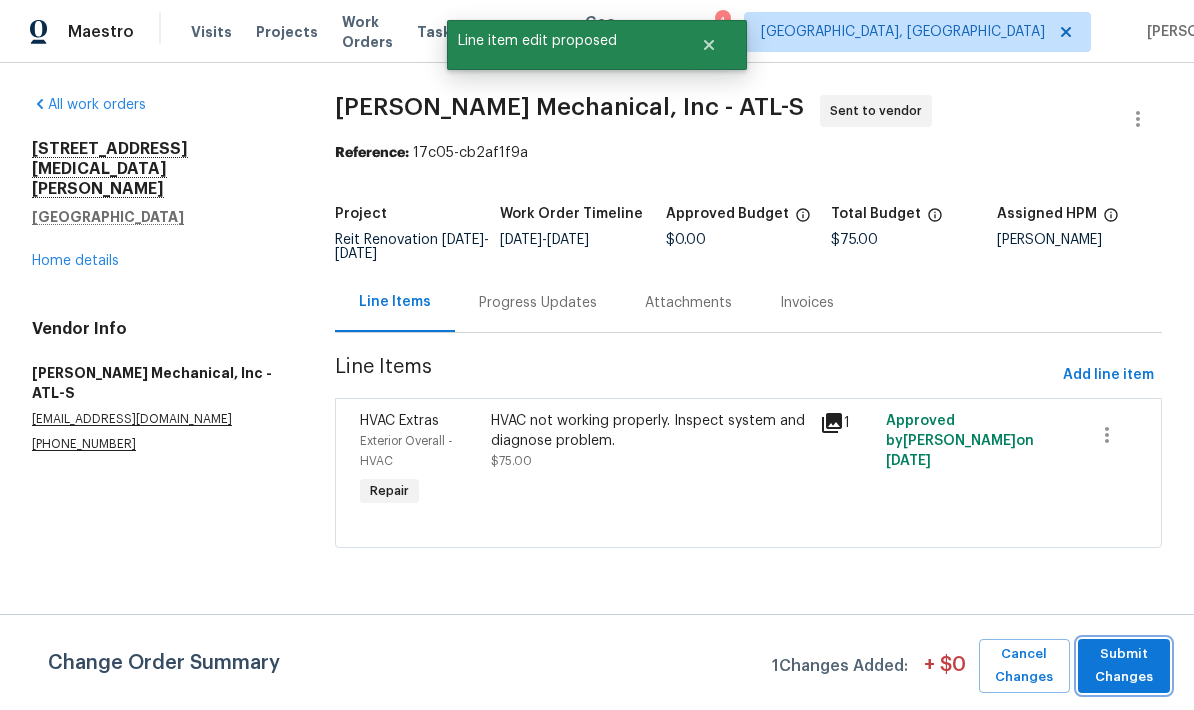 click on "Submit Changes" at bounding box center [1124, 666] 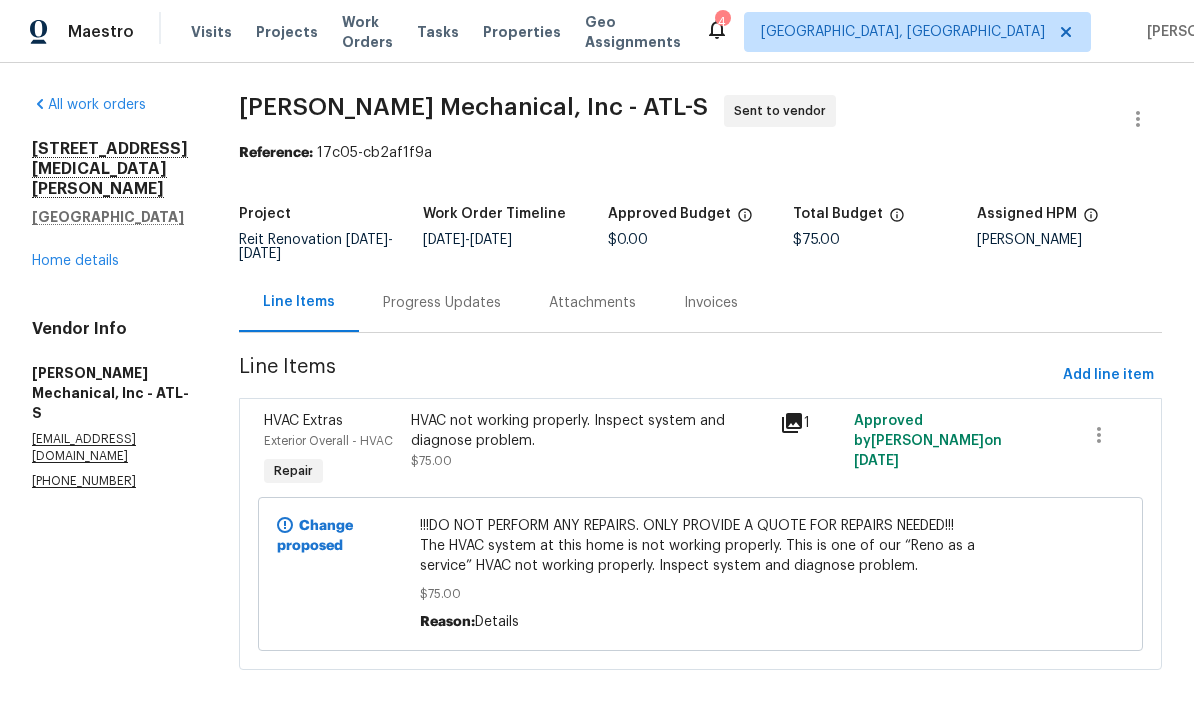 scroll, scrollTop: 0, scrollLeft: 0, axis: both 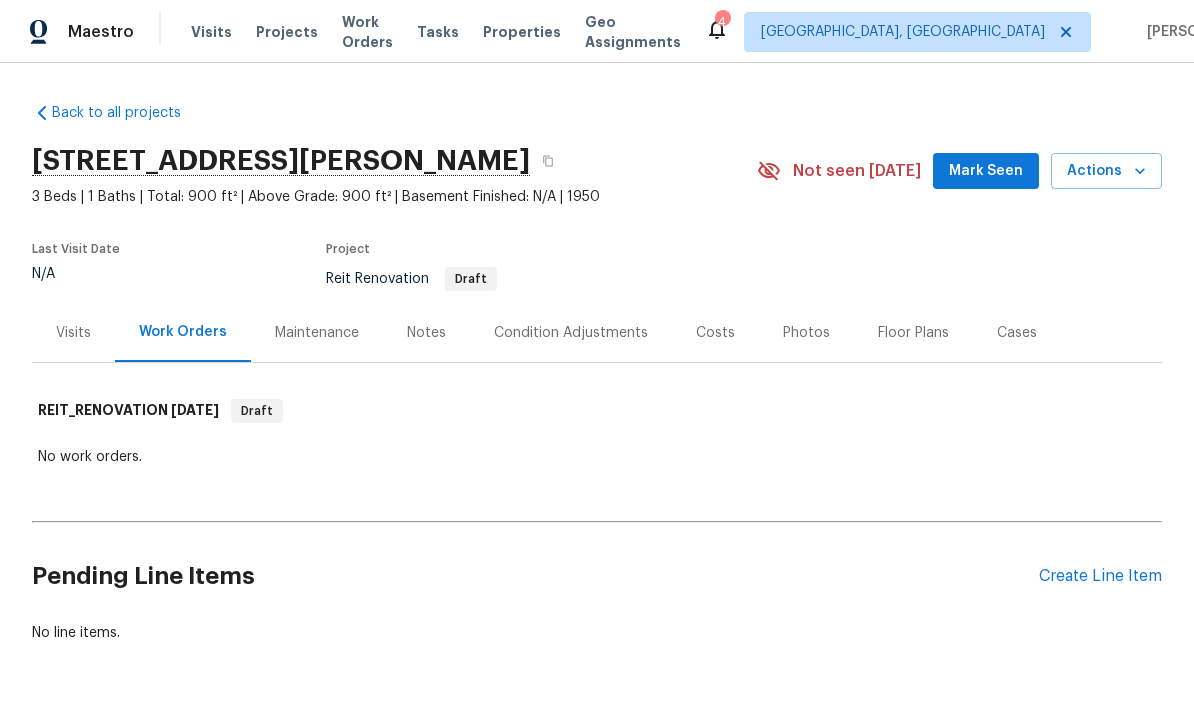 click on "Create Line Item" at bounding box center (1100, 576) 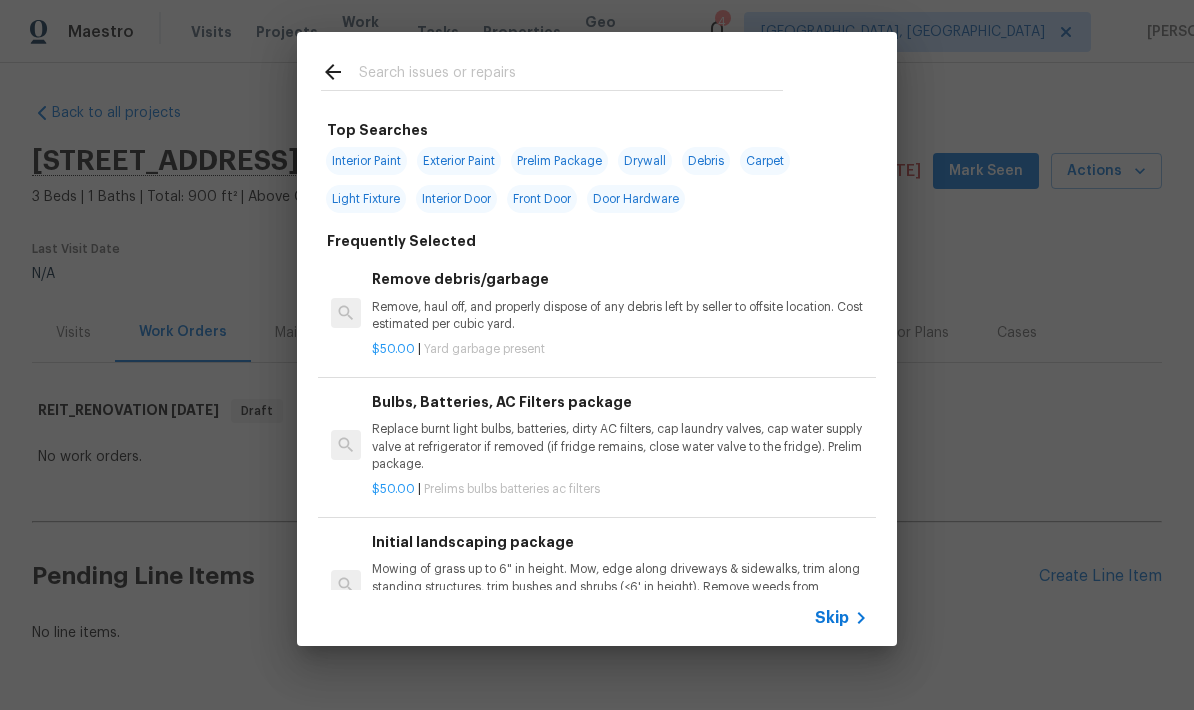 click at bounding box center (571, 75) 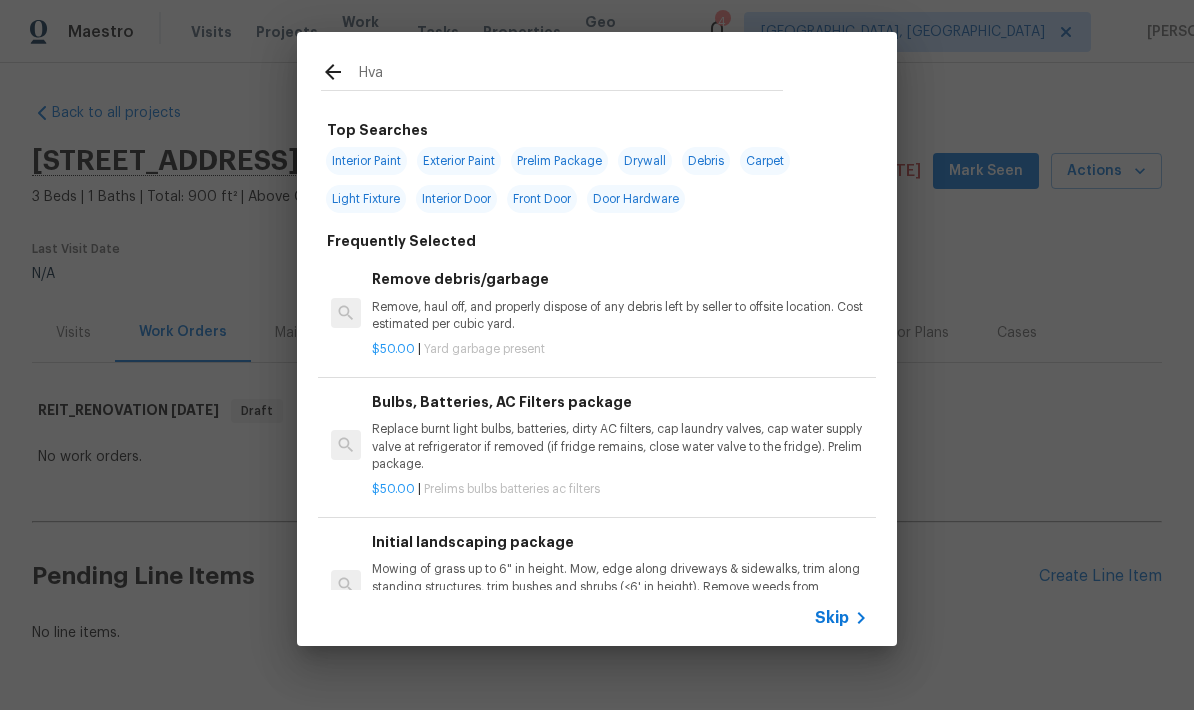 type on "Hvac" 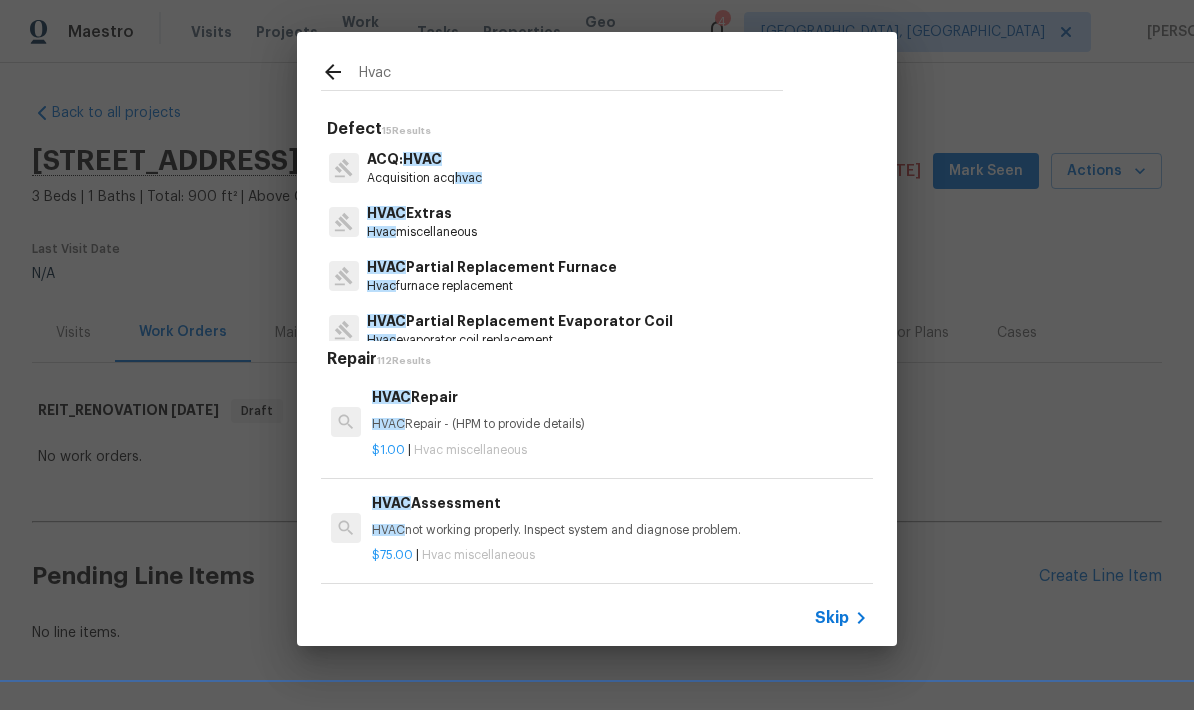 click on "HVAC  Extras" at bounding box center (422, 213) 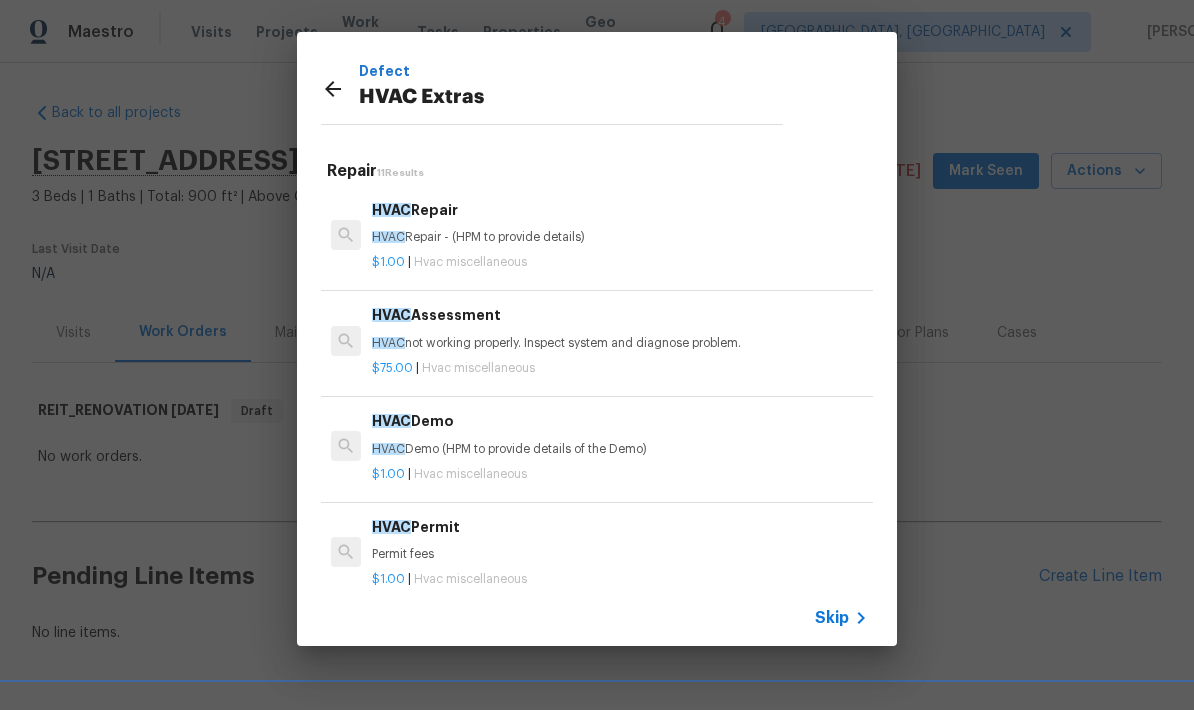 click on "HVAC  Assessment HVAC  not working properly. Inspect system and diagnose problem." at bounding box center [620, 328] 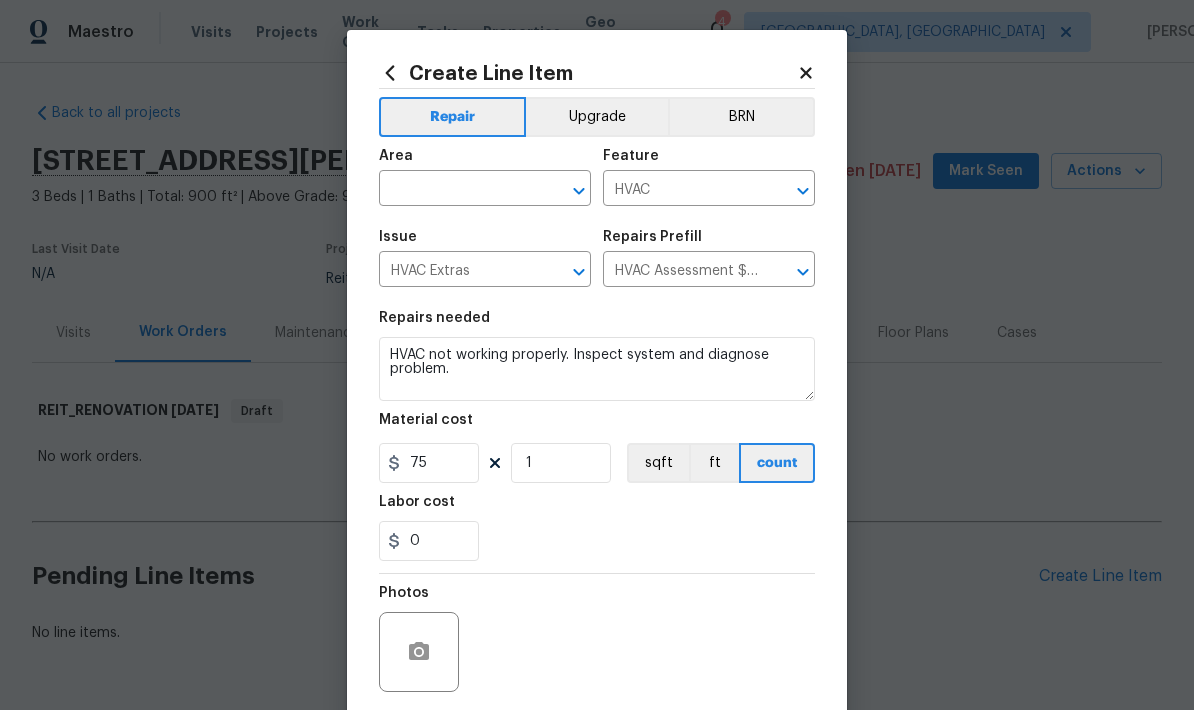 click at bounding box center [457, 190] 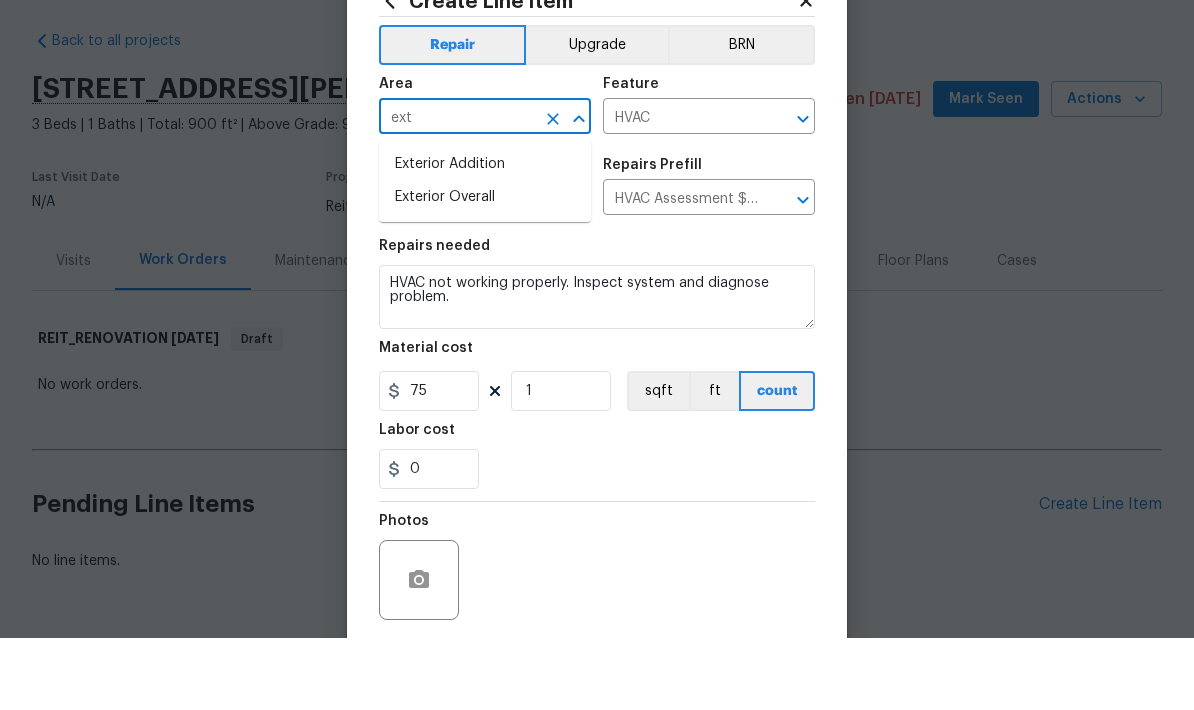click on "Exterior Overall" at bounding box center [485, 269] 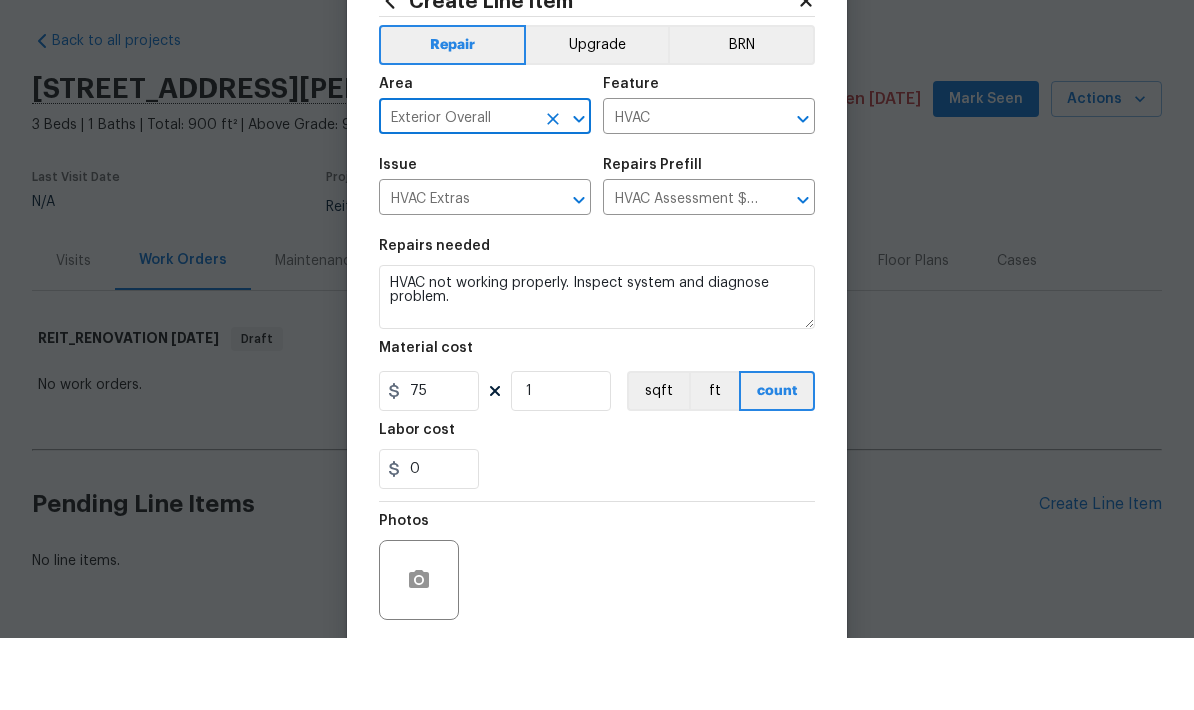 click on "HVAC Extras" at bounding box center (457, 271) 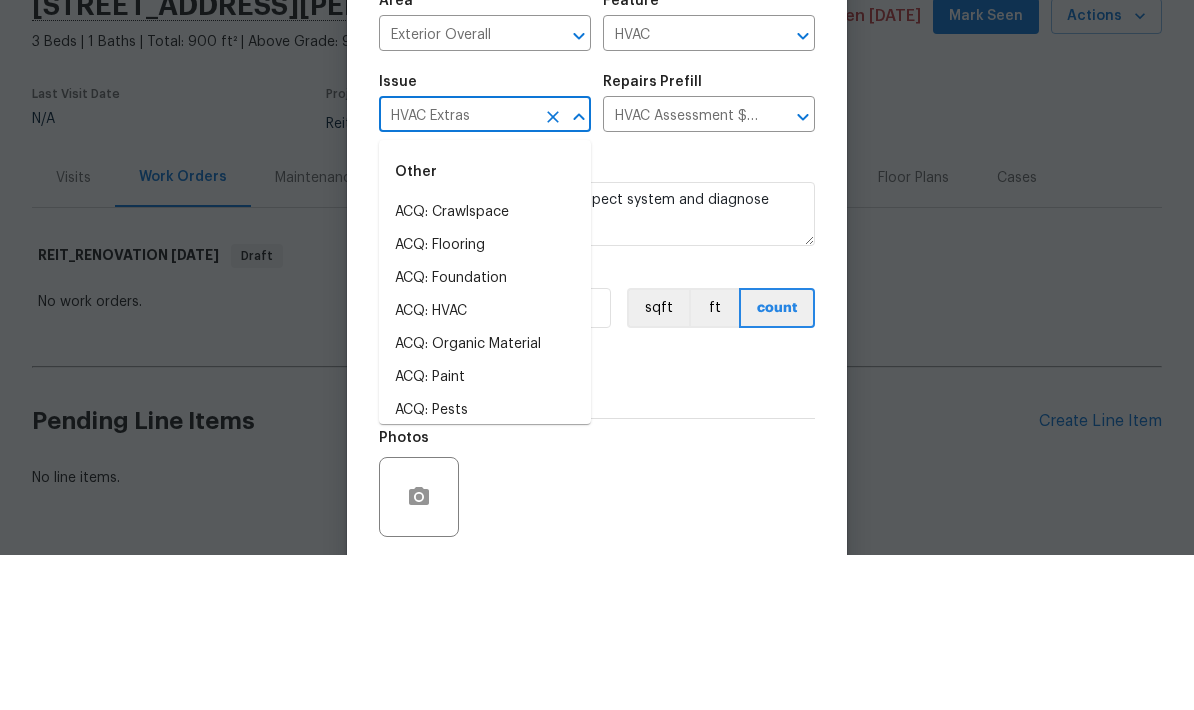 scroll, scrollTop: 68, scrollLeft: 0, axis: vertical 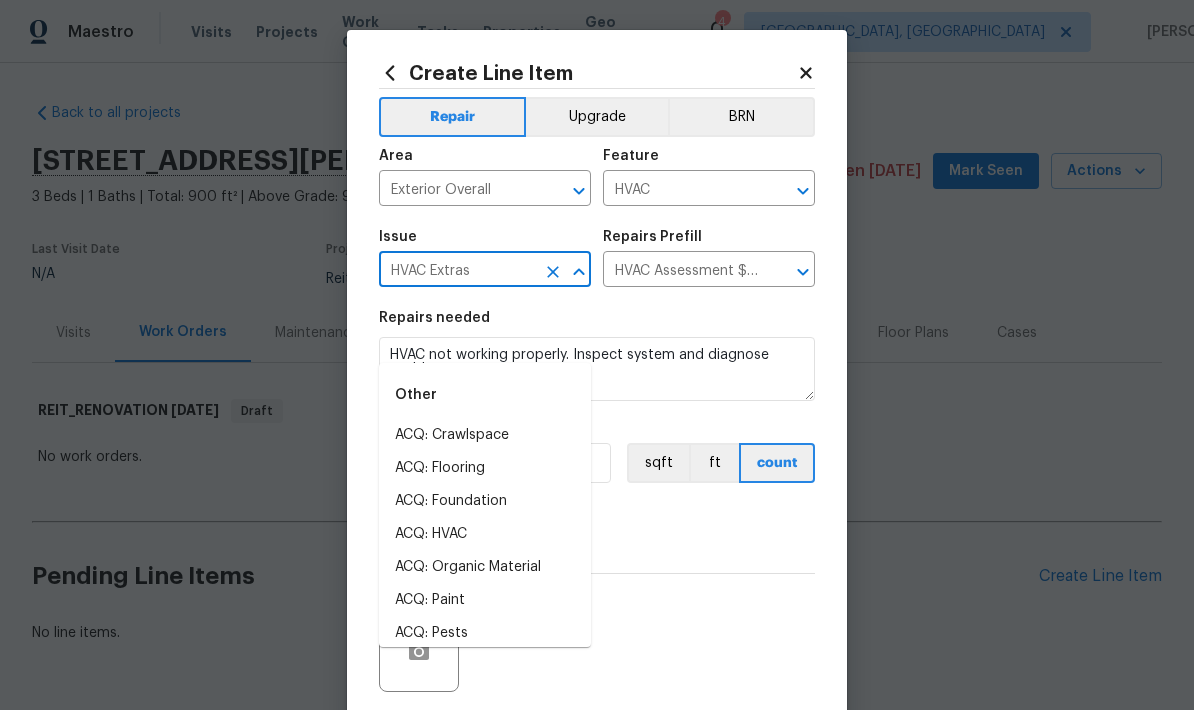 click on "0" at bounding box center (597, 541) 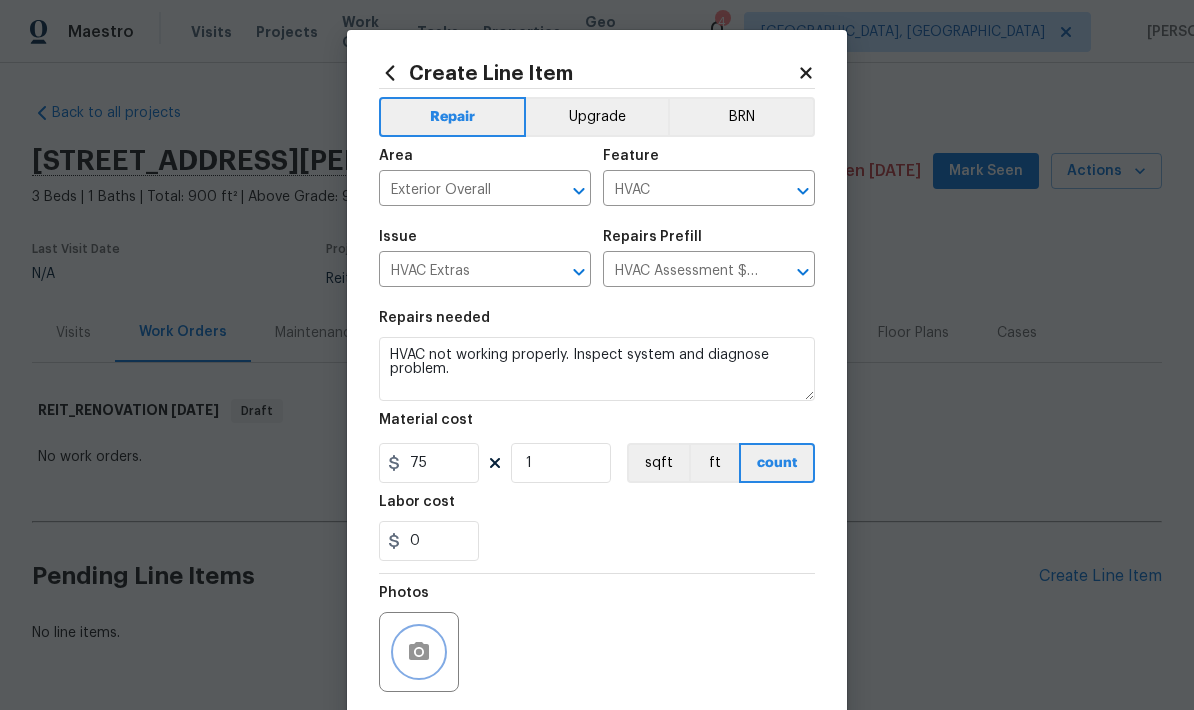 click at bounding box center (419, 652) 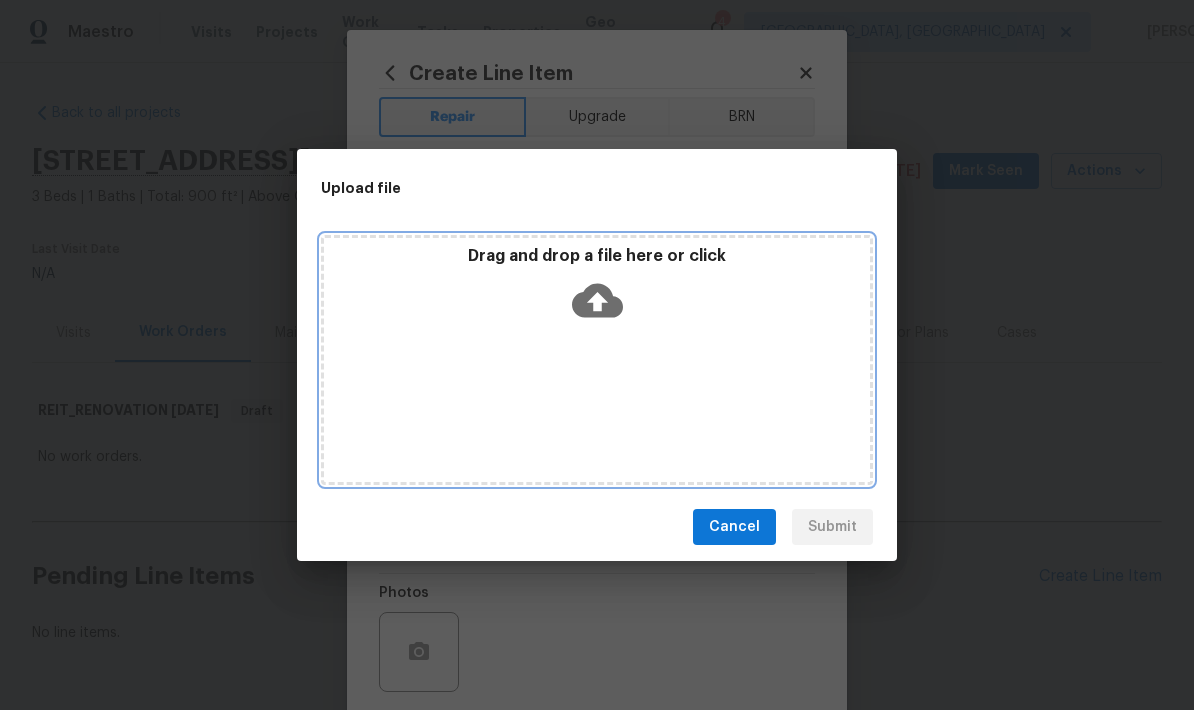 click 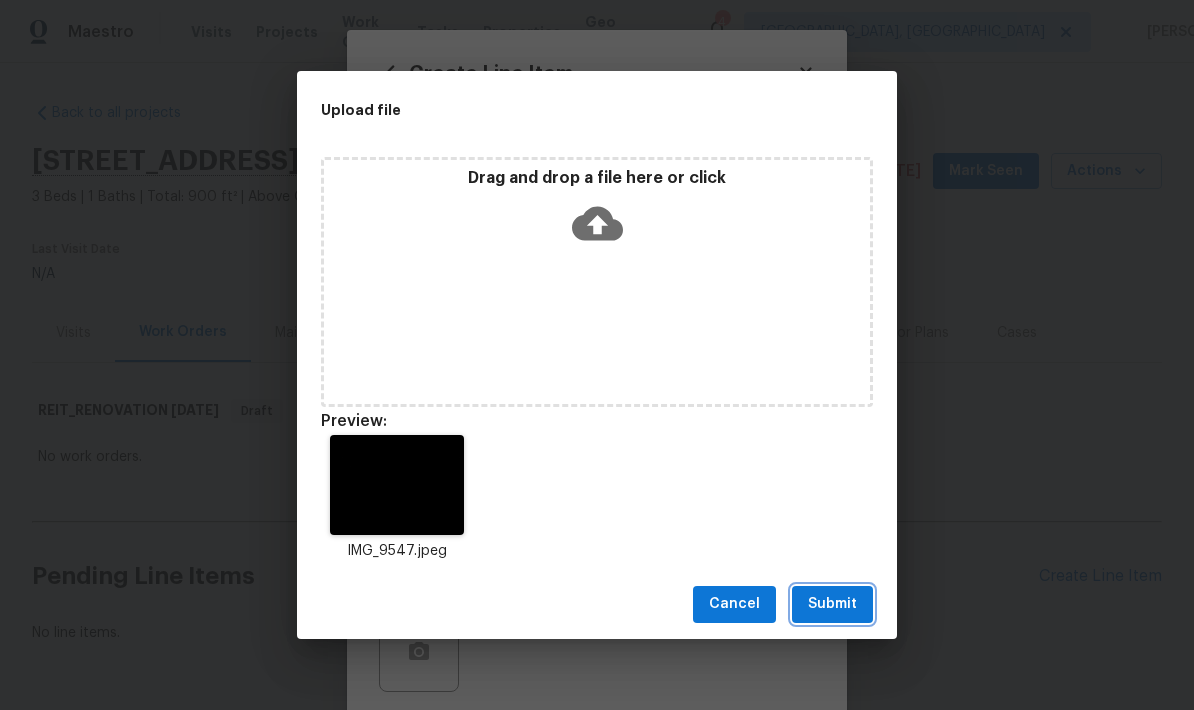 click on "Submit" at bounding box center [832, 604] 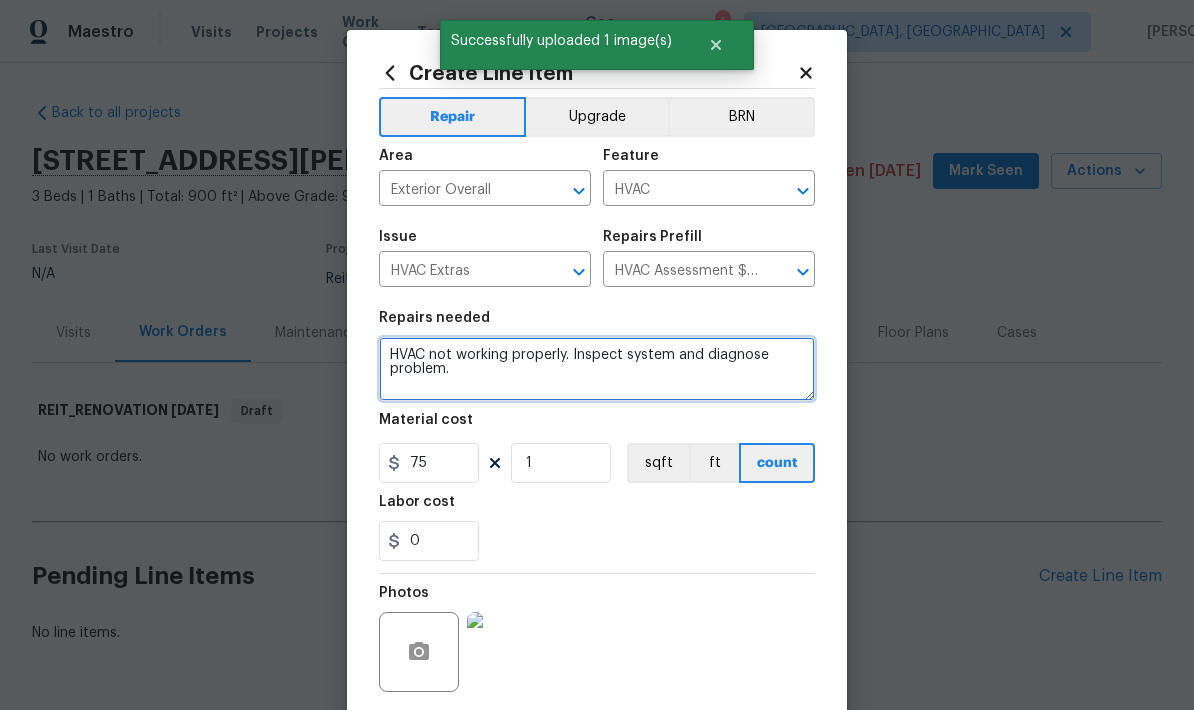 click on "HVAC not working properly. Inspect system and diagnose problem." at bounding box center (597, 369) 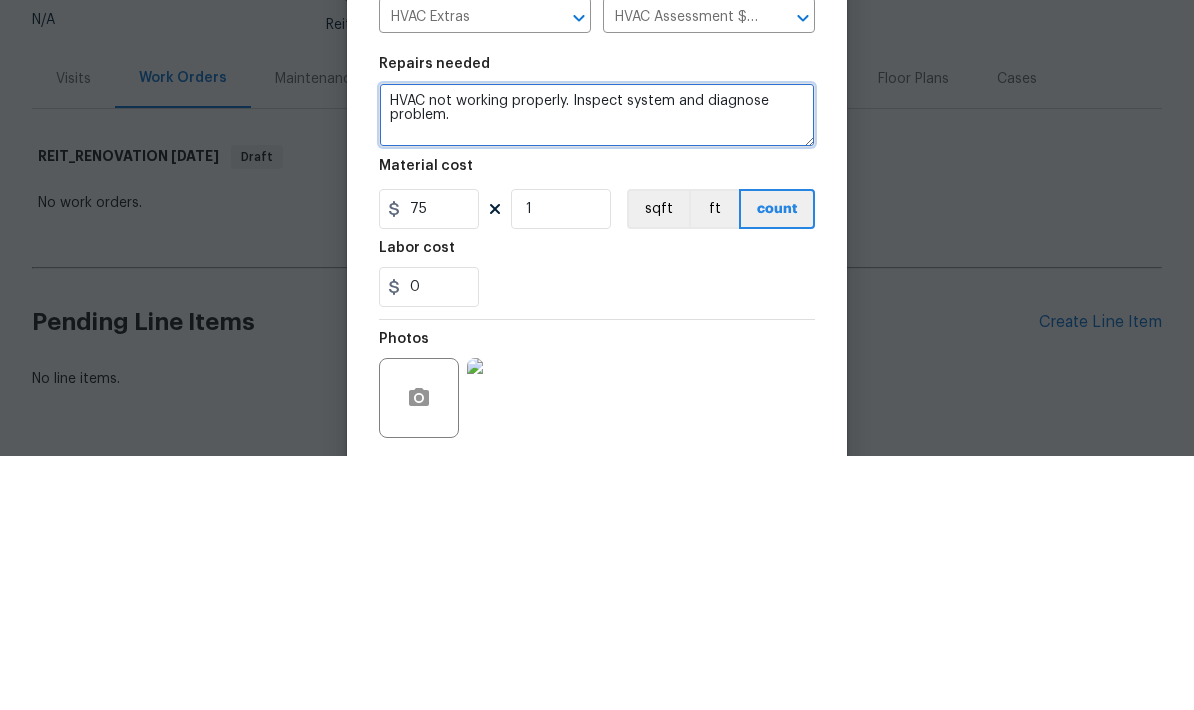 click on "HVAC not working properly. Inspect system and diagnose problem." at bounding box center [597, 369] 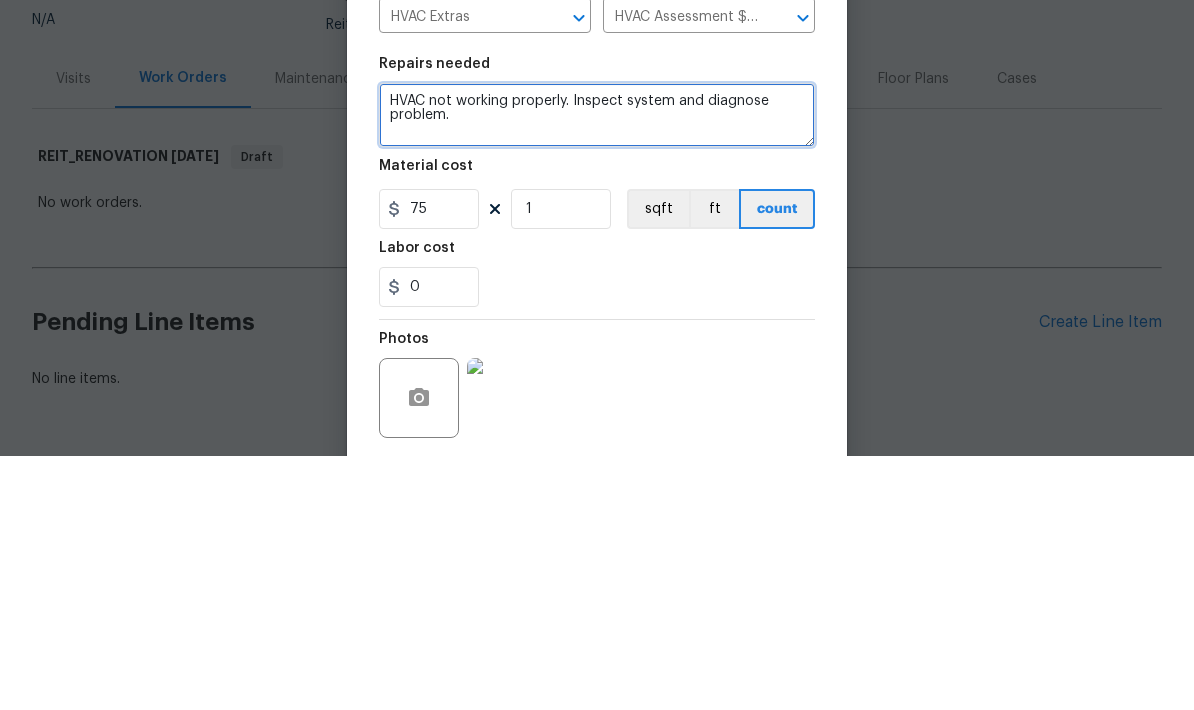 paste on "!!!DO NOT PERFORM ANY REPAIRS. ONLY PROVIDE A QUOTE FOR REPAIRS NEEDED!!!
The HVAC system at this home is not working properly. This is one of our “Reno as a service” homes.
Please let me know your soonest availability for the assessment. Thanks" 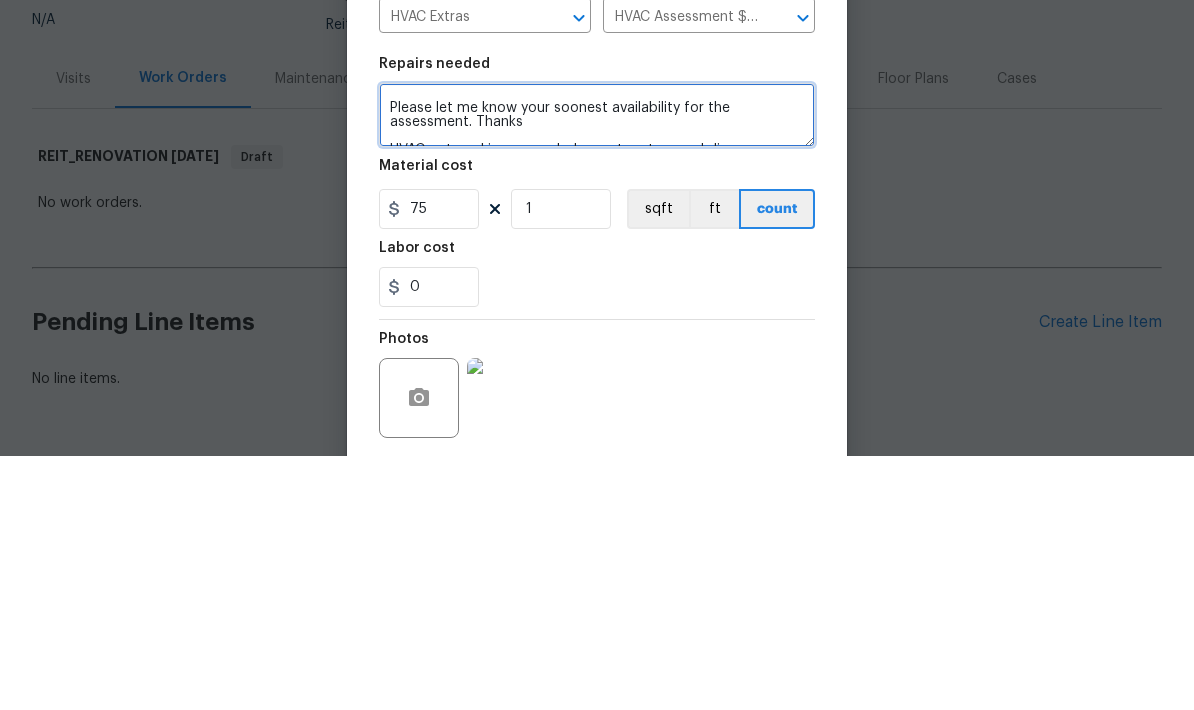 scroll, scrollTop: 80, scrollLeft: 0, axis: vertical 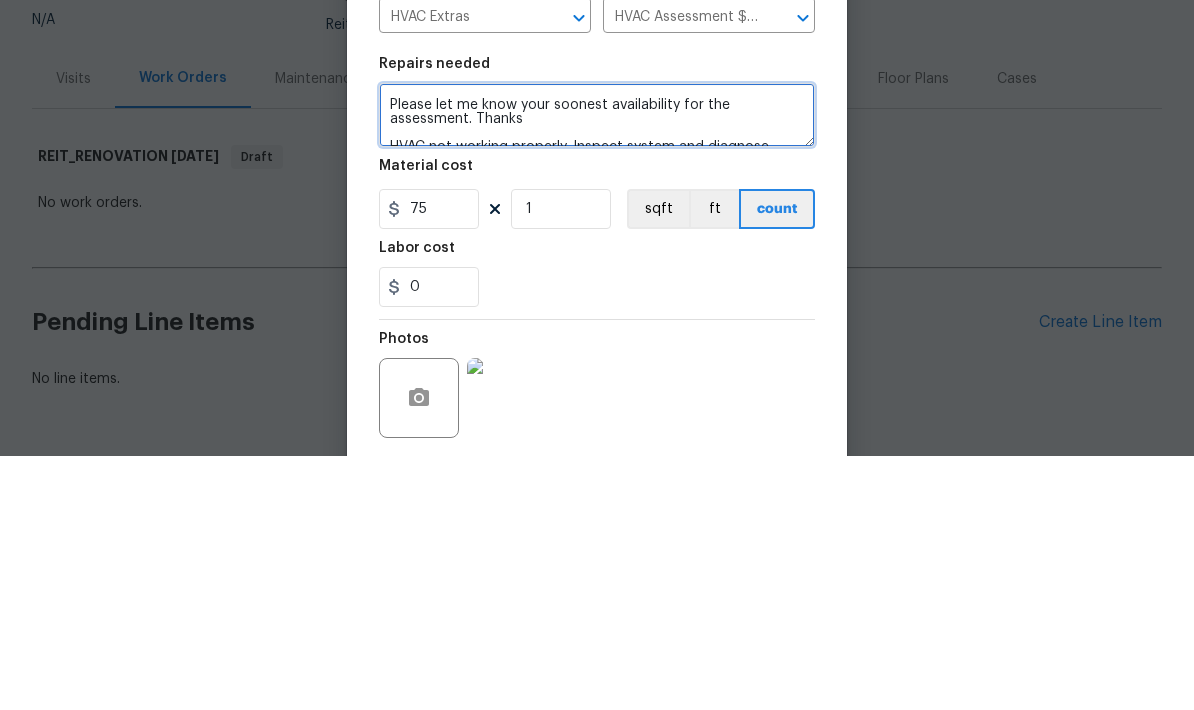 click on "!!!DO NOT PERFORM ANY REPAIRS. ONLY PROVIDE A QUOTE FOR REPAIRS NEEDED!!!
The HVAC system at this home is not working properly. This is one of our “Reno as a service” homes.
Please let me know your soonest availability for the assessment. Thanks
HVAC not working properly. Inspect system and diagnose problem." at bounding box center (597, 369) 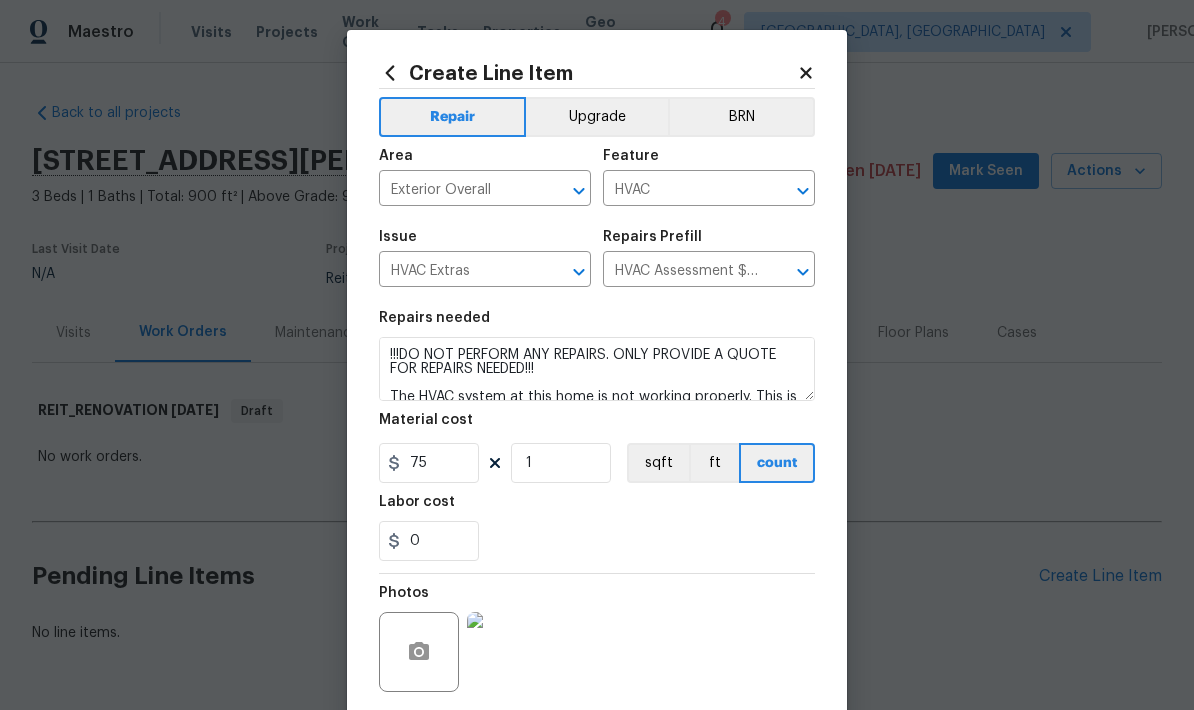 scroll, scrollTop: 0, scrollLeft: 0, axis: both 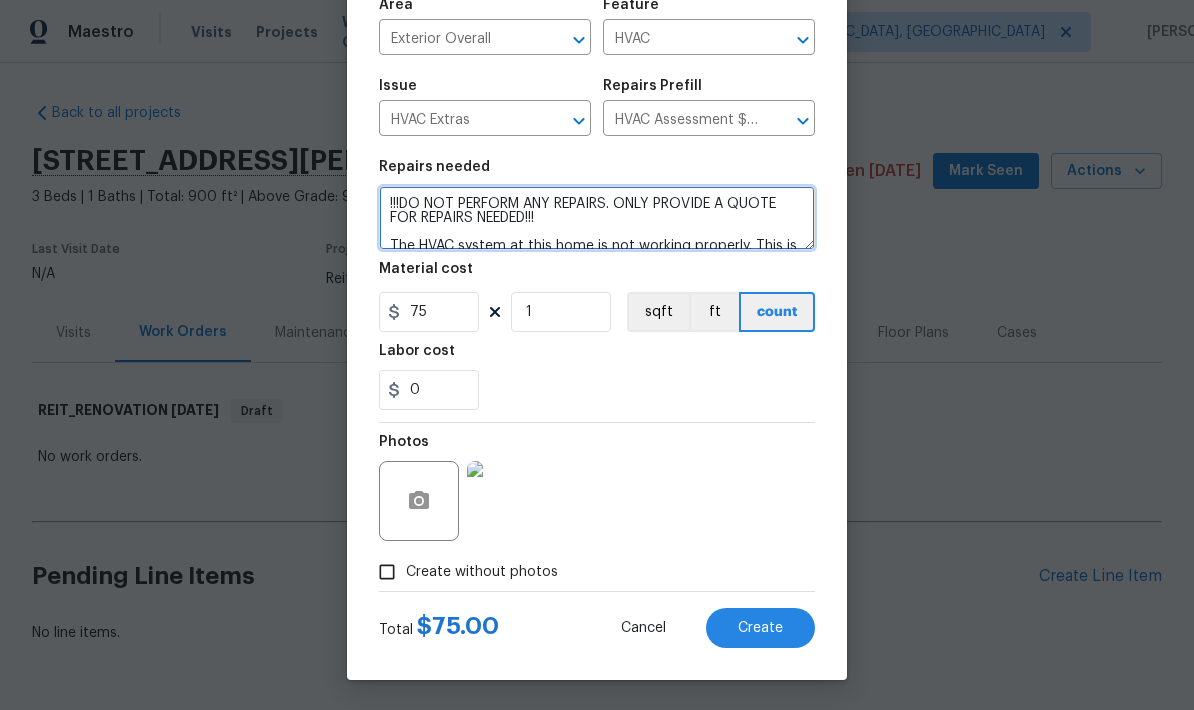 type on "!!!DO NOT PERFORM ANY REPAIRS. ONLY PROVIDE A QUOTE FOR REPAIRS NEEDED!!!
The HVAC system at this home is not working properly. This is one of our “Reno as a service” homes.
HVAC not working properly. Inspect system and diagnose problem." 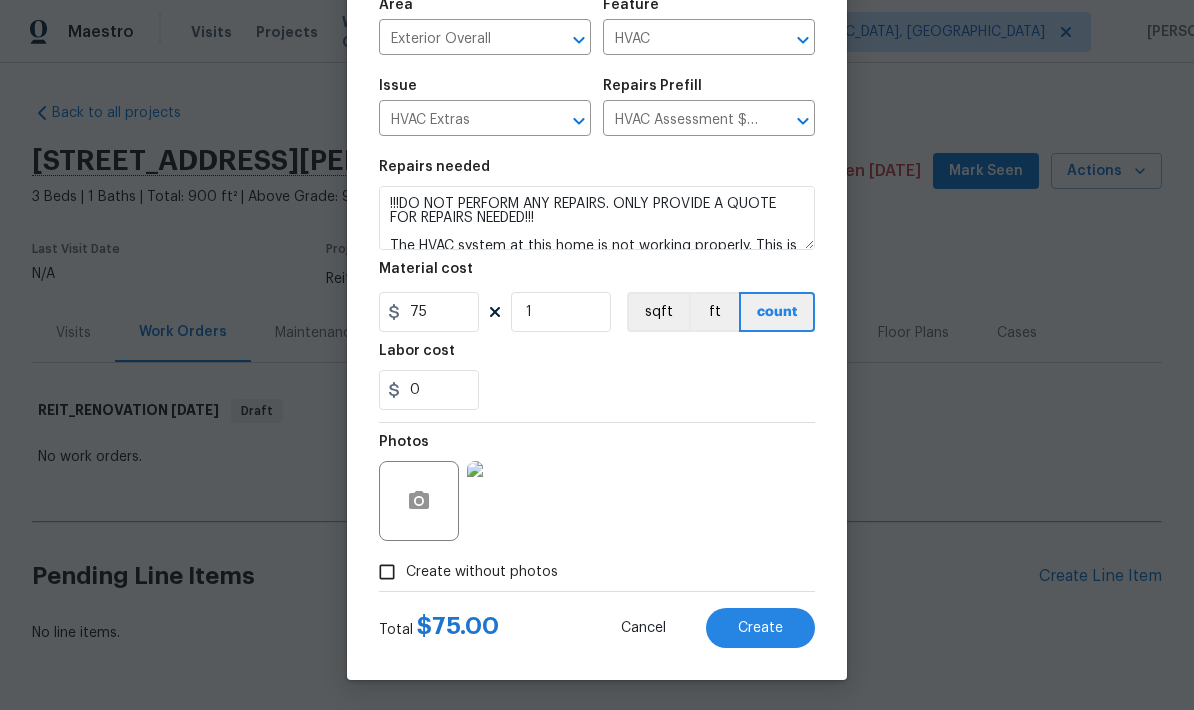 click on "Create" at bounding box center [760, 628] 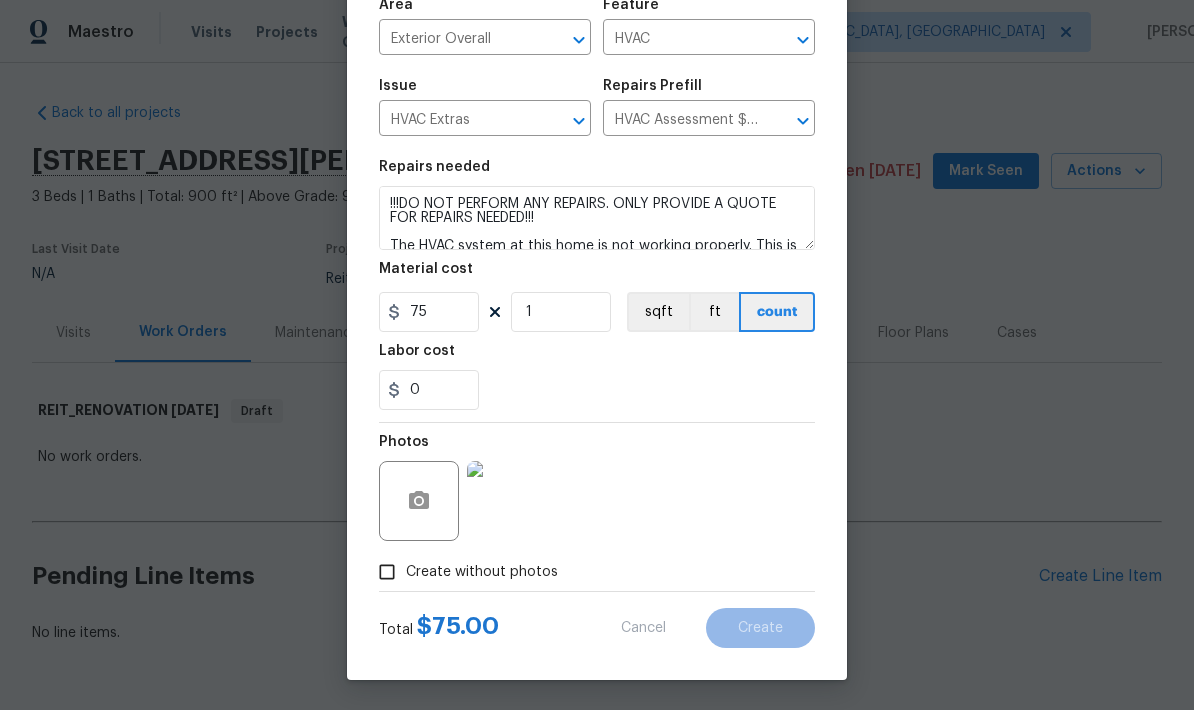 scroll, scrollTop: 58, scrollLeft: 0, axis: vertical 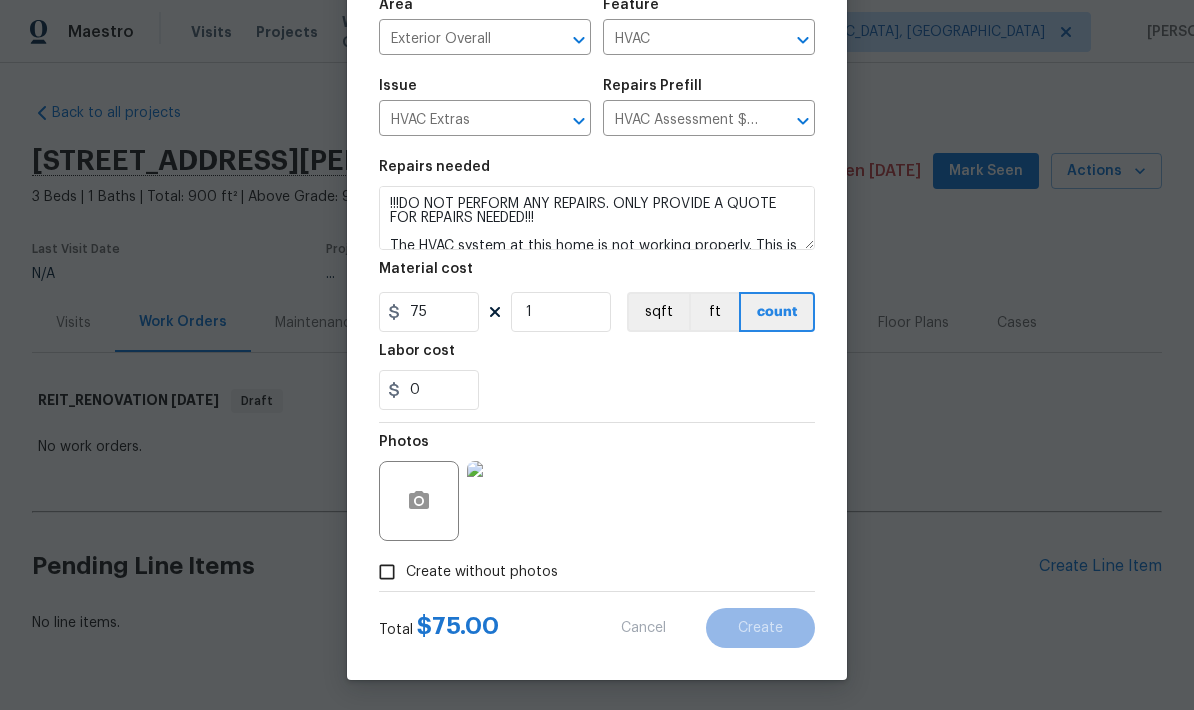 type 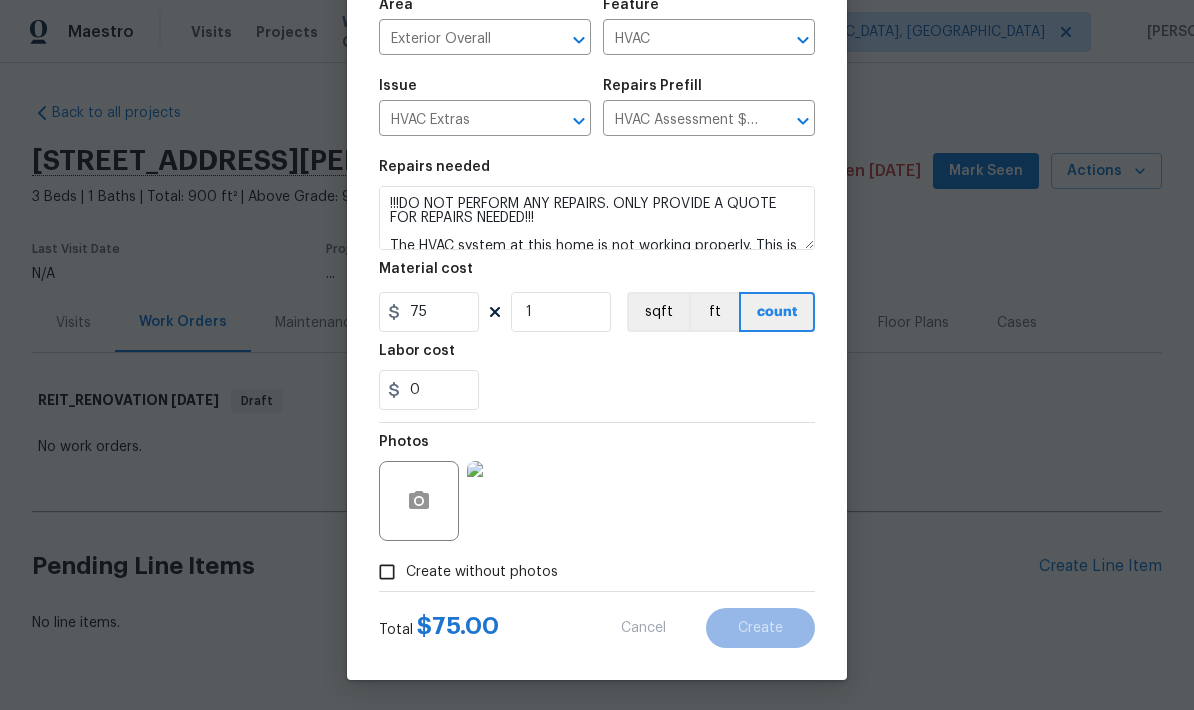 type 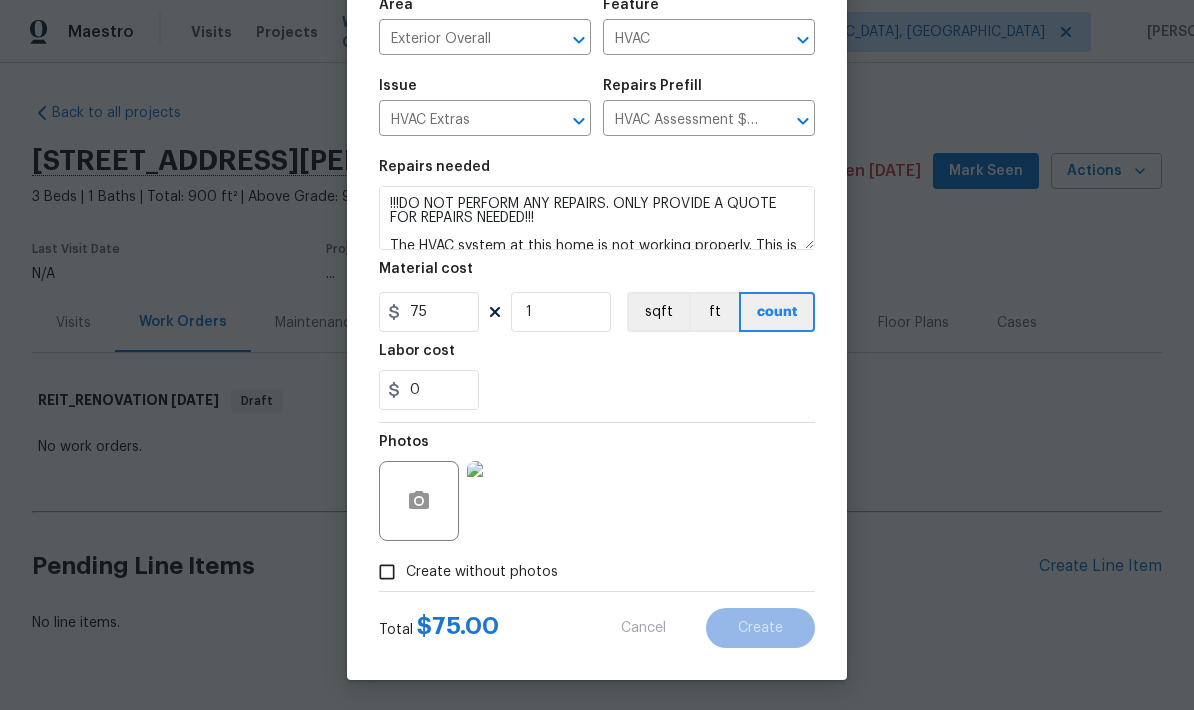 type 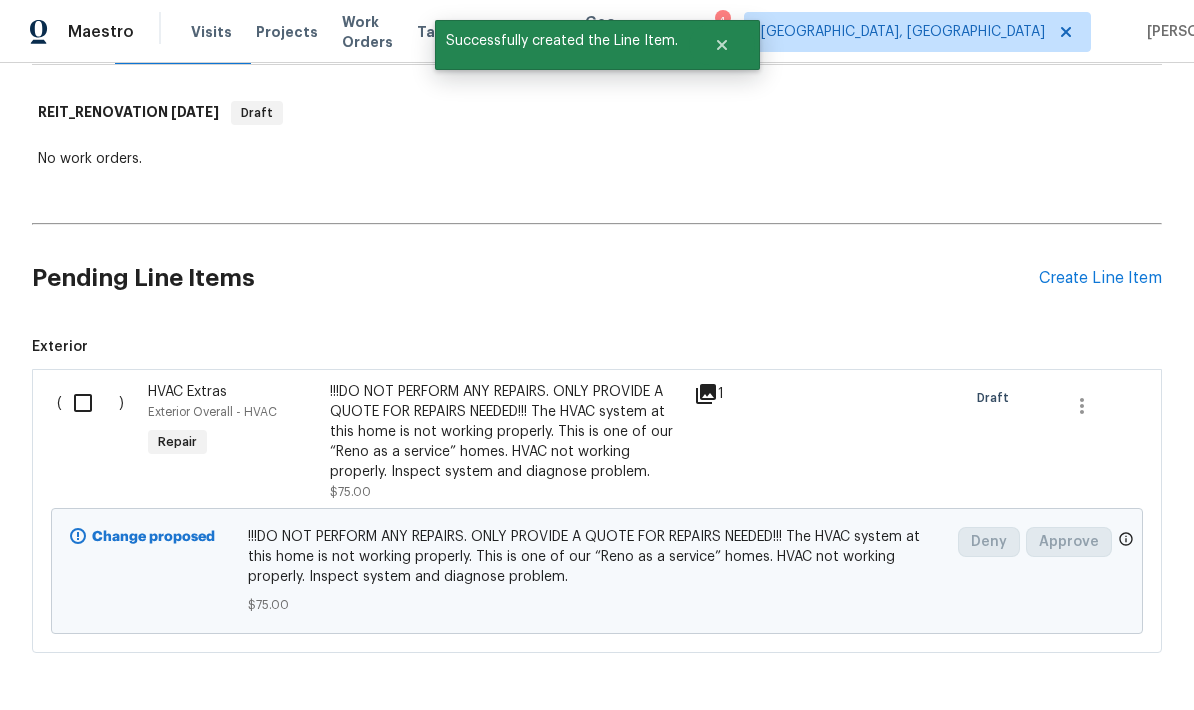 scroll, scrollTop: 297, scrollLeft: 0, axis: vertical 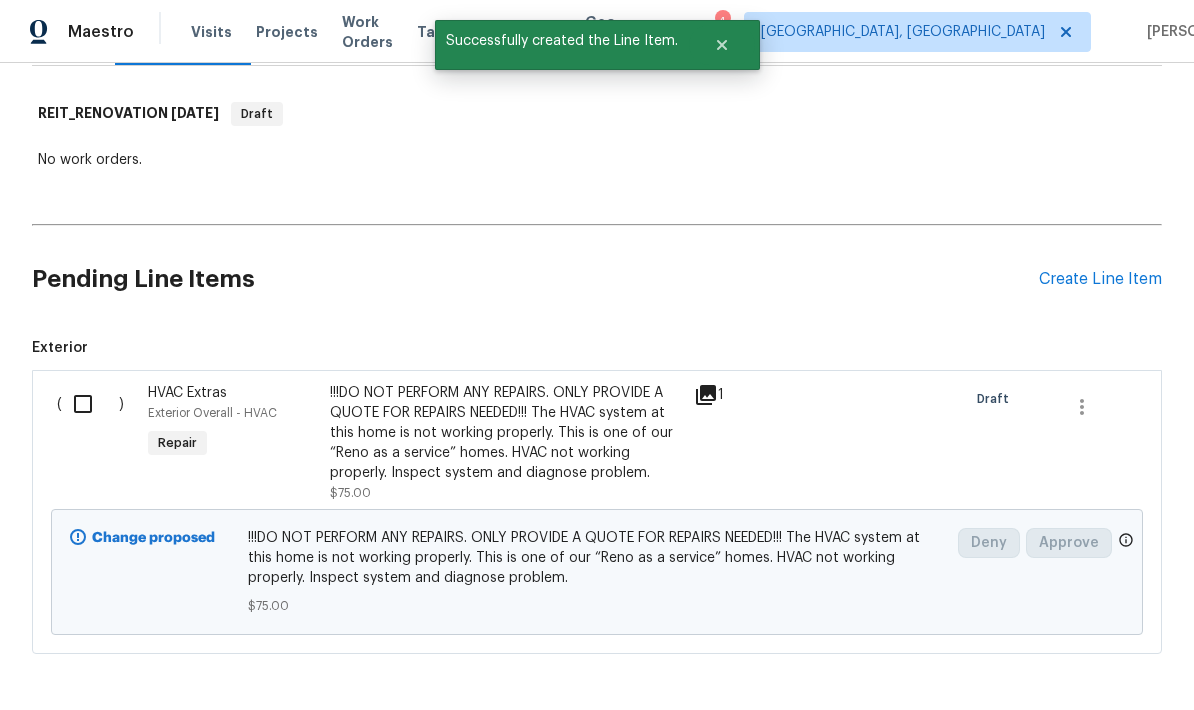 click at bounding box center (90, 404) 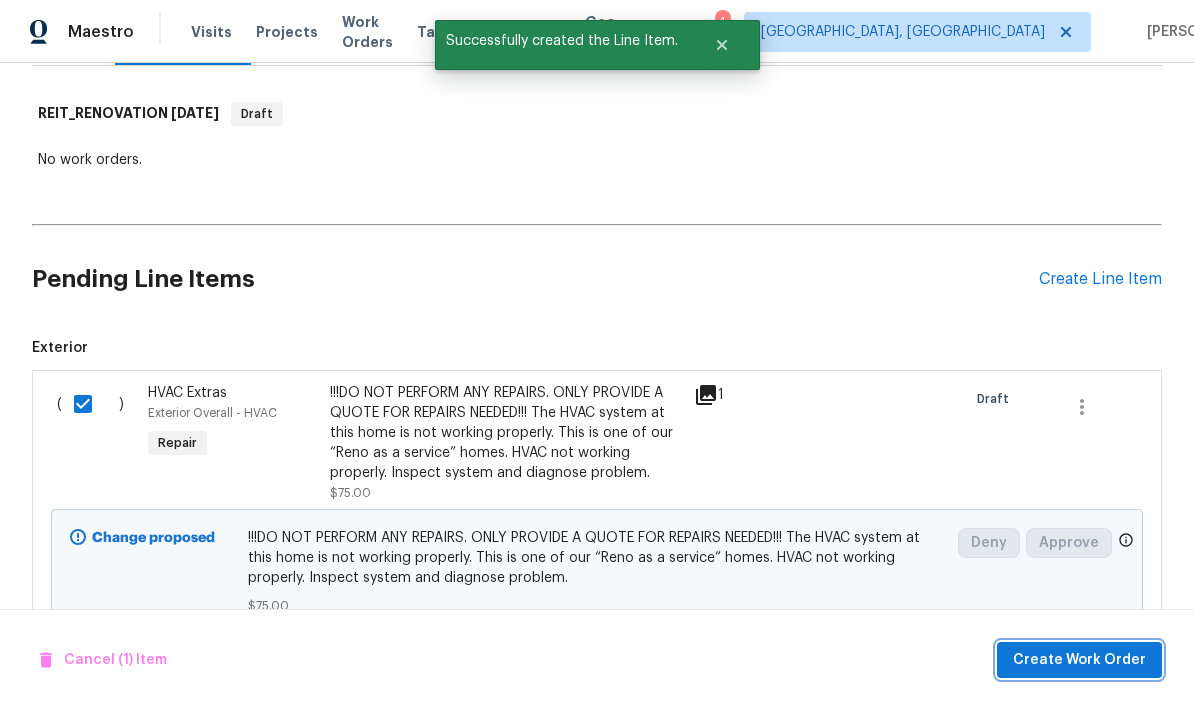click on "Create Work Order" at bounding box center [1079, 660] 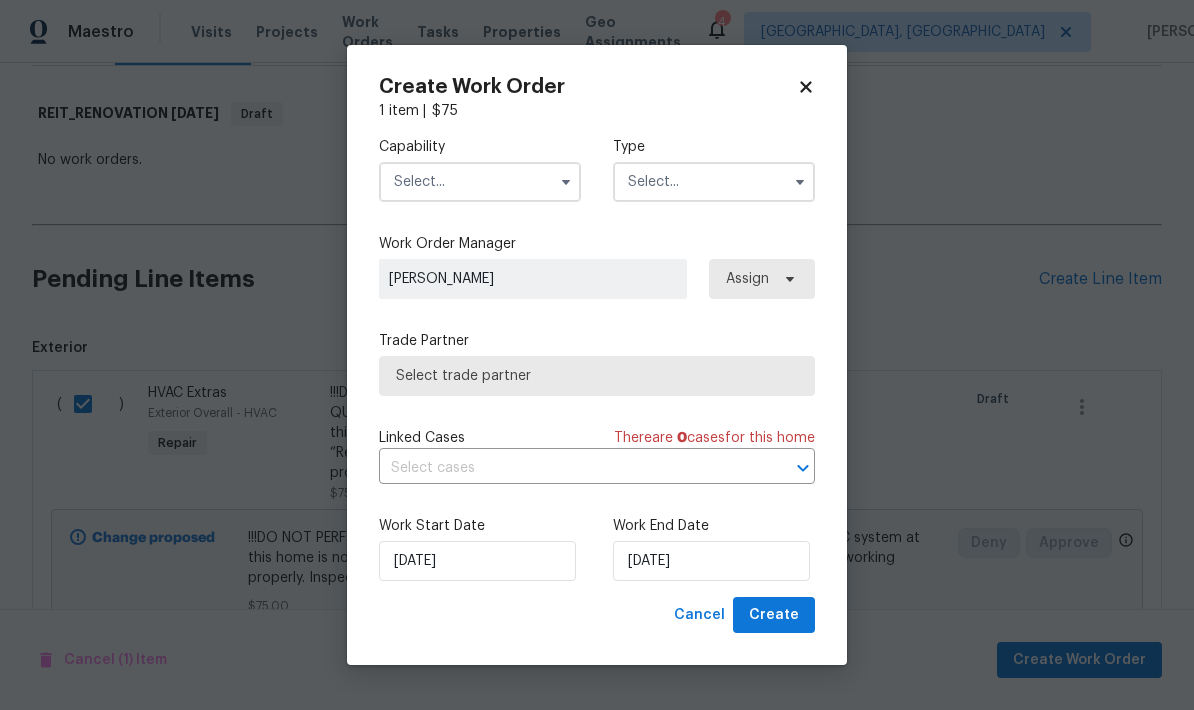 click at bounding box center [480, 182] 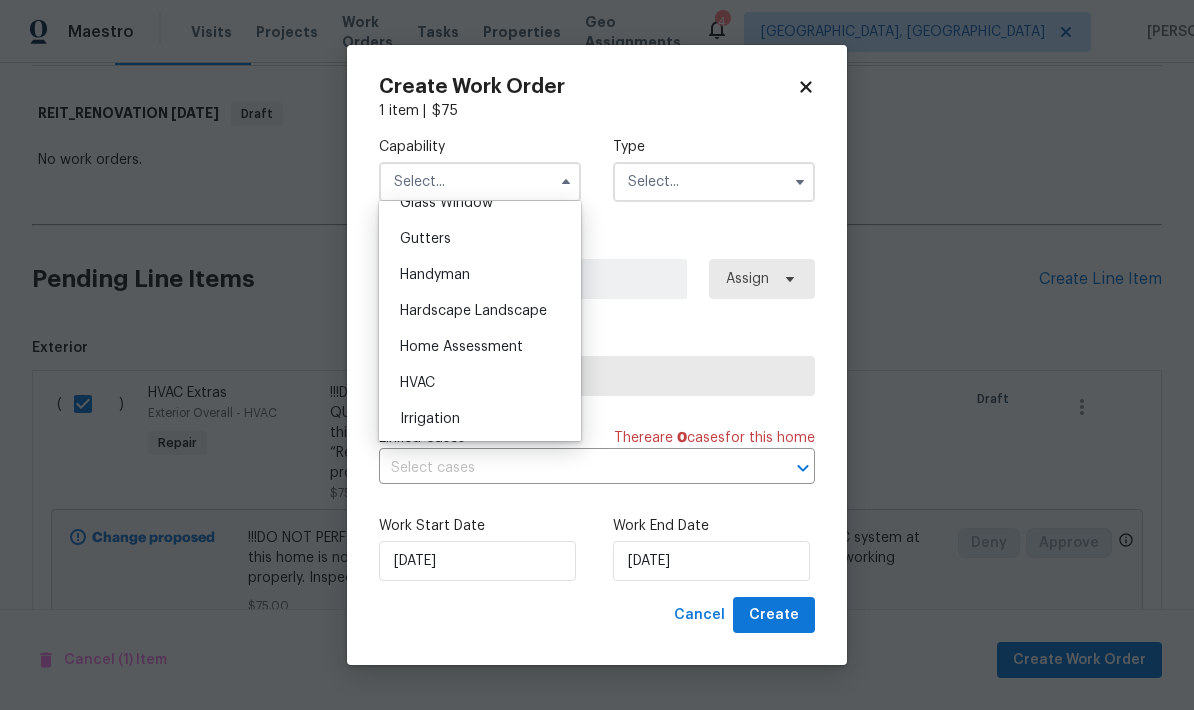 scroll, scrollTop: 1055, scrollLeft: 0, axis: vertical 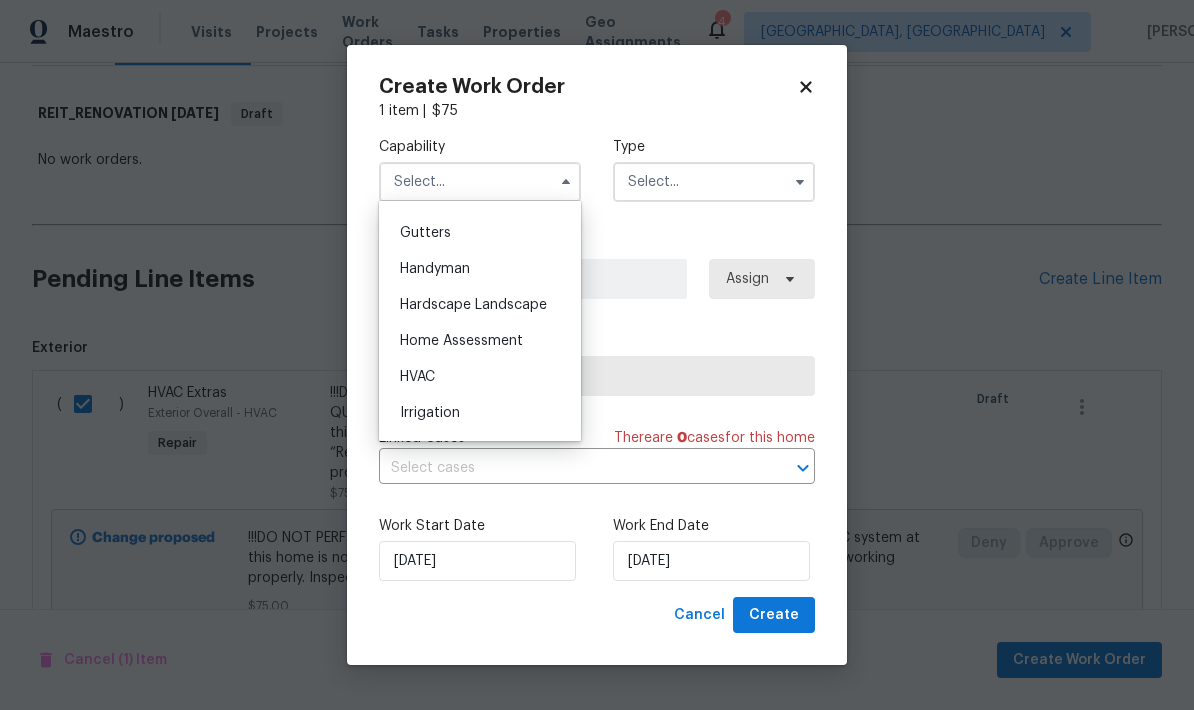 click on "HVAC" at bounding box center [480, 377] 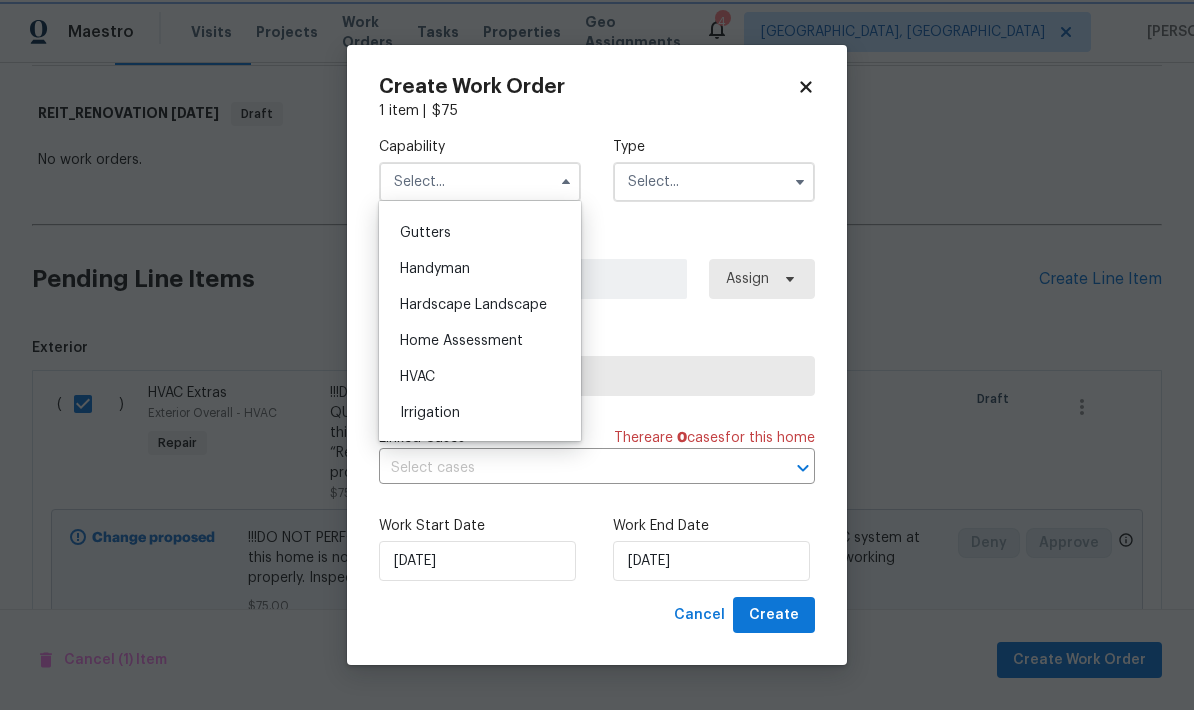 type on "HVAC" 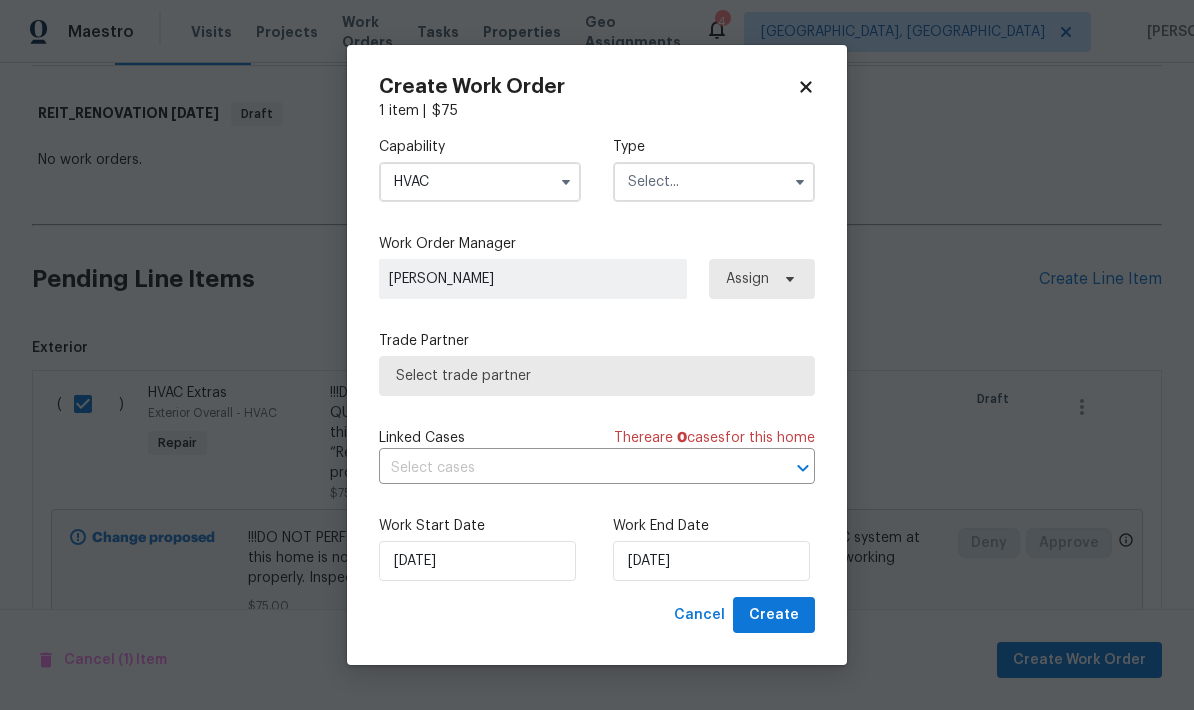 click at bounding box center [714, 182] 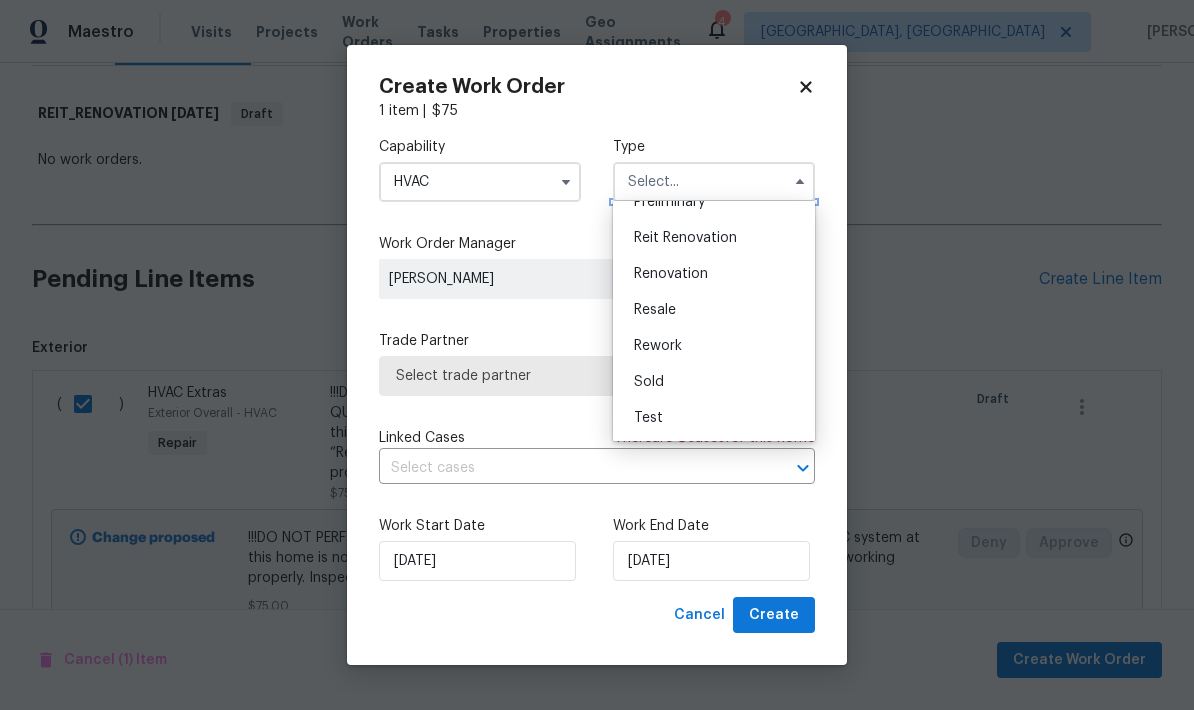 scroll, scrollTop: 454, scrollLeft: 0, axis: vertical 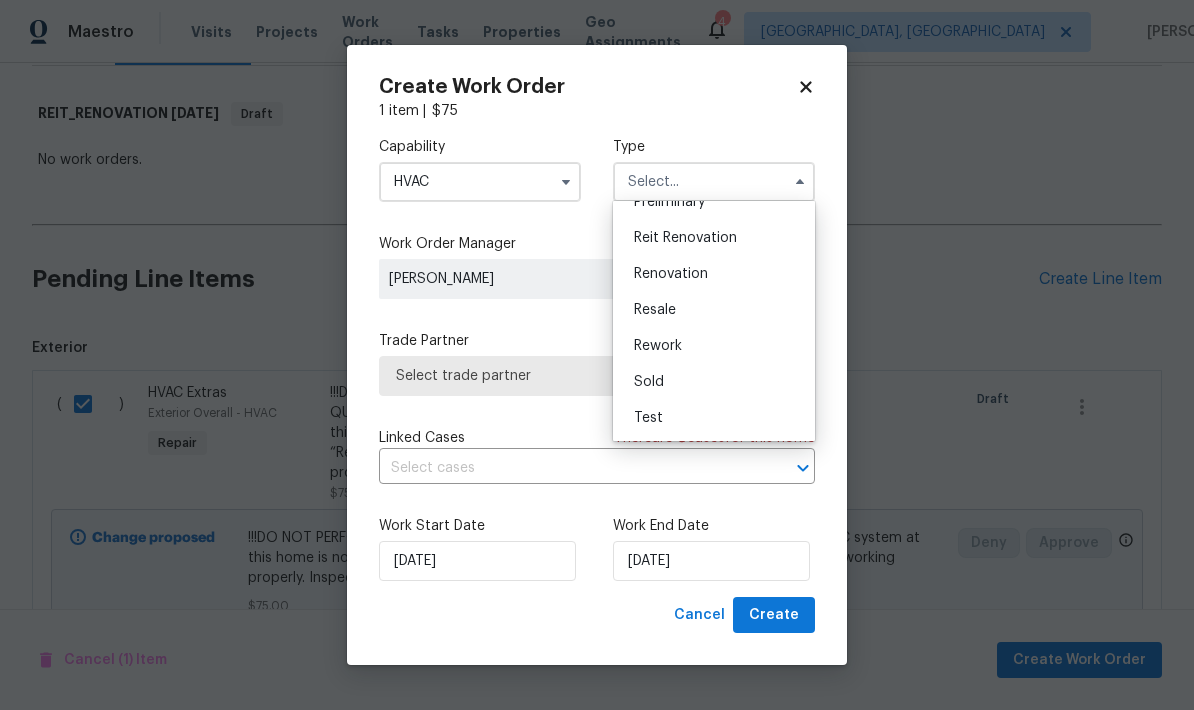 click on "Reit Renovation" at bounding box center [685, 238] 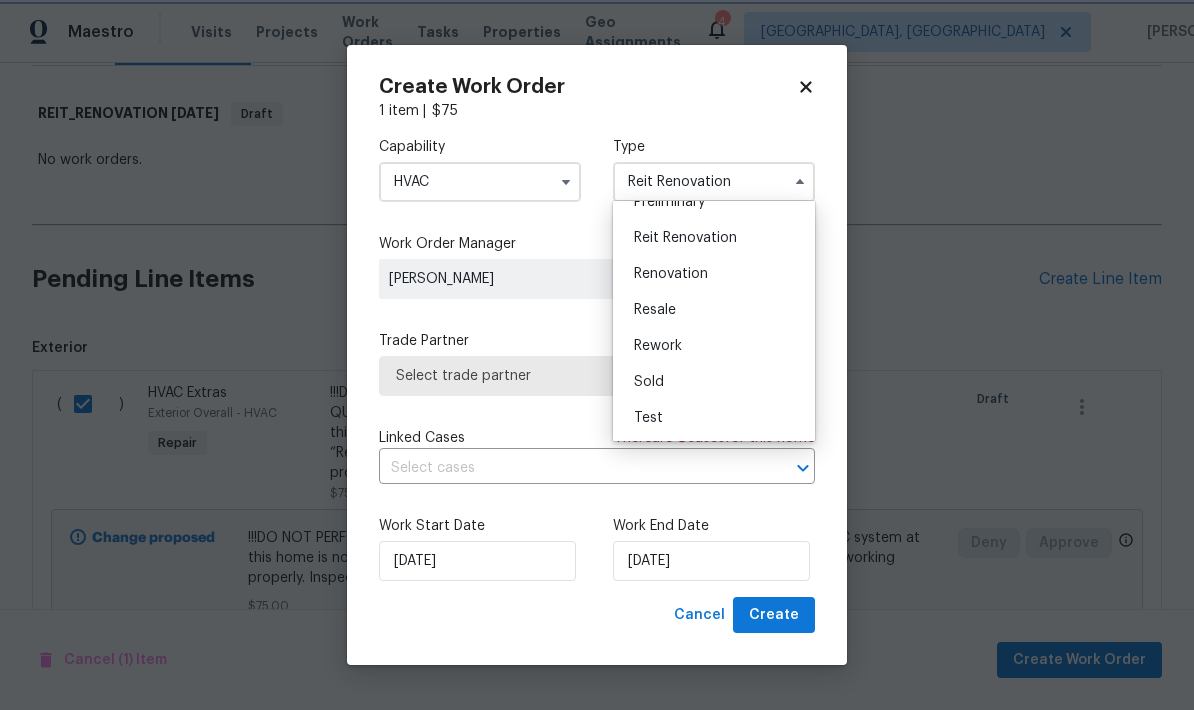 scroll, scrollTop: 0, scrollLeft: 0, axis: both 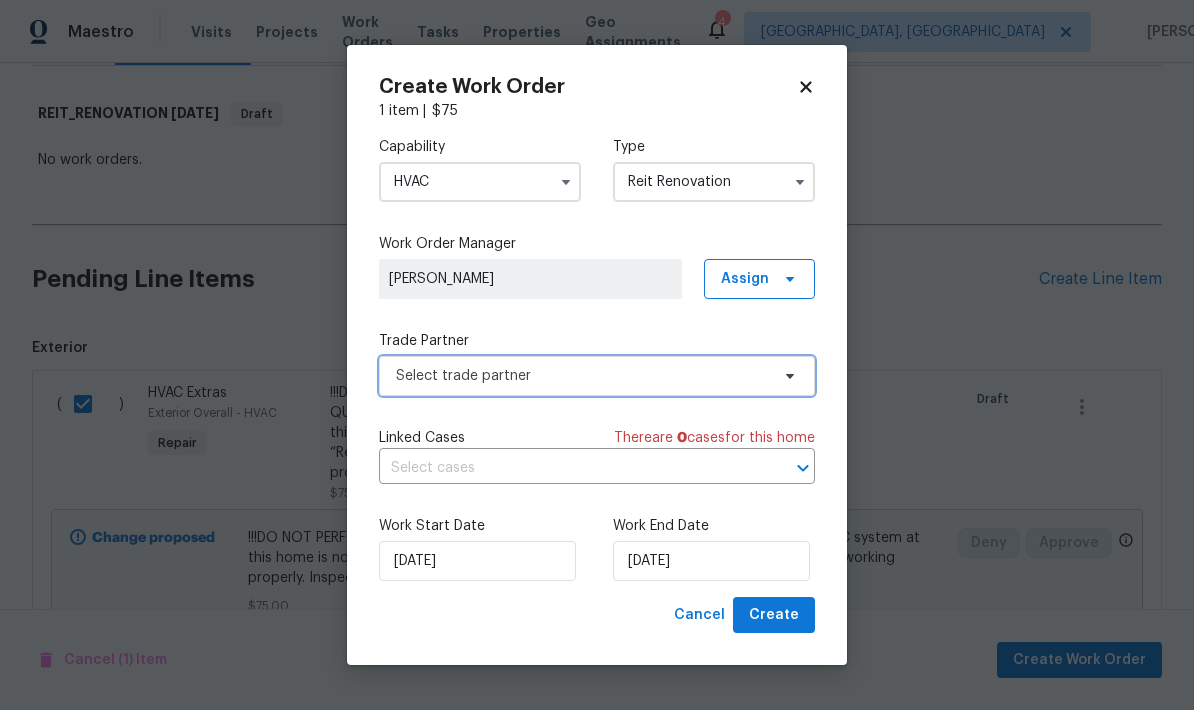 click on "Select trade partner" at bounding box center (582, 376) 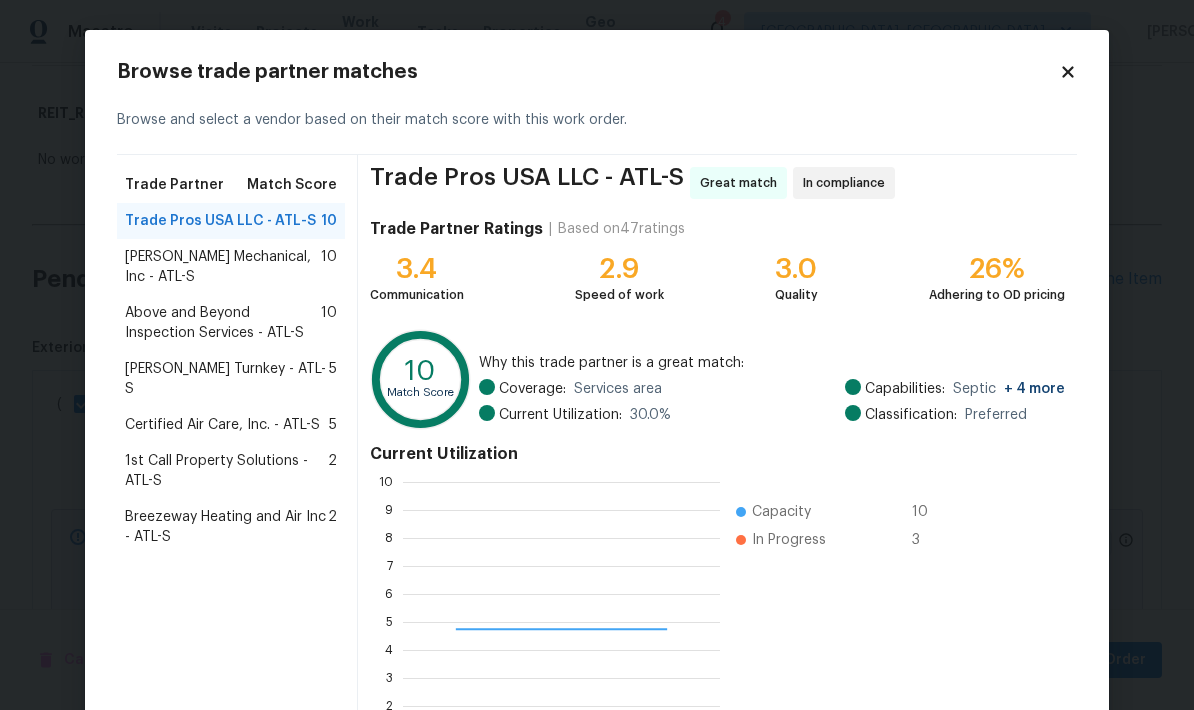 scroll, scrollTop: 2, scrollLeft: 2, axis: both 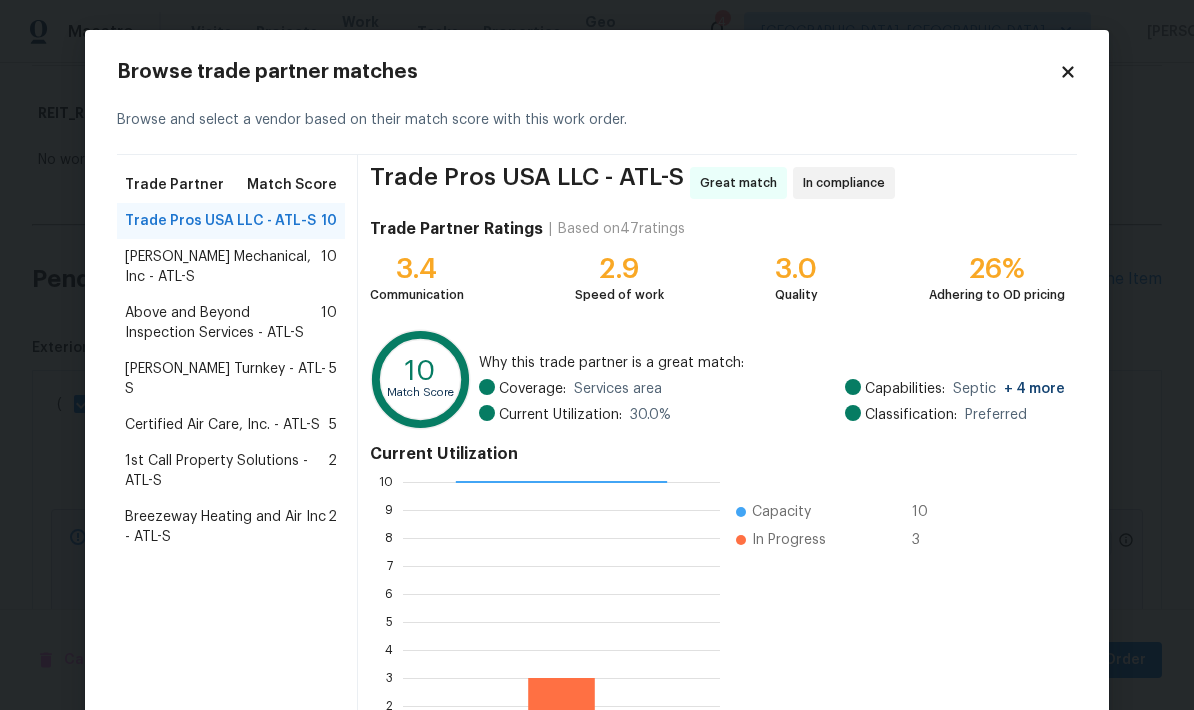 click on "JH Martin Mechanical, Inc - ATL-S" at bounding box center (223, 267) 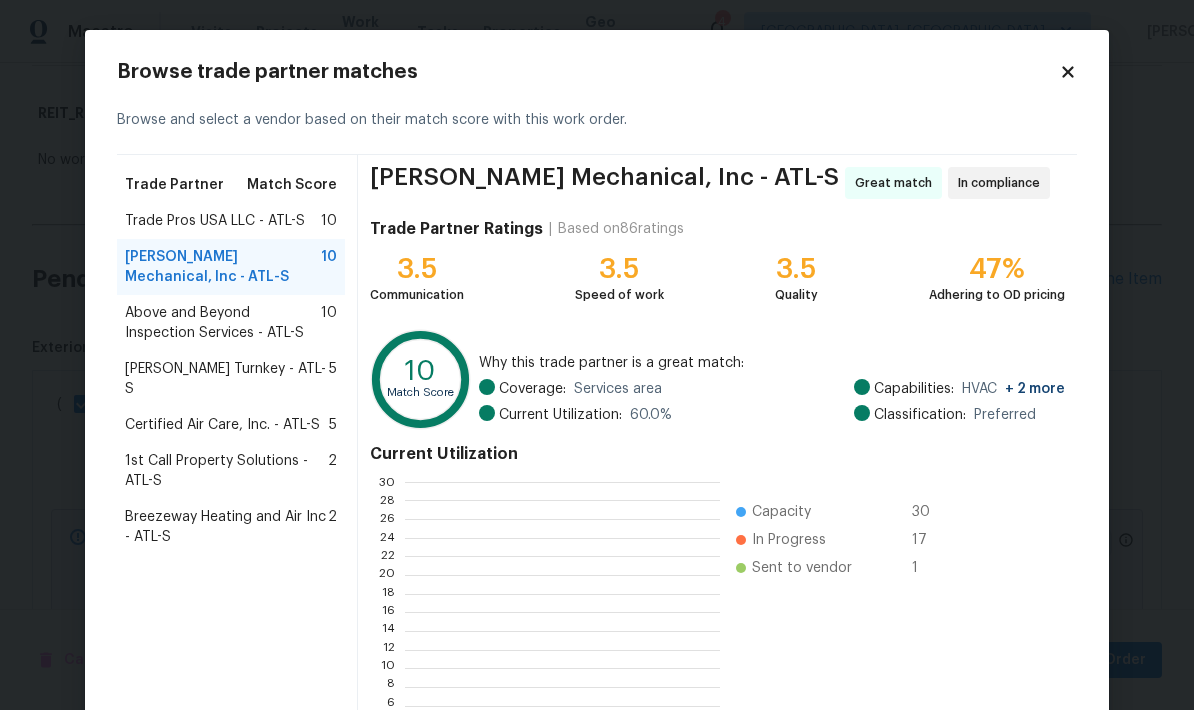 scroll, scrollTop: 280, scrollLeft: 314, axis: both 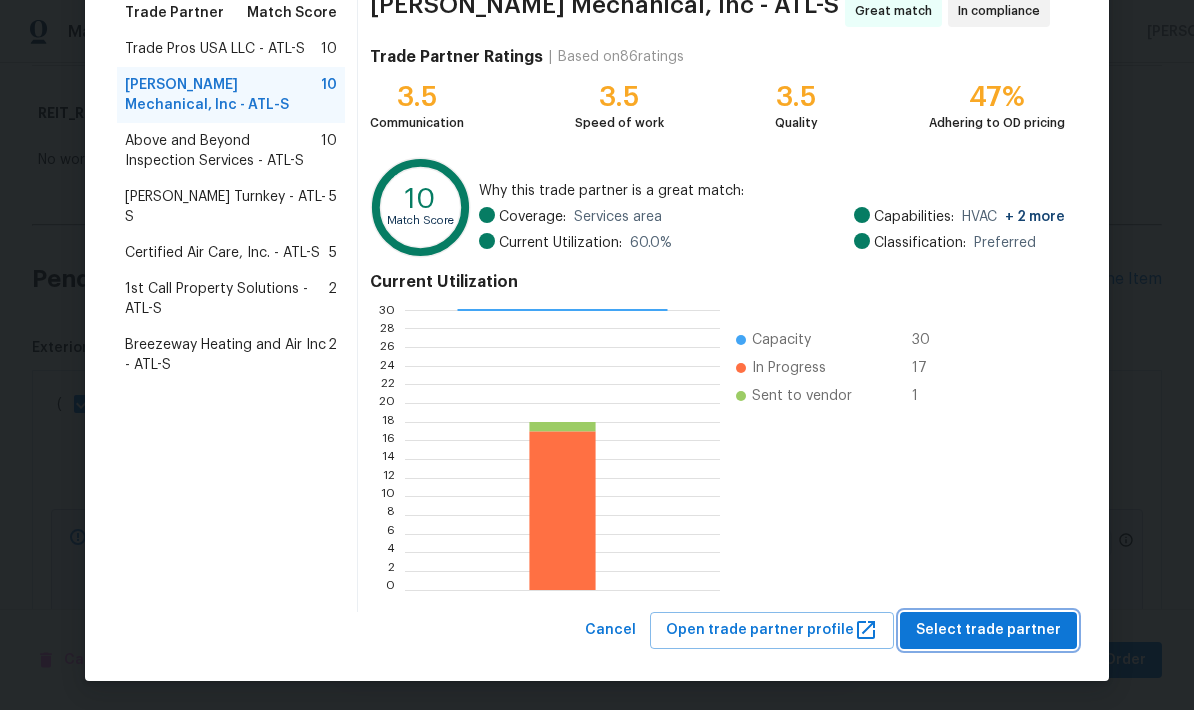 click on "Select trade partner" at bounding box center (988, 630) 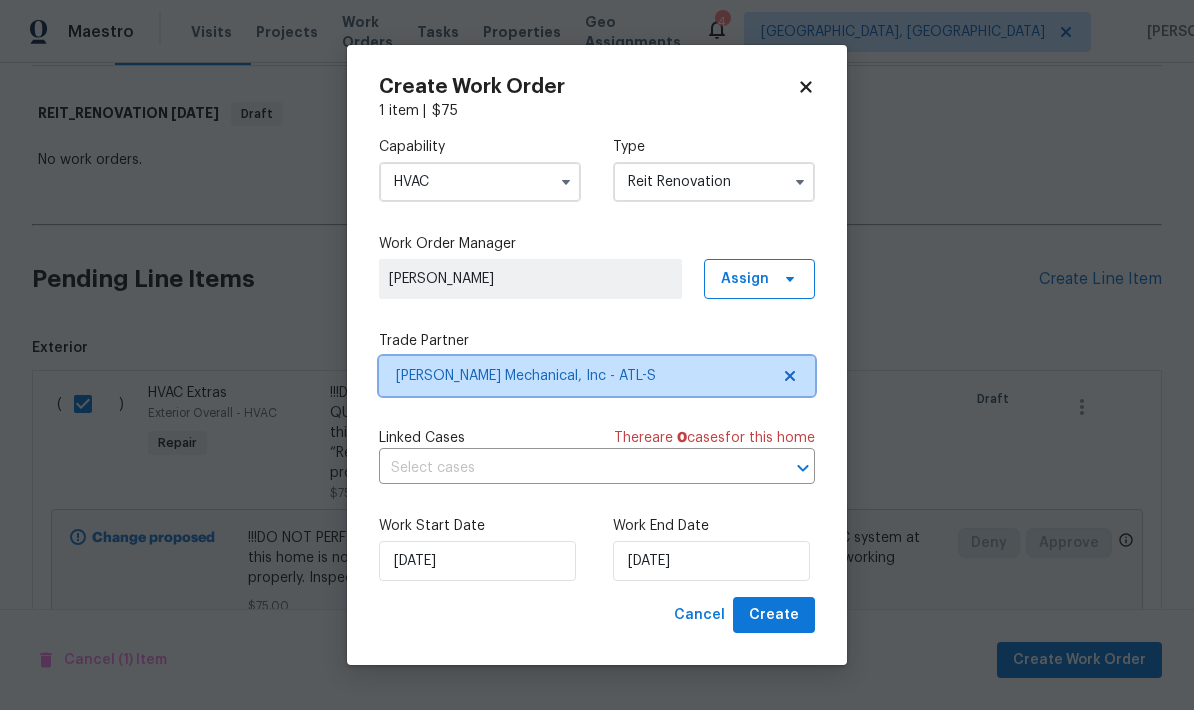 scroll, scrollTop: 0, scrollLeft: 0, axis: both 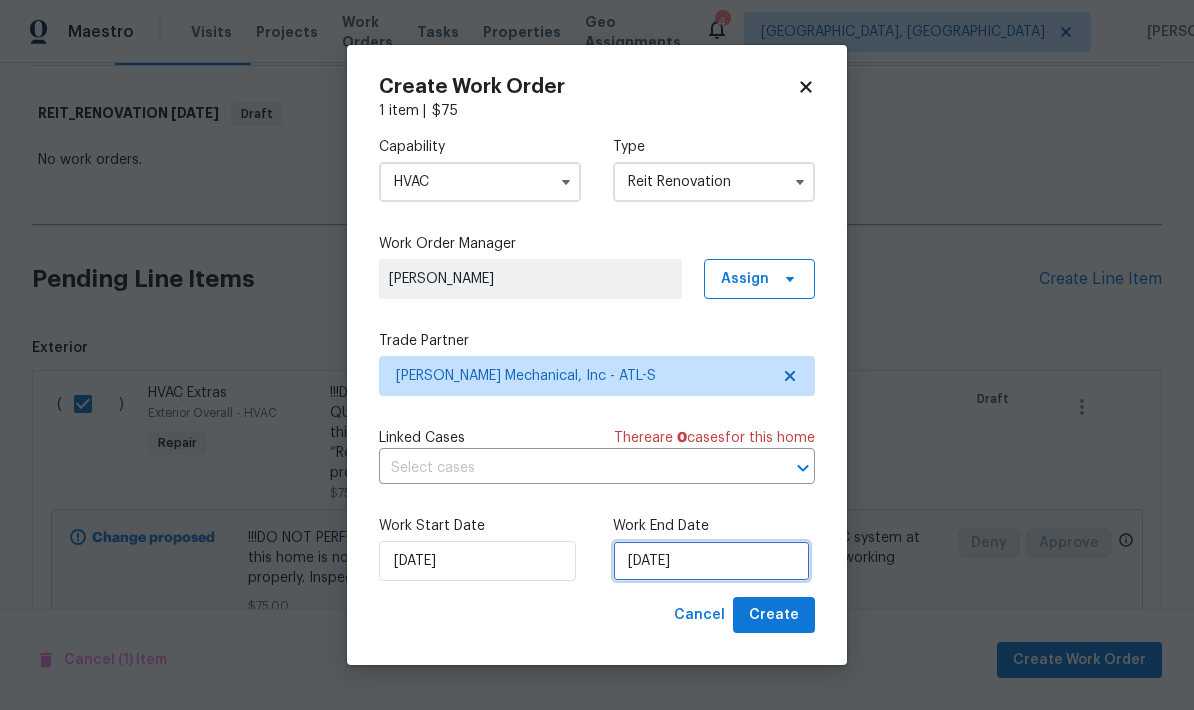 click on "7/15/2025" at bounding box center [711, 561] 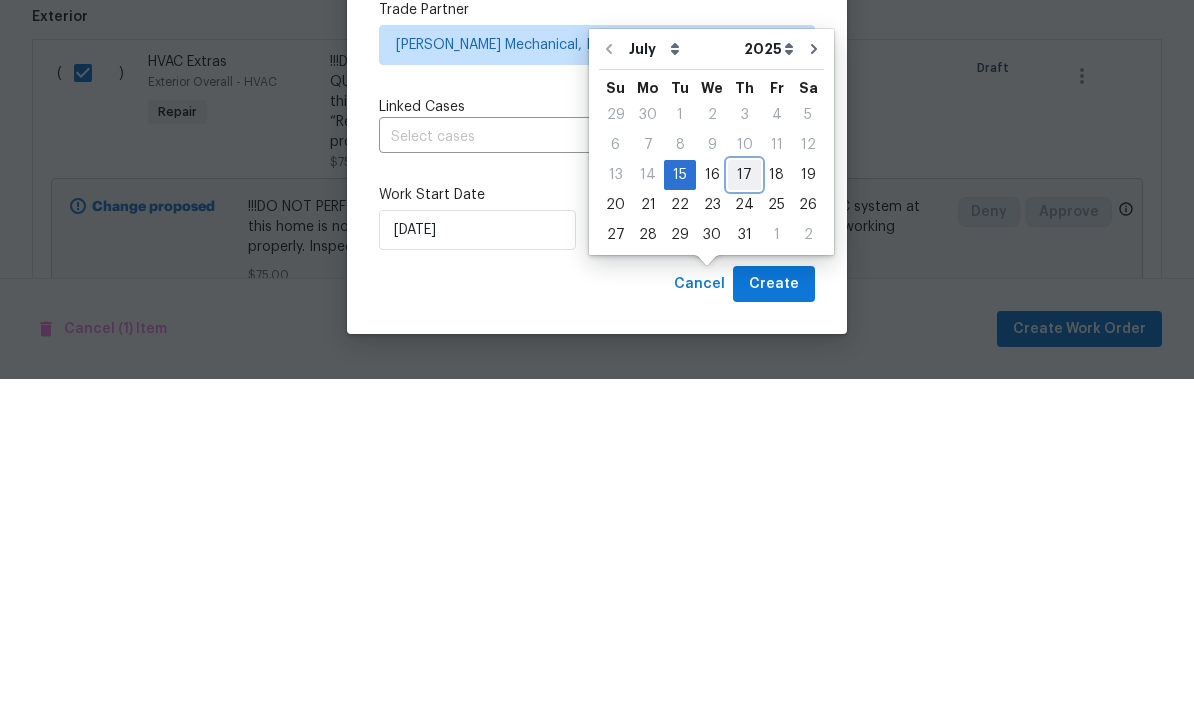 click on "17" at bounding box center [744, 506] 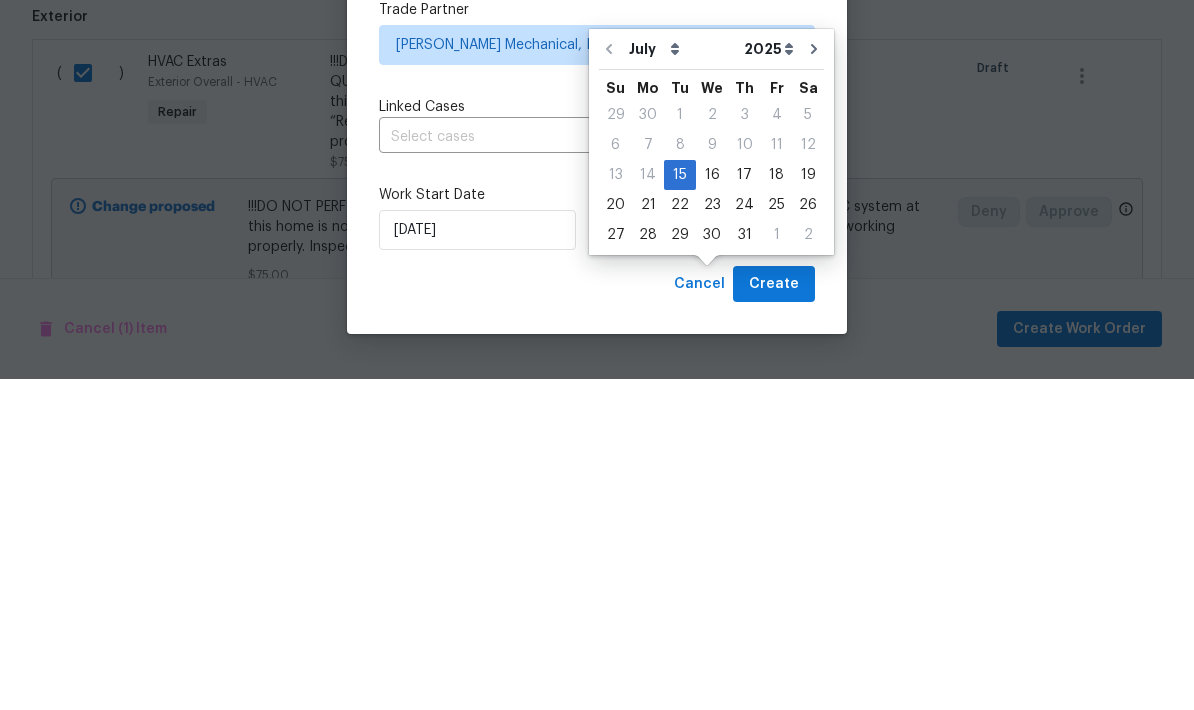 type on "7/17/2025" 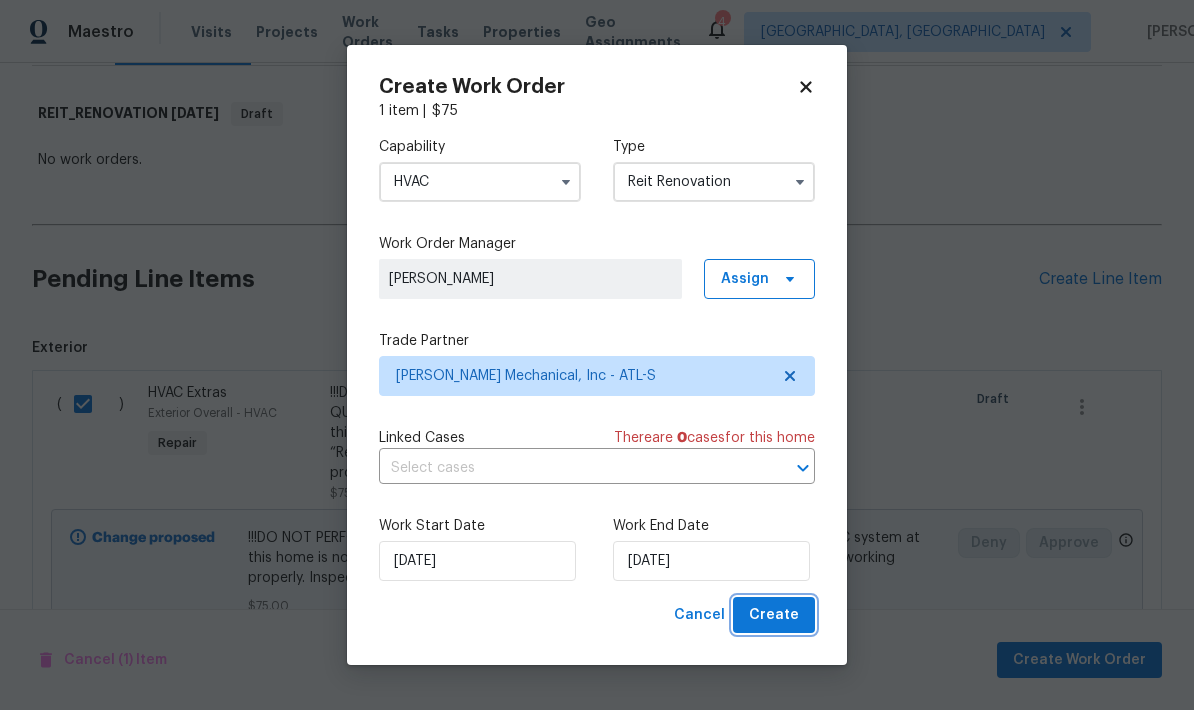 click on "Create" at bounding box center [774, 615] 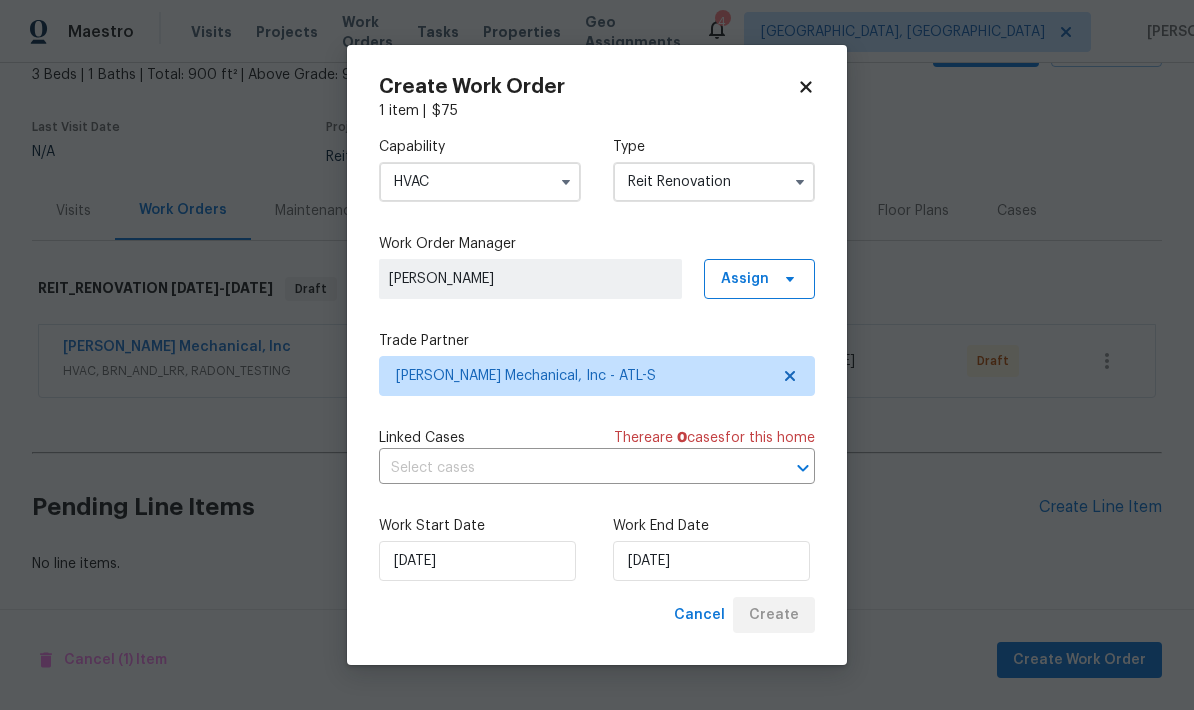 scroll, scrollTop: 41, scrollLeft: 0, axis: vertical 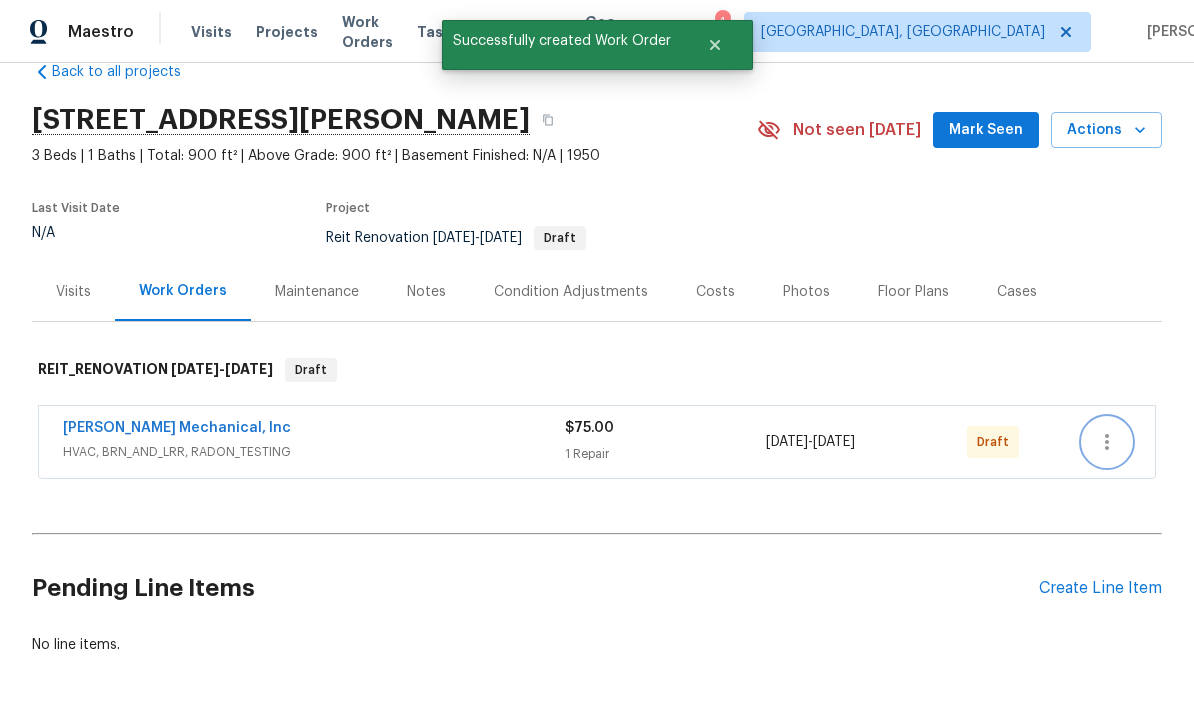 click 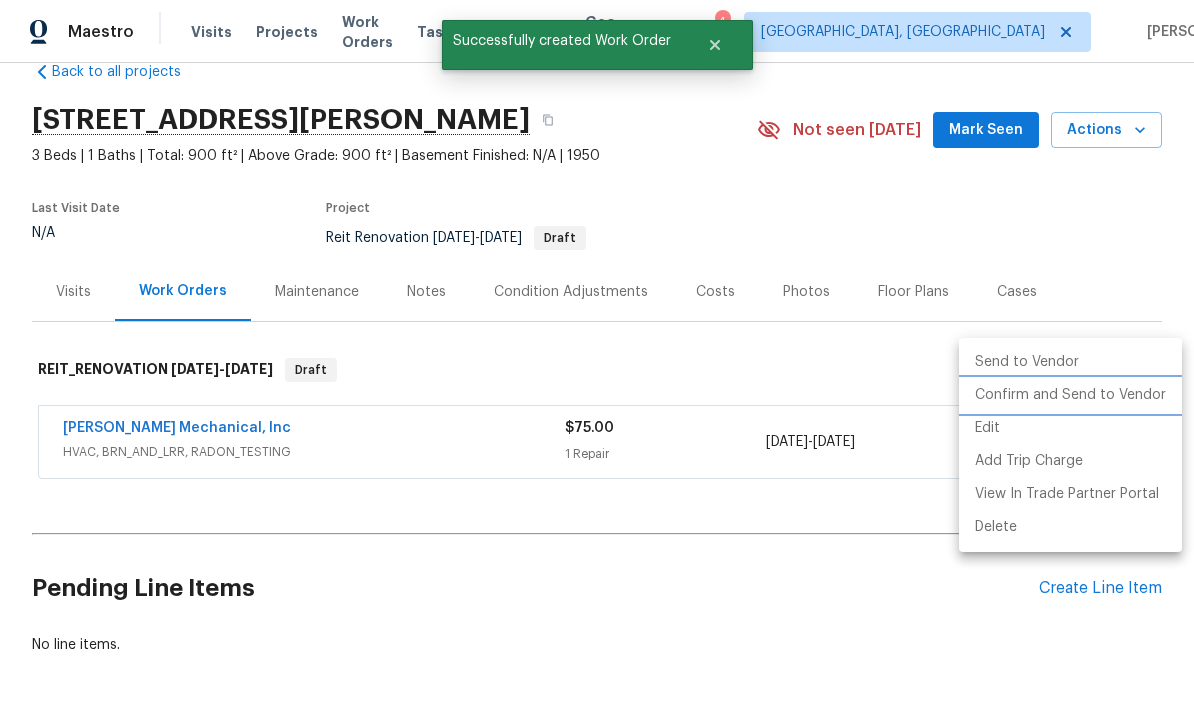 click on "Confirm and Send to Vendor" at bounding box center [1070, 395] 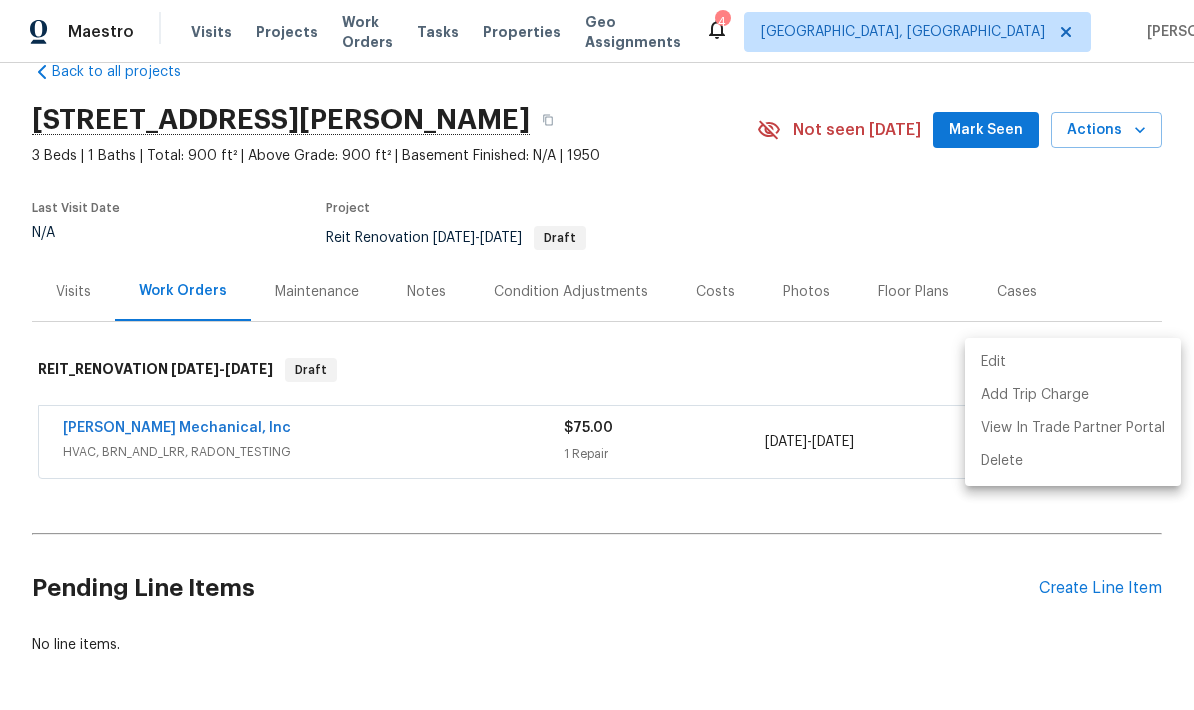 click at bounding box center (597, 355) 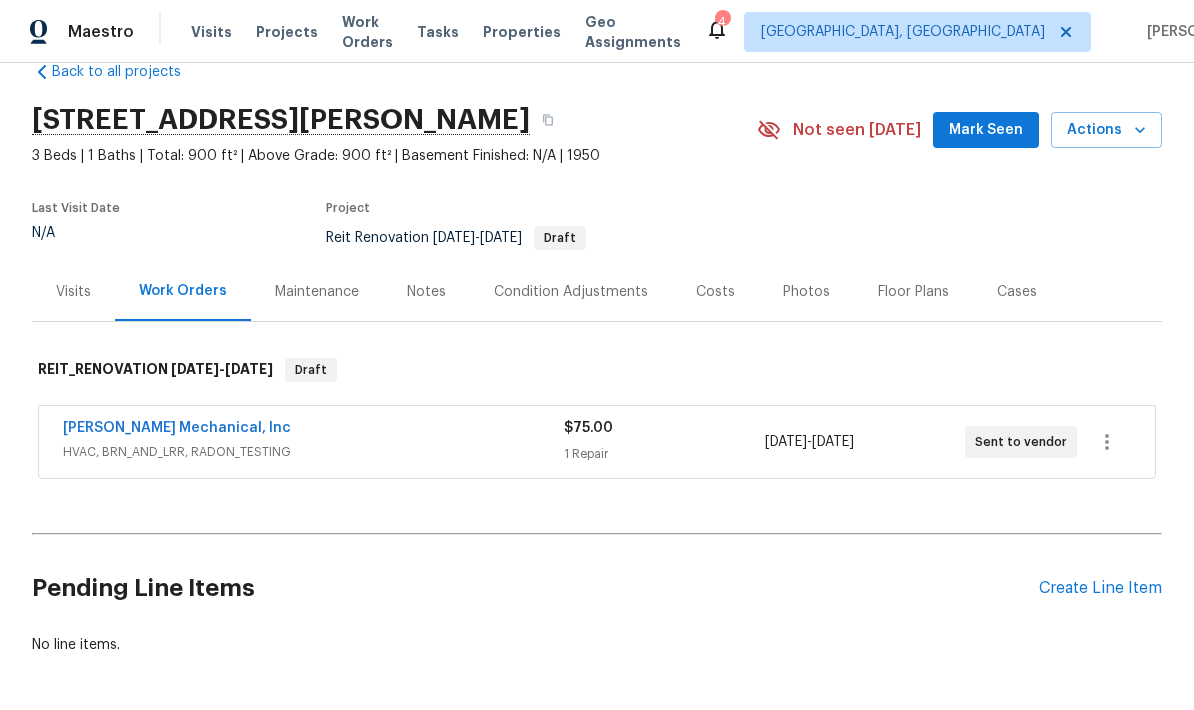 click on "JH Martin Mechanical, Inc" at bounding box center [177, 428] 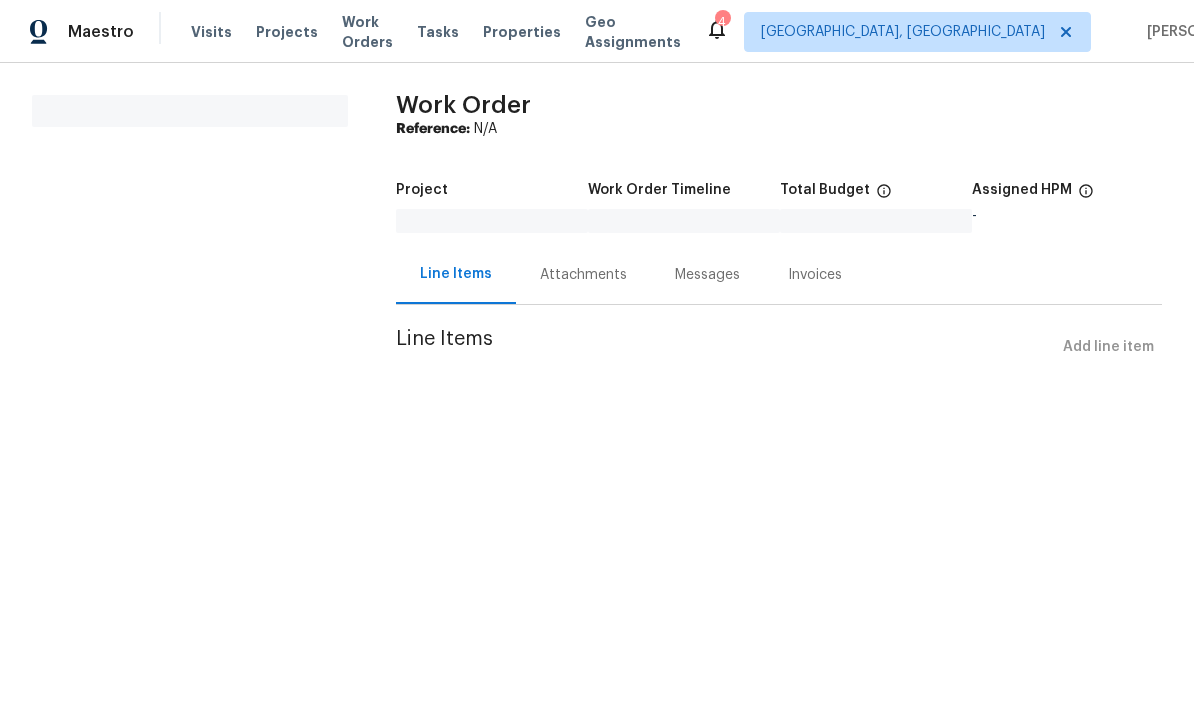scroll, scrollTop: 0, scrollLeft: 0, axis: both 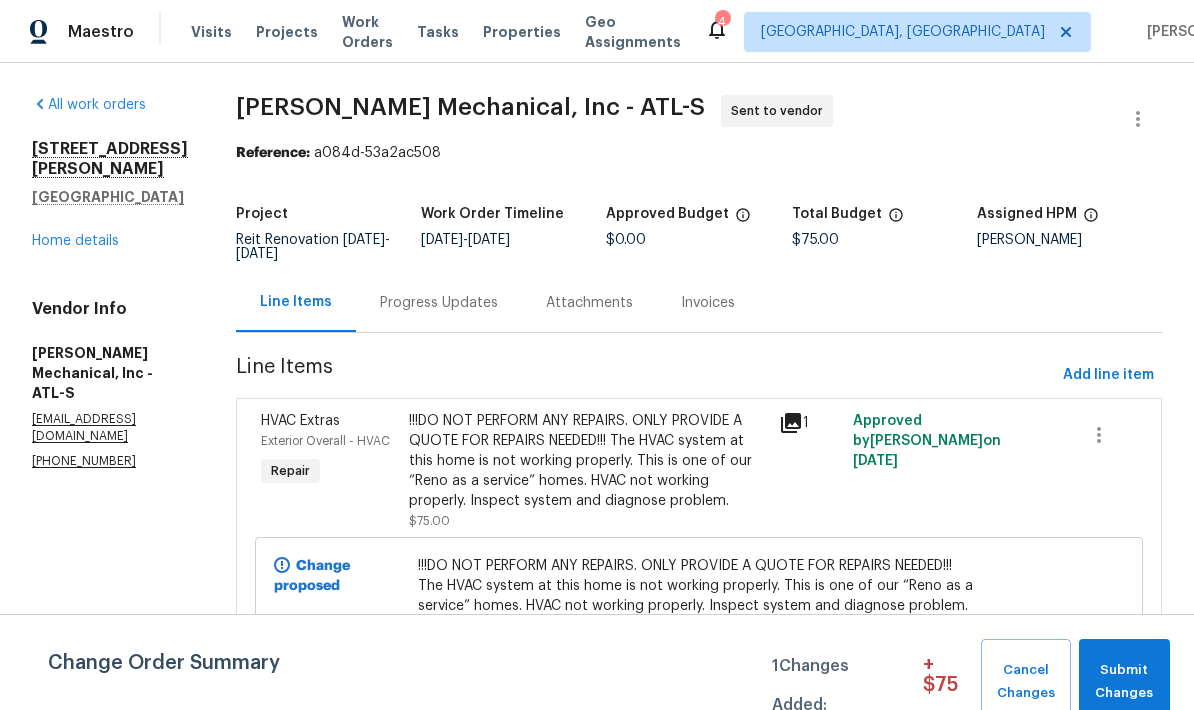 click on "Progress Updates" at bounding box center [439, 303] 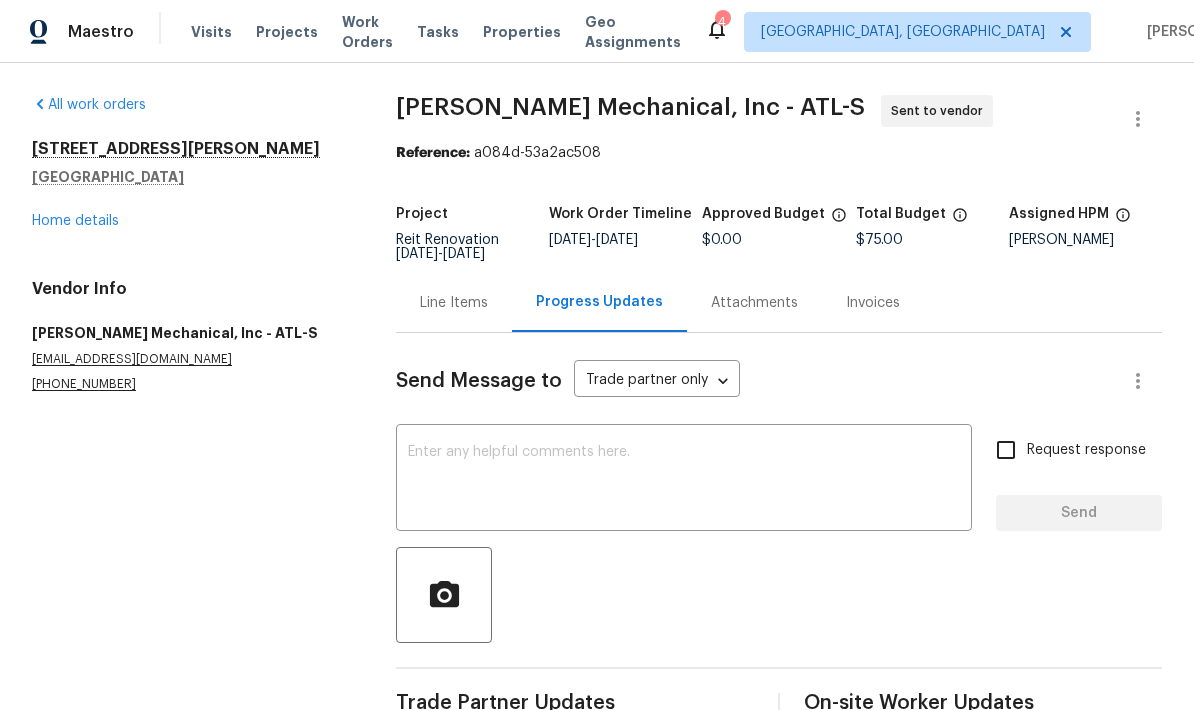 click at bounding box center (684, 480) 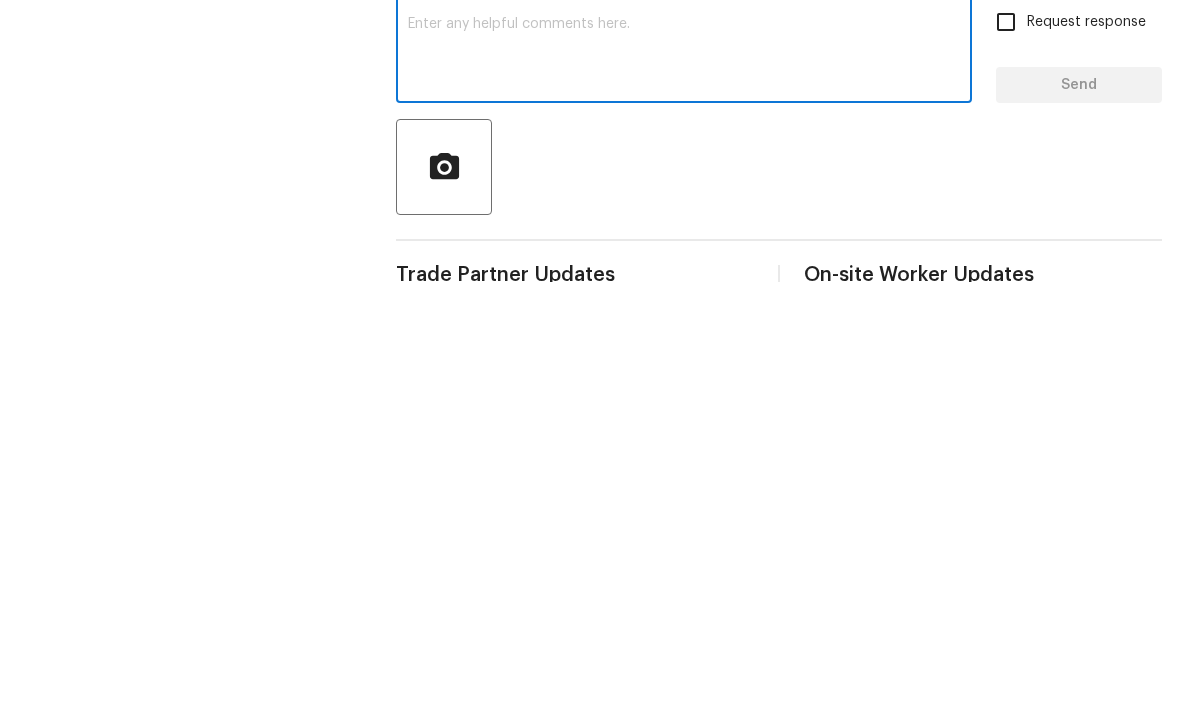 scroll, scrollTop: 48, scrollLeft: 0, axis: vertical 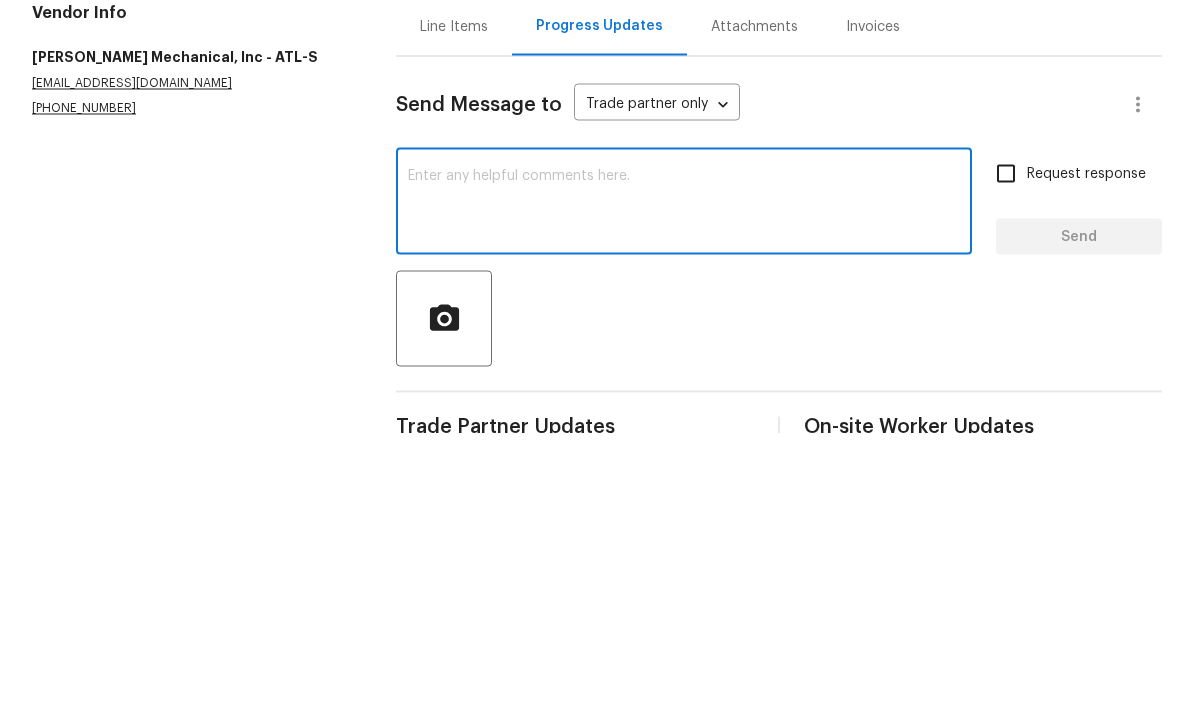 click at bounding box center (684, 480) 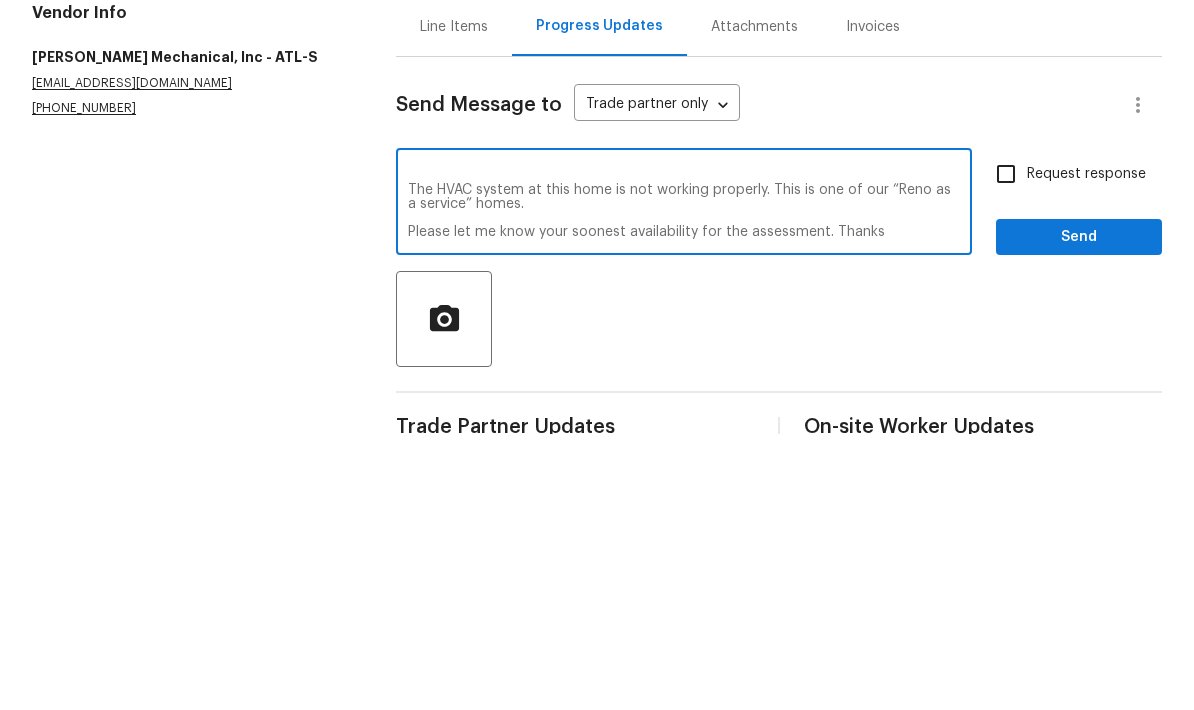 scroll, scrollTop: 14, scrollLeft: 0, axis: vertical 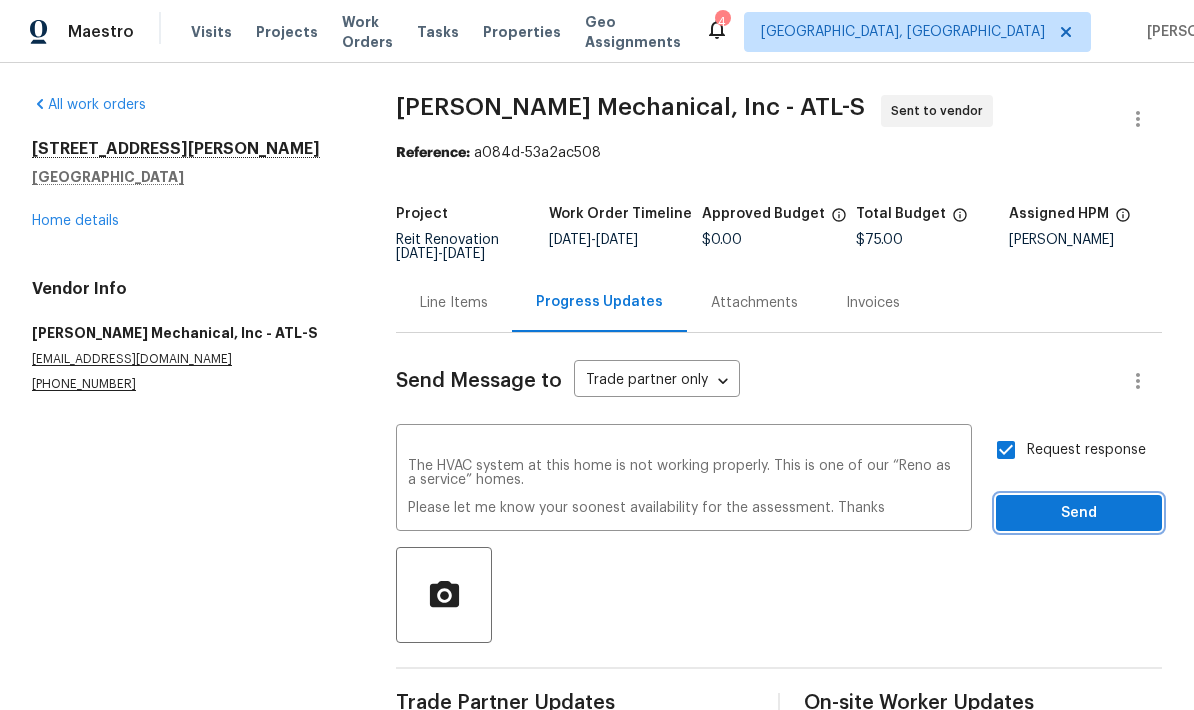 click on "Send" at bounding box center [1079, 513] 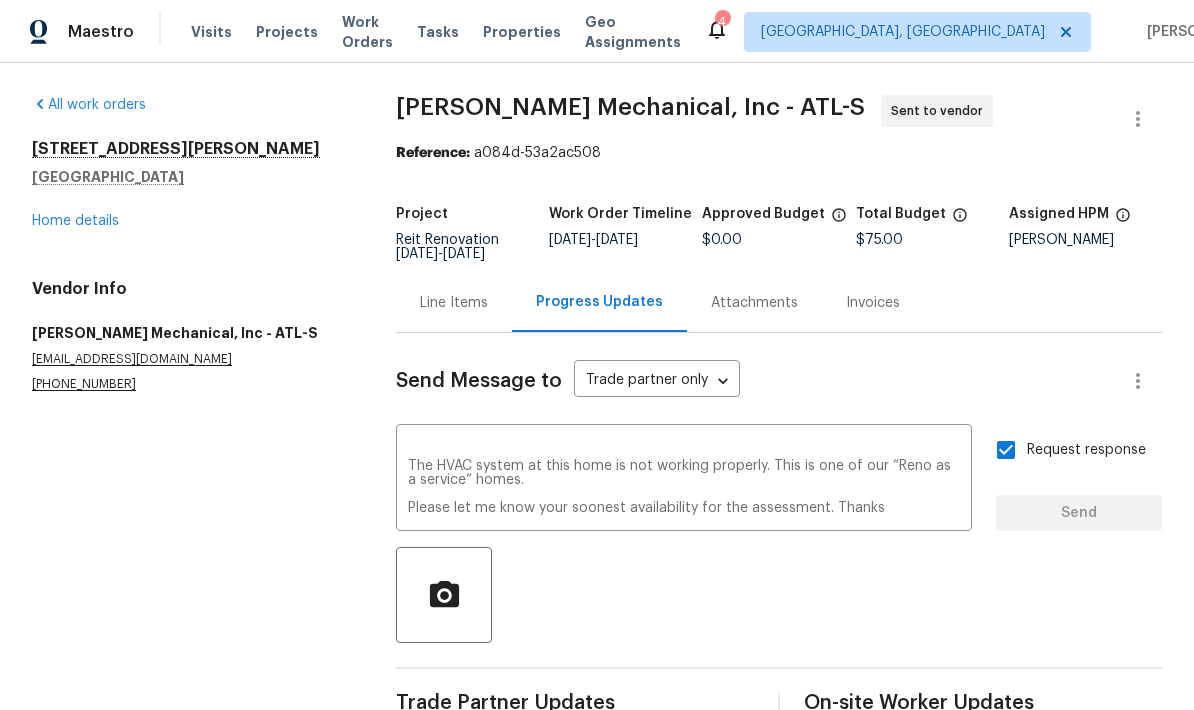 type 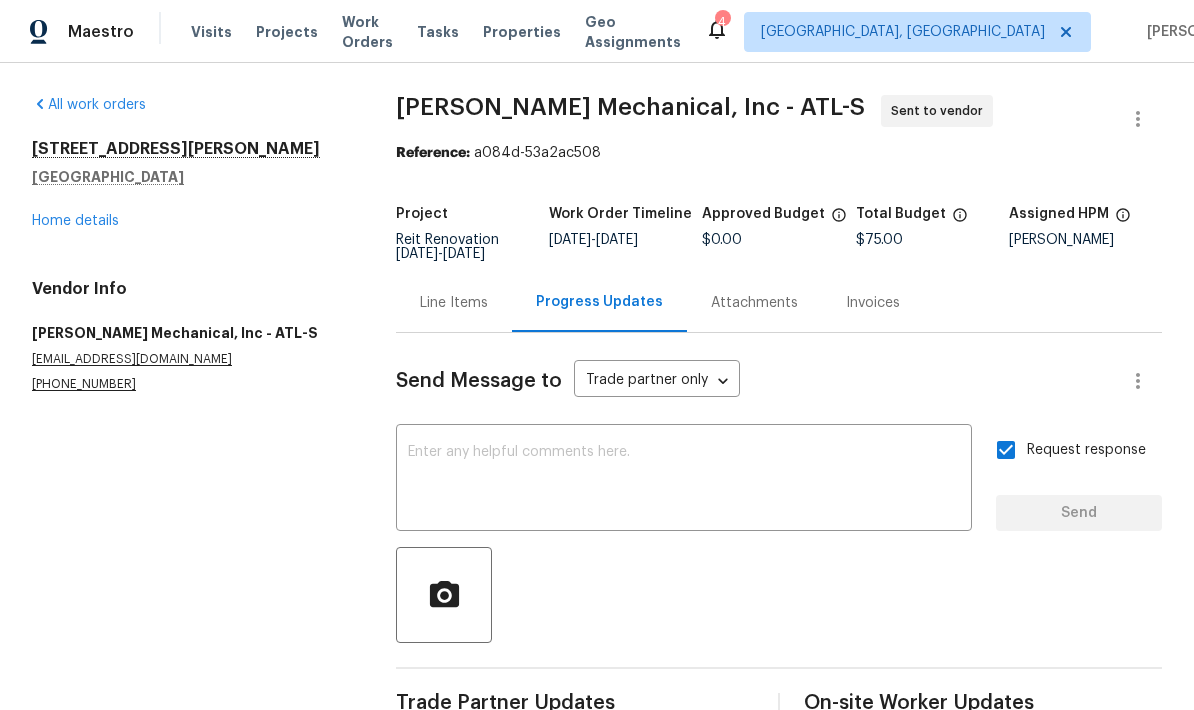 scroll, scrollTop: 0, scrollLeft: 0, axis: both 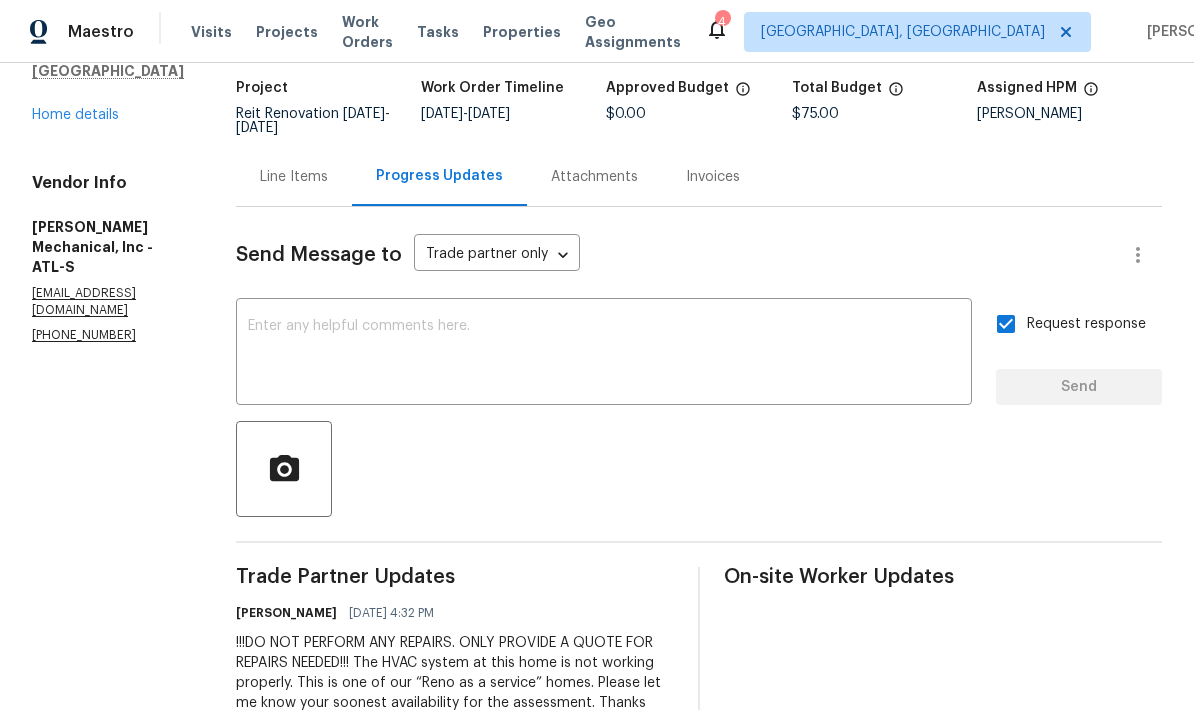 click on "!!!DO NOT PERFORM ANY REPAIRS. ONLY PROVIDE A QUOTE FOR REPAIRS NEEDED!!!
The HVAC system at this home is not working properly. This is one of our “Reno as a service” homes.
Please let me know your soonest availability for the assessment. Thanks" at bounding box center [455, 673] 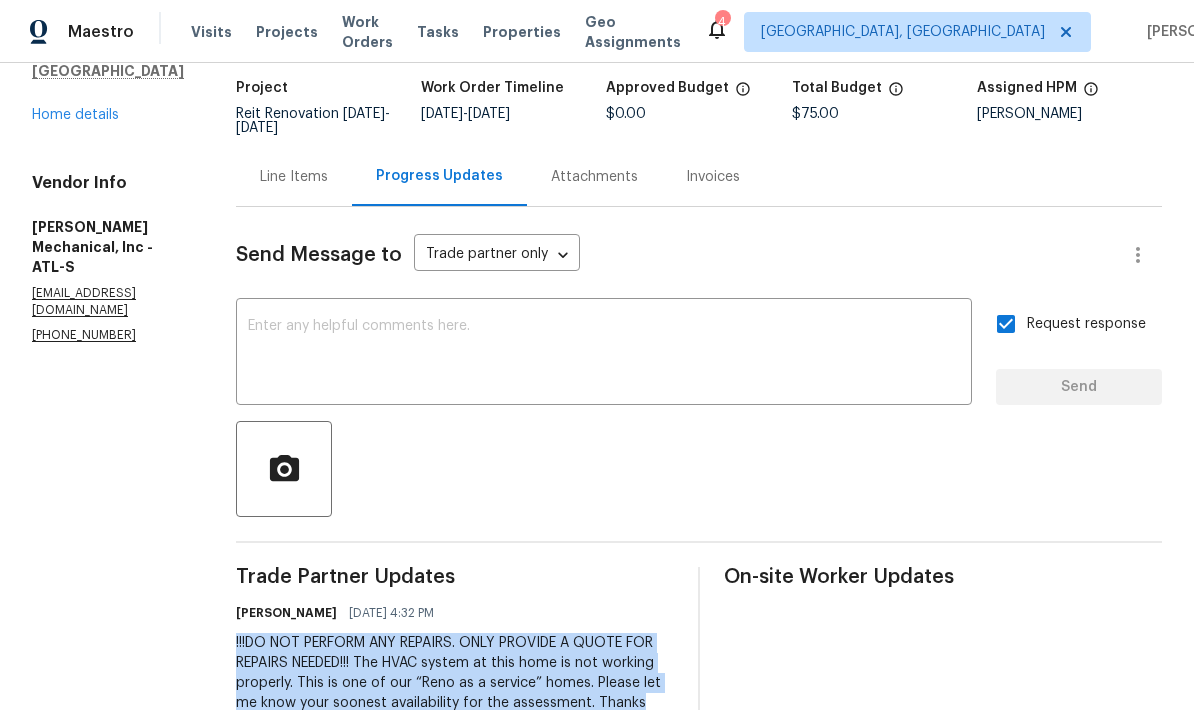 copy on "!!!DO NOT PERFORM ANY REPAIRS. ONLY PROVIDE A QUOTE FOR REPAIRS NEEDED!!!
The HVAC system at this home is not working properly. This is one of our “Reno as a service” homes.
Please let me know your soonest availability for the assessment. Thanks" 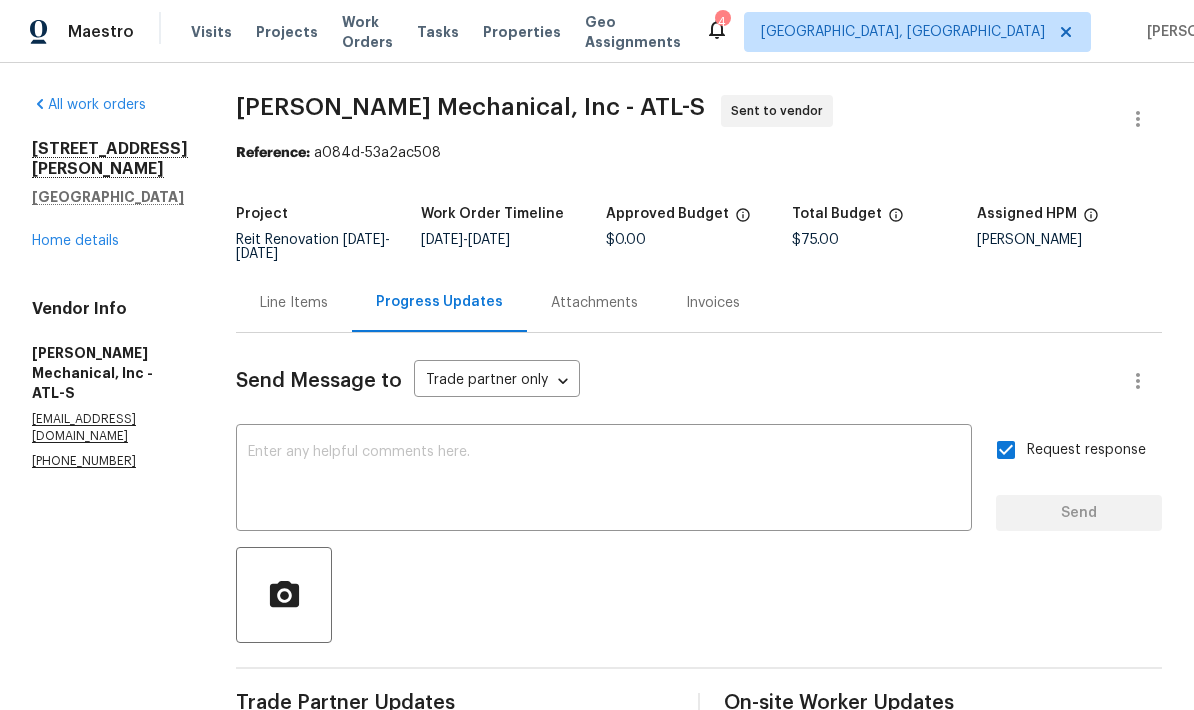 scroll, scrollTop: 0, scrollLeft: 0, axis: both 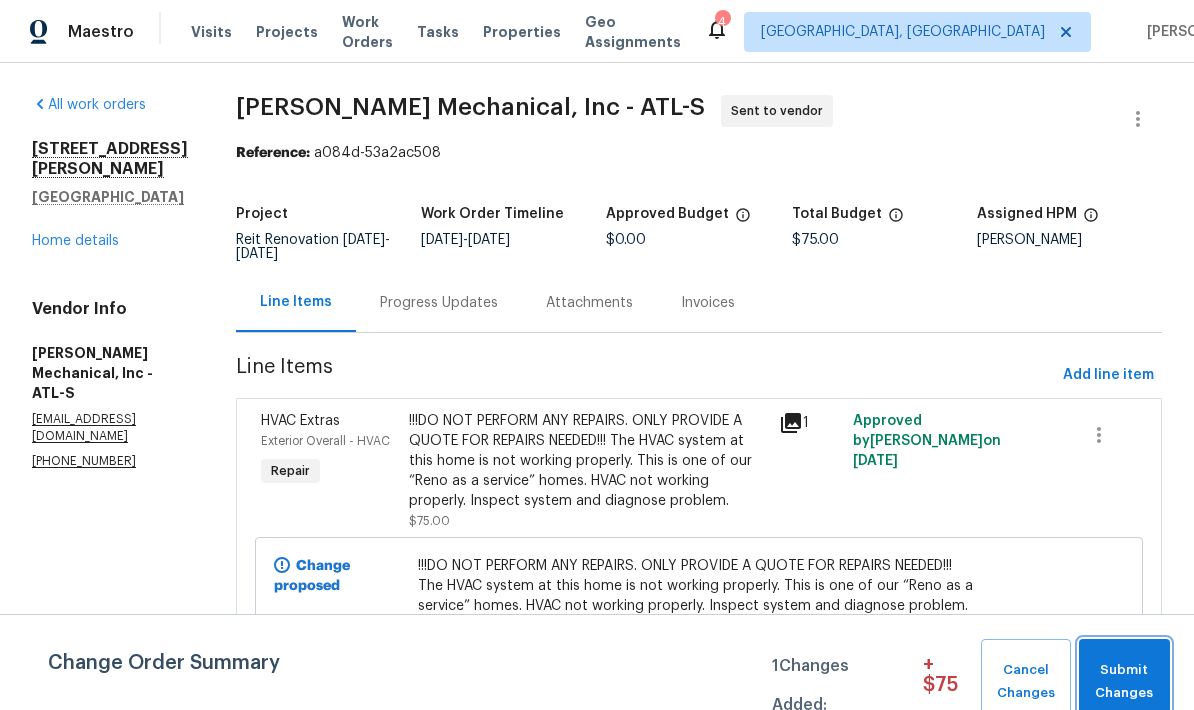 click on "Submit Changes" at bounding box center (1124, 682) 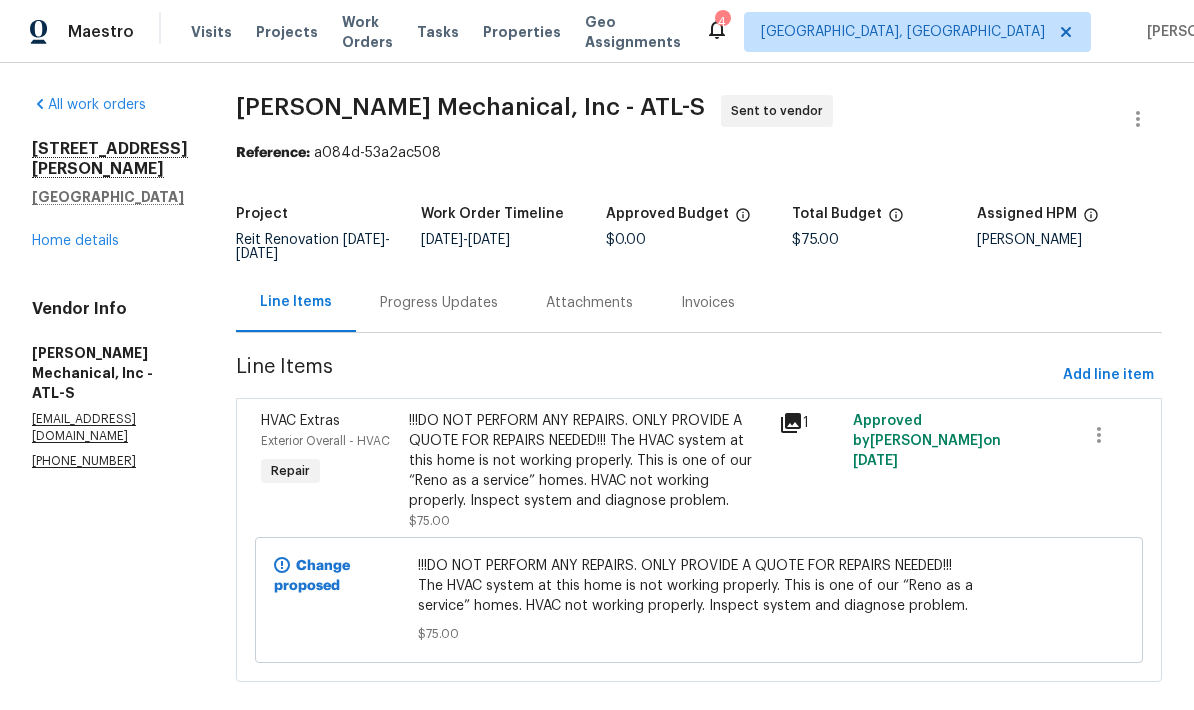 scroll, scrollTop: 0, scrollLeft: 0, axis: both 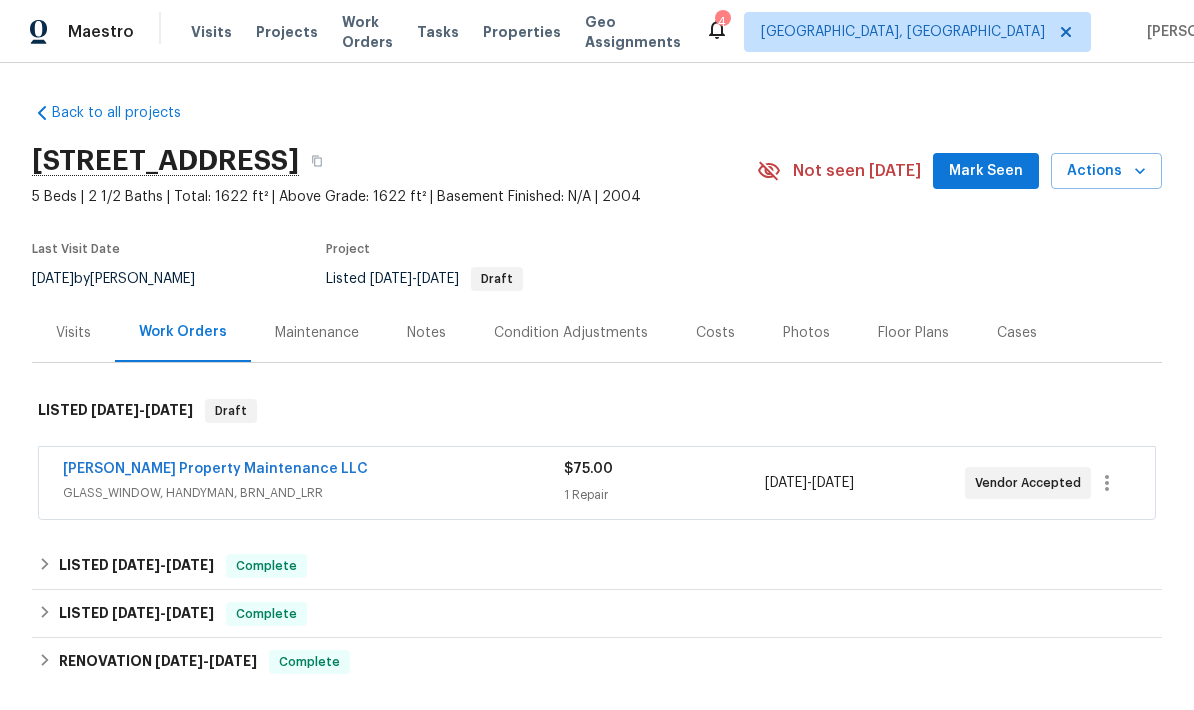 click on "[PERSON_NAME] Property Maintenance LLC" at bounding box center [215, 469] 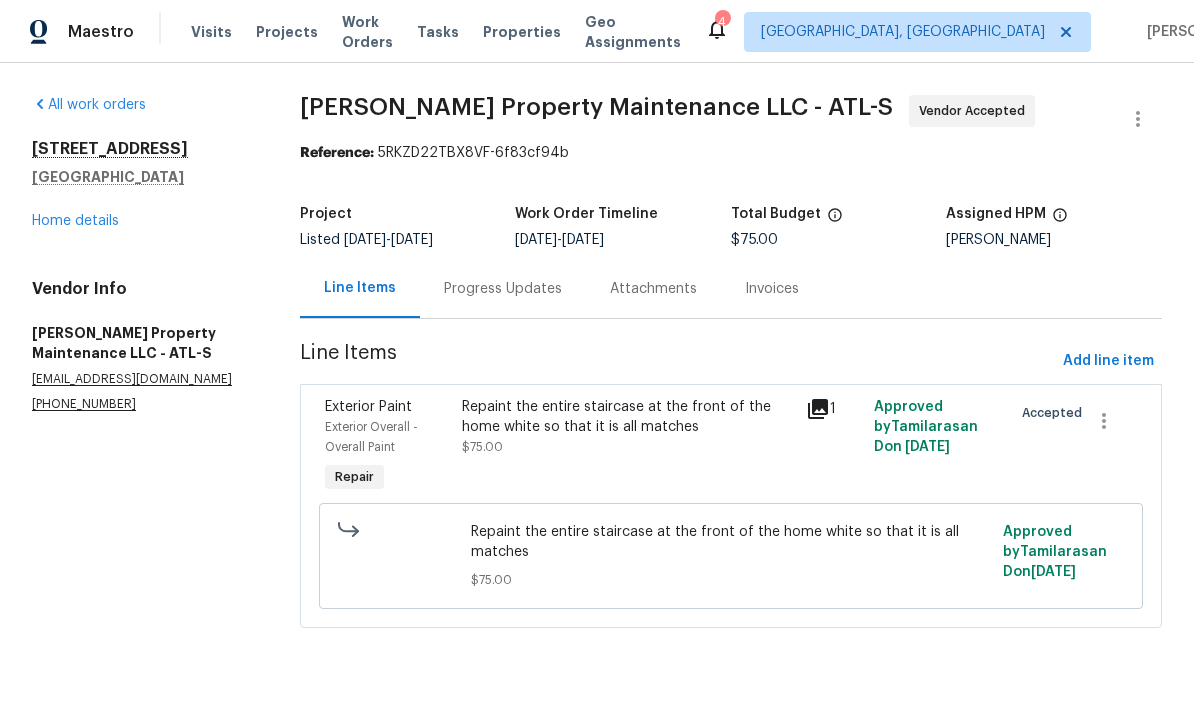 click on "Progress Updates" at bounding box center (503, 289) 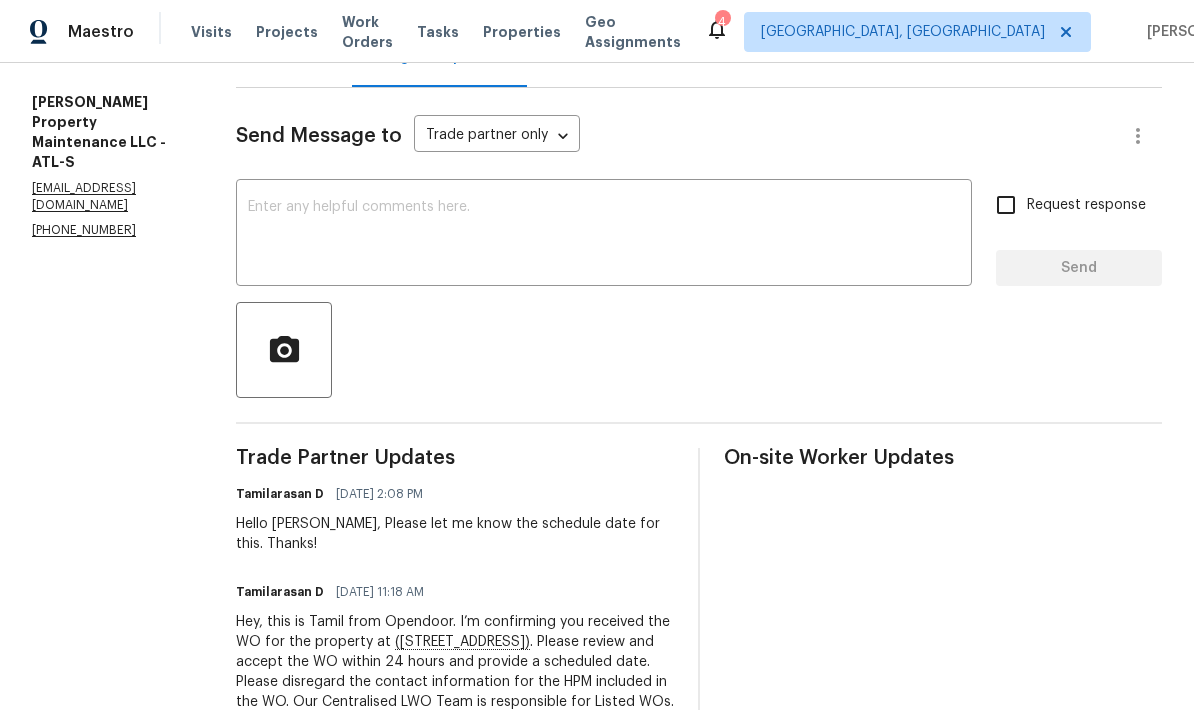 scroll, scrollTop: 230, scrollLeft: 0, axis: vertical 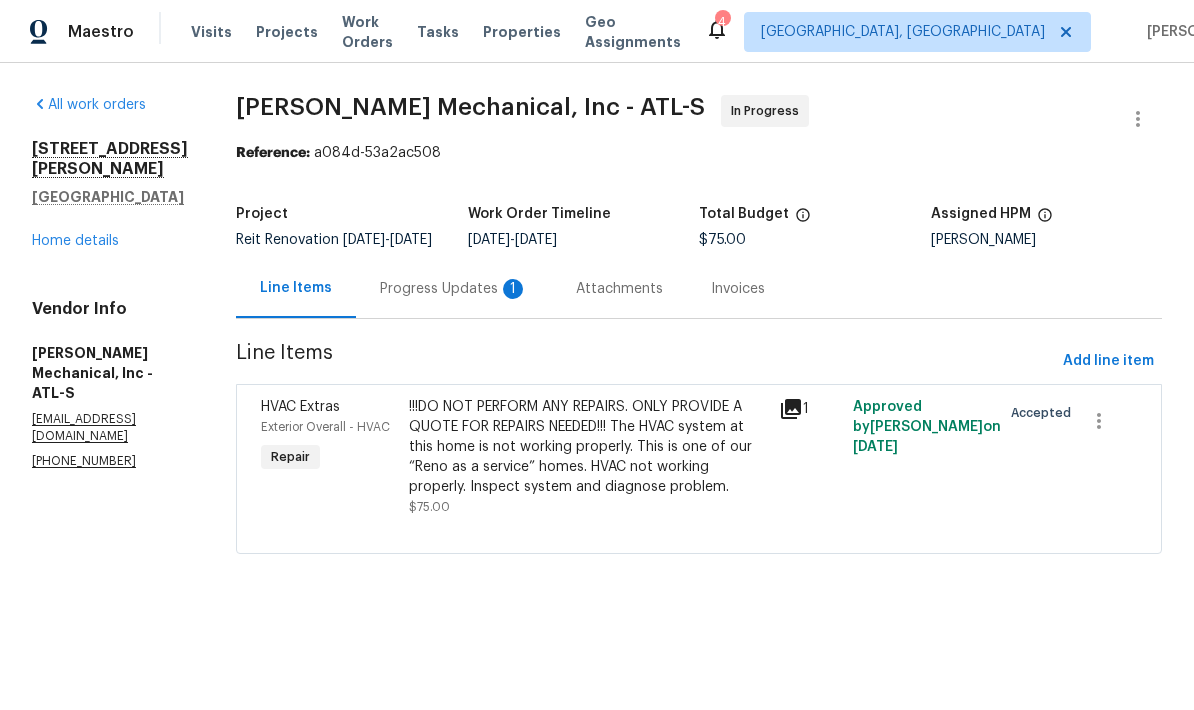 click on "Progress Updates 1" at bounding box center (454, 289) 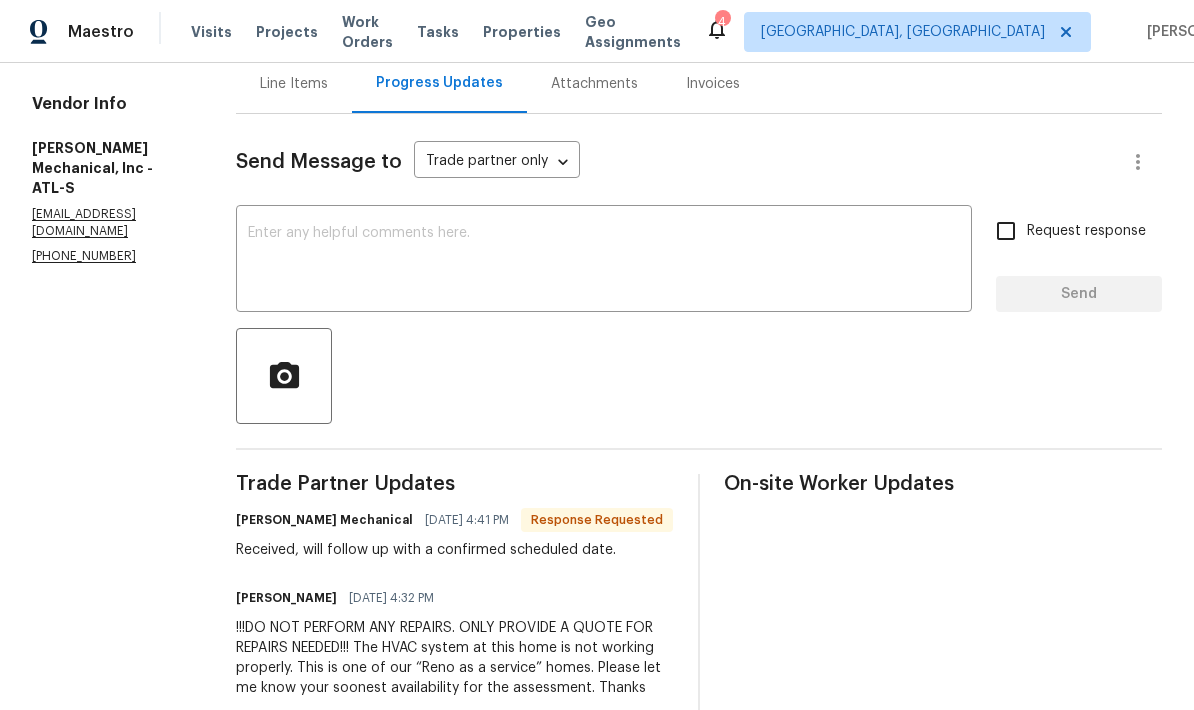 scroll, scrollTop: 204, scrollLeft: 0, axis: vertical 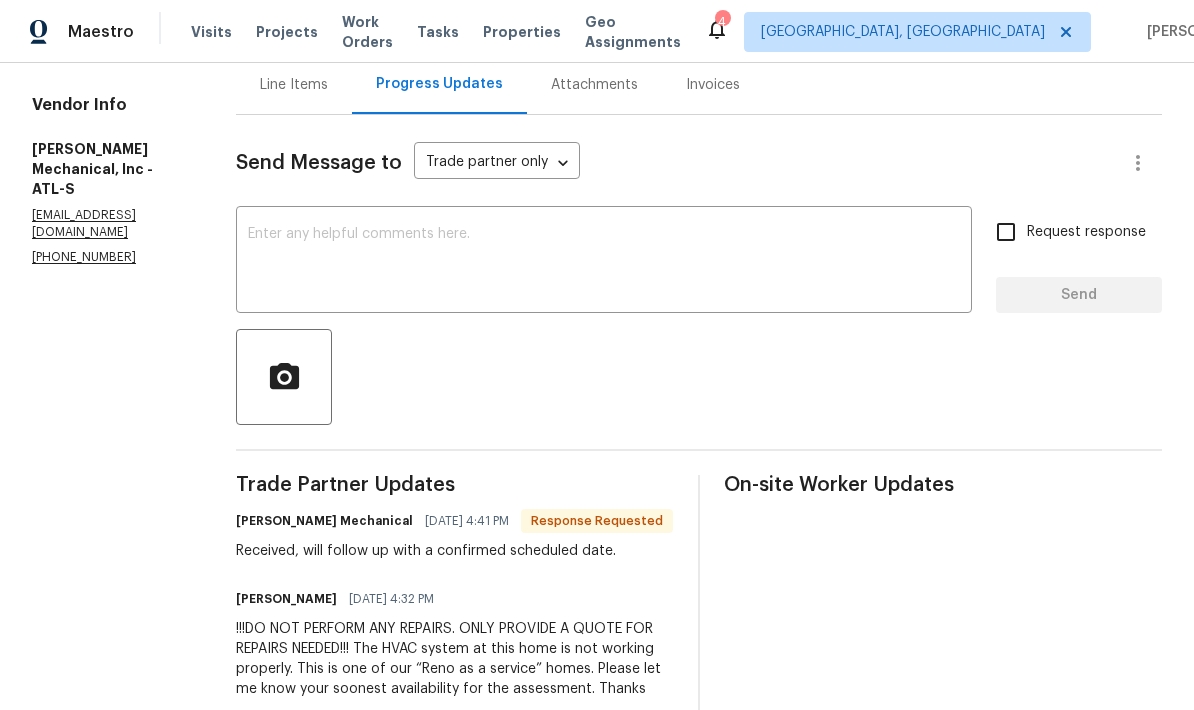 click at bounding box center [604, 262] 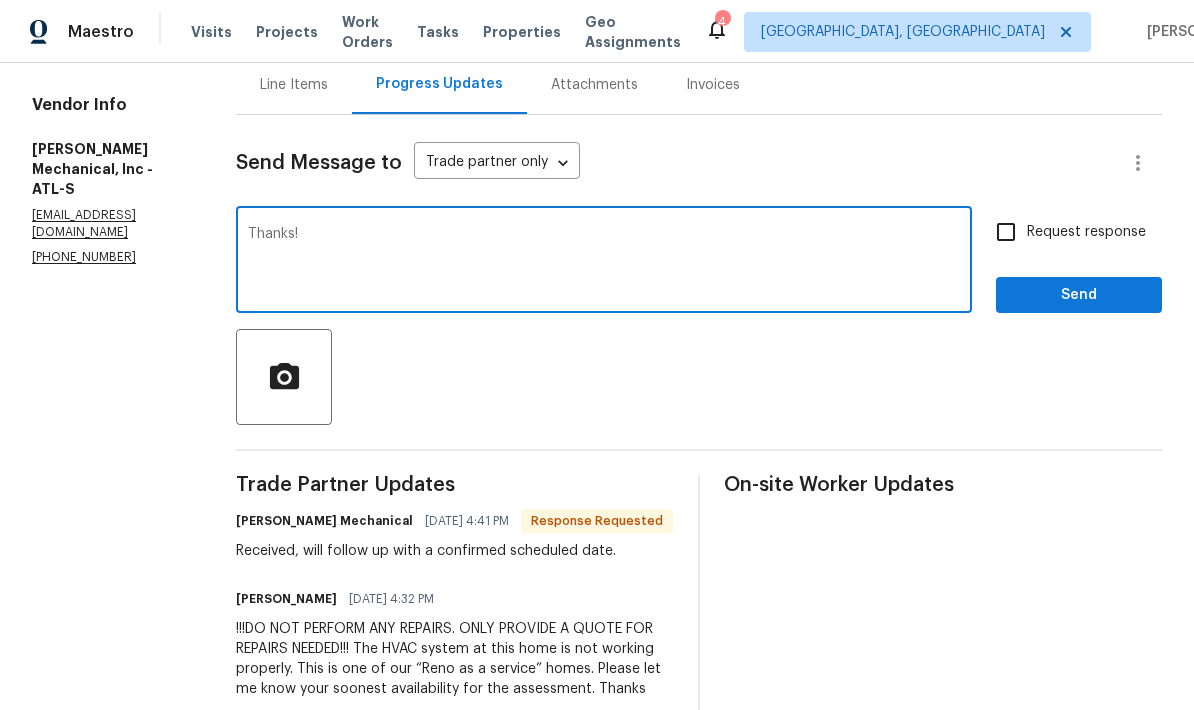 type on "Thanks!" 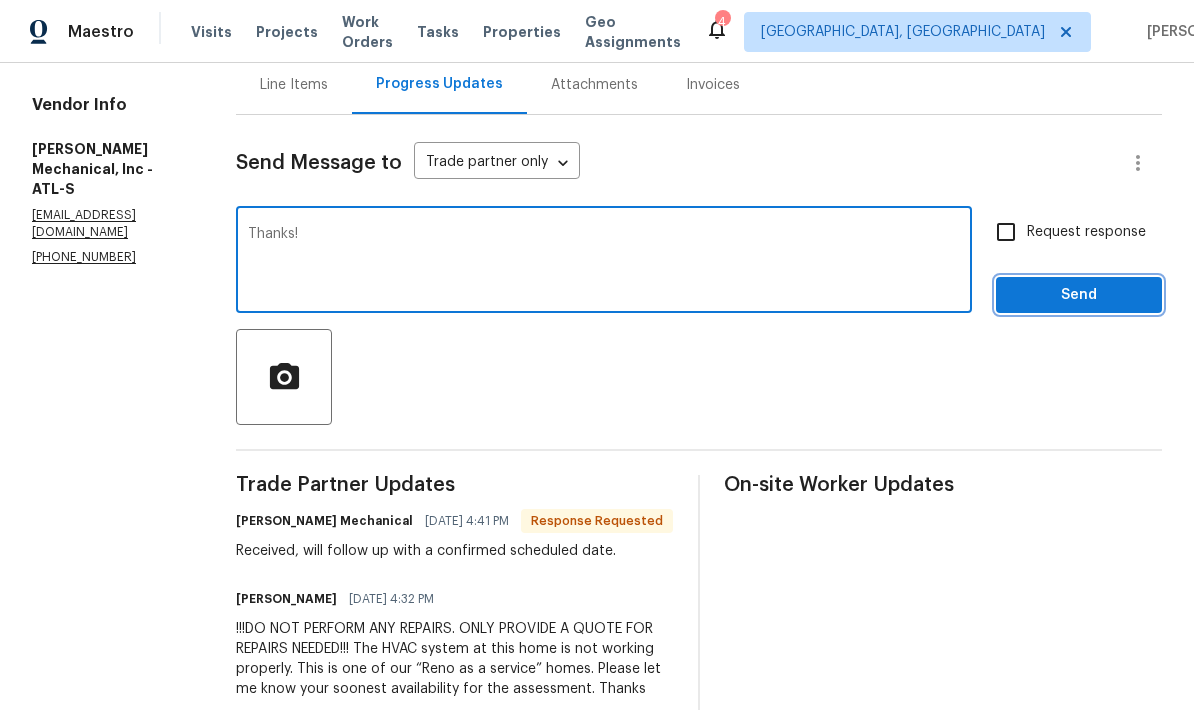 click on "Send" at bounding box center [1079, 295] 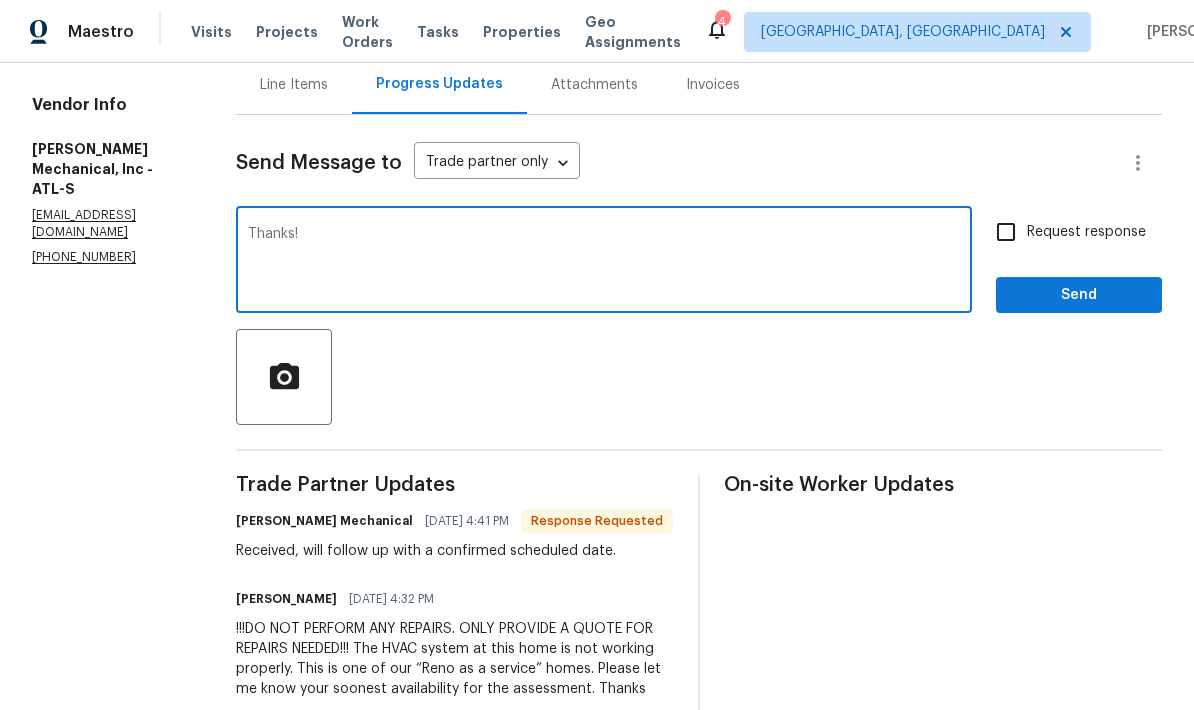scroll, scrollTop: 52, scrollLeft: 0, axis: vertical 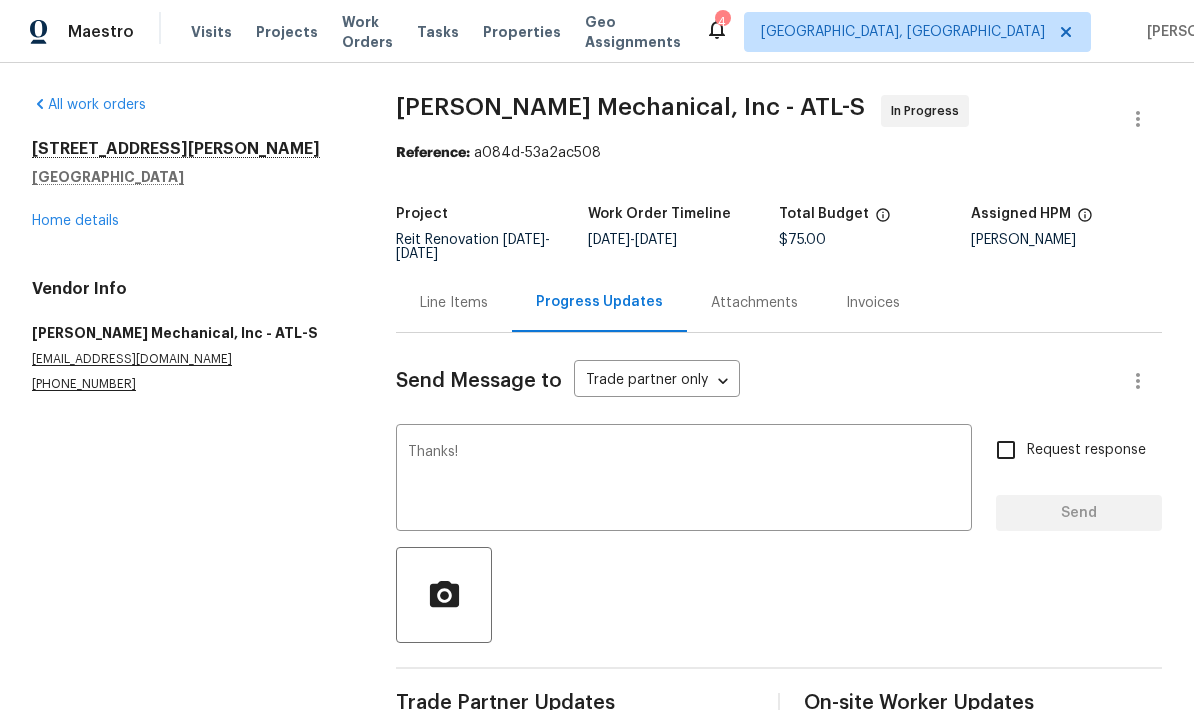 type 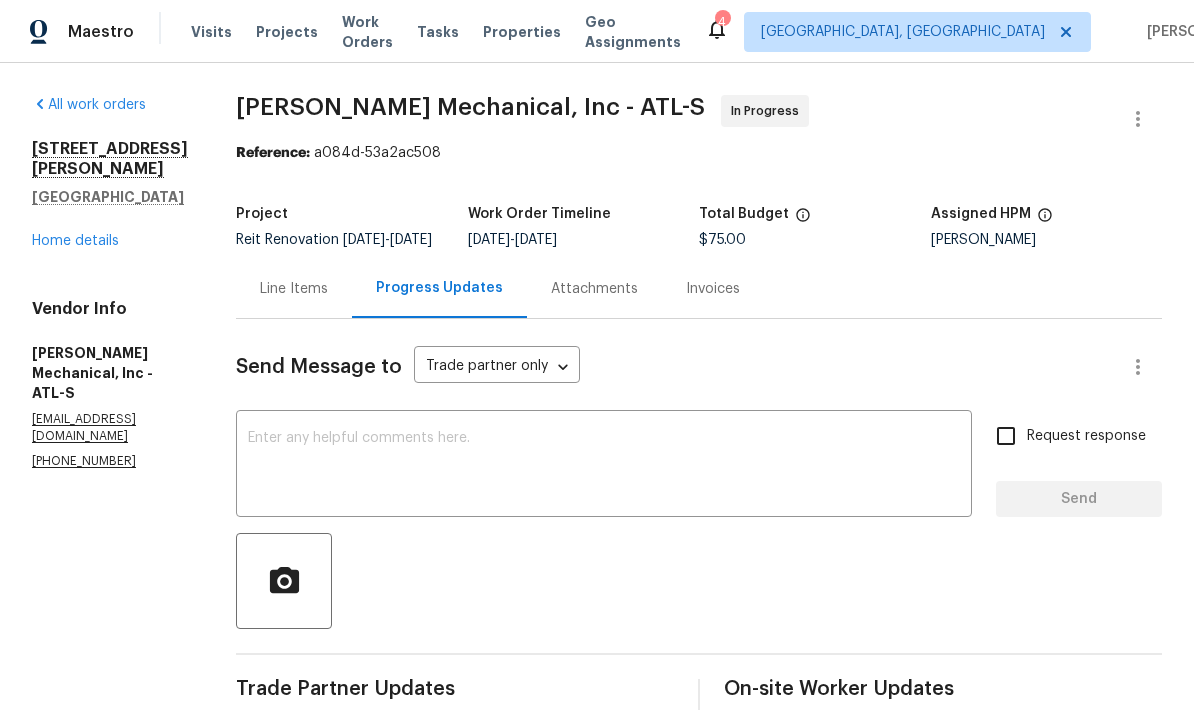 scroll, scrollTop: 0, scrollLeft: 0, axis: both 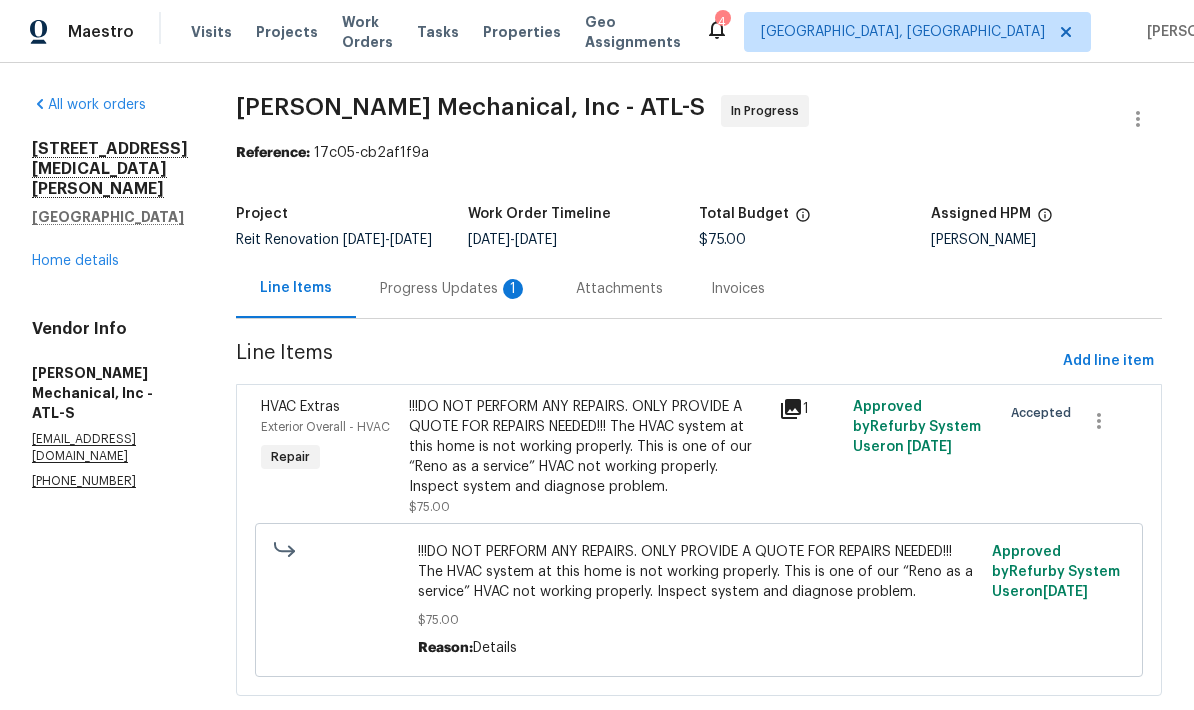 click on "Progress Updates 1" at bounding box center [454, 289] 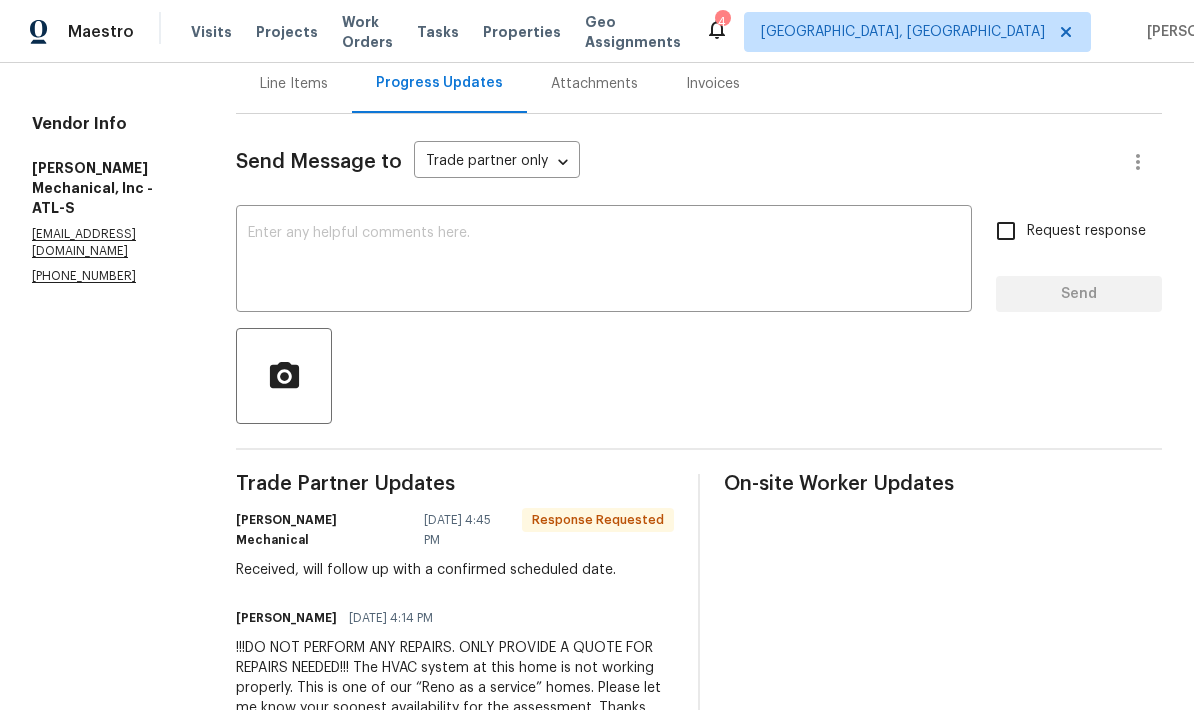 scroll, scrollTop: 204, scrollLeft: 0, axis: vertical 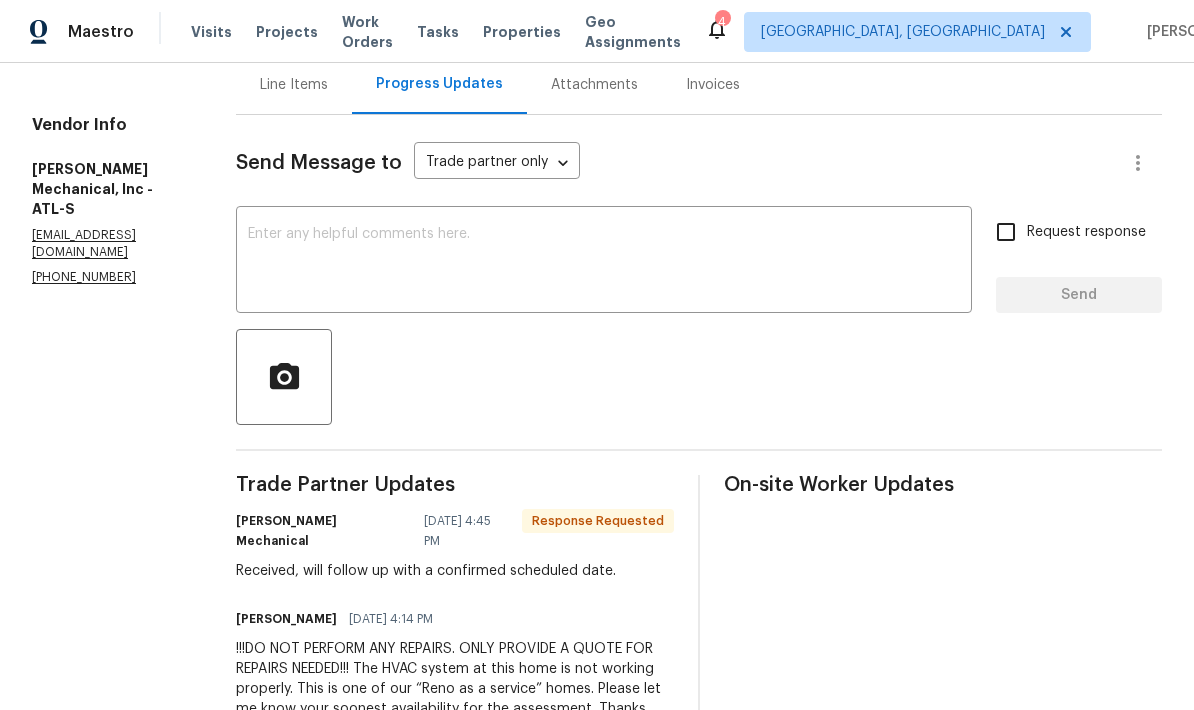 click at bounding box center (604, 262) 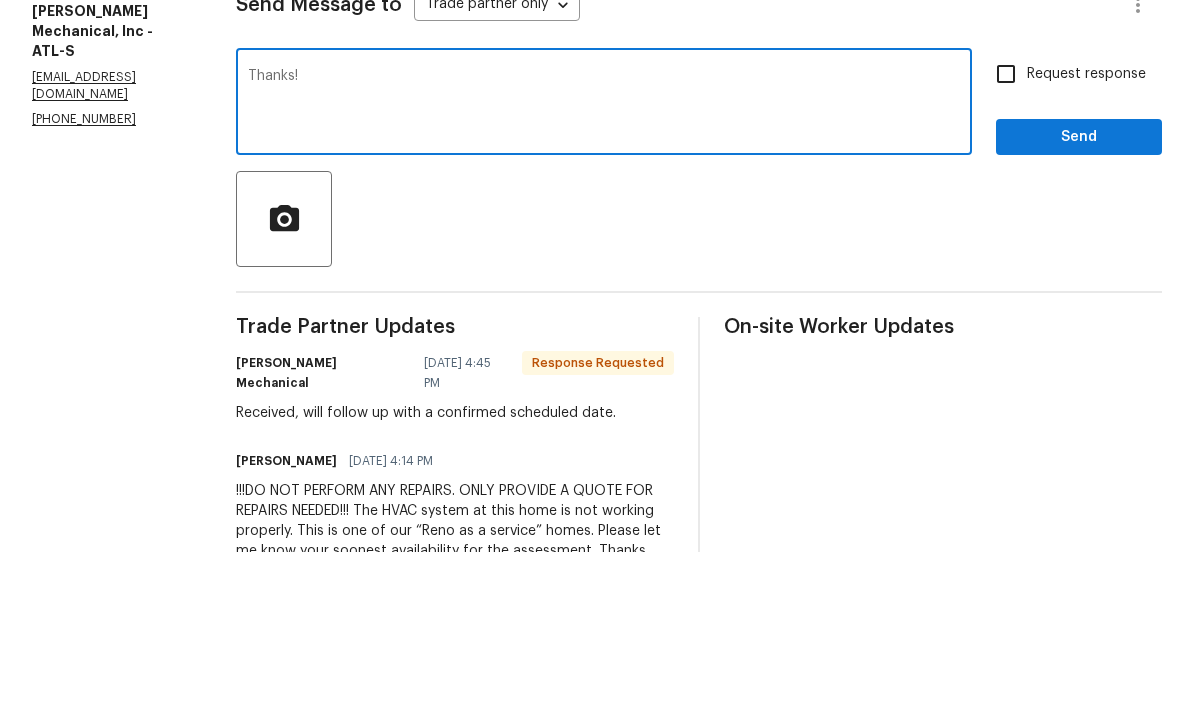 scroll, scrollTop: 80, scrollLeft: 0, axis: vertical 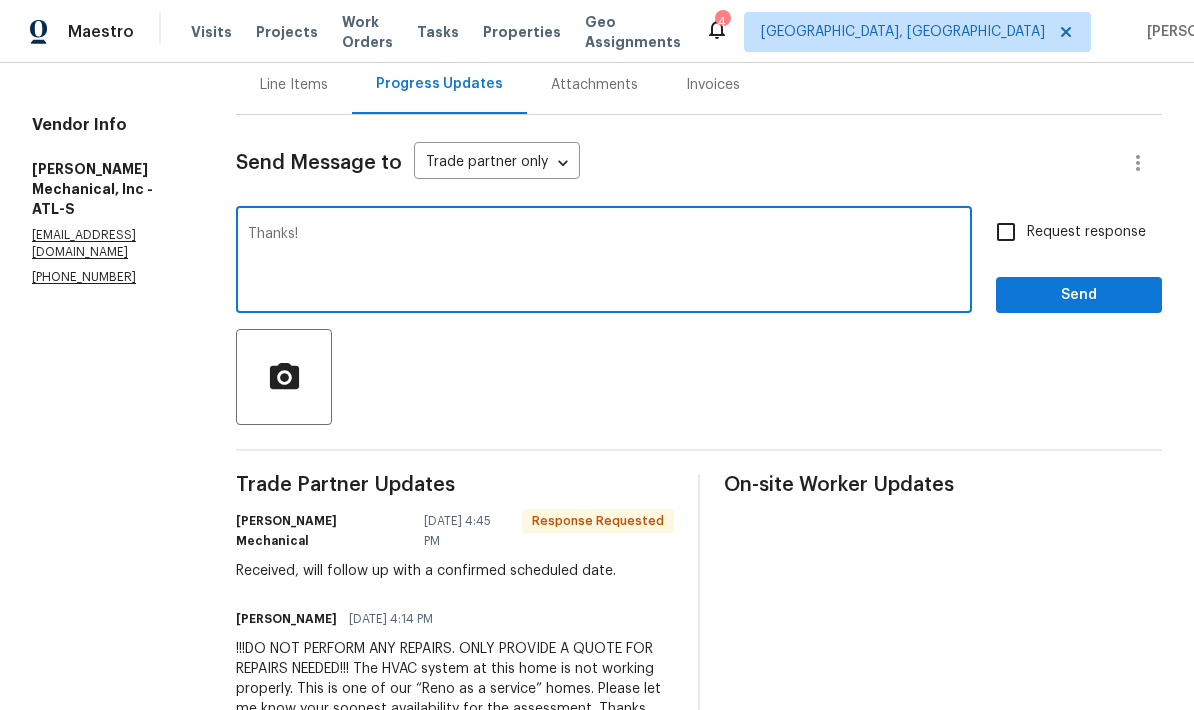 type on "Thanks!" 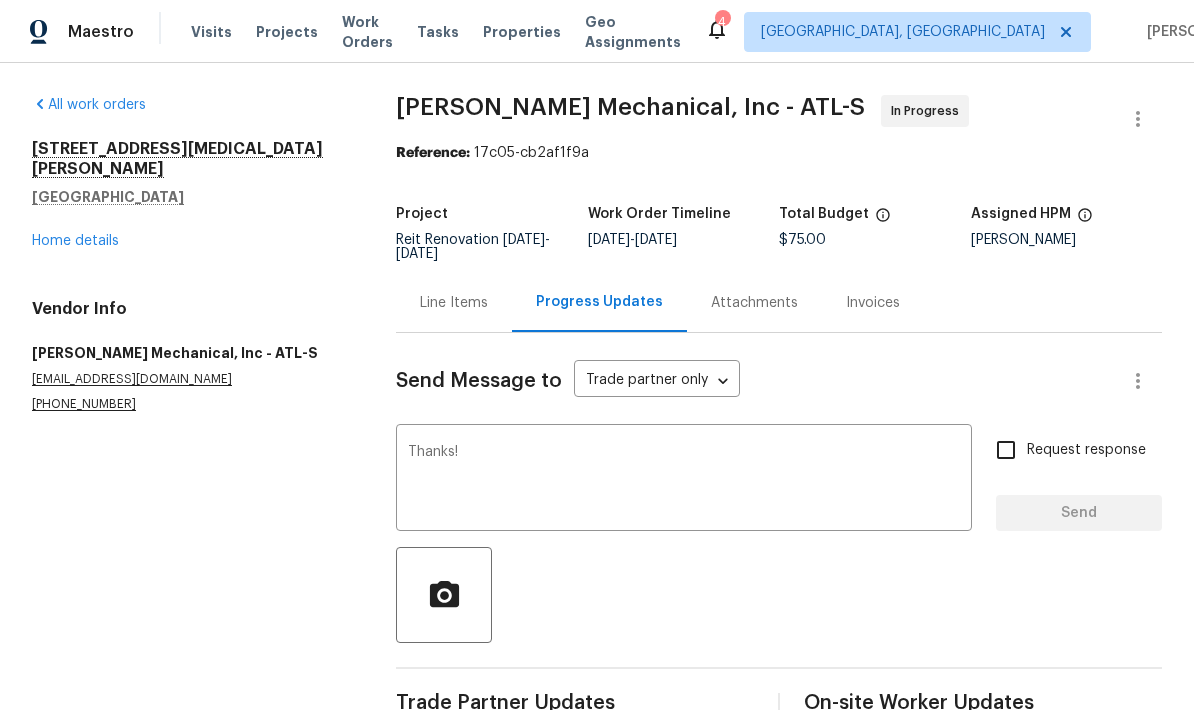 type 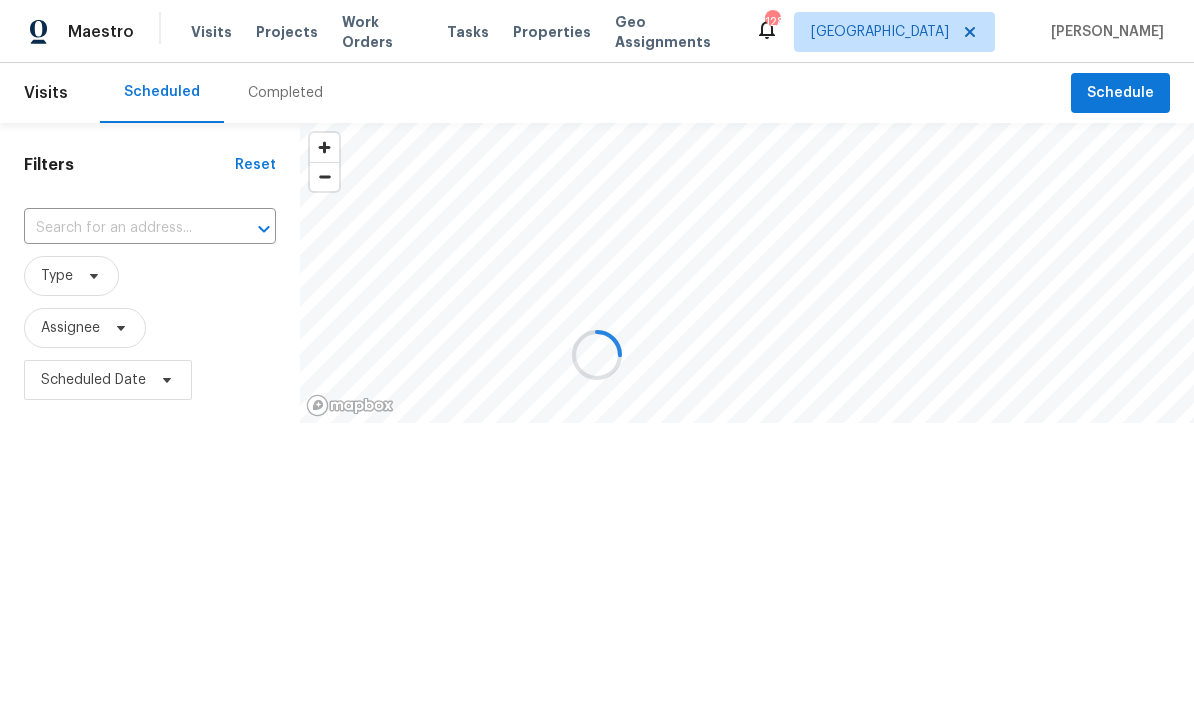 scroll, scrollTop: 0, scrollLeft: 0, axis: both 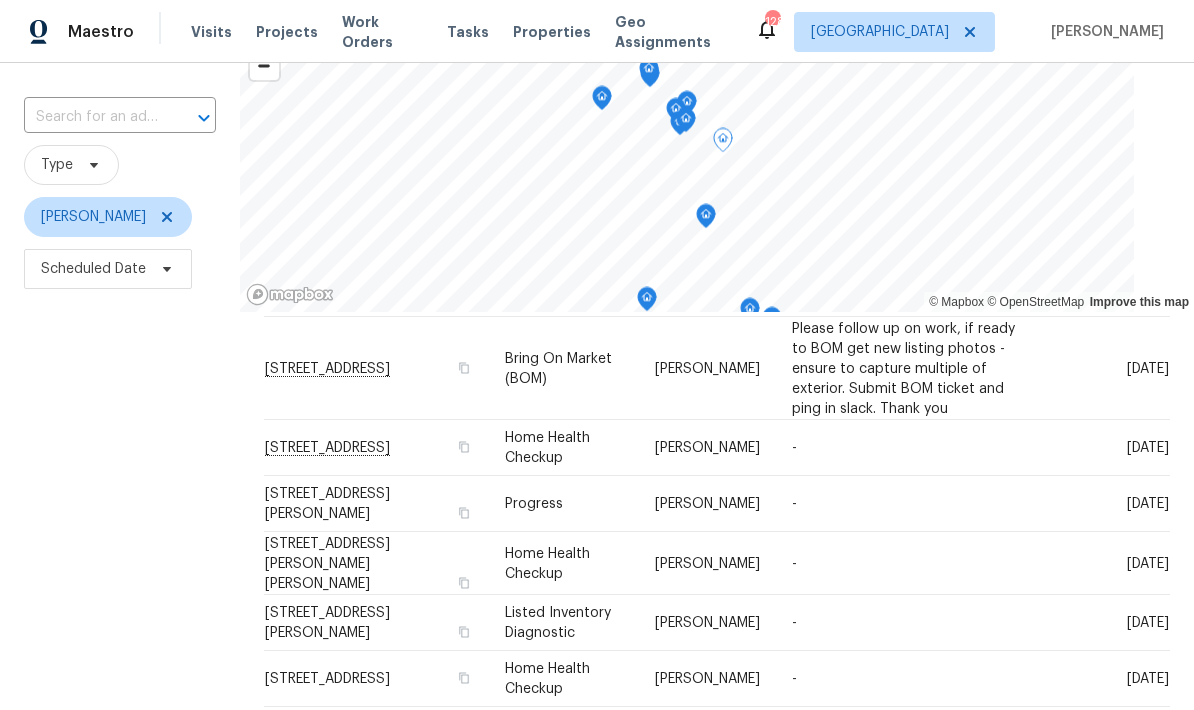click 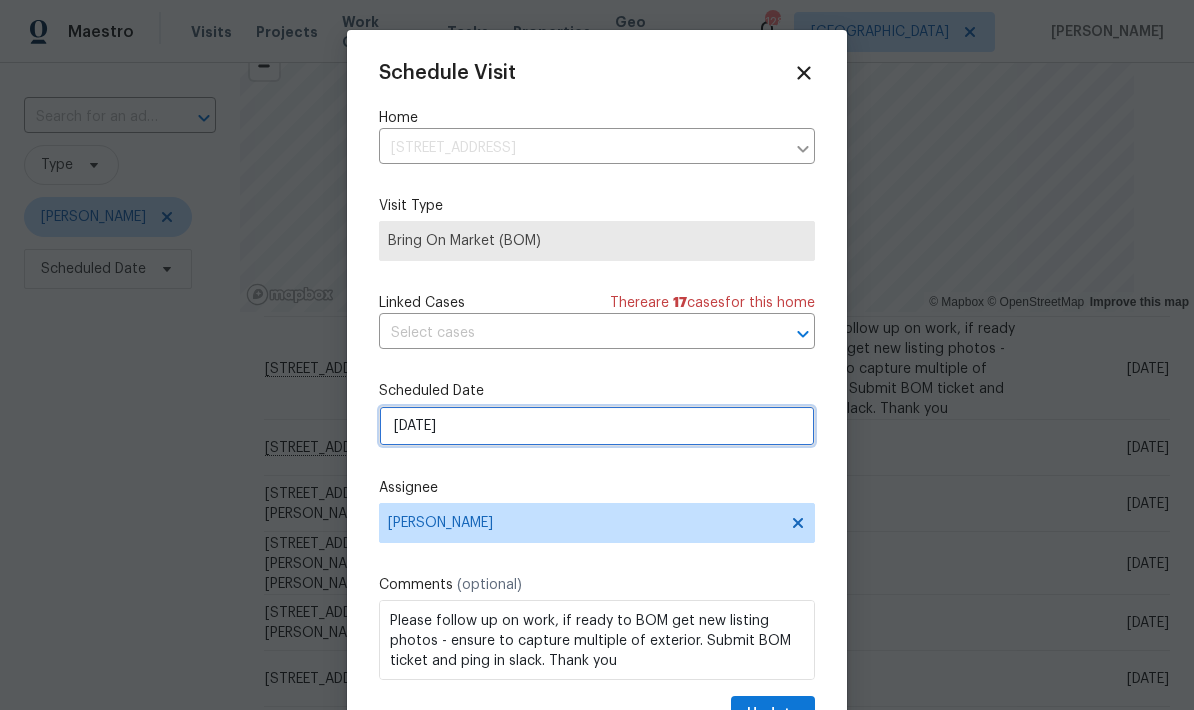 click on "7/16/2025" at bounding box center (597, 426) 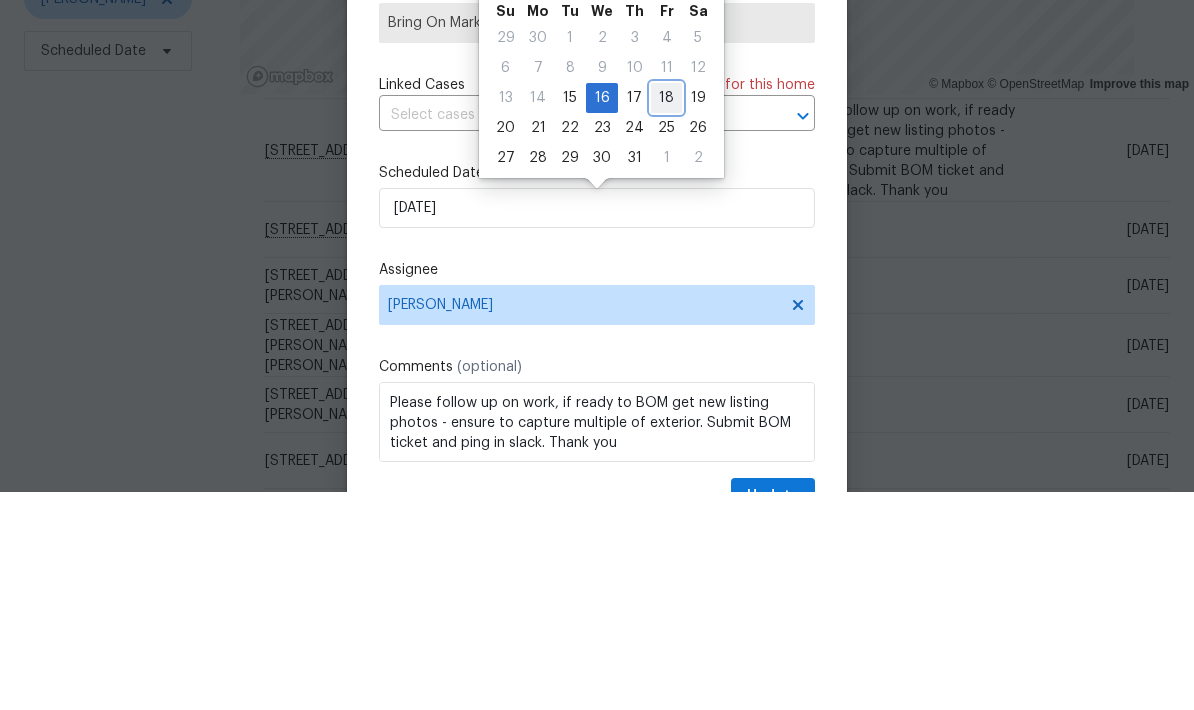 click on "18" at bounding box center (666, 316) 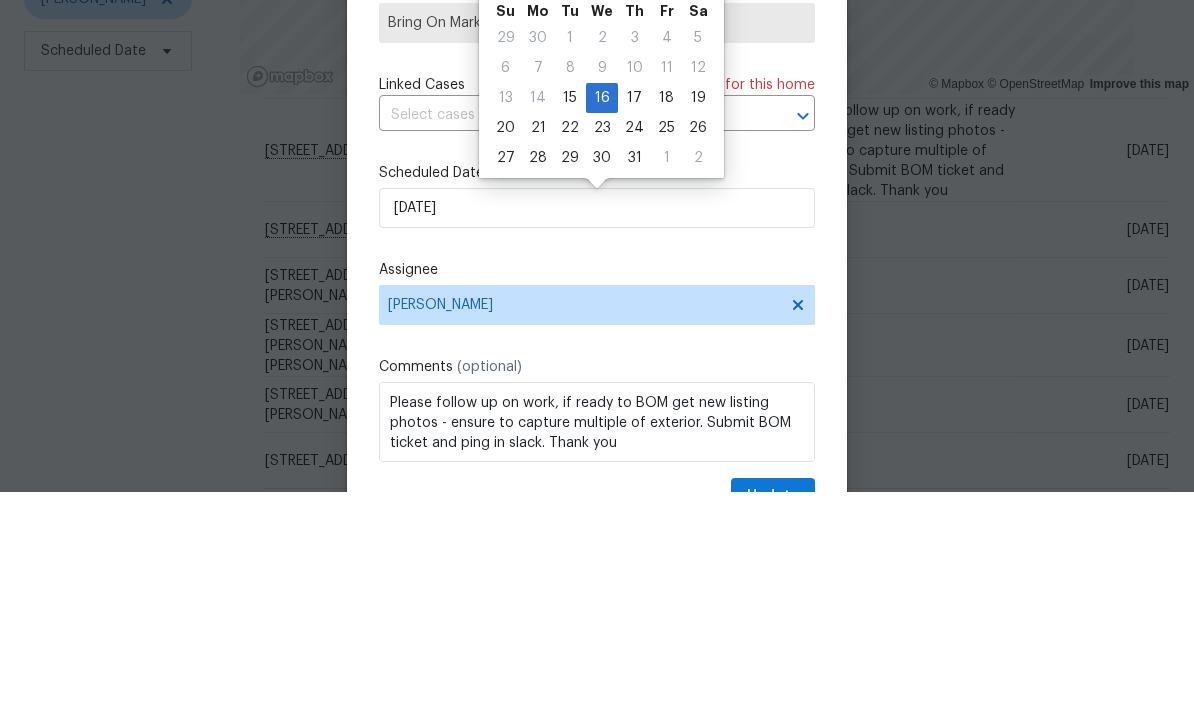 scroll, scrollTop: 80, scrollLeft: 0, axis: vertical 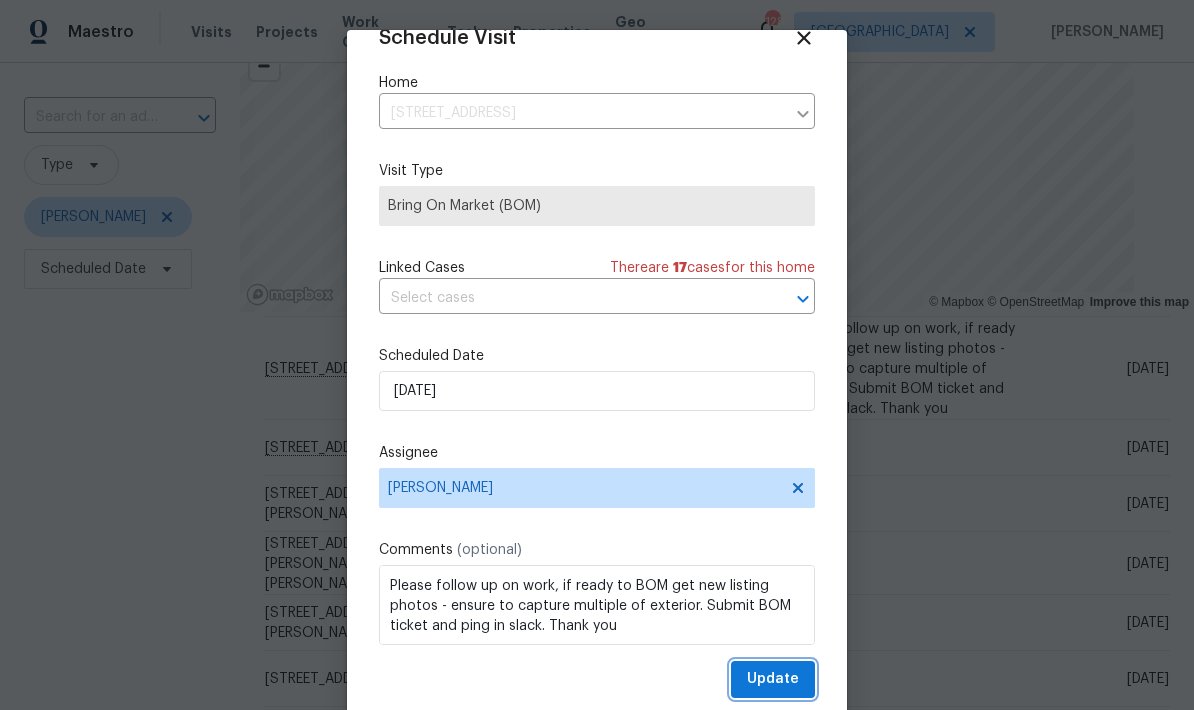 click on "Update" at bounding box center (773, 679) 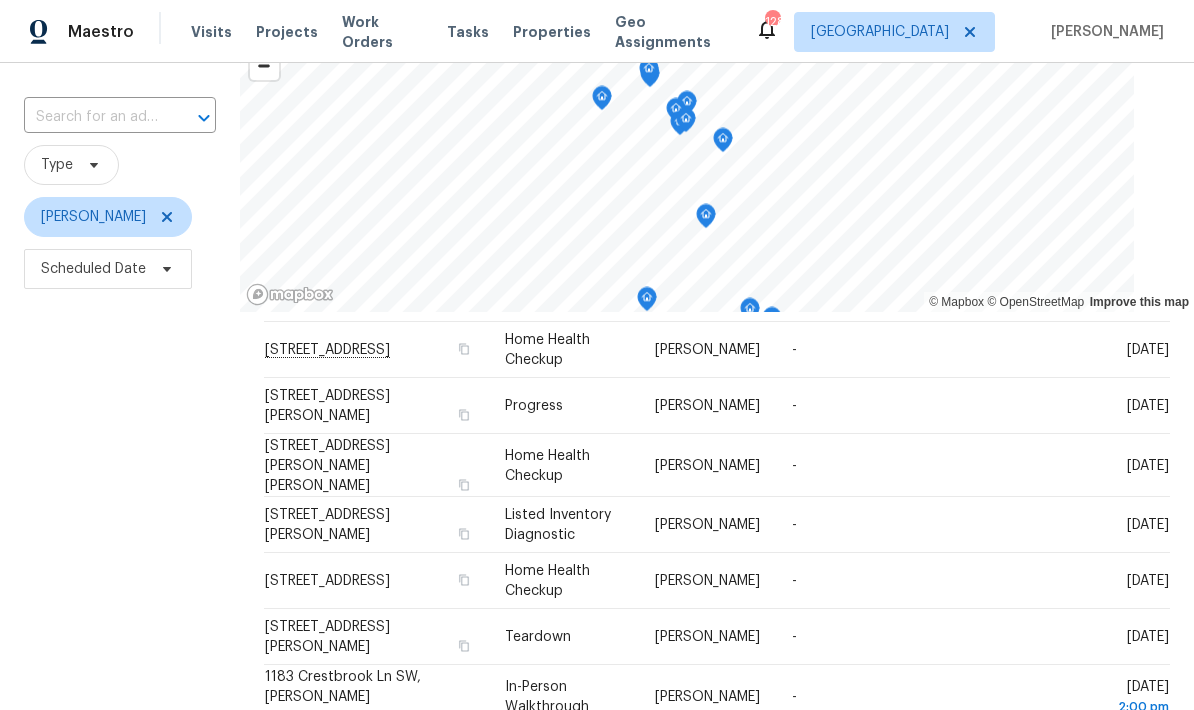 scroll, scrollTop: 1212, scrollLeft: 0, axis: vertical 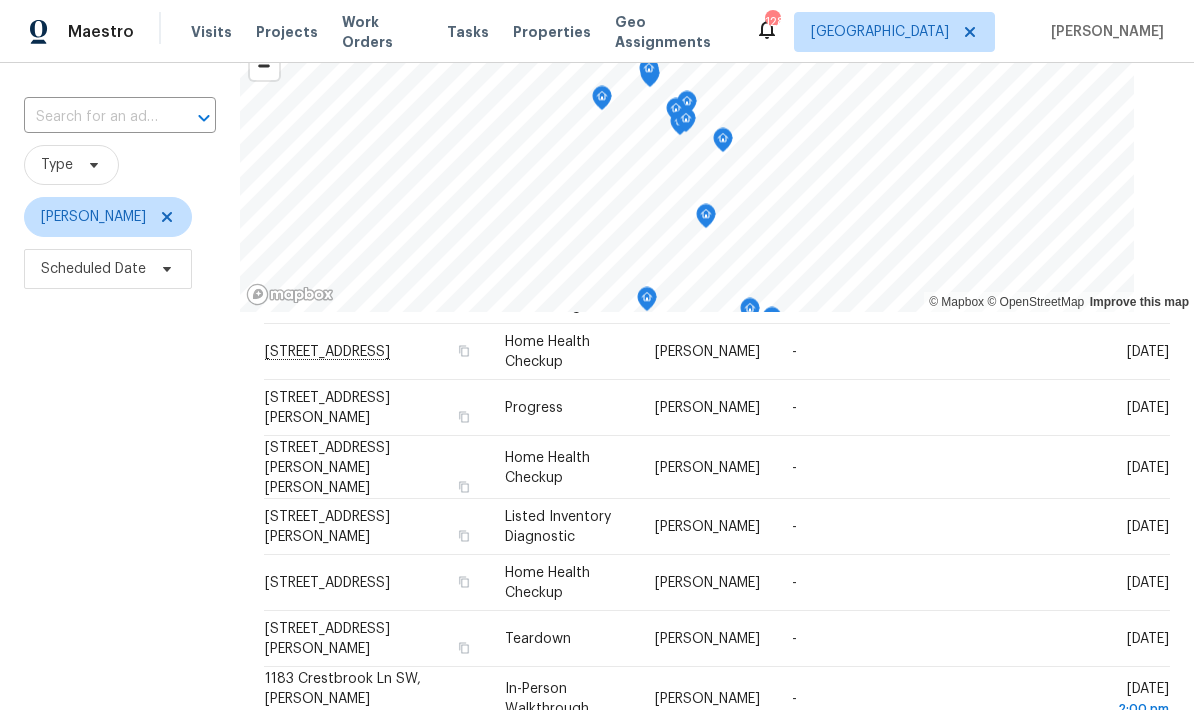 click 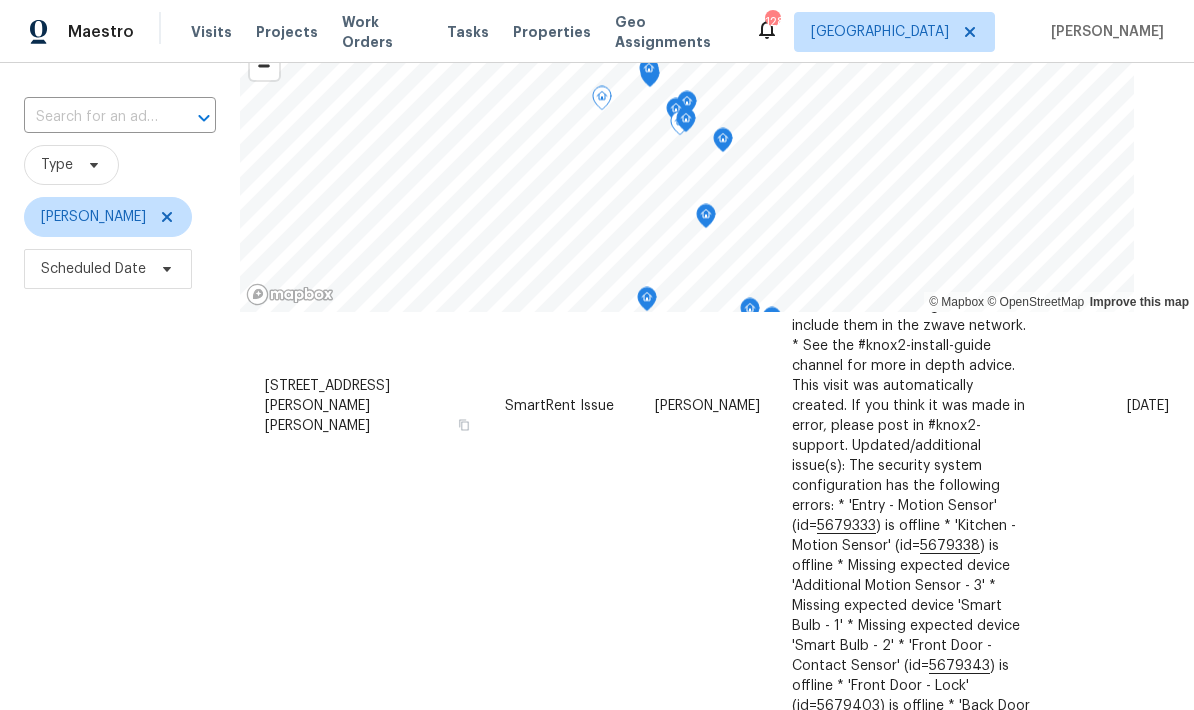 scroll, scrollTop: 550, scrollLeft: 0, axis: vertical 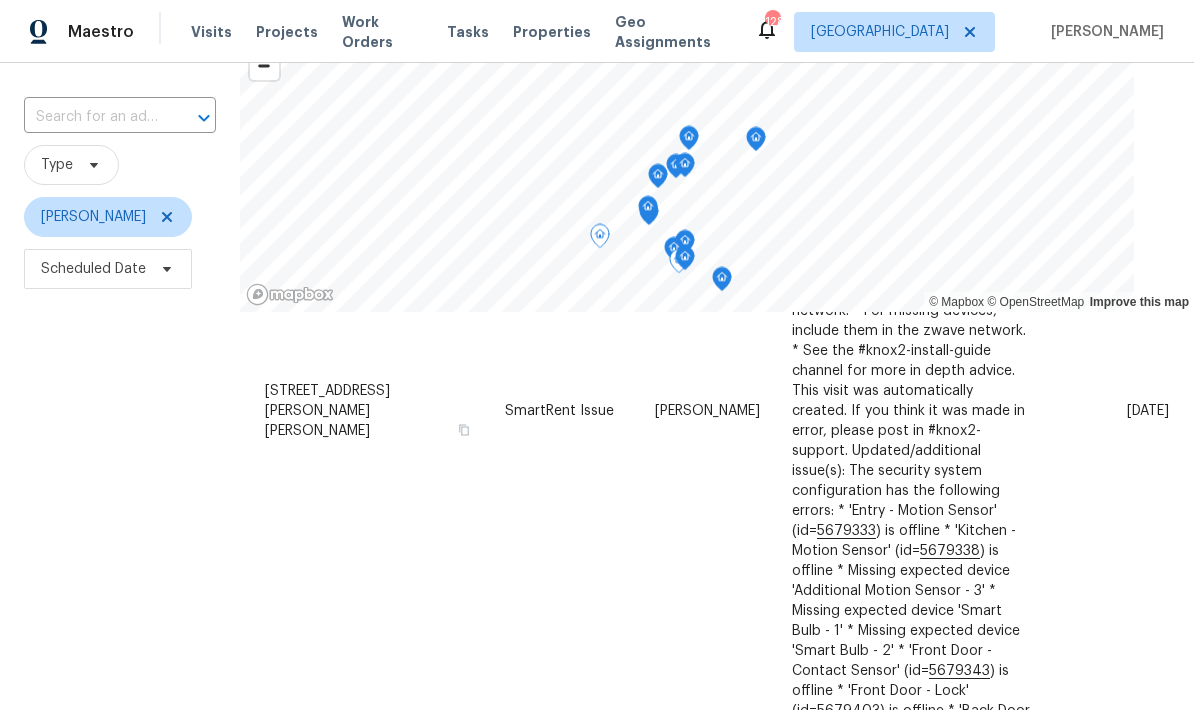 click 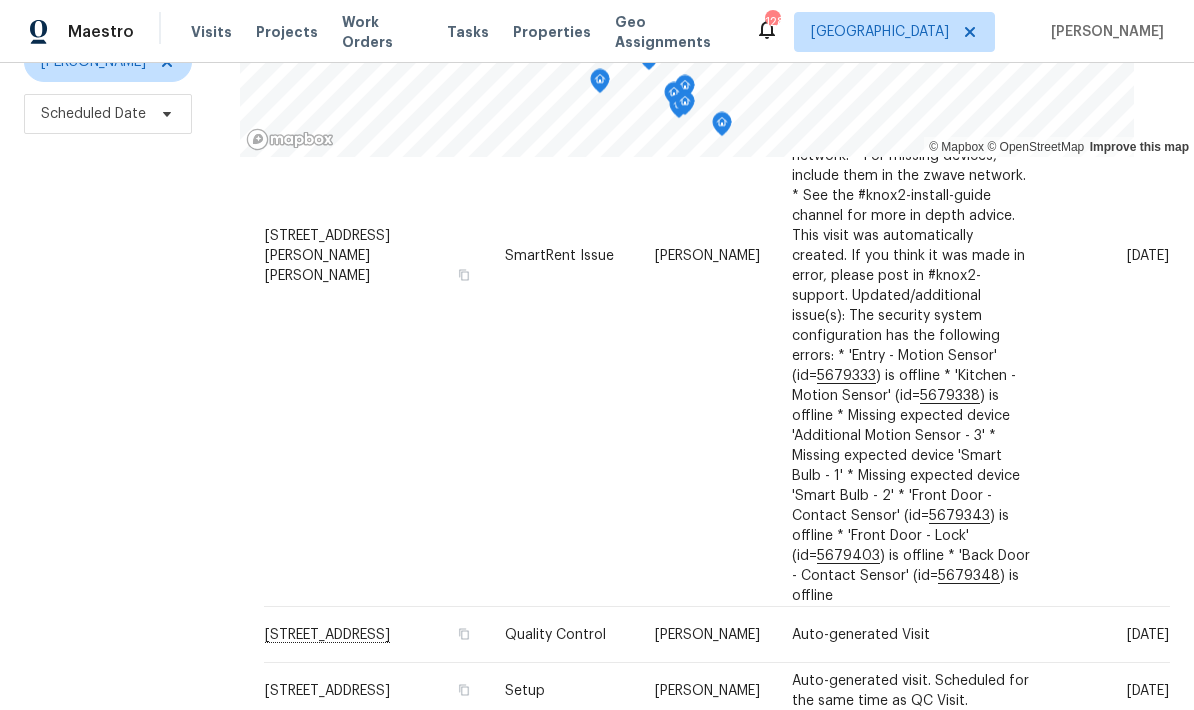 scroll, scrollTop: 265, scrollLeft: 0, axis: vertical 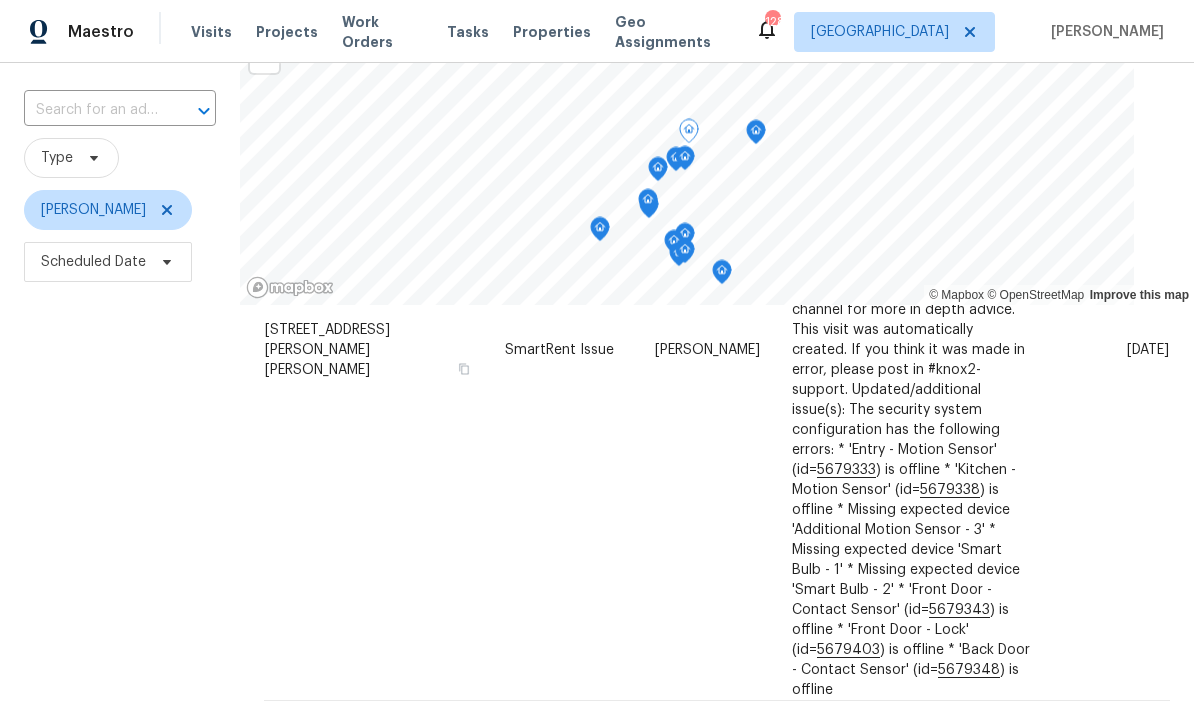 click 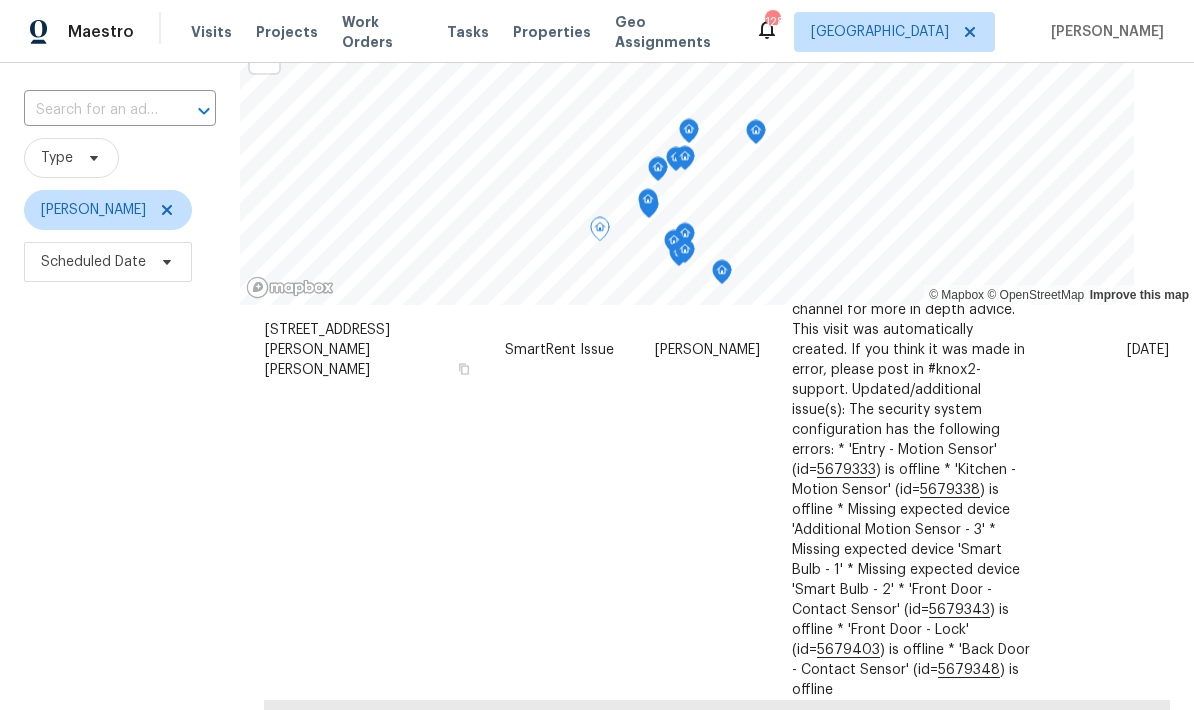 click 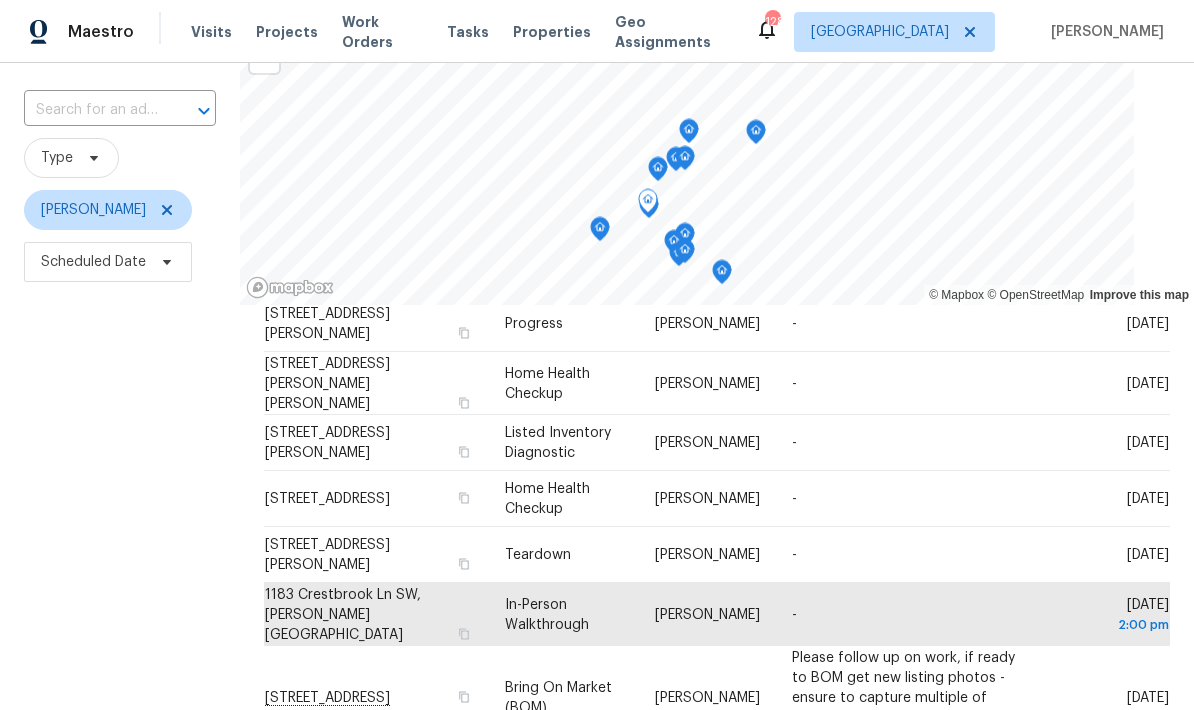 scroll, scrollTop: 1288, scrollLeft: 0, axis: vertical 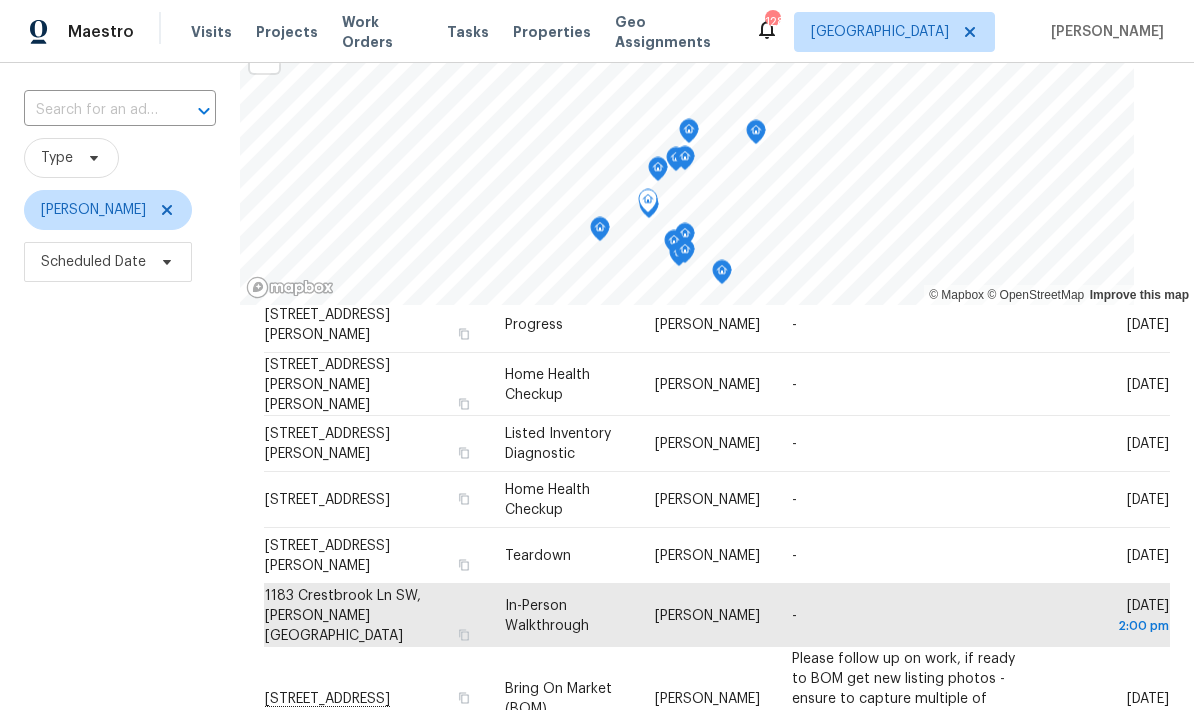 click 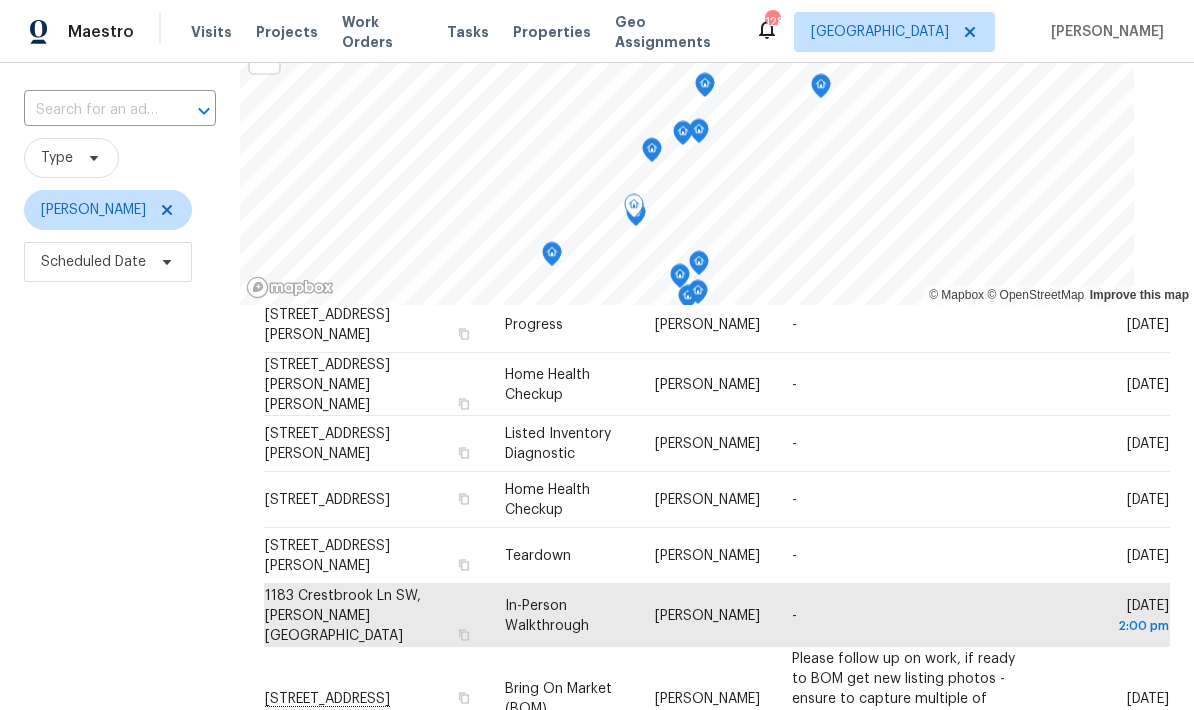 click 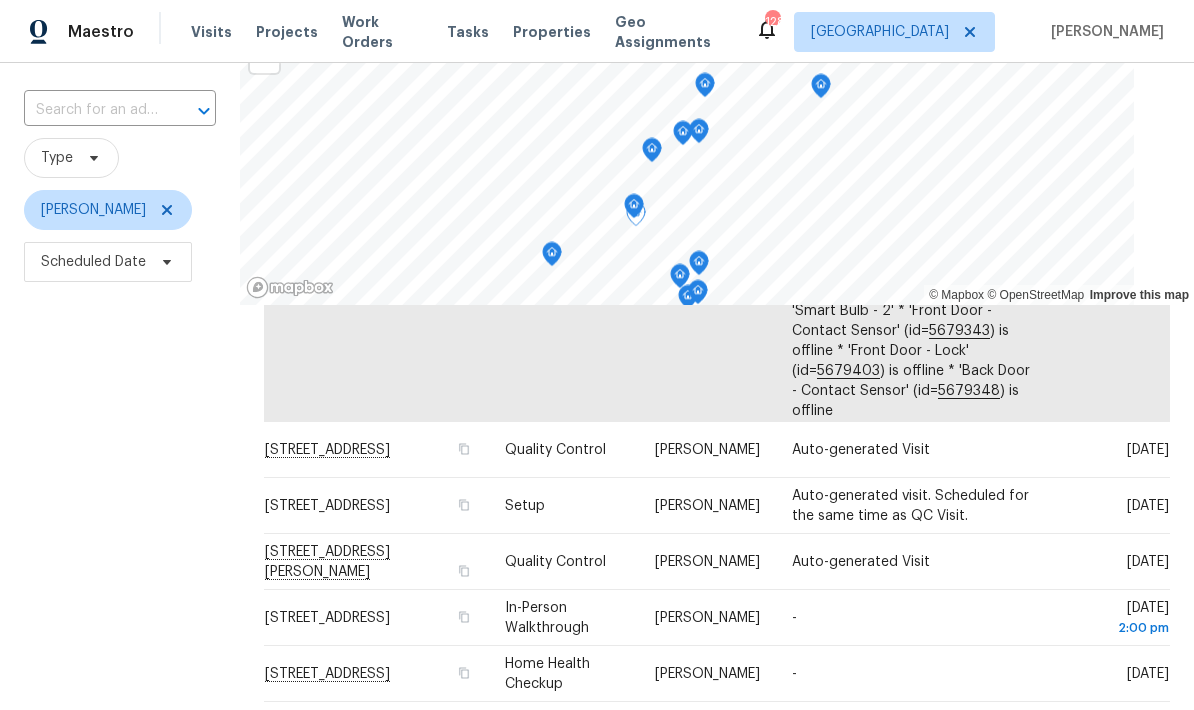 scroll, scrollTop: 891, scrollLeft: 0, axis: vertical 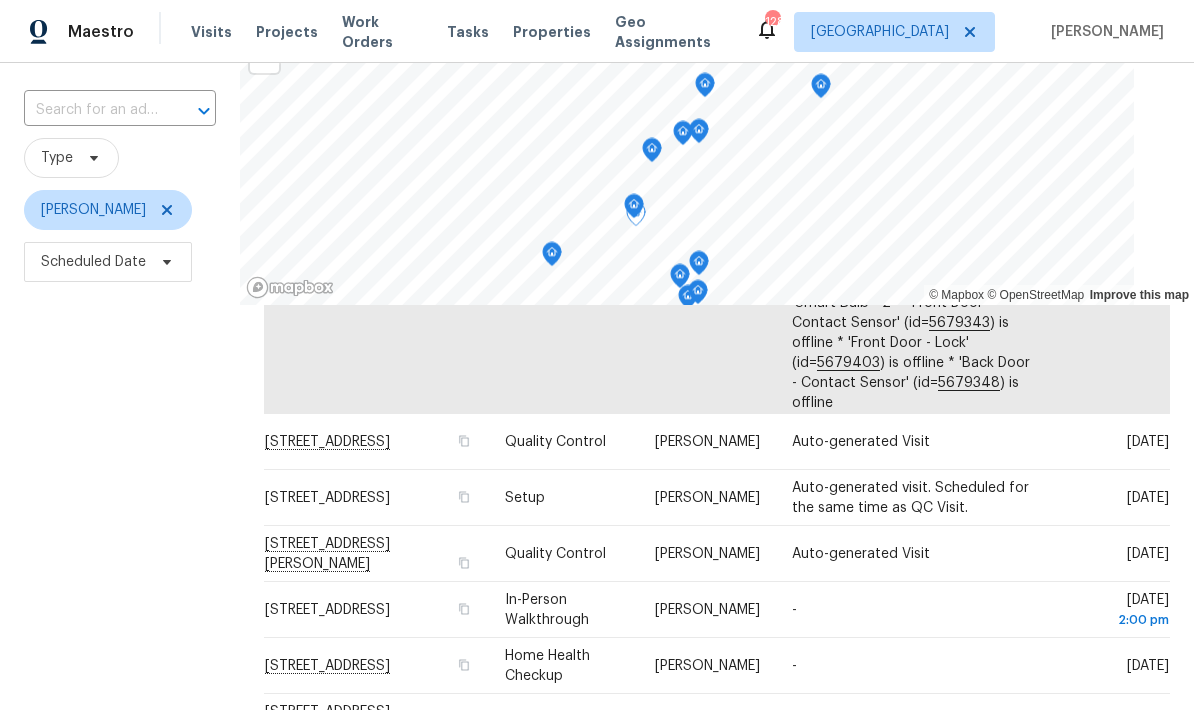 click 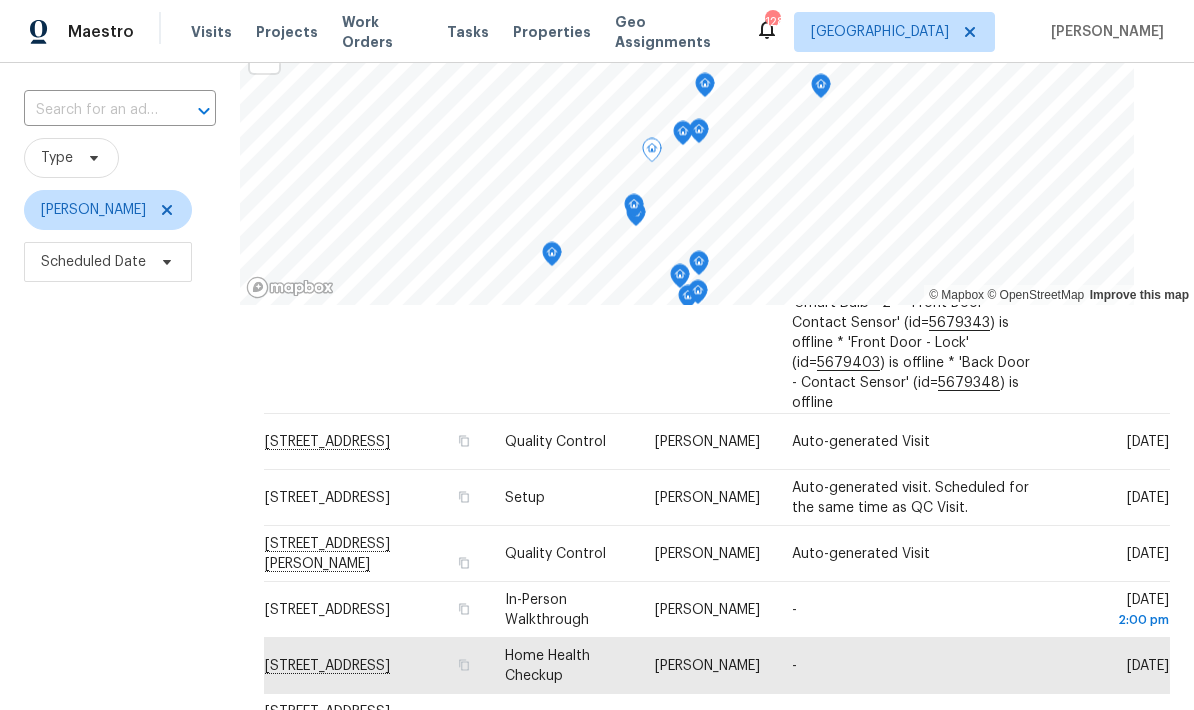 click 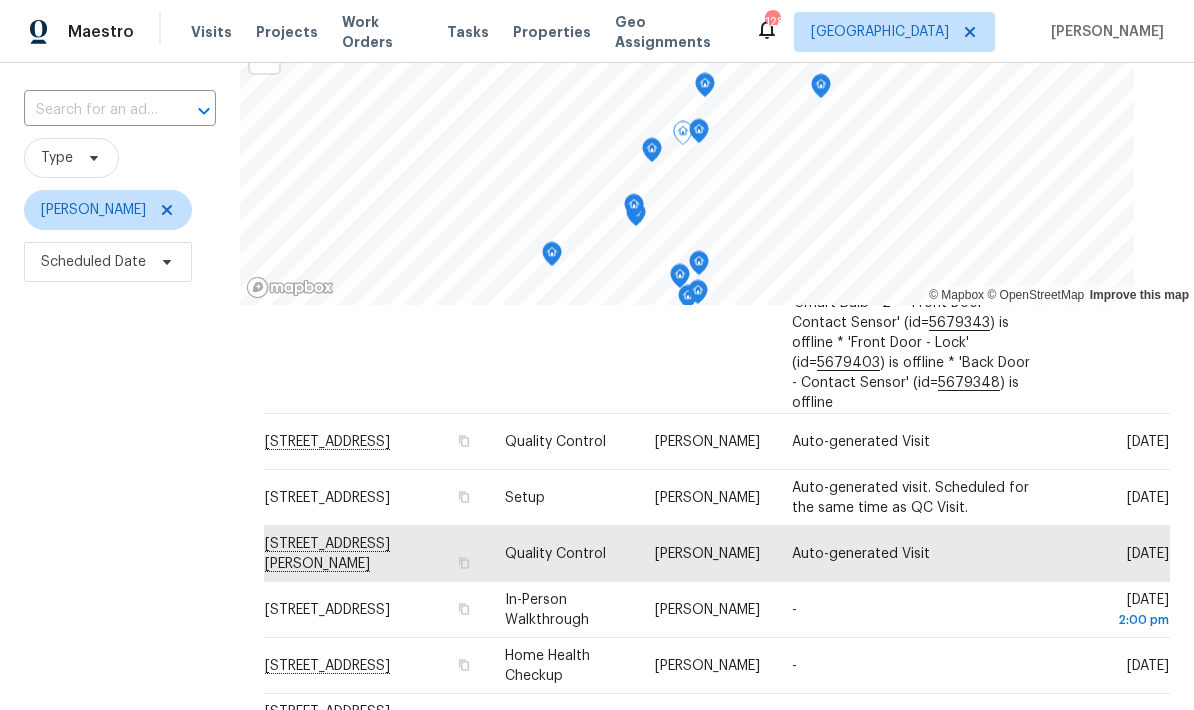 click 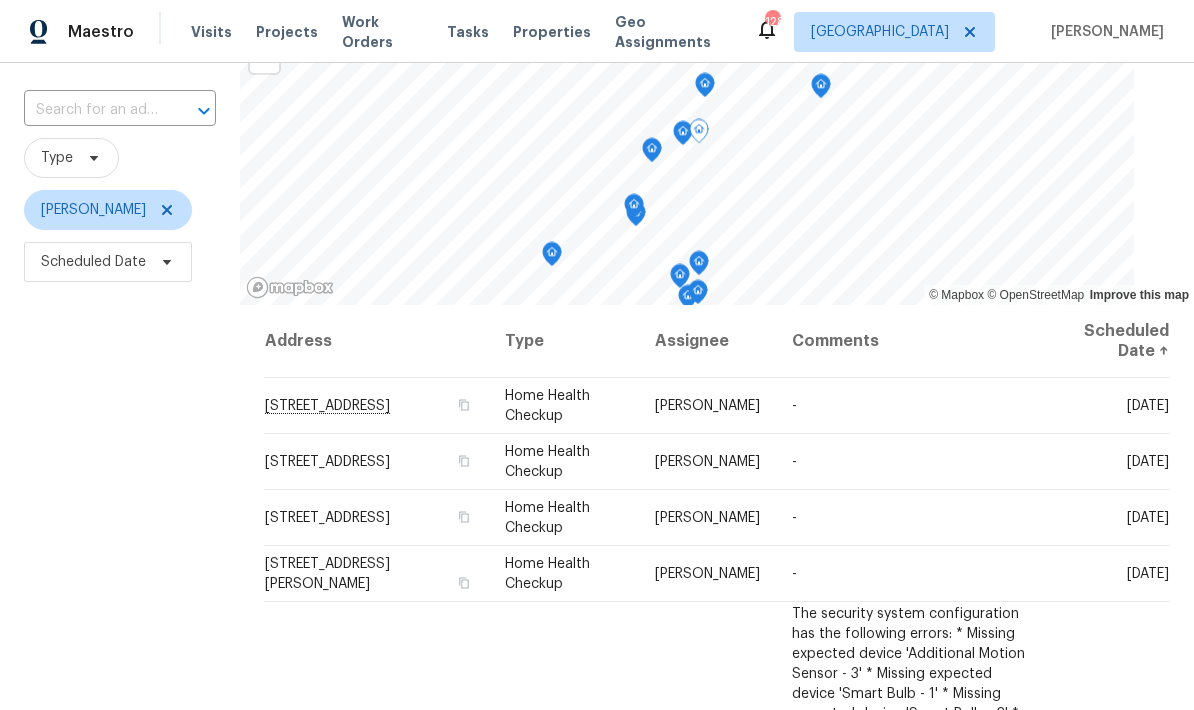 scroll, scrollTop: 0, scrollLeft: 0, axis: both 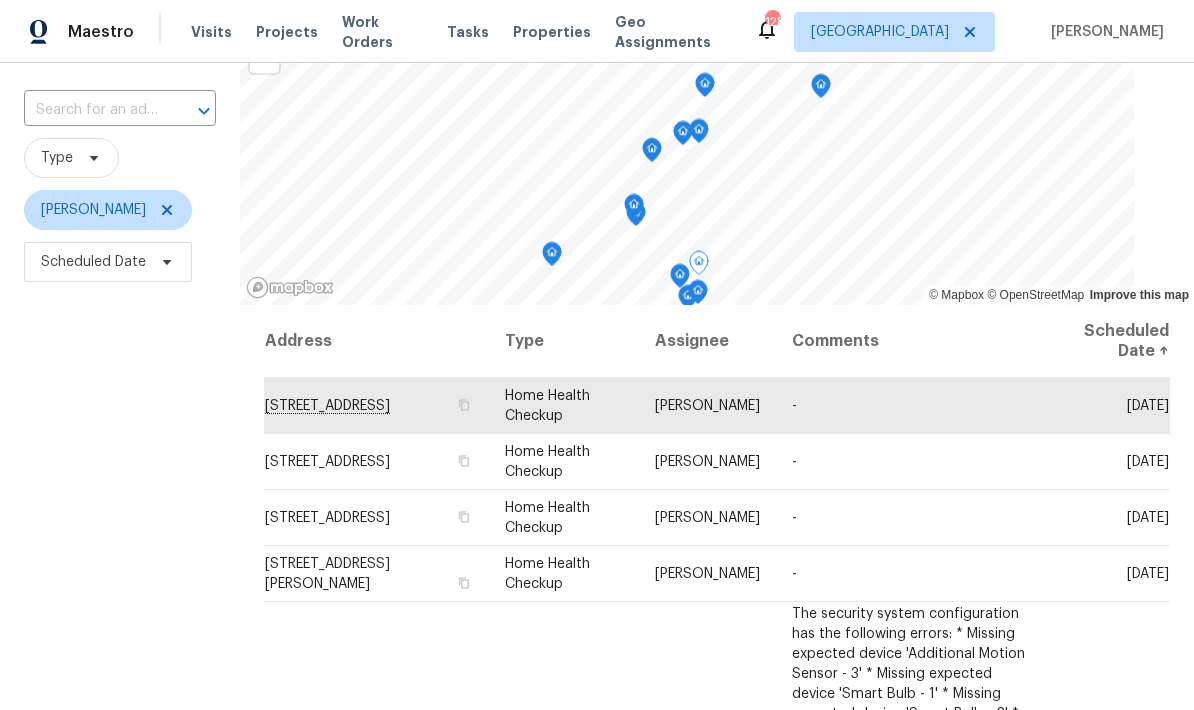 click 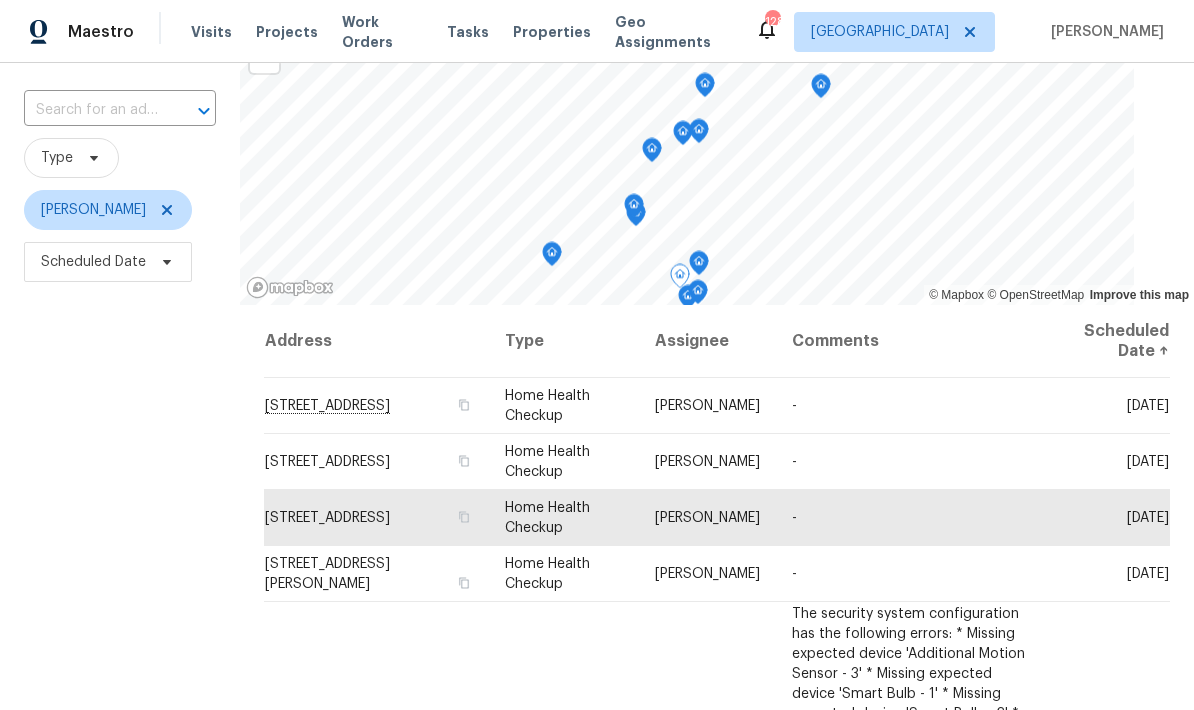 click 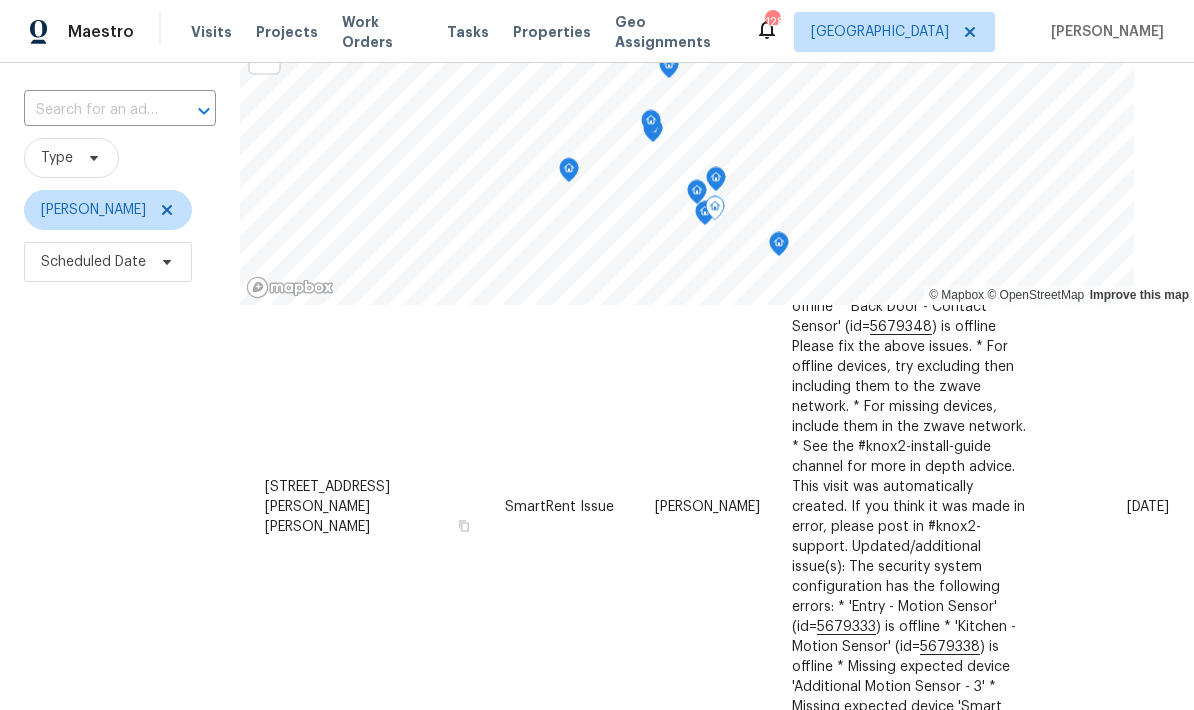 scroll, scrollTop: 446, scrollLeft: 0, axis: vertical 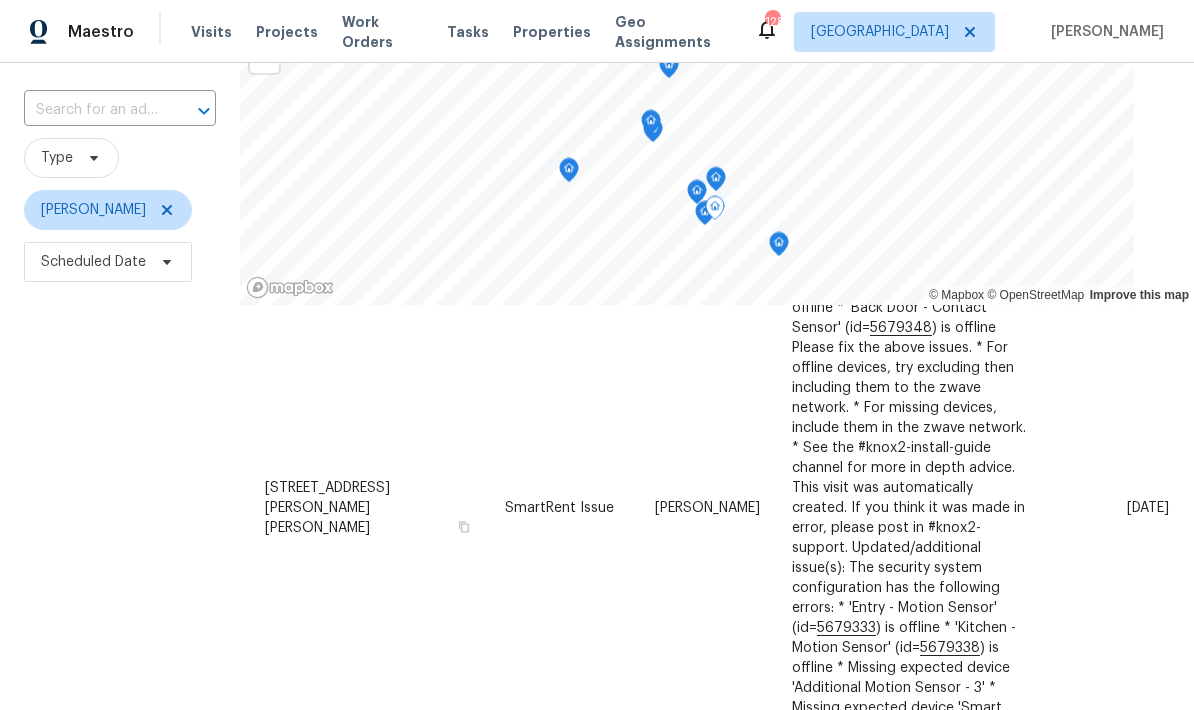 click 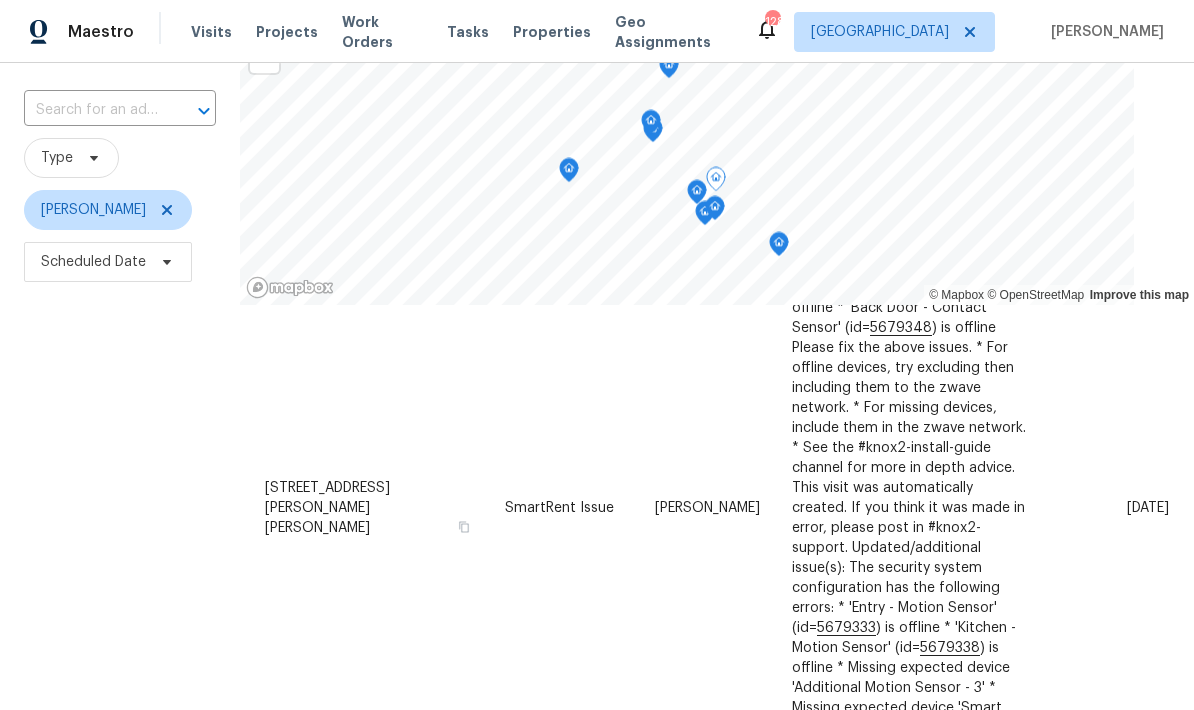 click 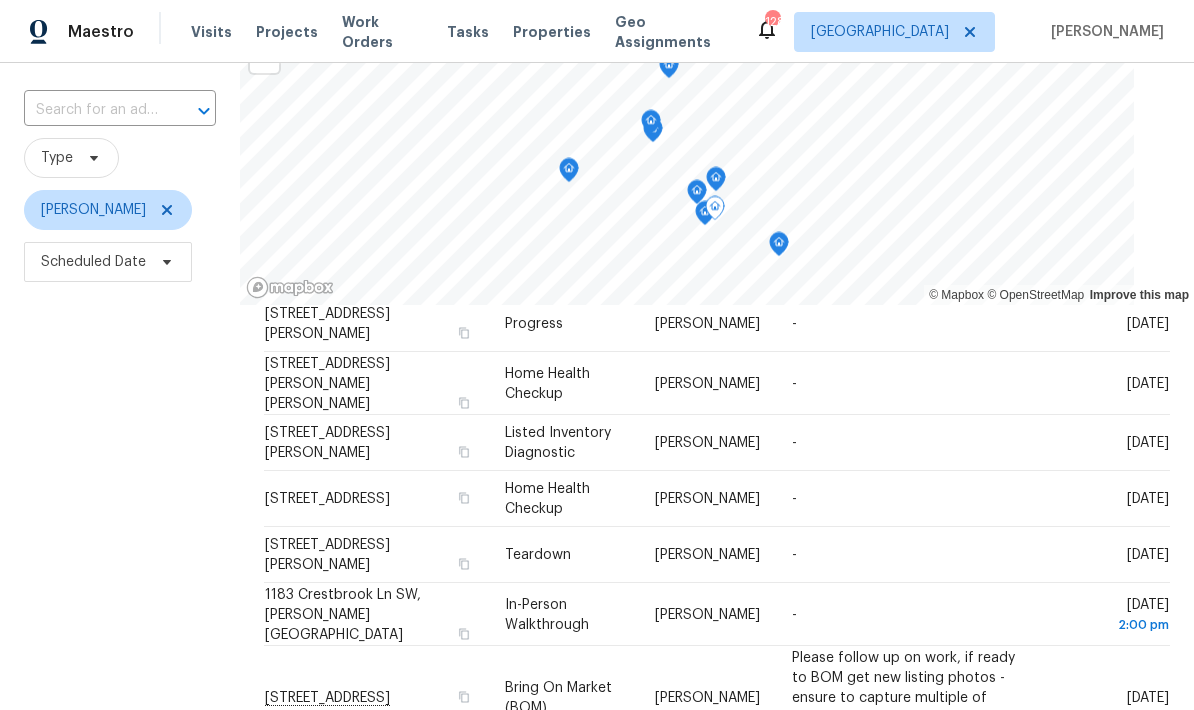 scroll, scrollTop: 1288, scrollLeft: 0, axis: vertical 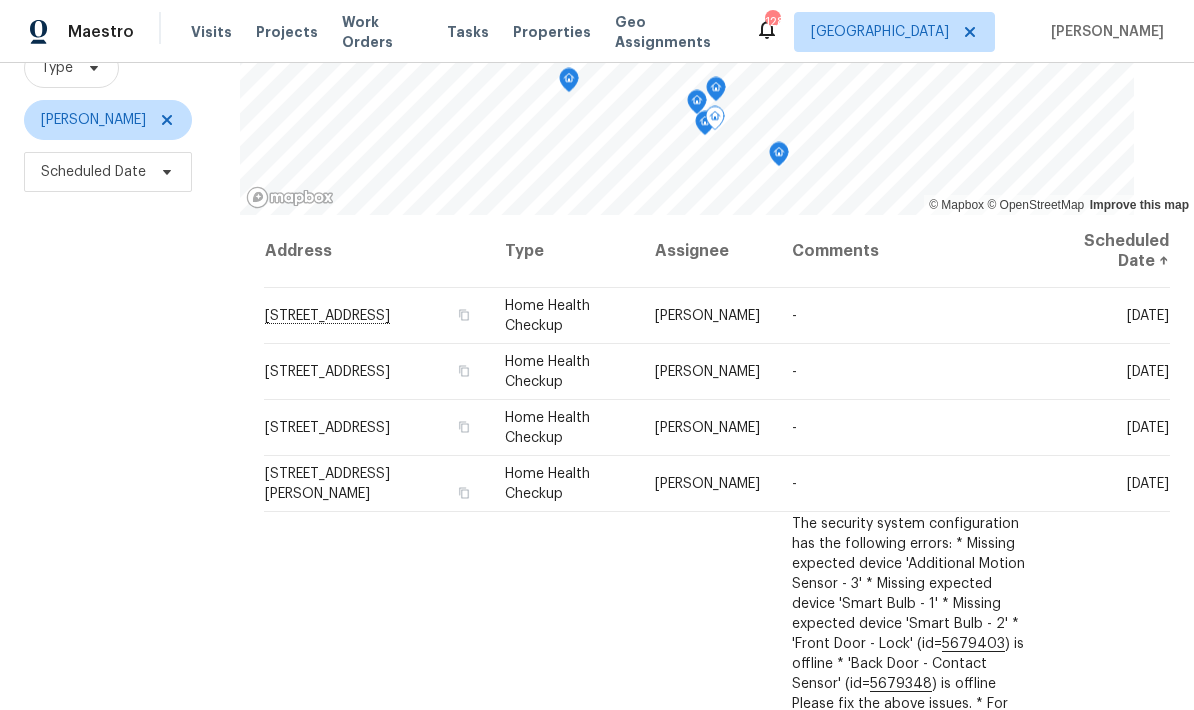 click 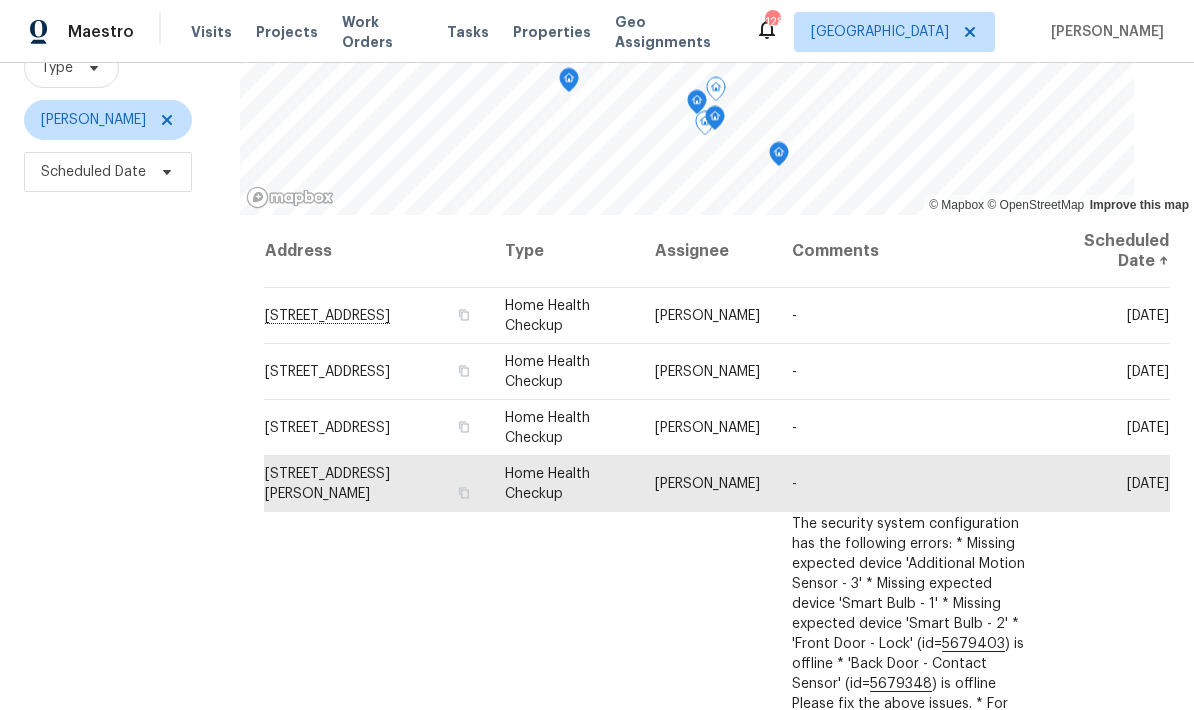 click 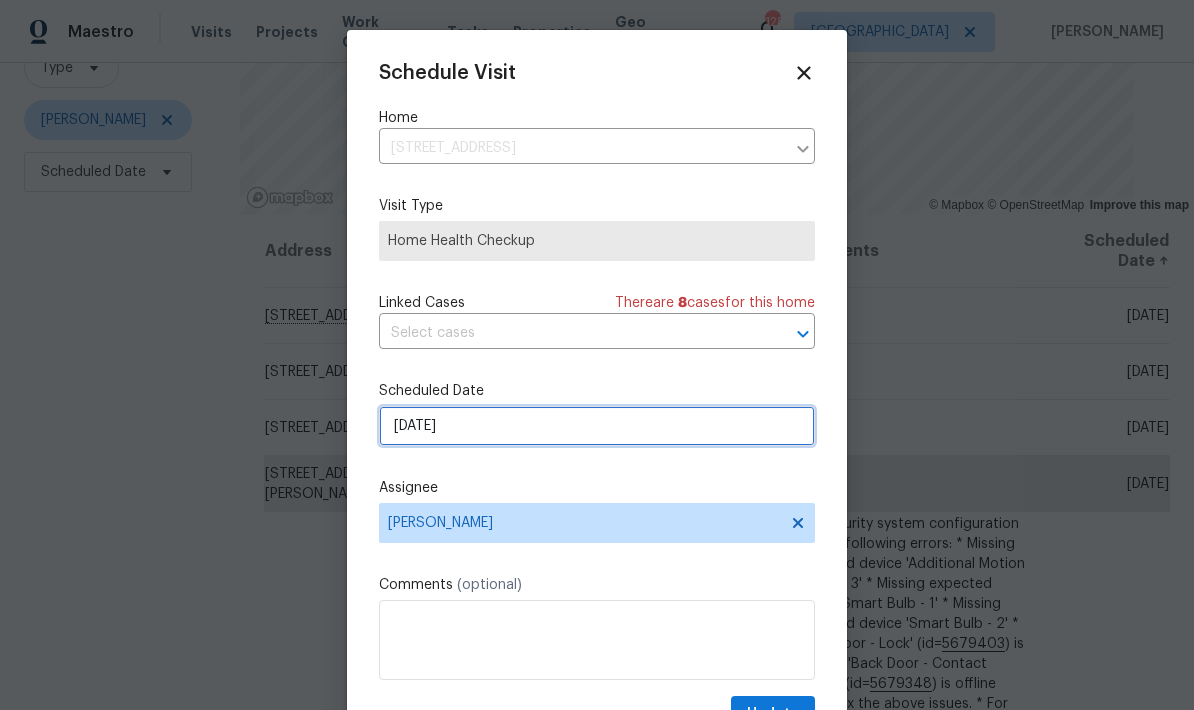 click on "7/15/2025" at bounding box center [597, 426] 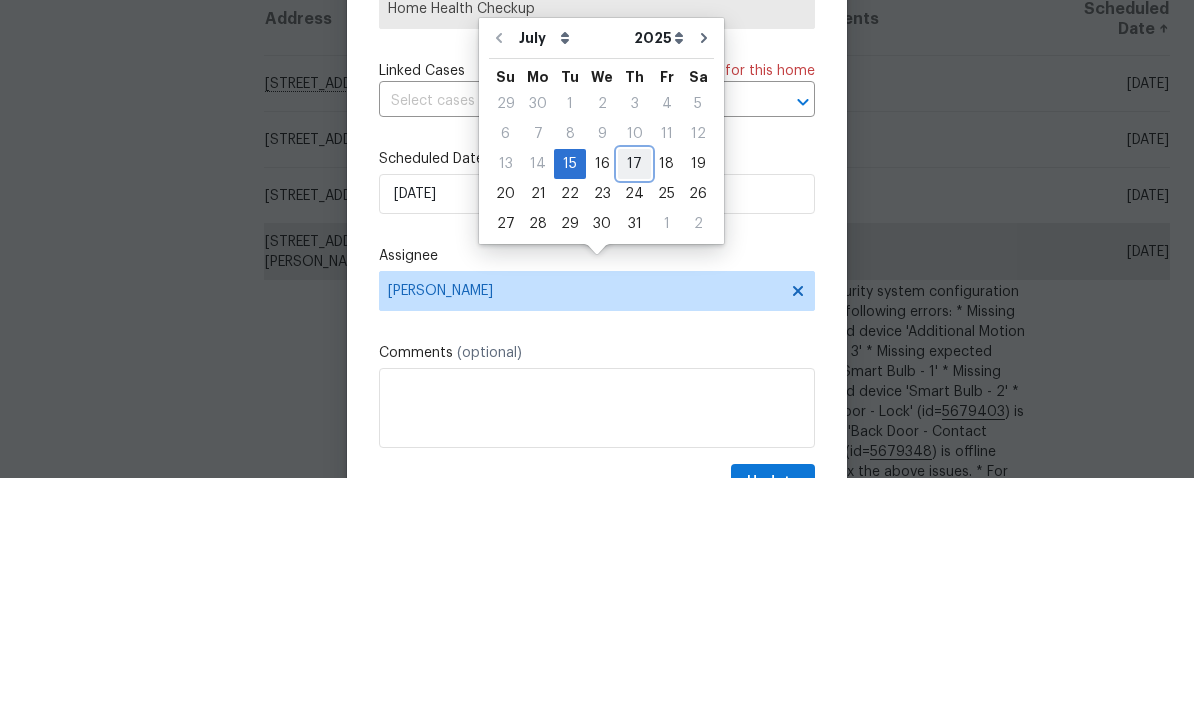 click on "17" at bounding box center (634, 396) 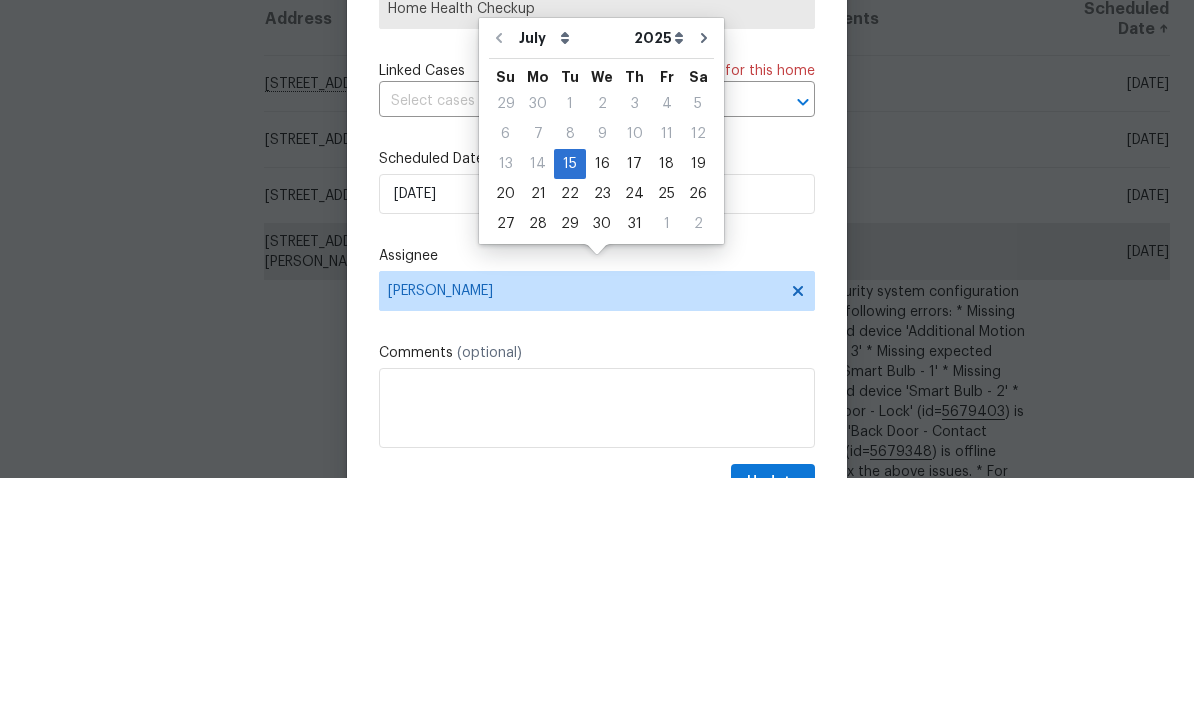 type on "7/17/2025" 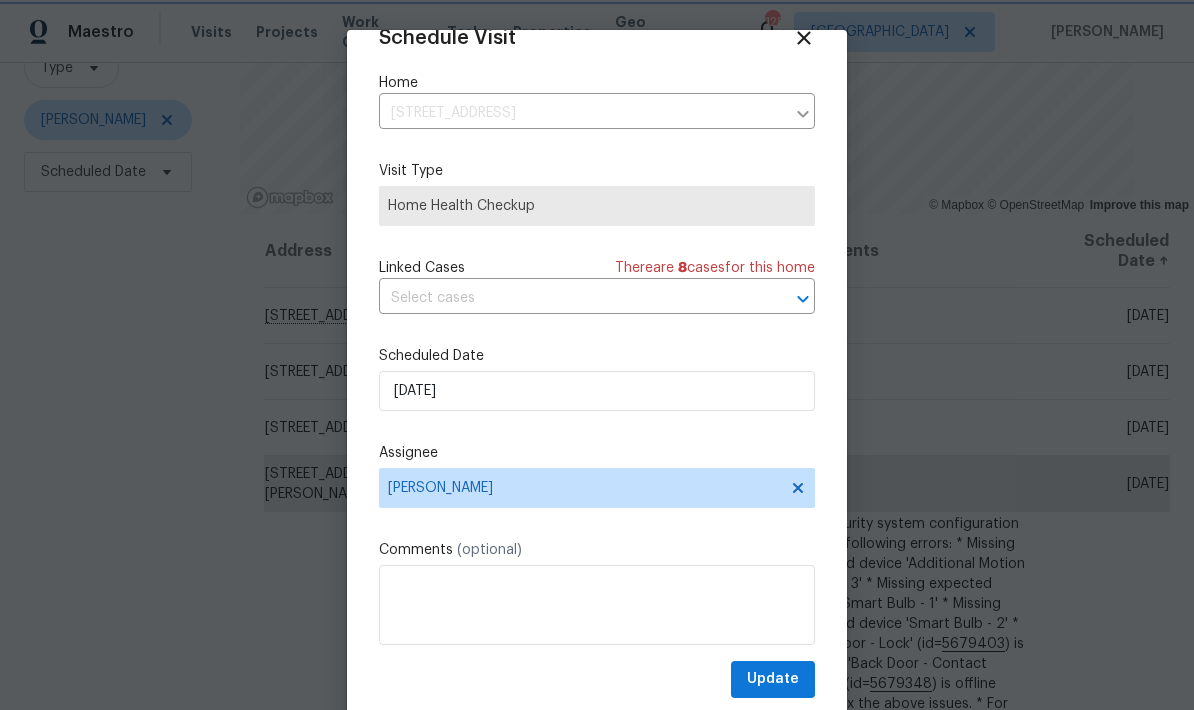 scroll, scrollTop: 39, scrollLeft: 0, axis: vertical 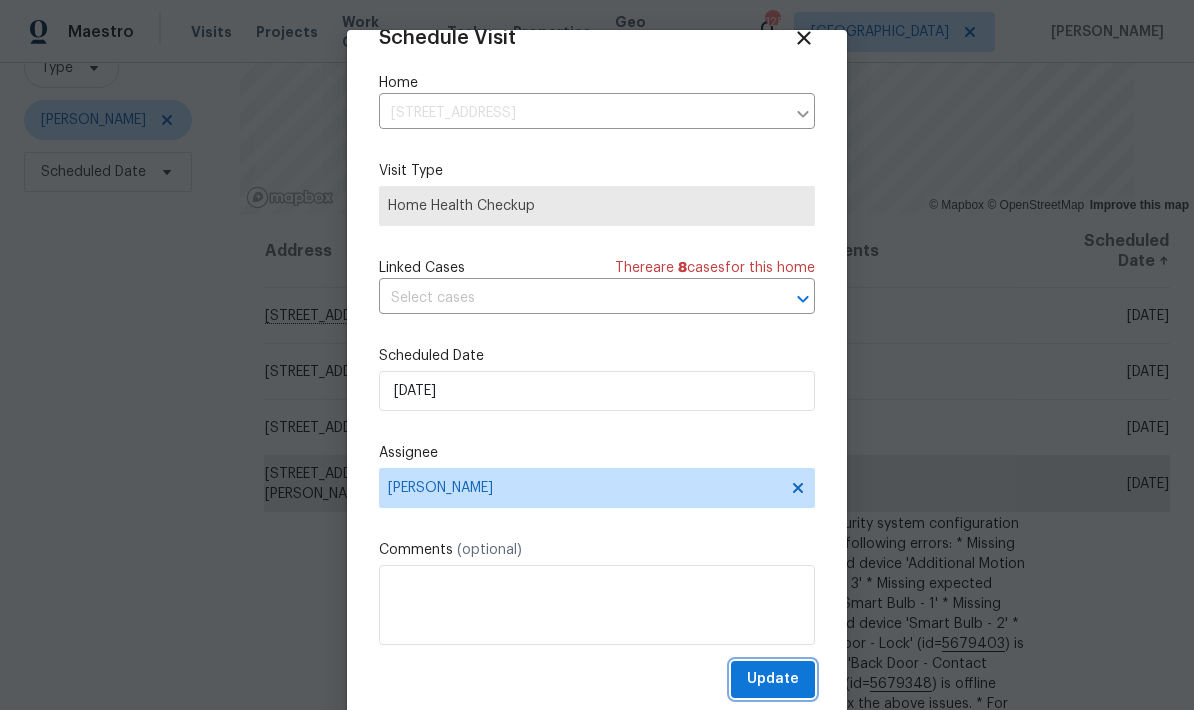 click on "Update" at bounding box center [773, 679] 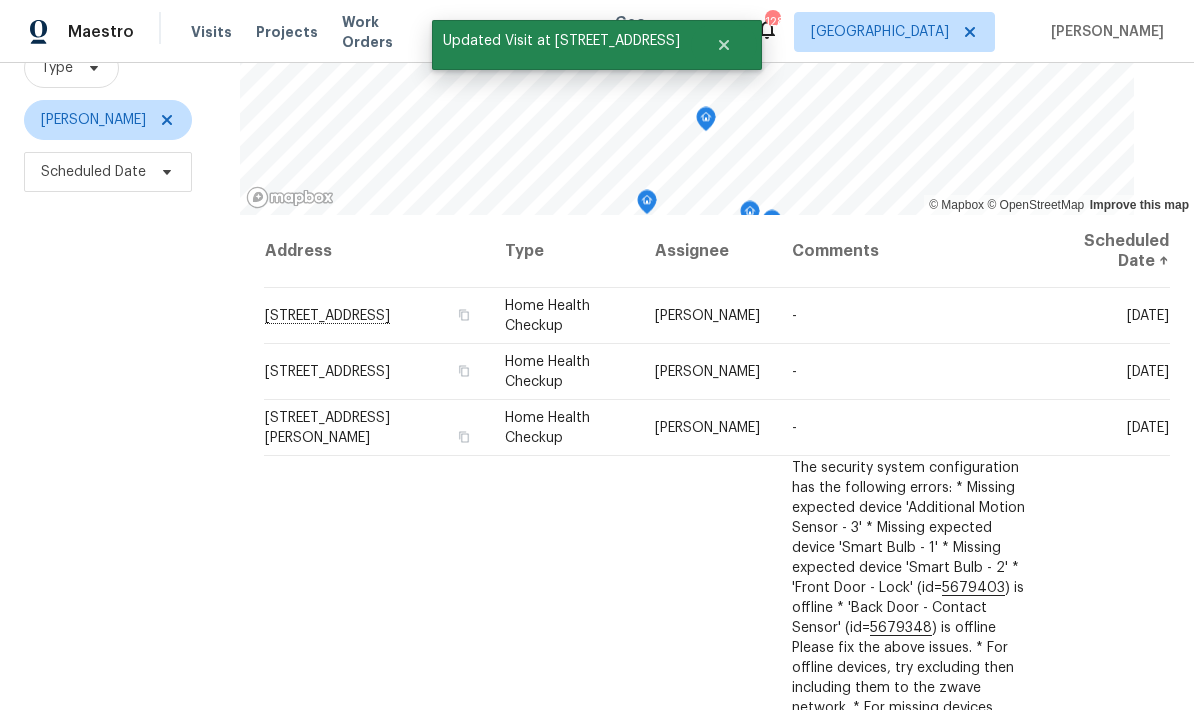 click 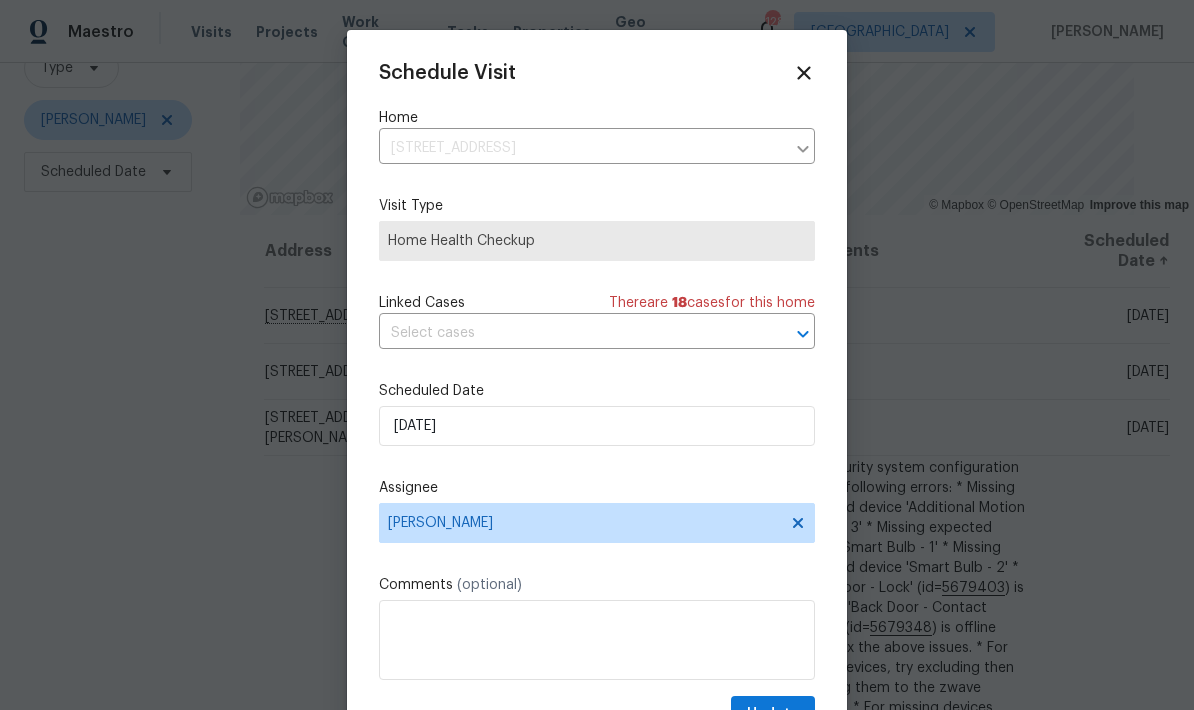 click on "Schedule Visit Home   1250 Parkwood Cir SE Unit 2309, Atlanta, GA 30339 ​ Visit Type   Home Health Checkup Linked Cases There  are   18  case s  for this home   ​ Scheduled Date   7/15/2025 Assignee   Tim Godfrey Comments   (optional) Update" at bounding box center (597, 380) 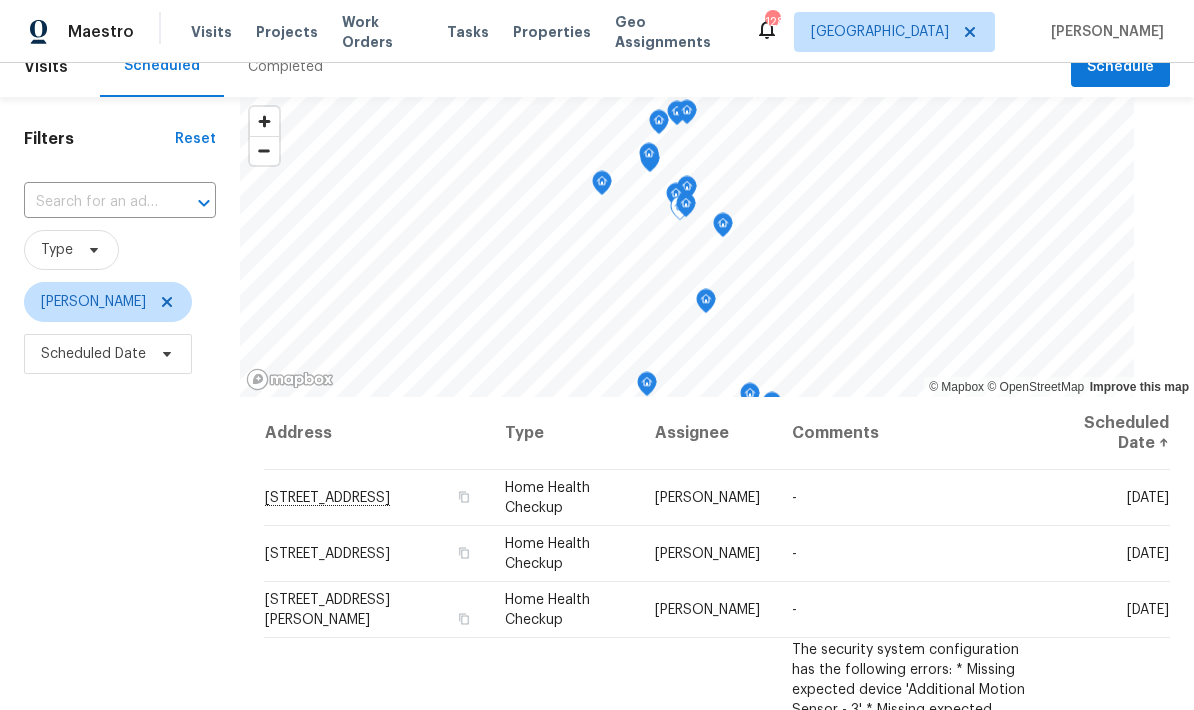 scroll, scrollTop: 23, scrollLeft: 0, axis: vertical 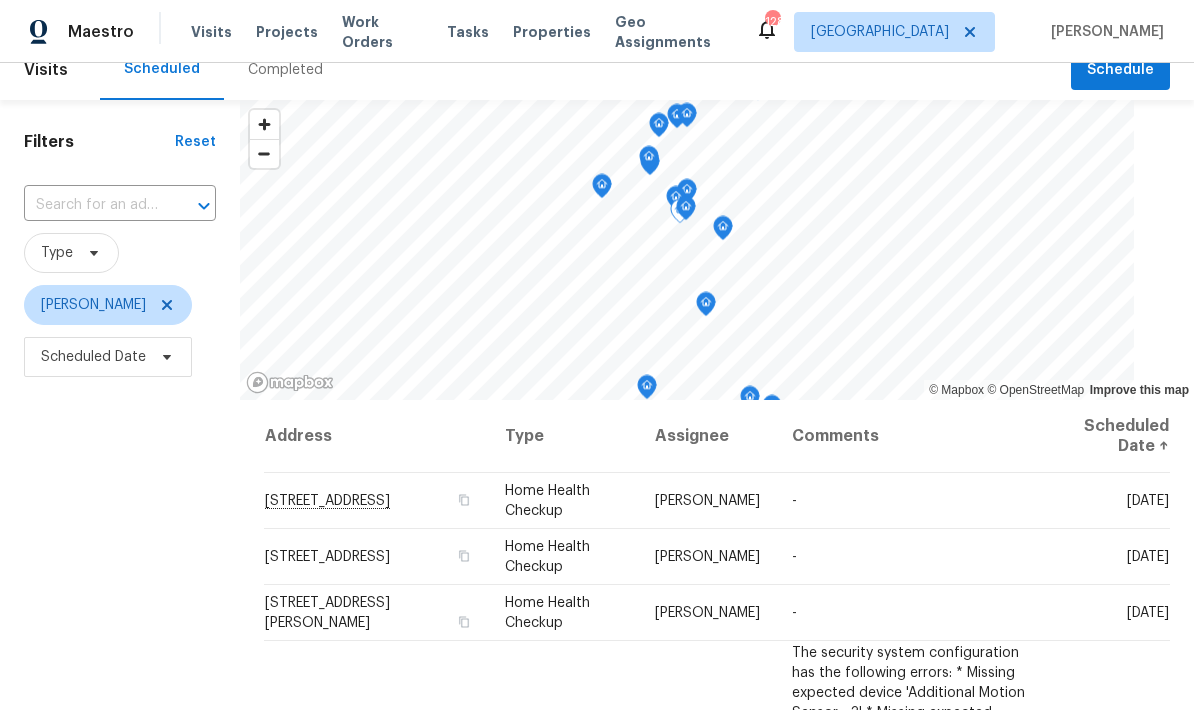 click 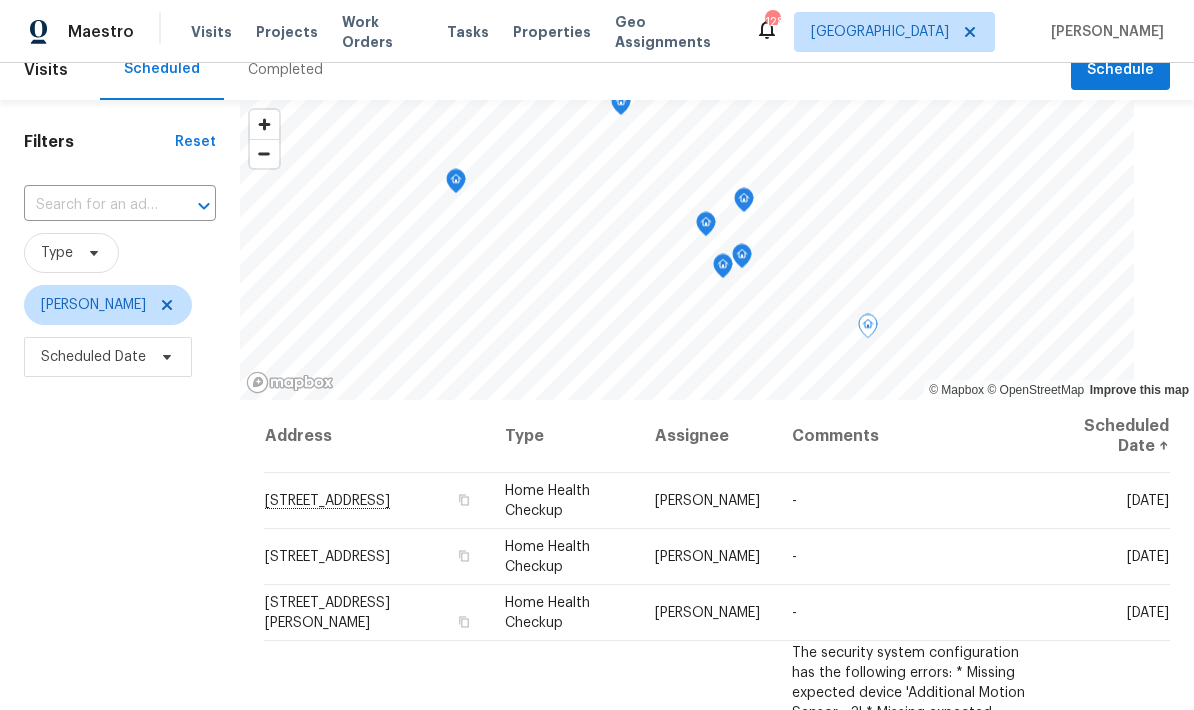 click 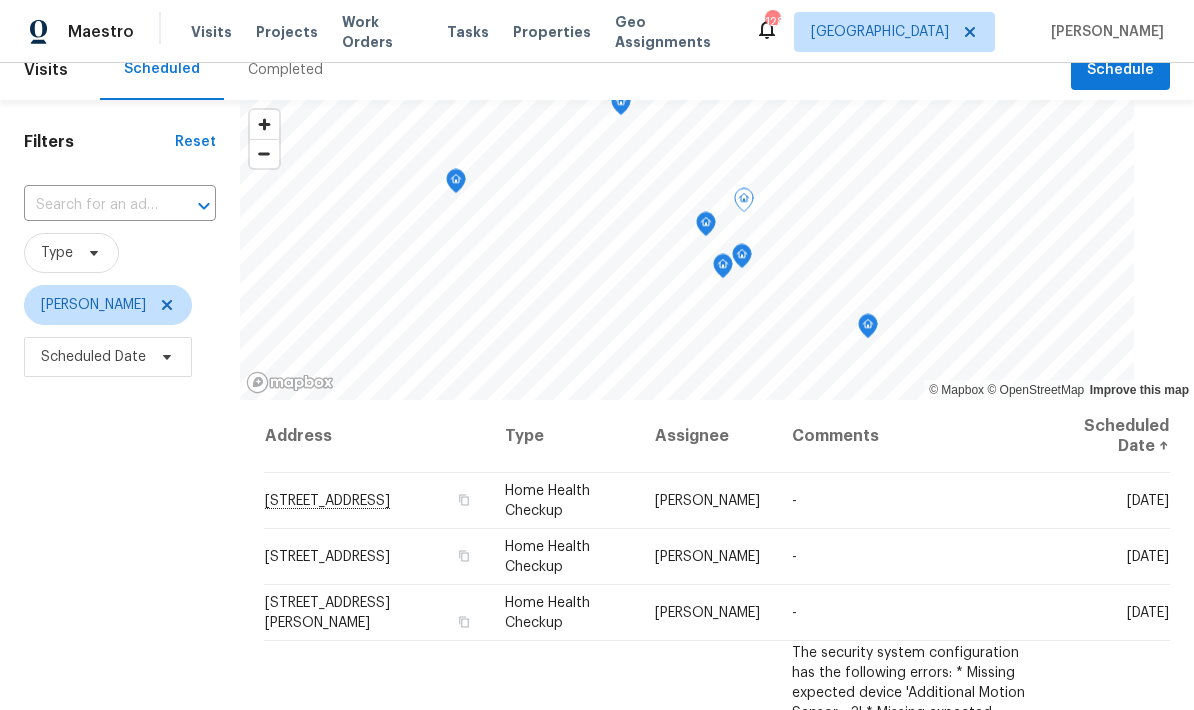 click 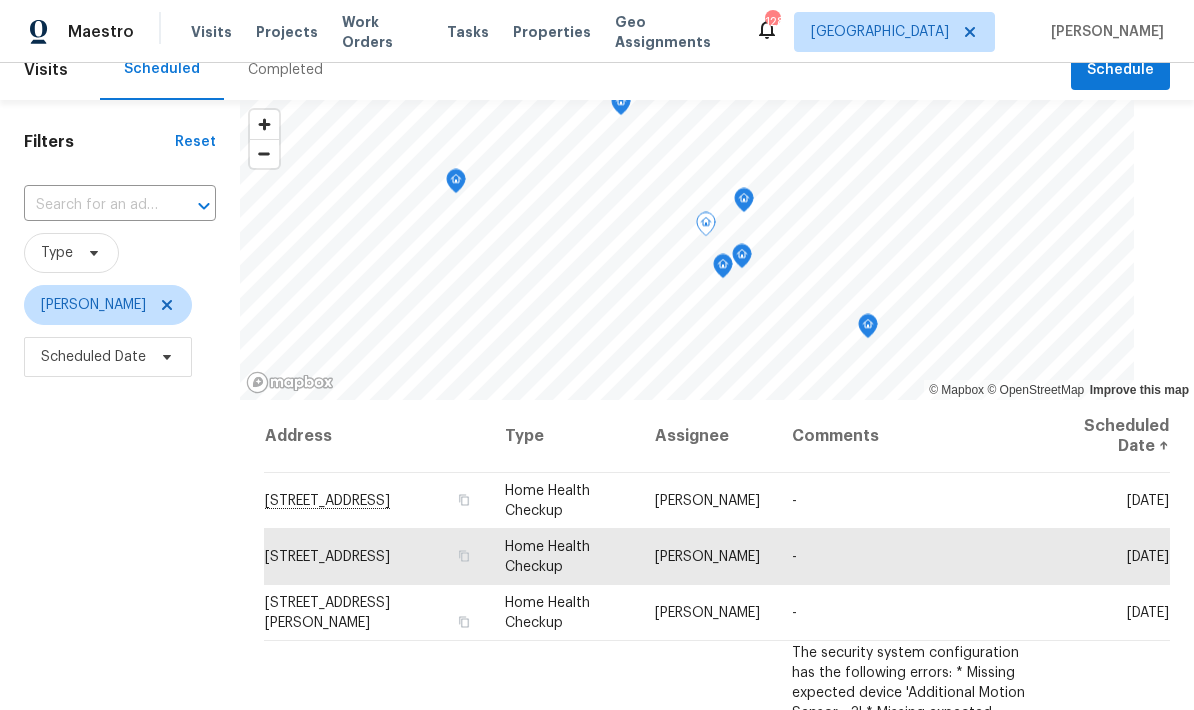 click 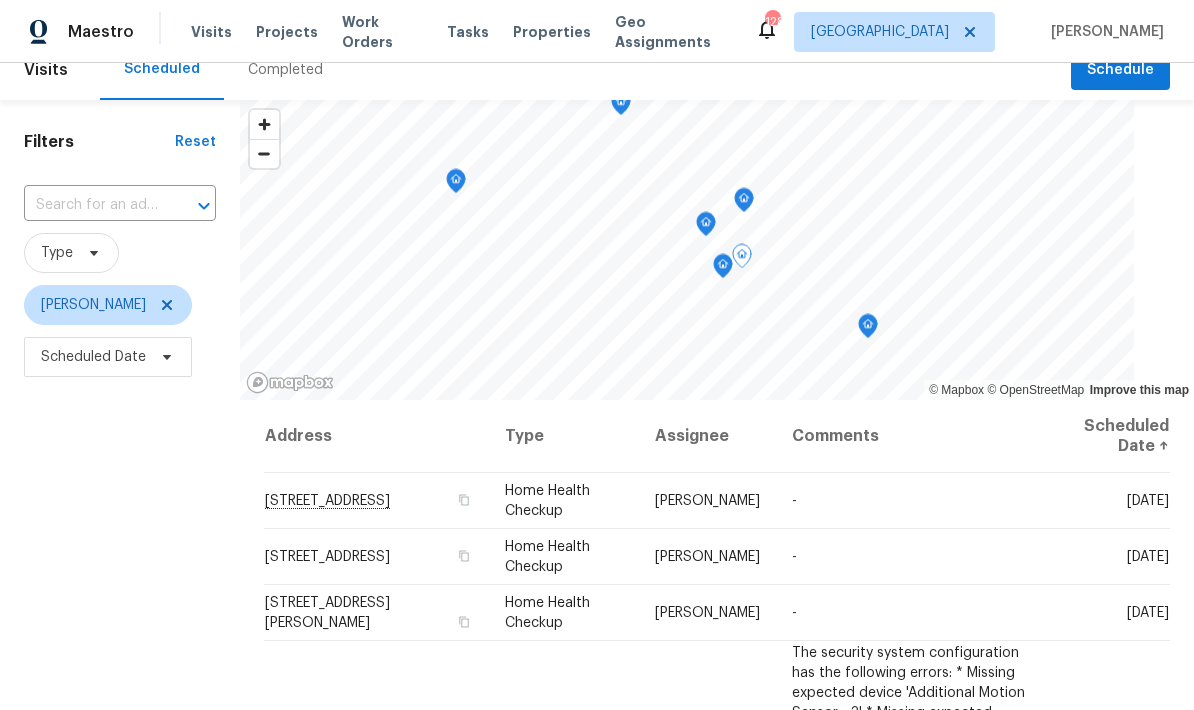click 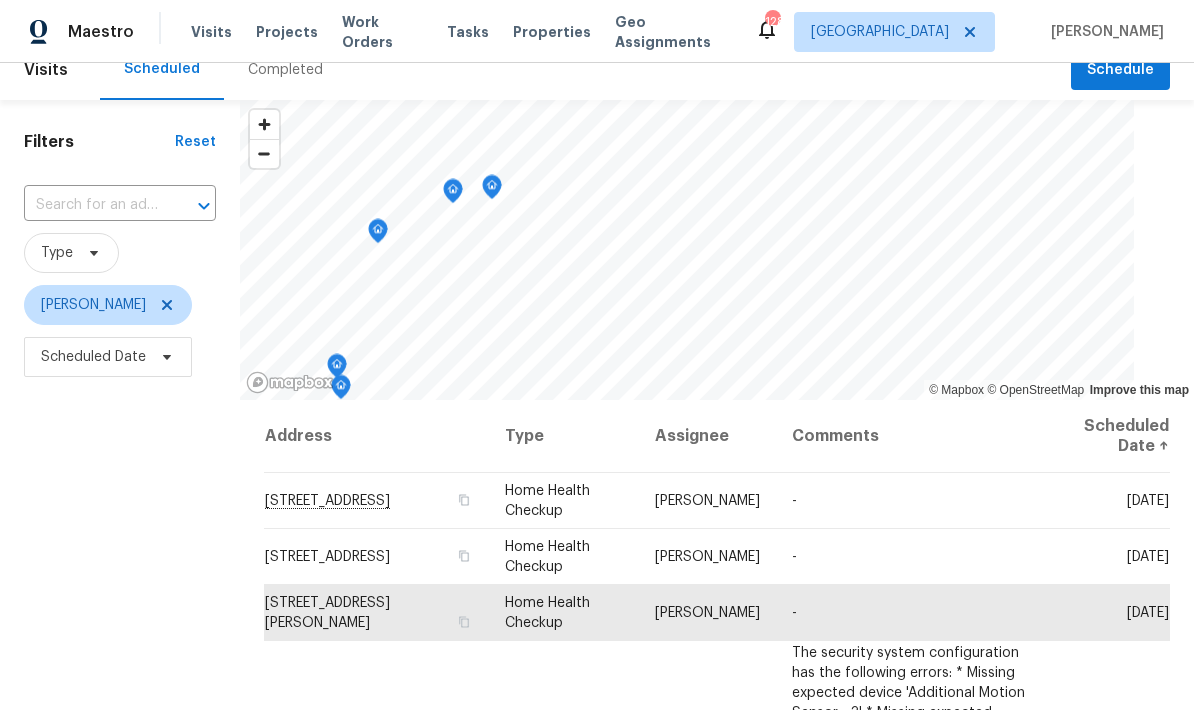 click 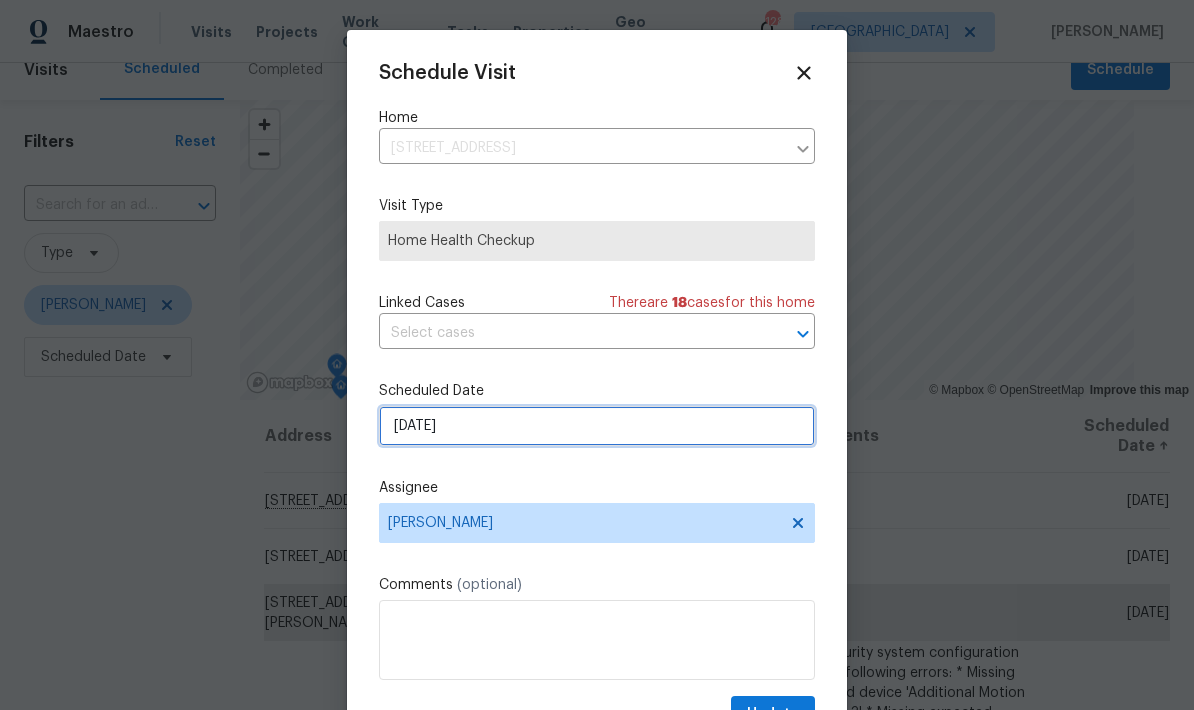 click on "7/15/2025" at bounding box center (597, 426) 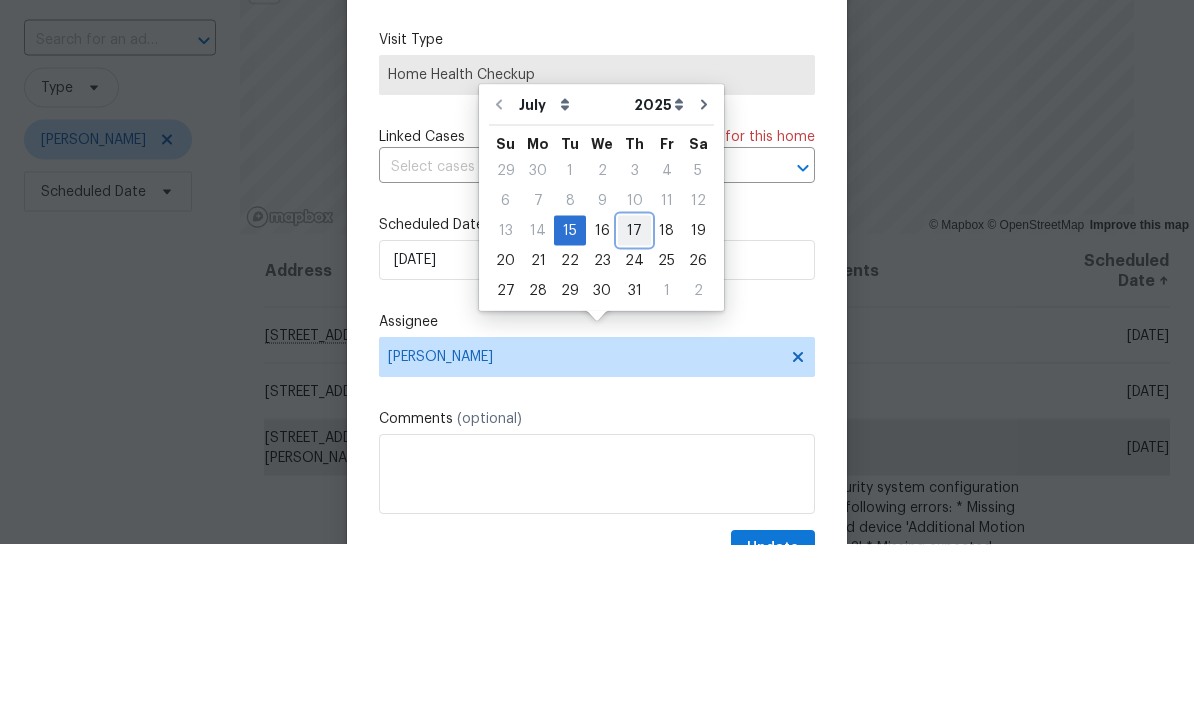 click on "17" at bounding box center (634, 396) 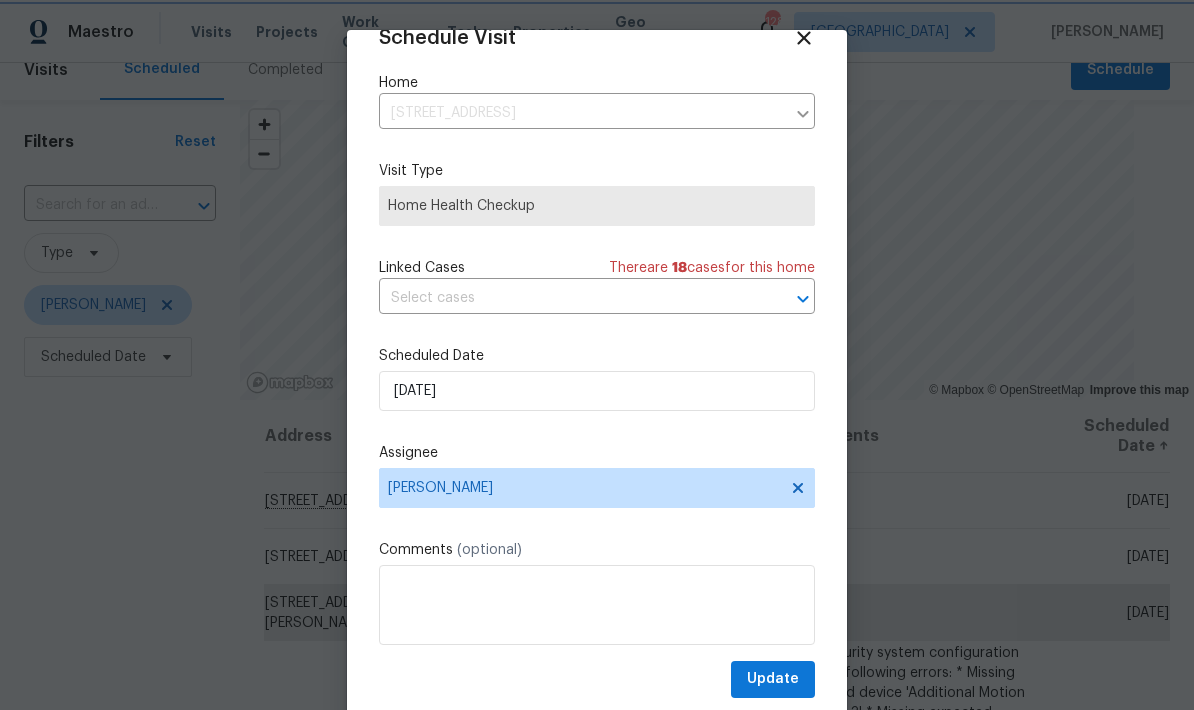 scroll, scrollTop: 39, scrollLeft: 0, axis: vertical 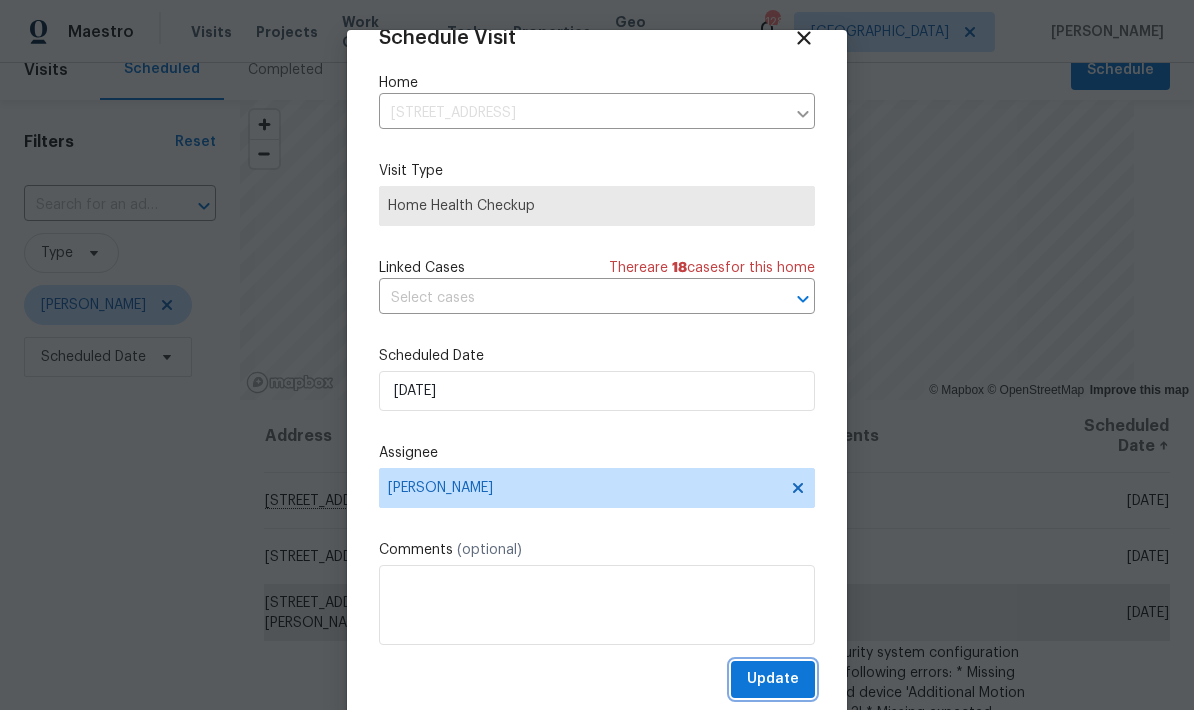 click on "Update" at bounding box center [773, 679] 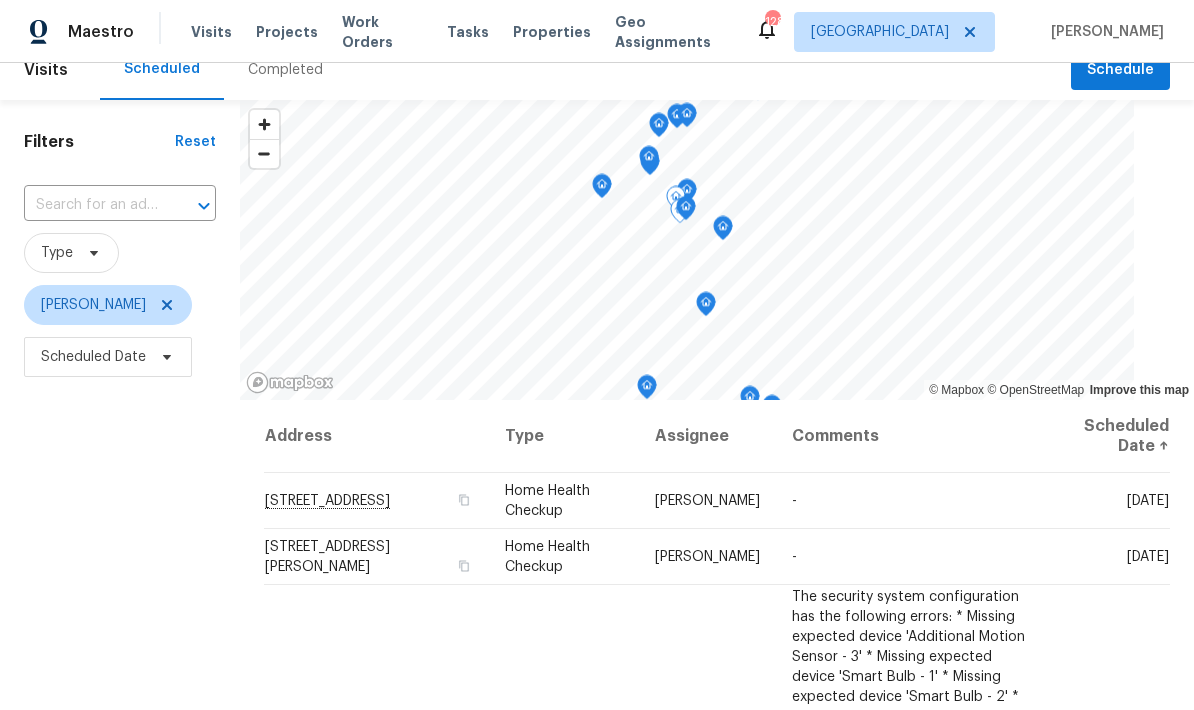 click 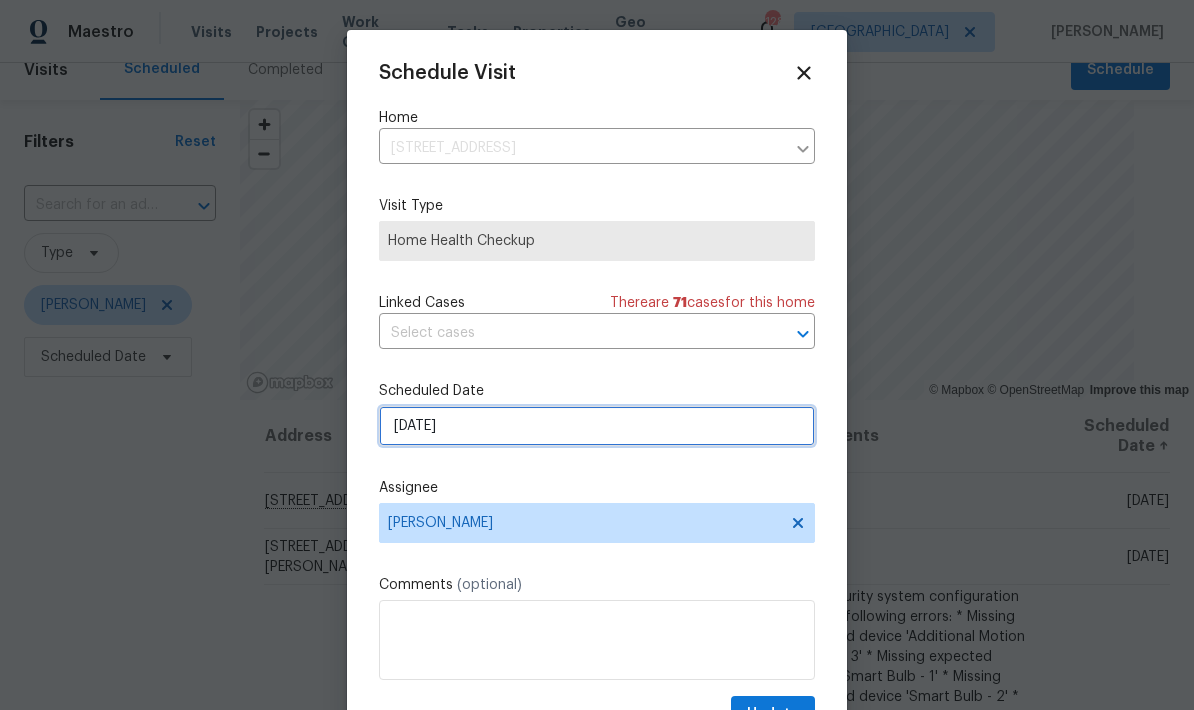 click on "7/15/2025" at bounding box center (597, 426) 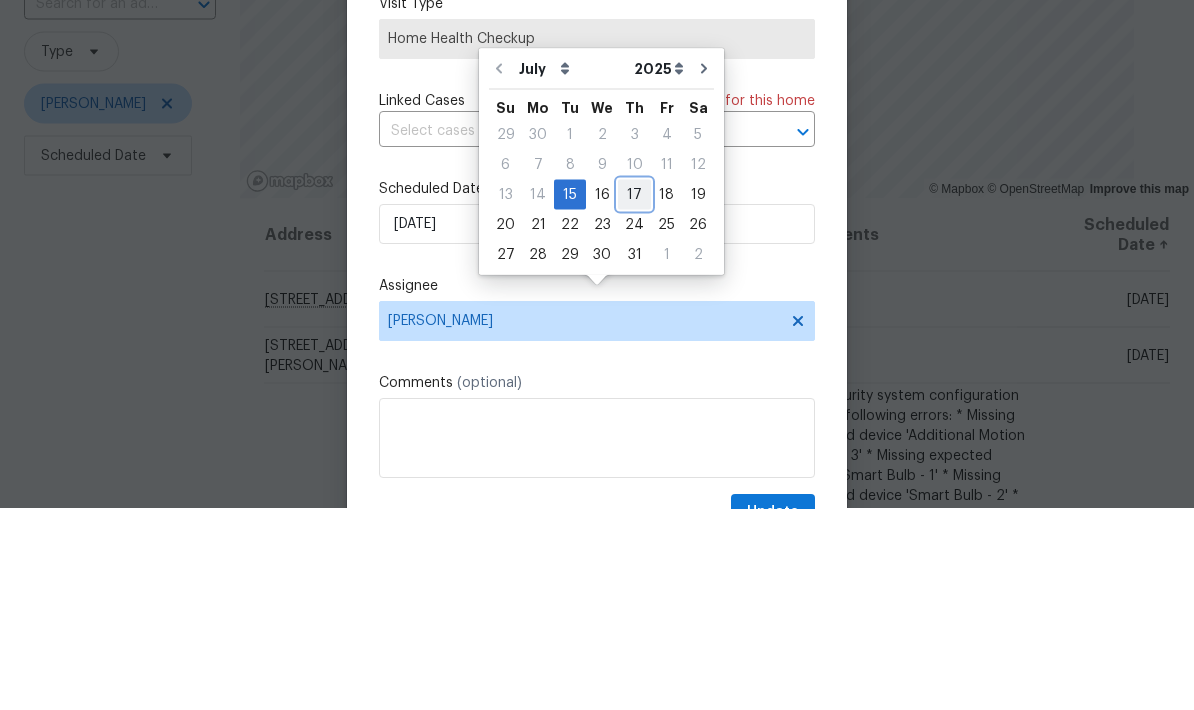 click on "17" at bounding box center [634, 396] 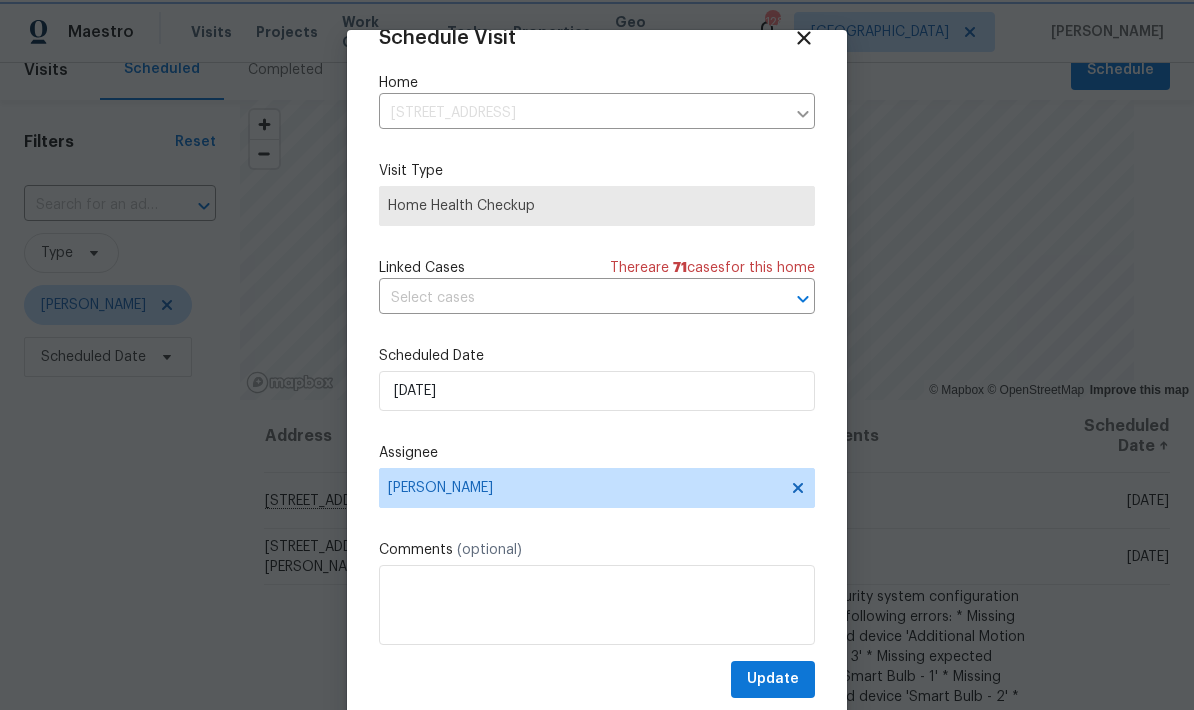 scroll, scrollTop: 39, scrollLeft: 0, axis: vertical 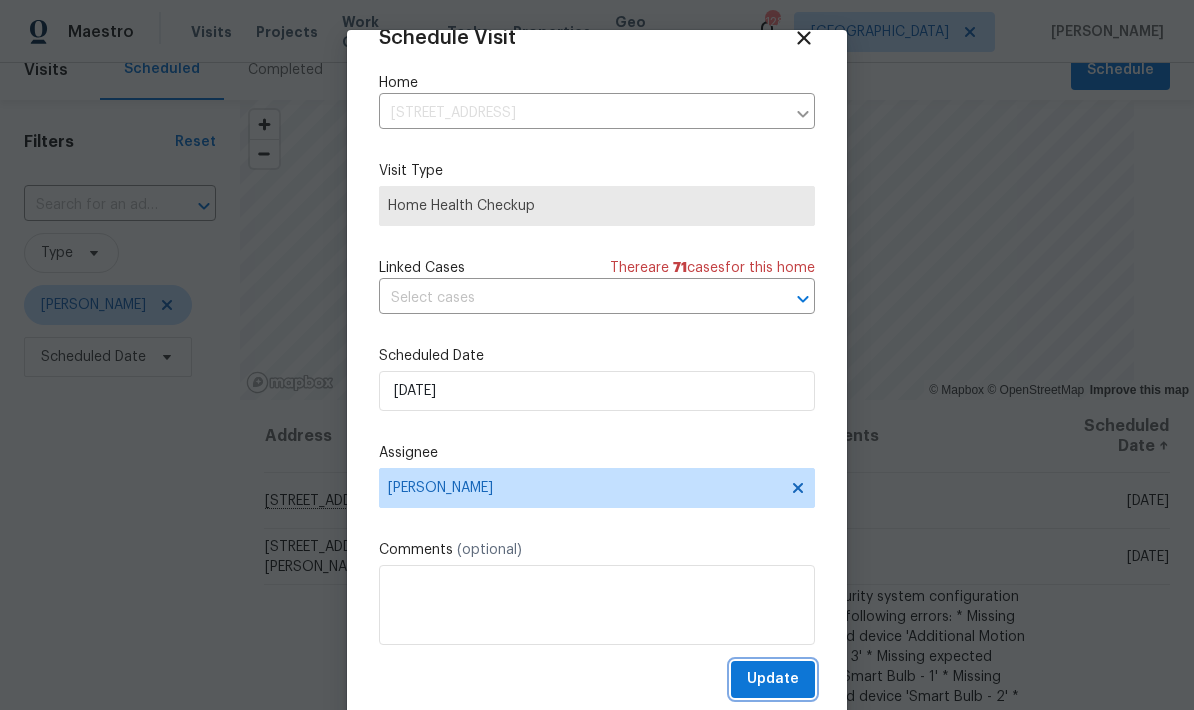 click on "Update" at bounding box center [773, 679] 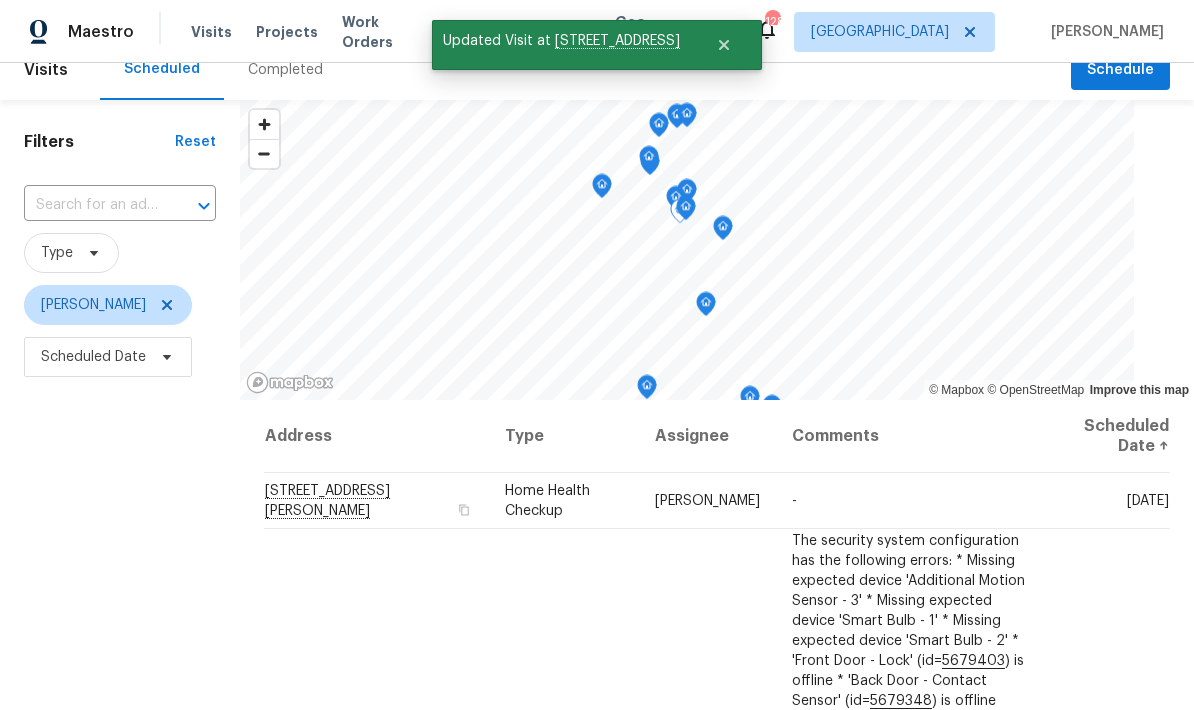 click 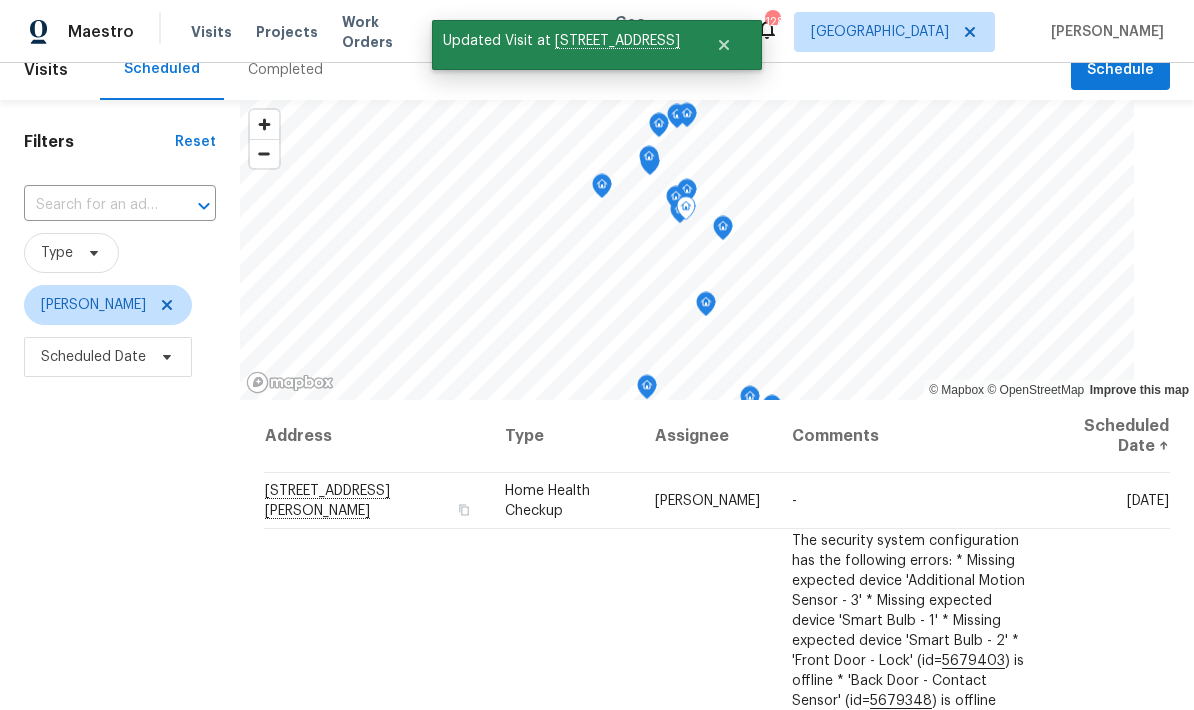 click 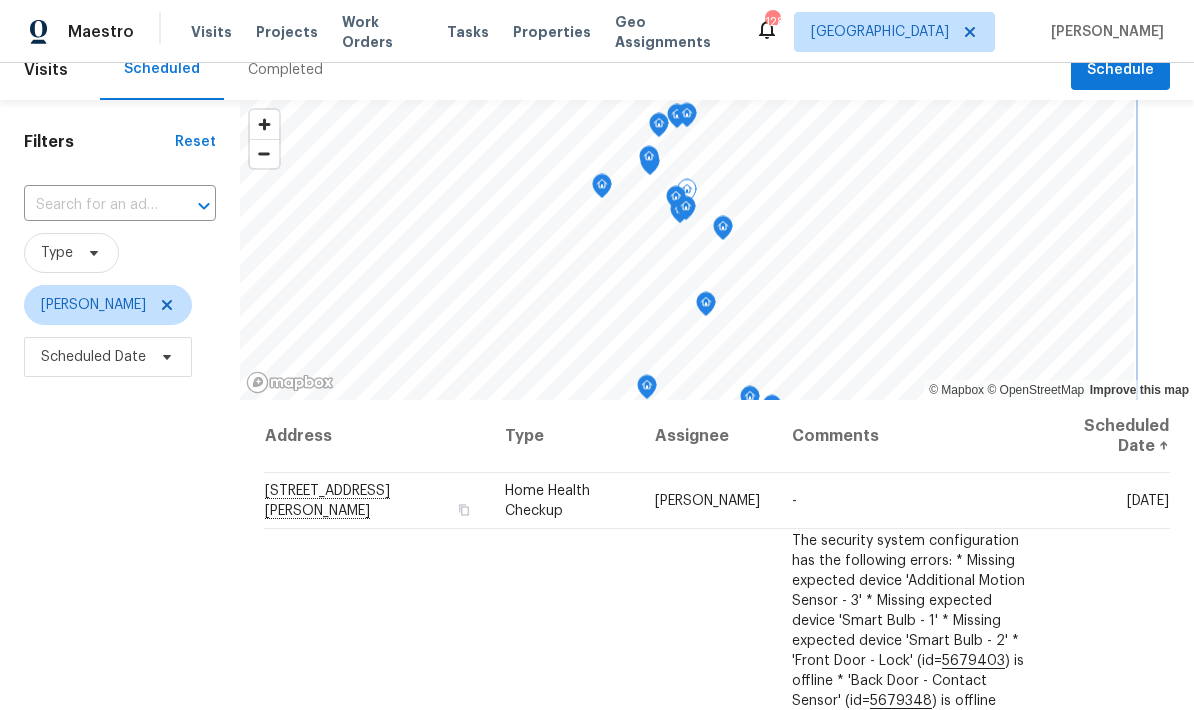 click 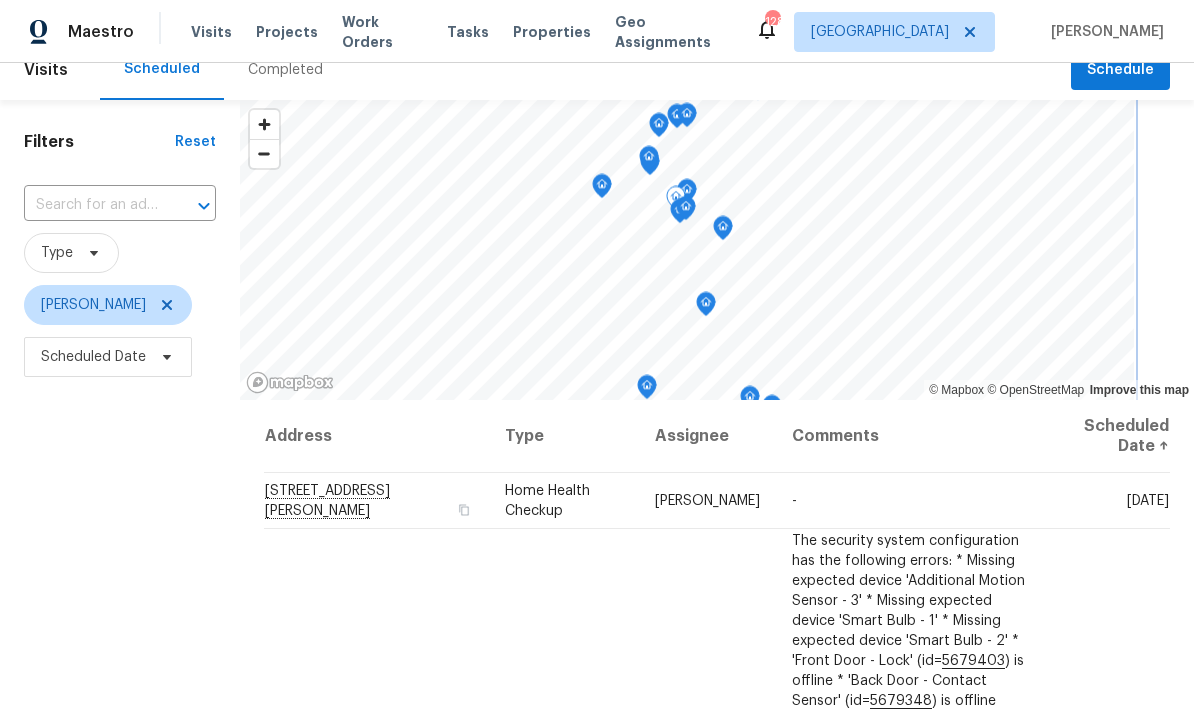 click 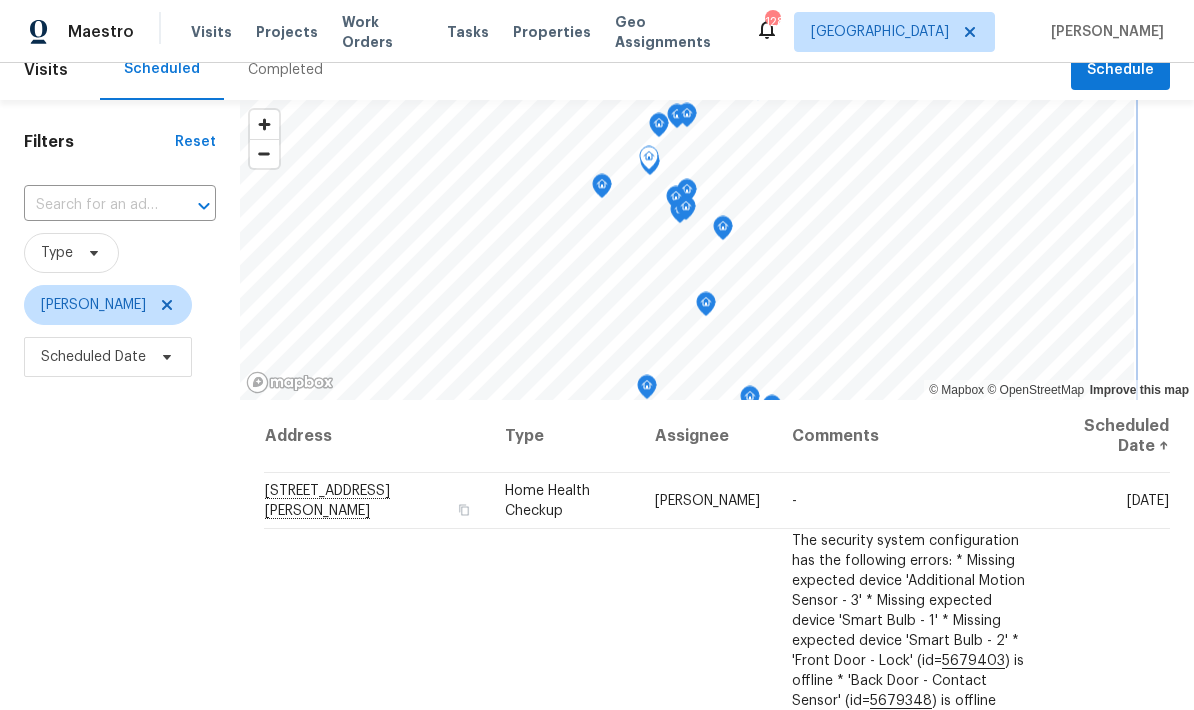 click 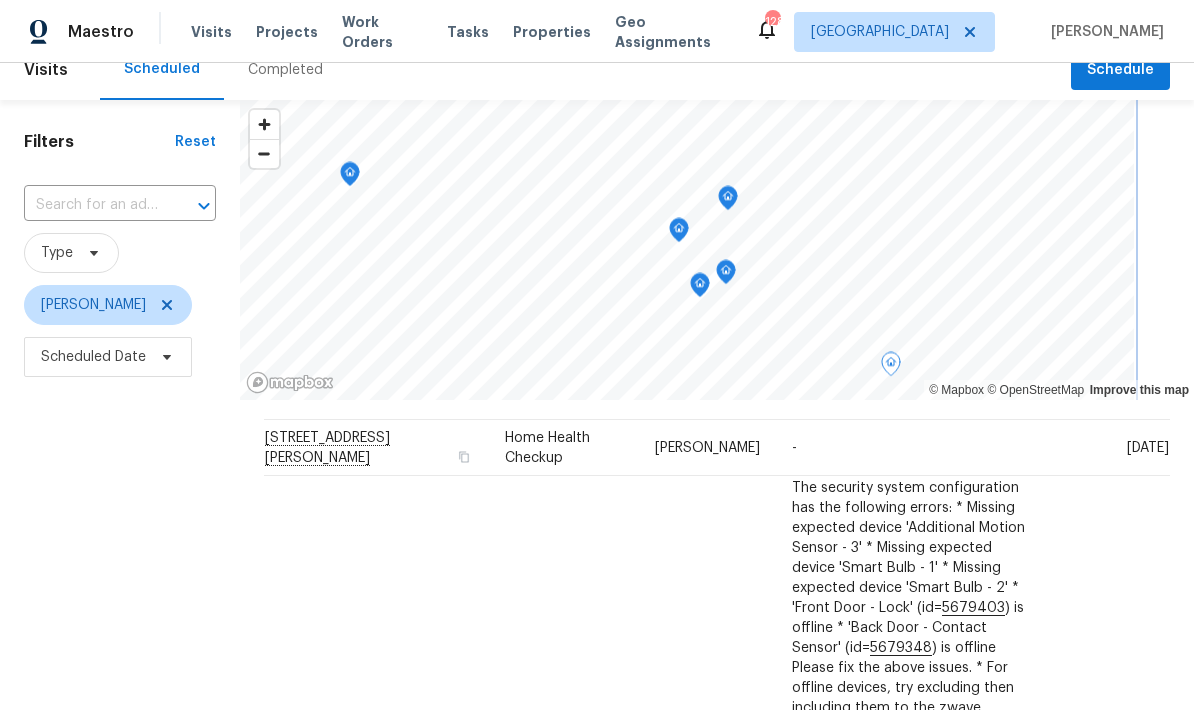 scroll, scrollTop: 51, scrollLeft: 0, axis: vertical 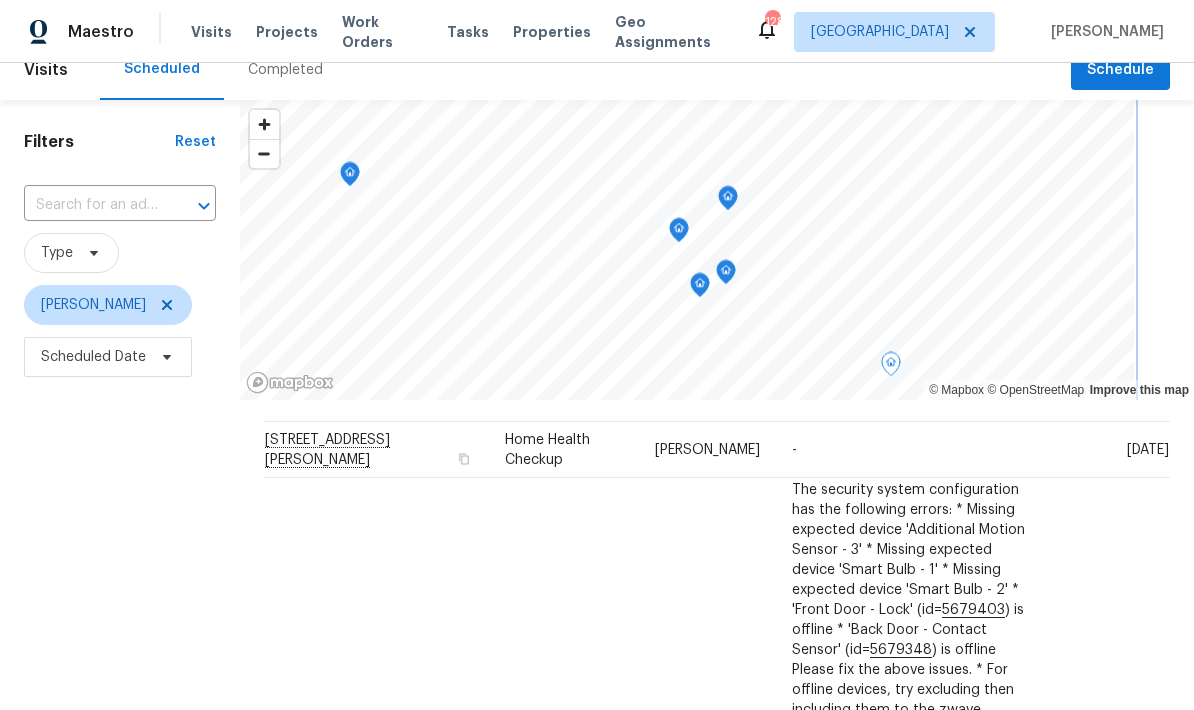 click 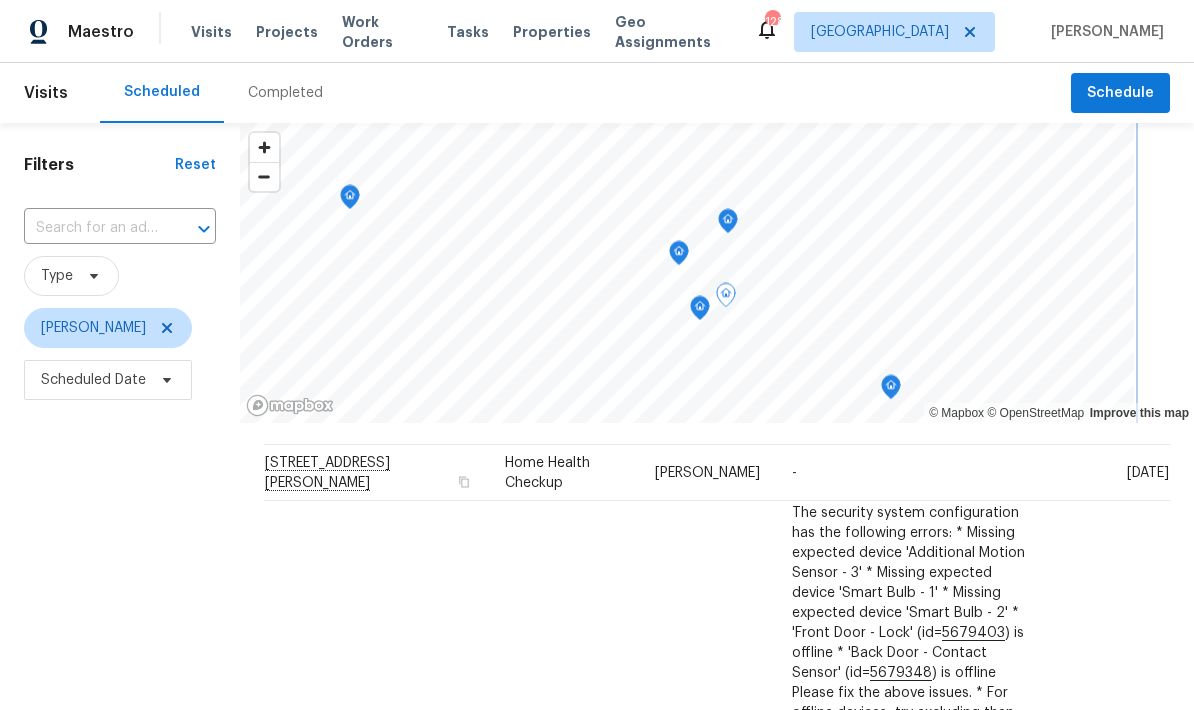 scroll, scrollTop: 0, scrollLeft: 0, axis: both 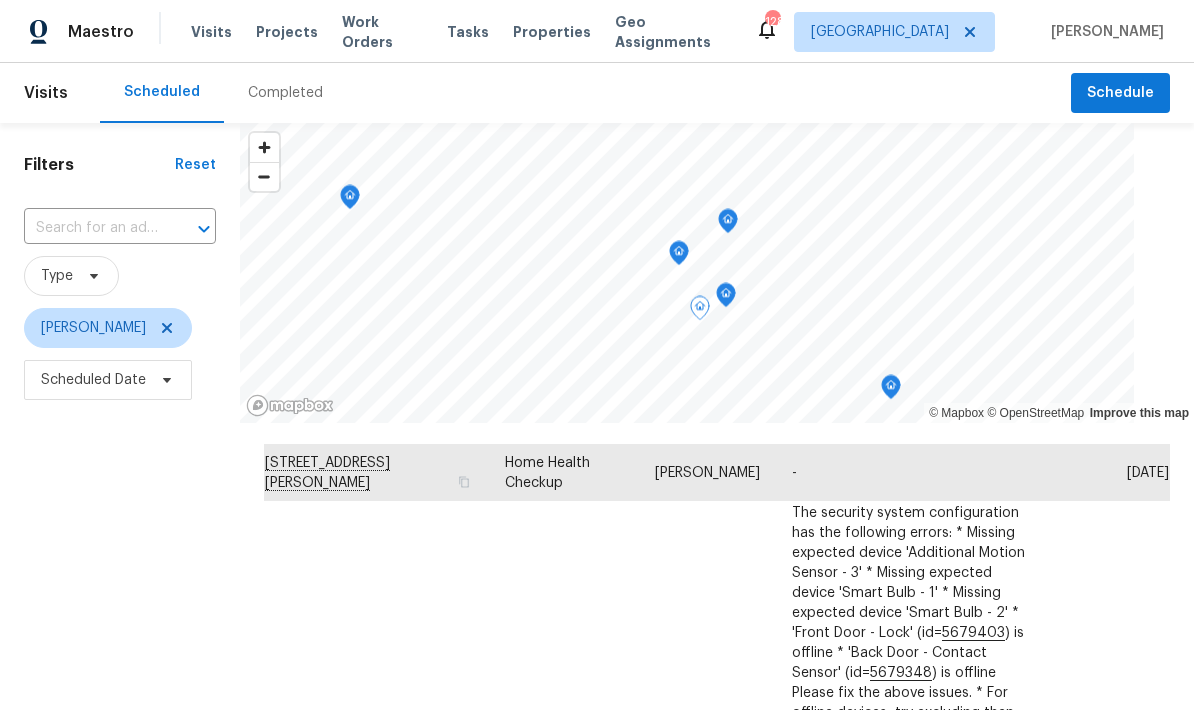 click 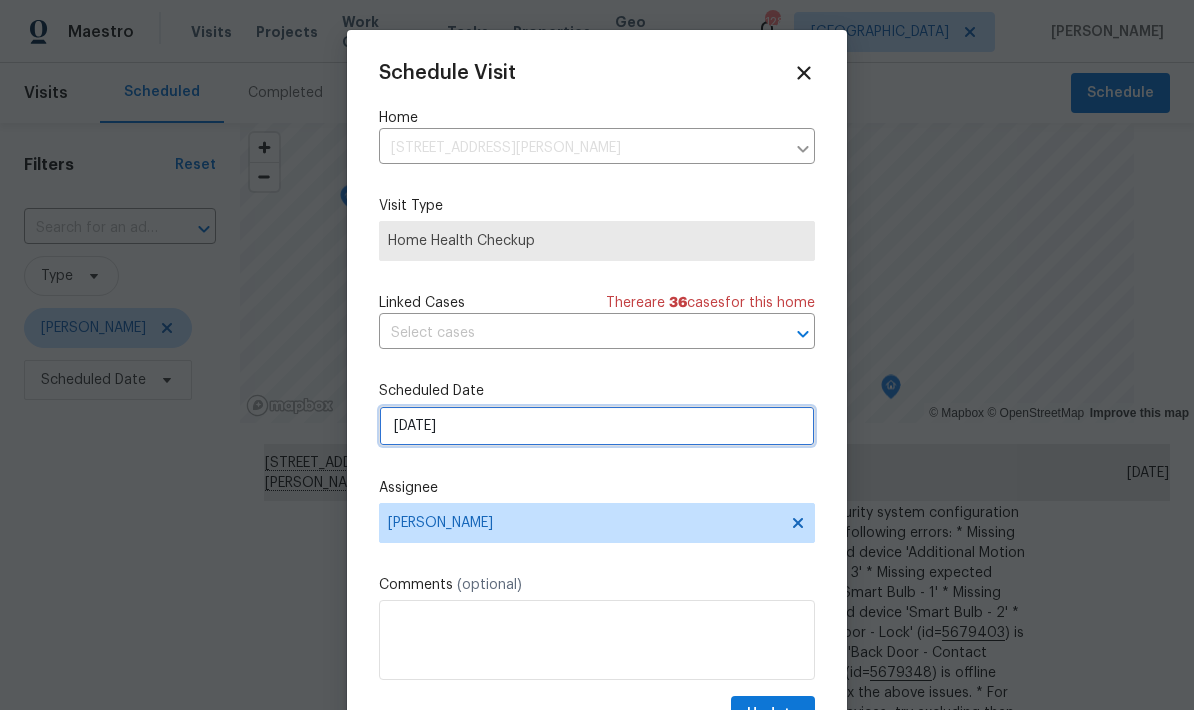 click on "7/15/2025" at bounding box center [597, 426] 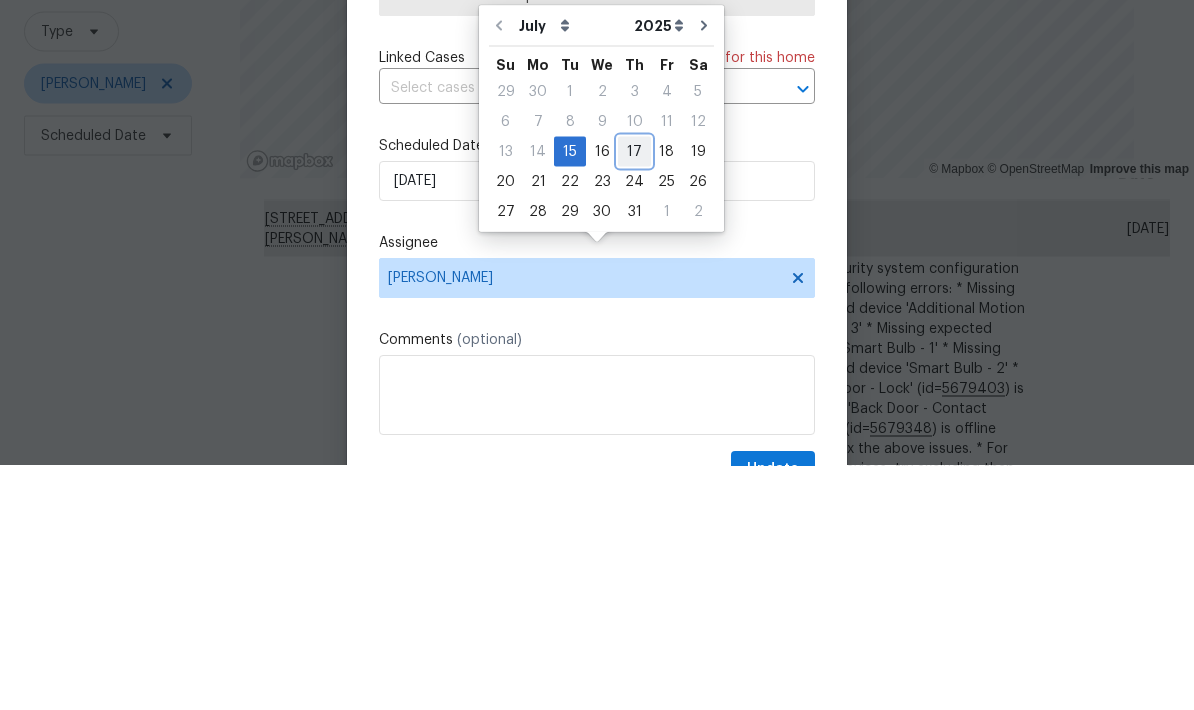 click on "17" at bounding box center [634, 396] 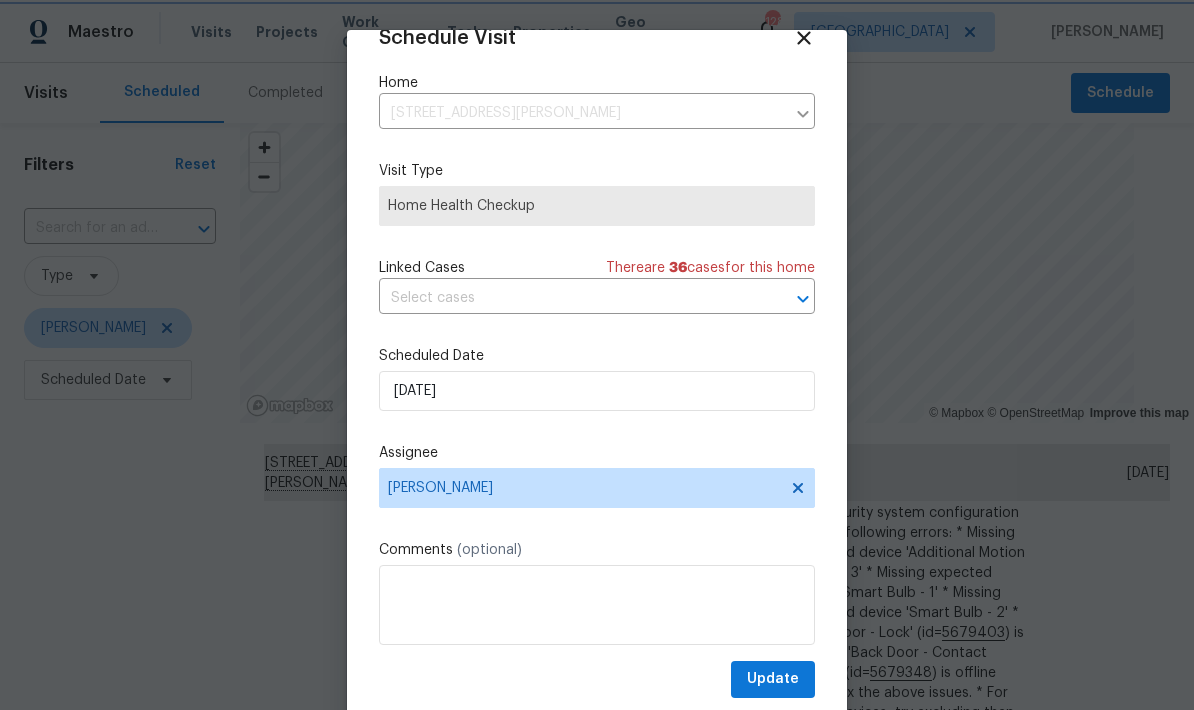 scroll, scrollTop: 39, scrollLeft: 0, axis: vertical 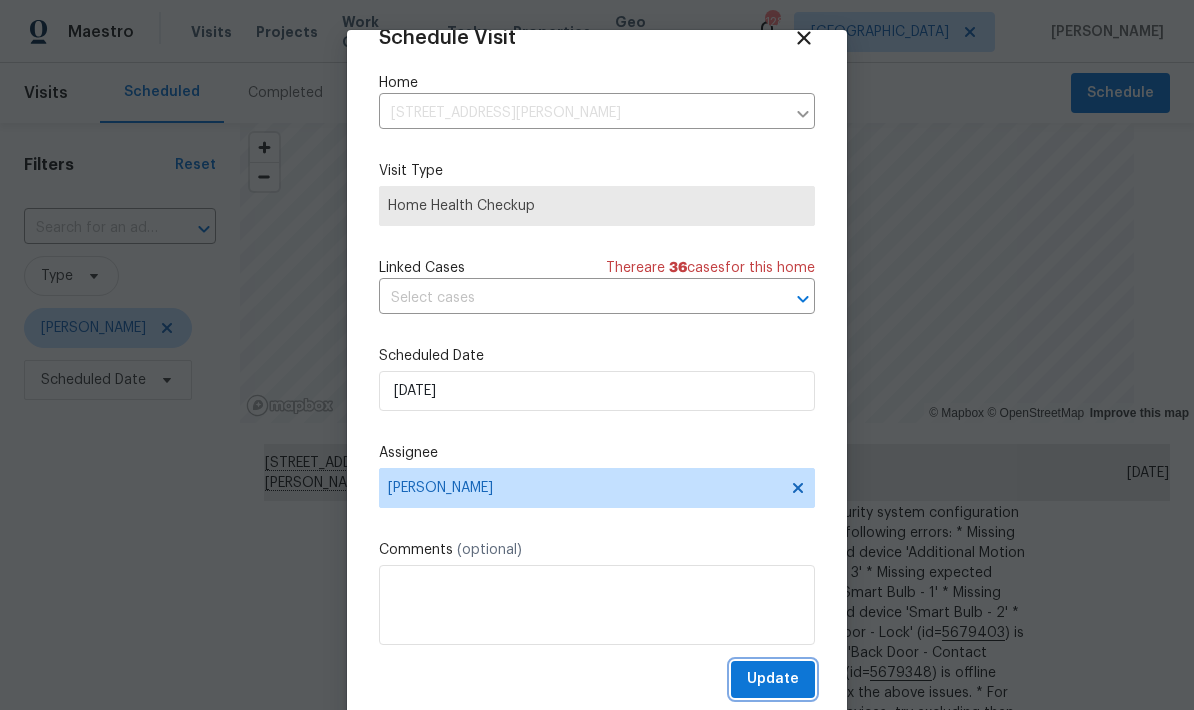 click on "Update" at bounding box center (773, 679) 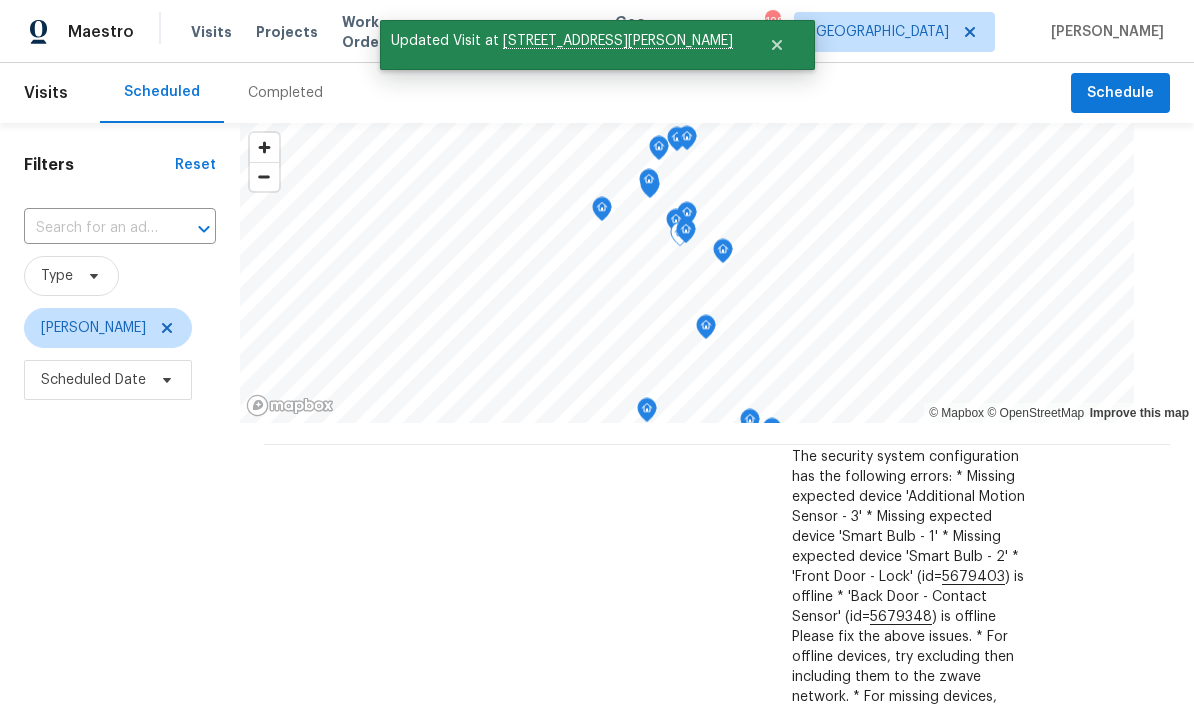 click on "Filters Reset ​ Type Tim Godfrey Scheduled Date" at bounding box center (120, 557) 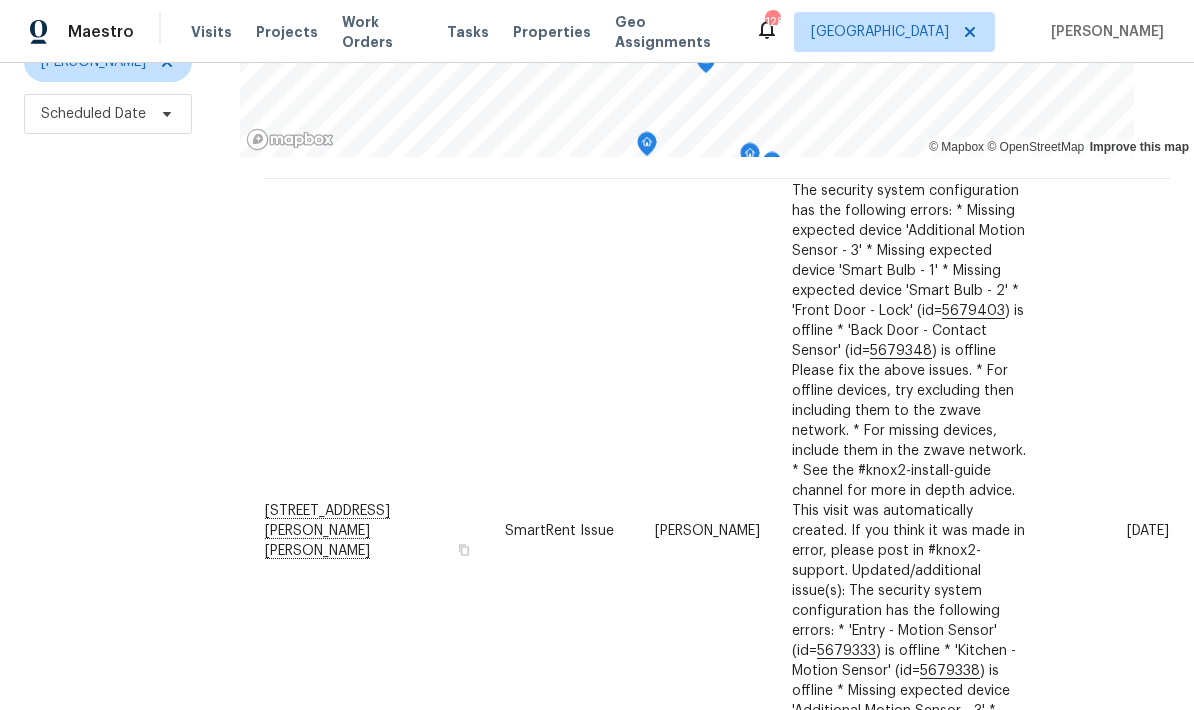 scroll, scrollTop: 265, scrollLeft: 0, axis: vertical 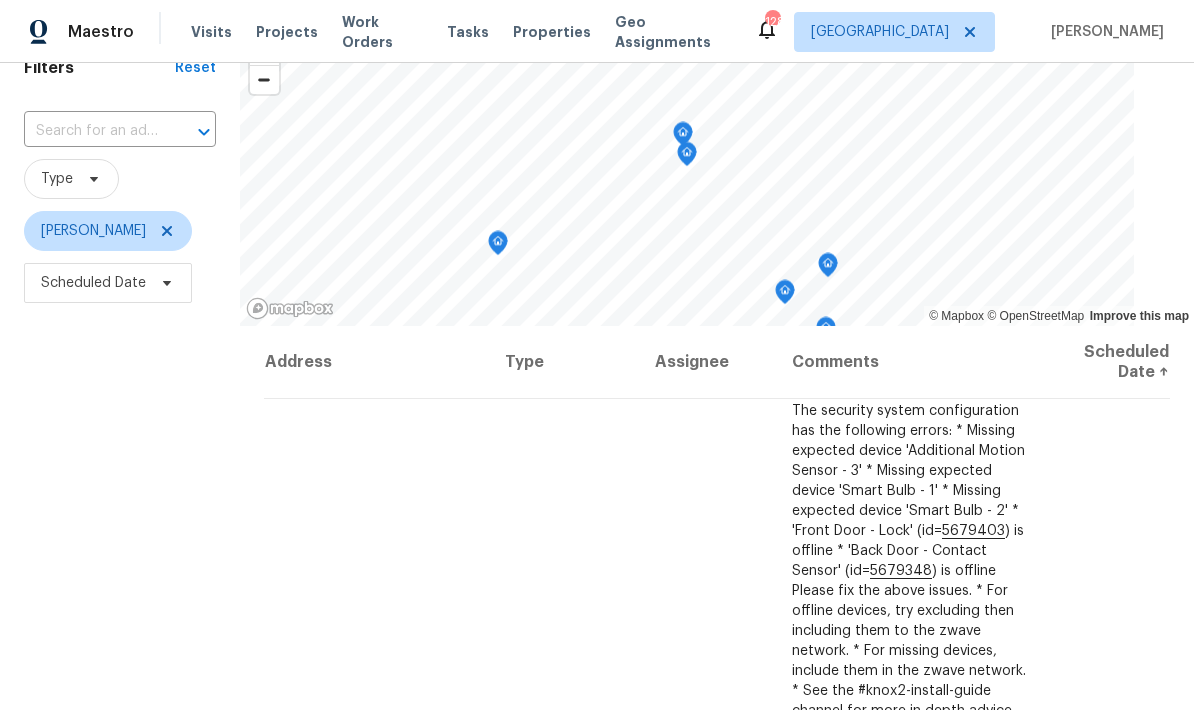 click 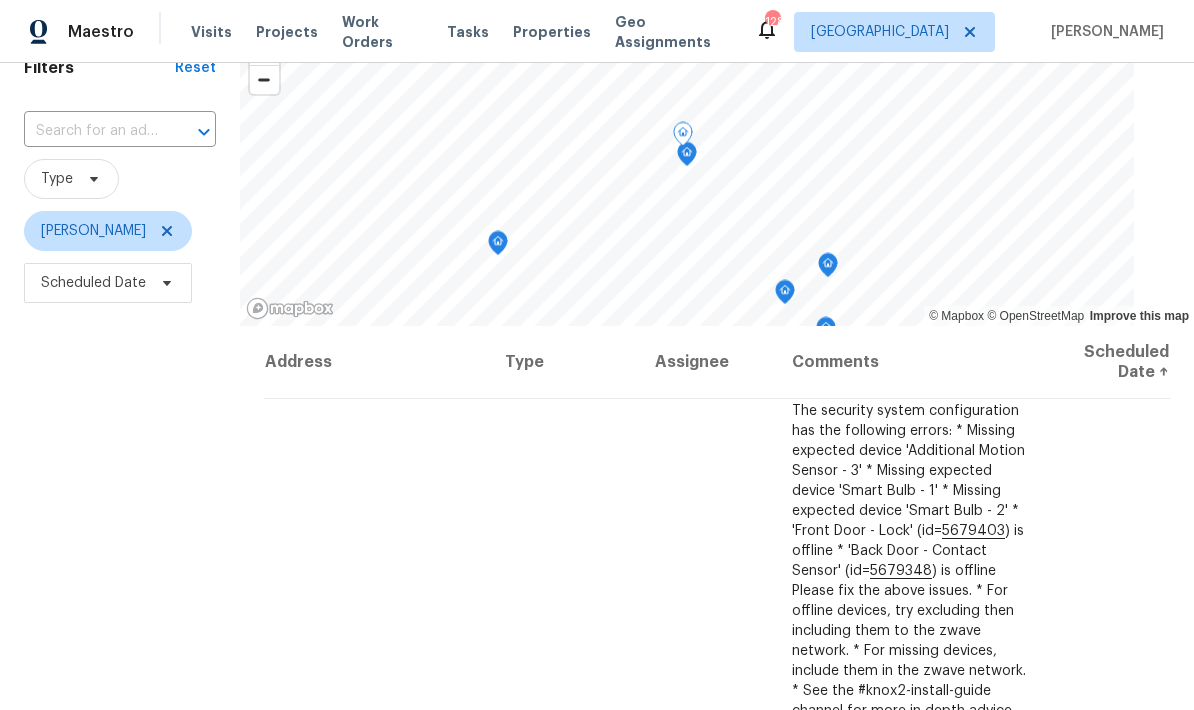 click 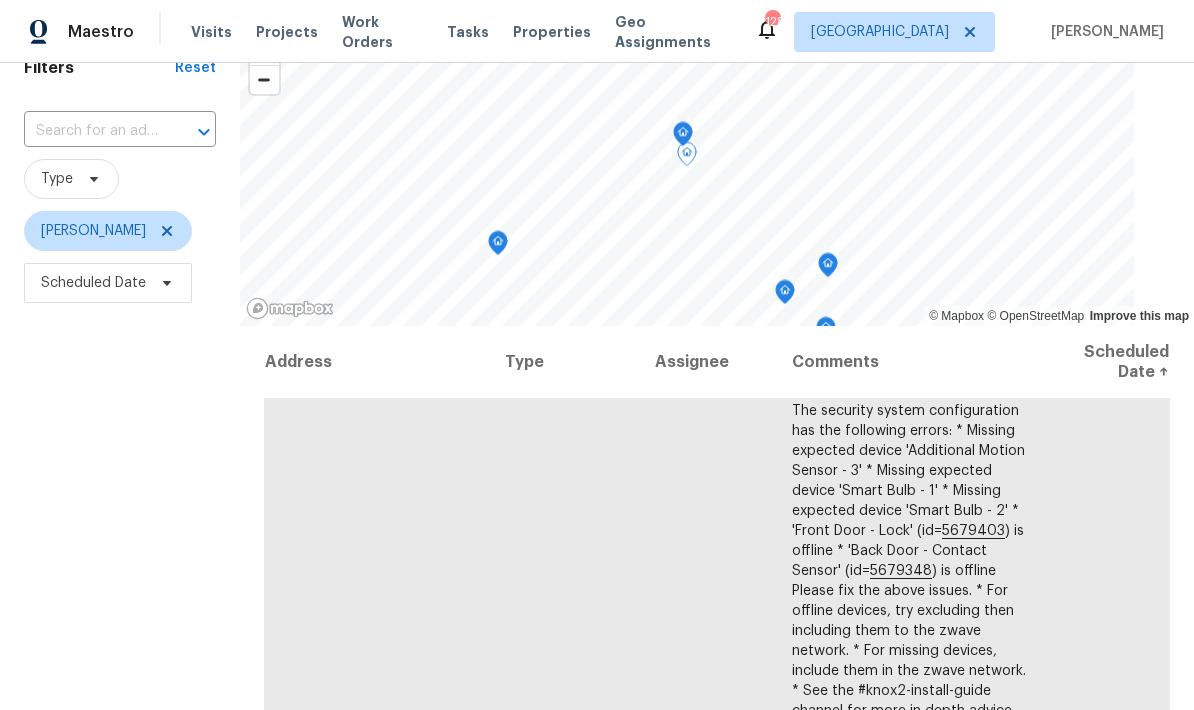 click 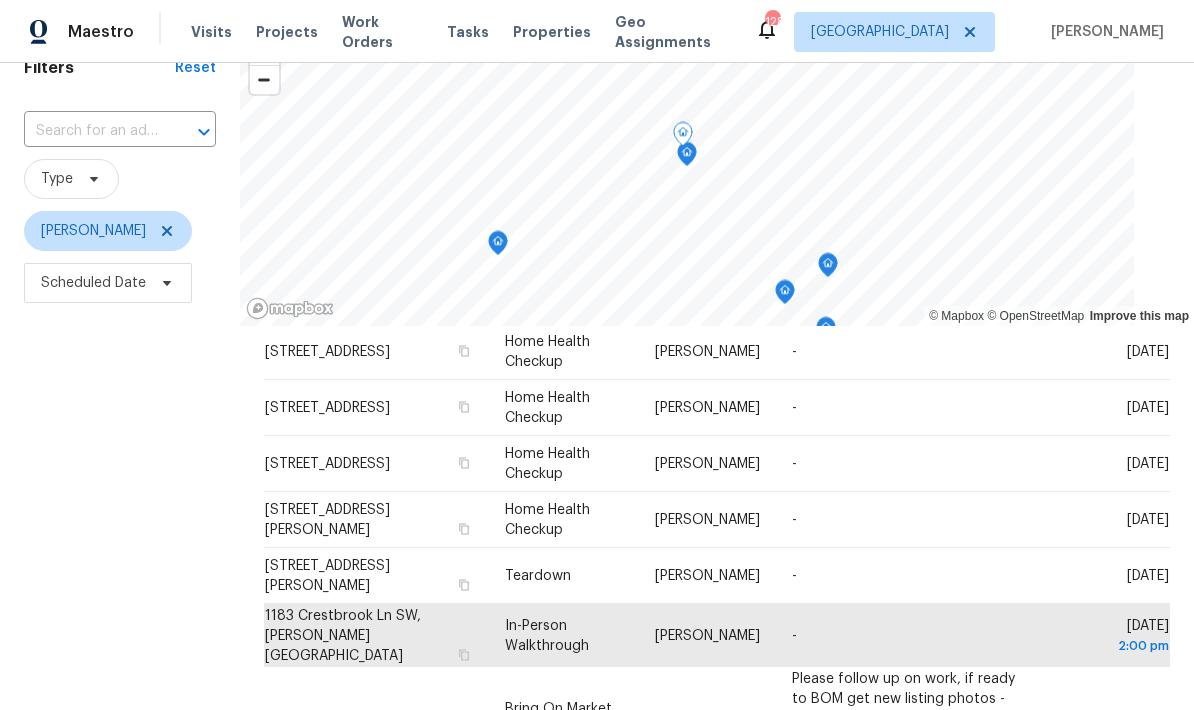 scroll, scrollTop: 1288, scrollLeft: 0, axis: vertical 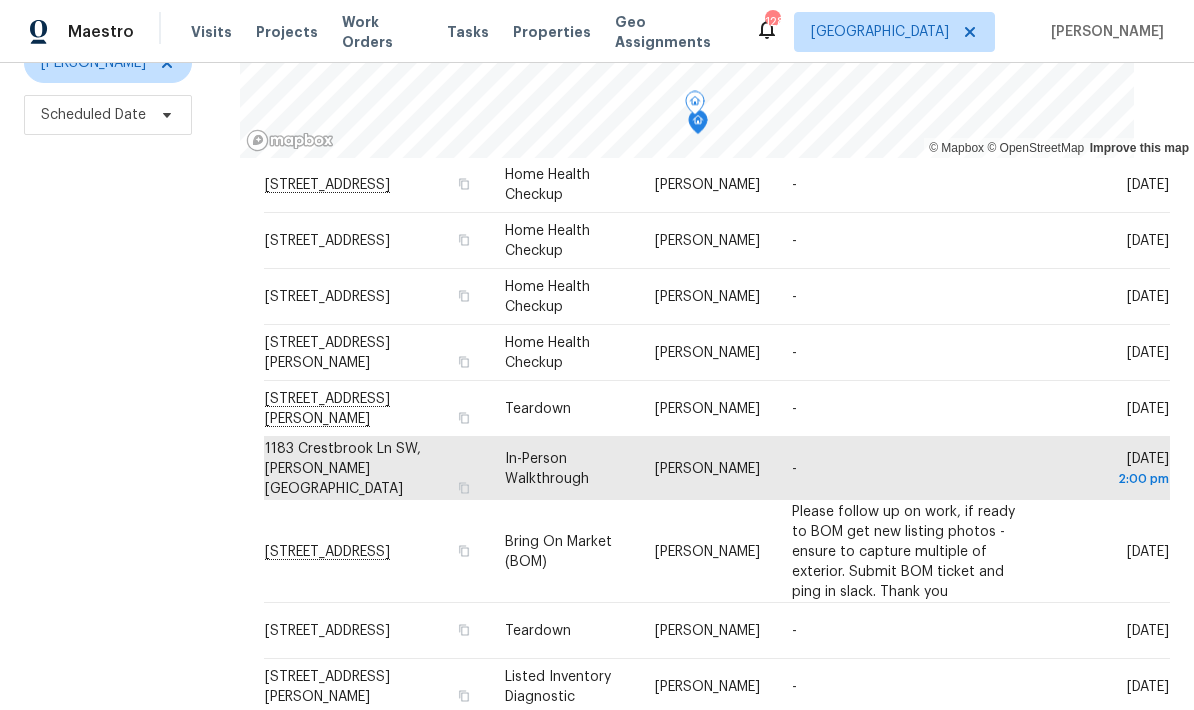 click 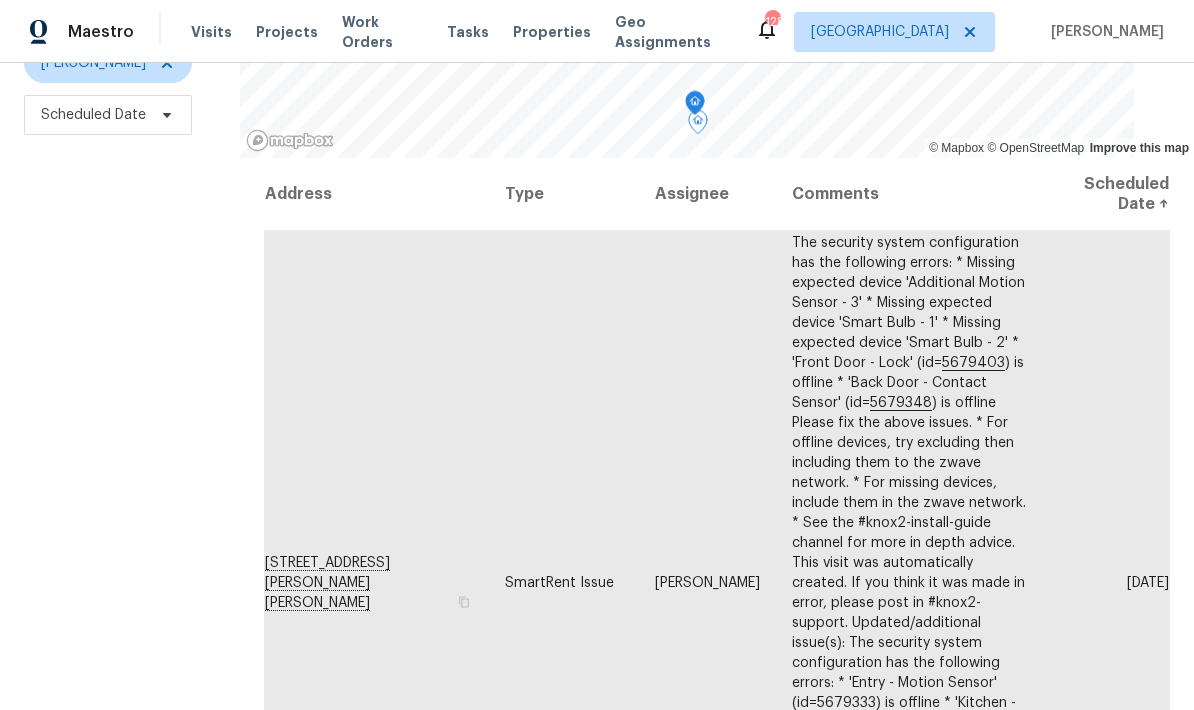 scroll, scrollTop: 0, scrollLeft: 0, axis: both 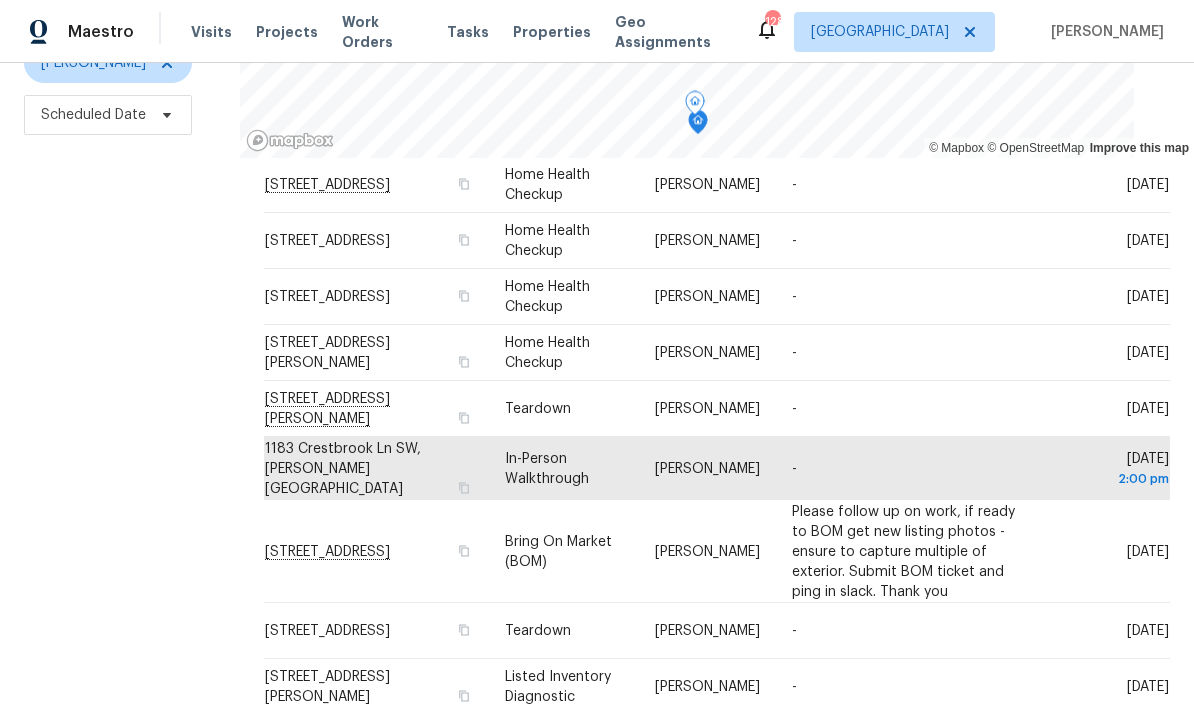 click 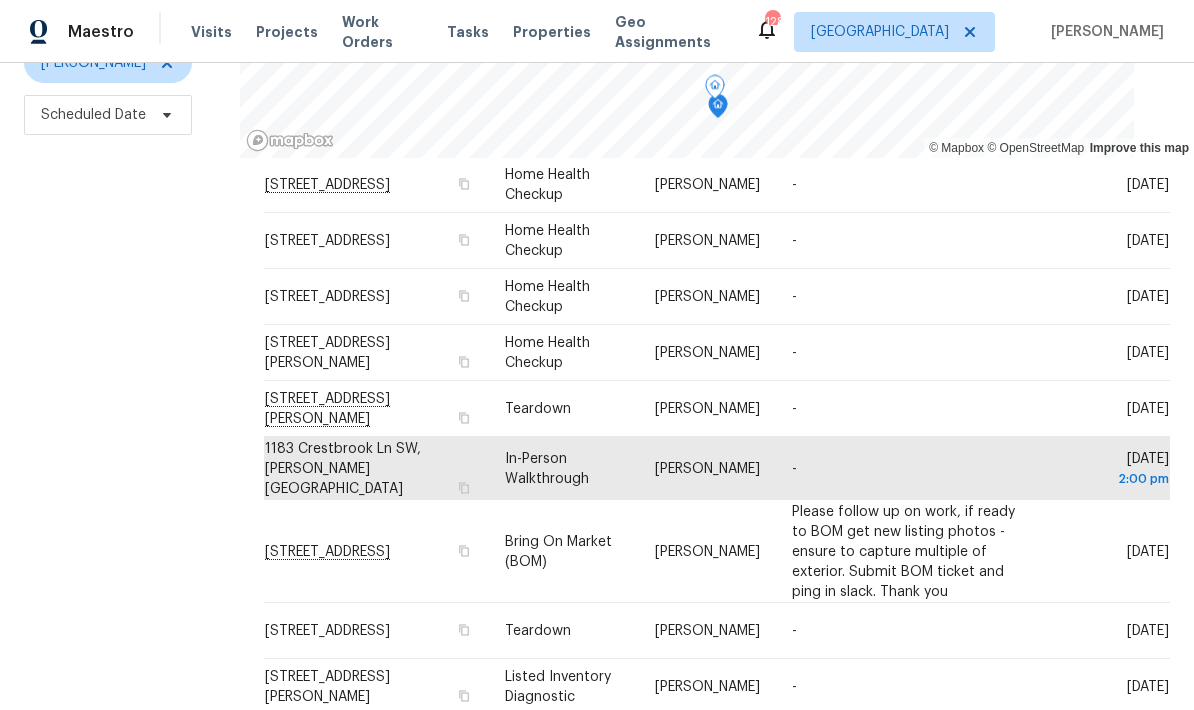 click 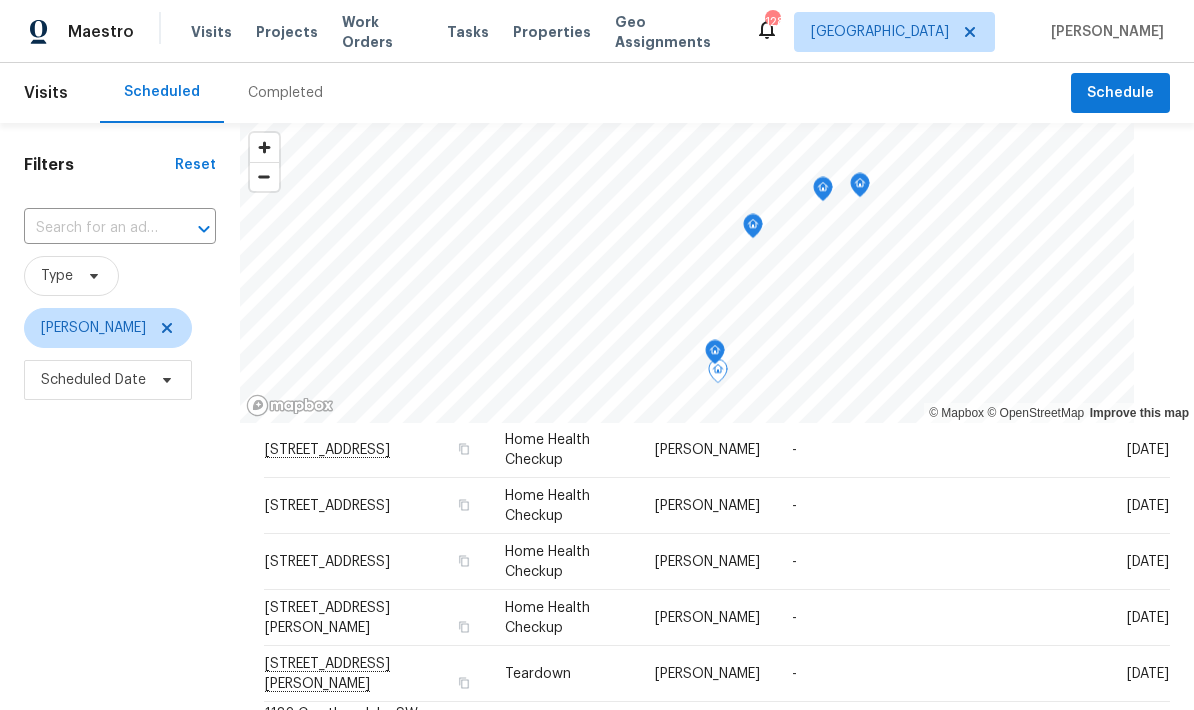 scroll, scrollTop: 0, scrollLeft: 0, axis: both 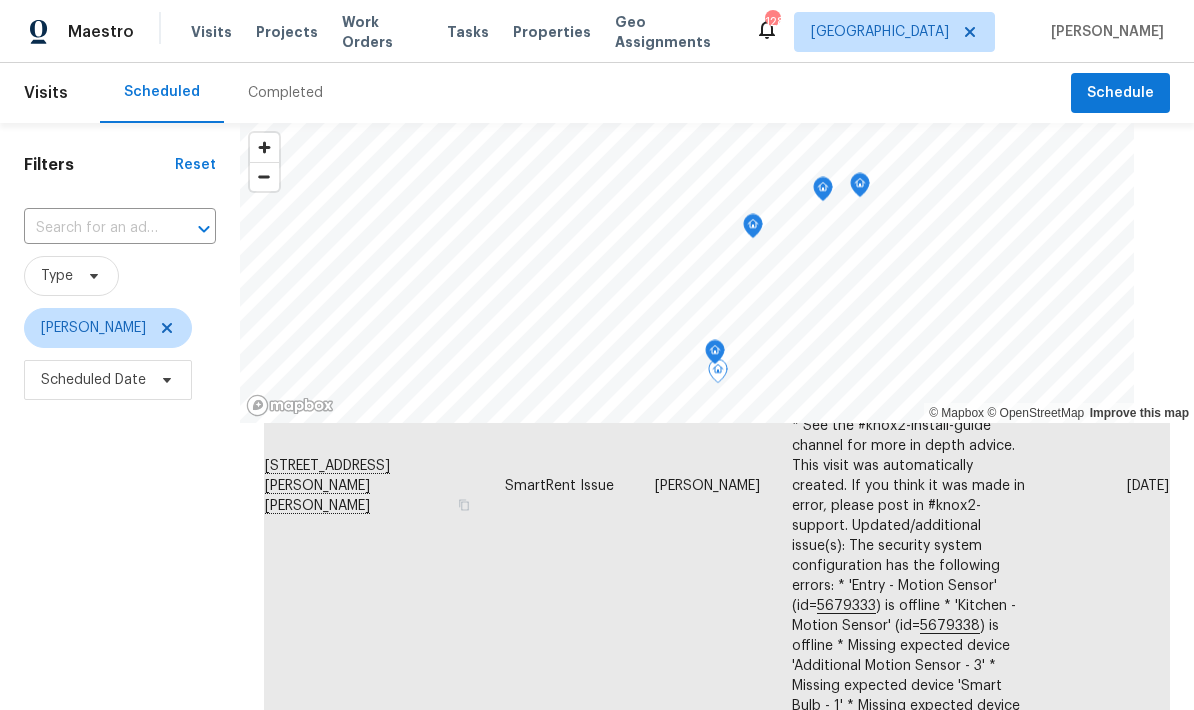 click 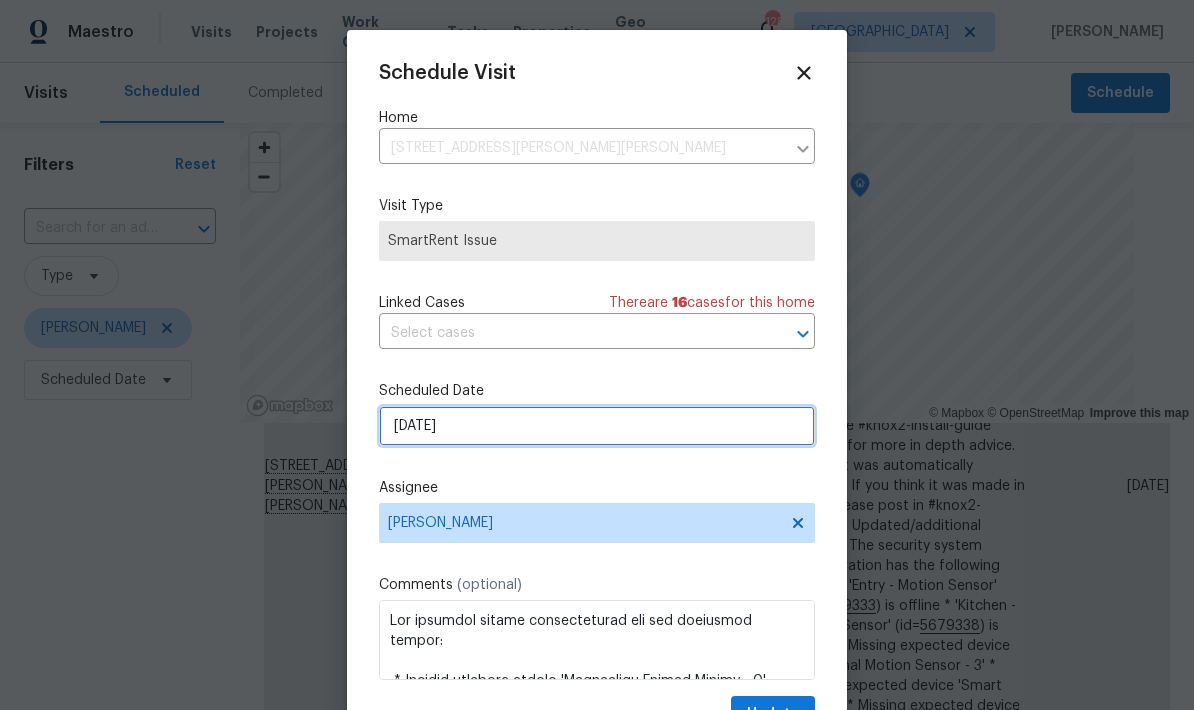 click on "7/16/2025" at bounding box center (597, 426) 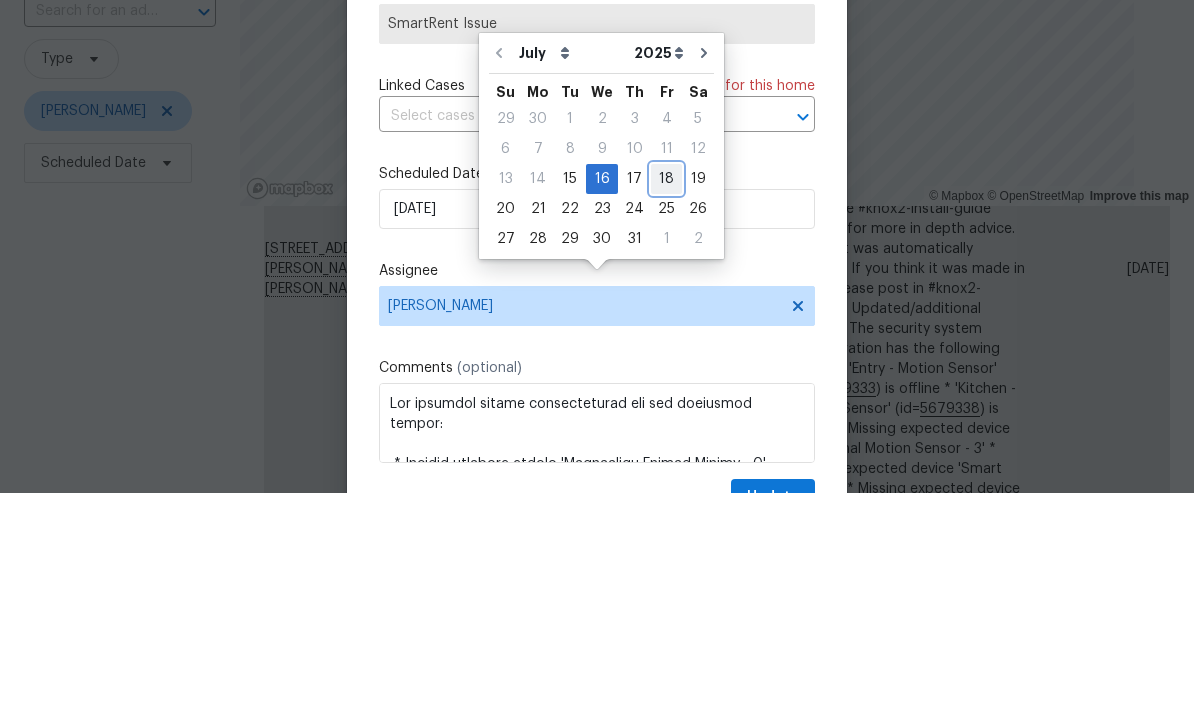 click on "18" at bounding box center [666, 396] 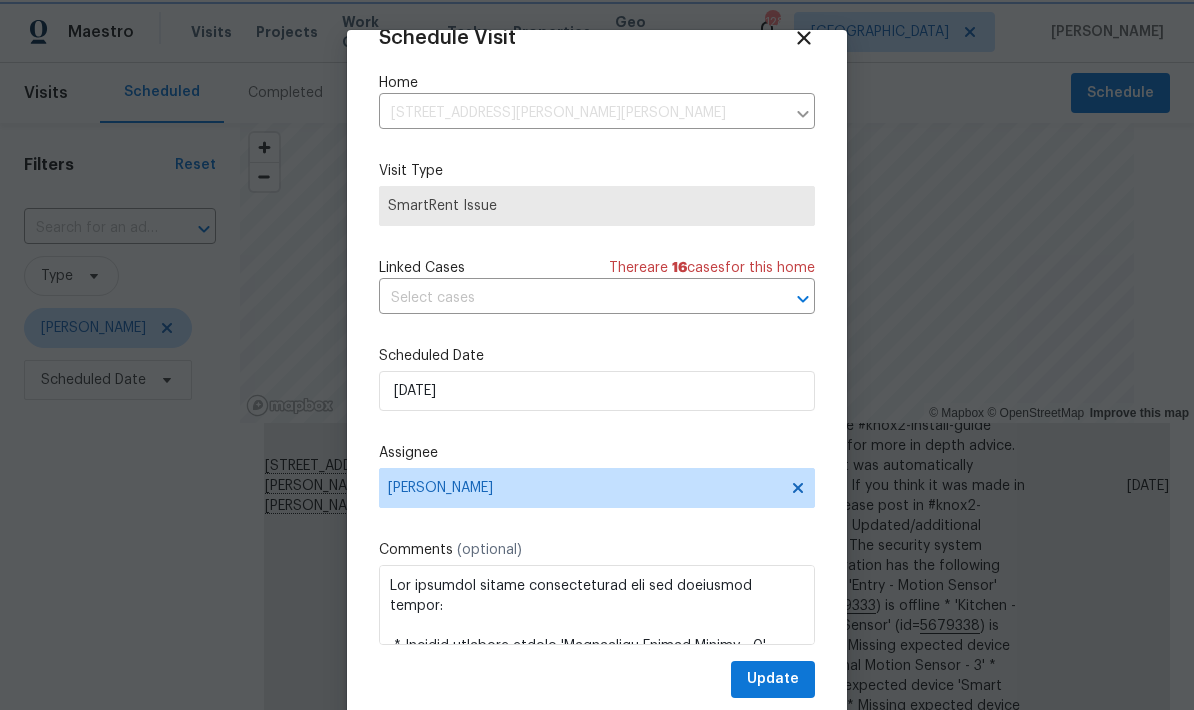 scroll, scrollTop: 39, scrollLeft: 0, axis: vertical 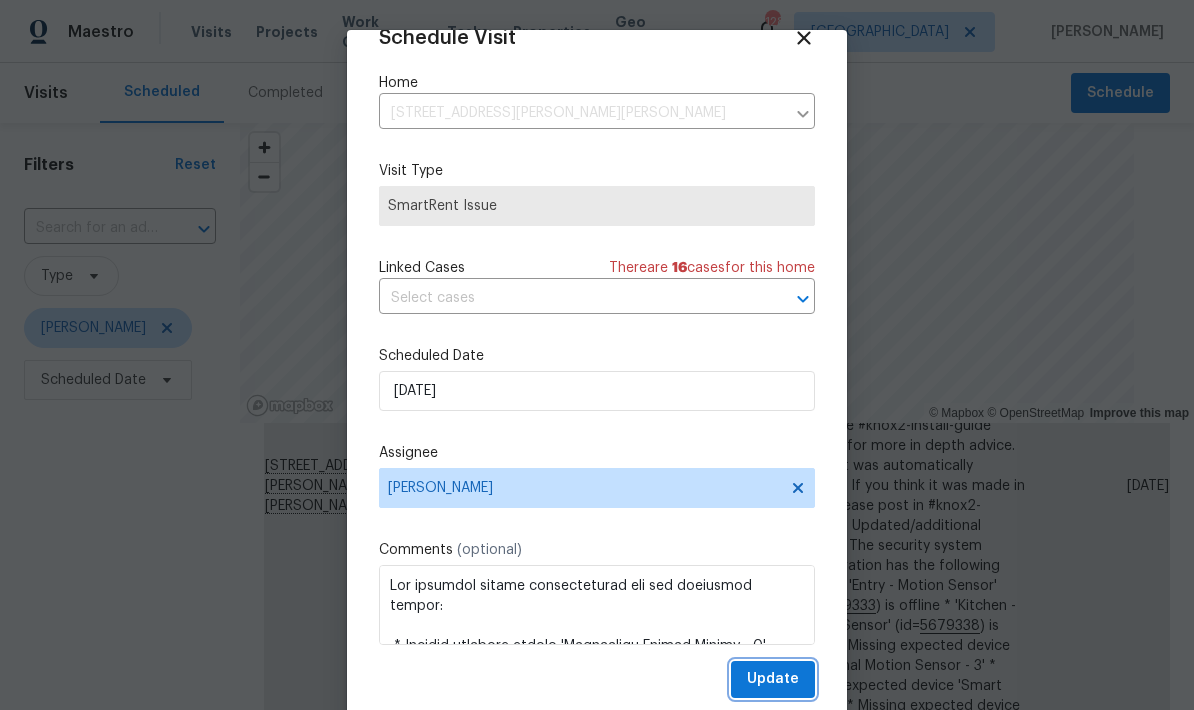 click on "Update" at bounding box center (773, 679) 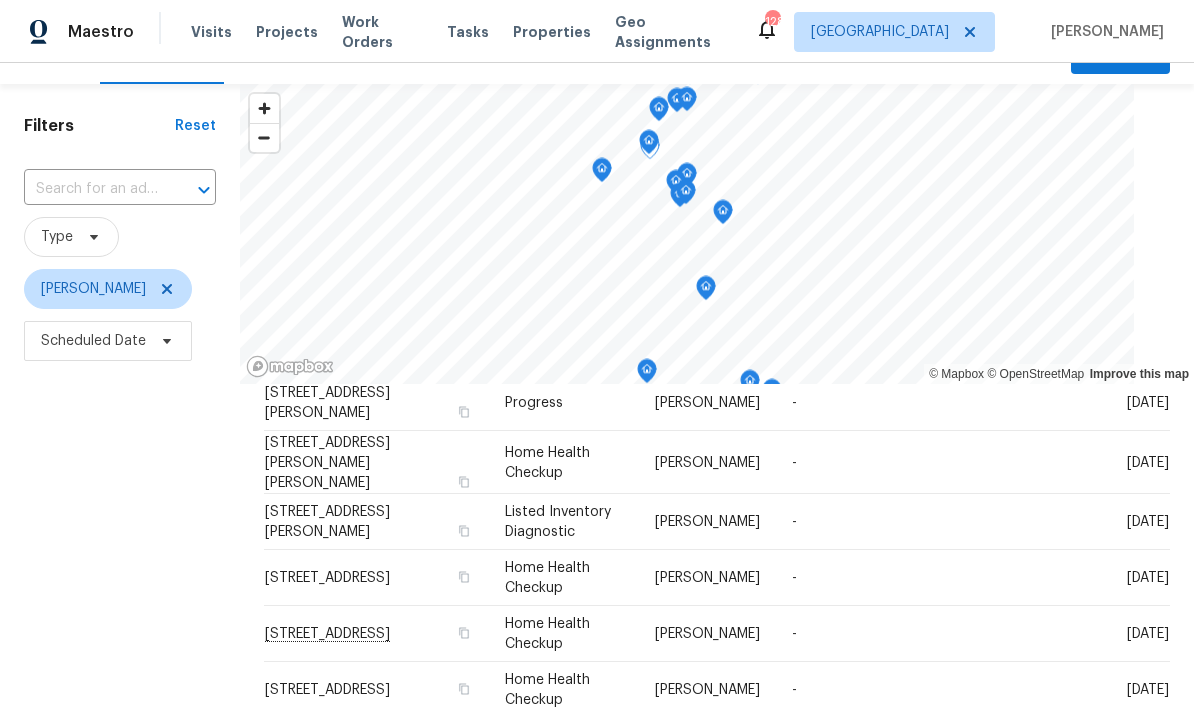 scroll, scrollTop: 41, scrollLeft: 0, axis: vertical 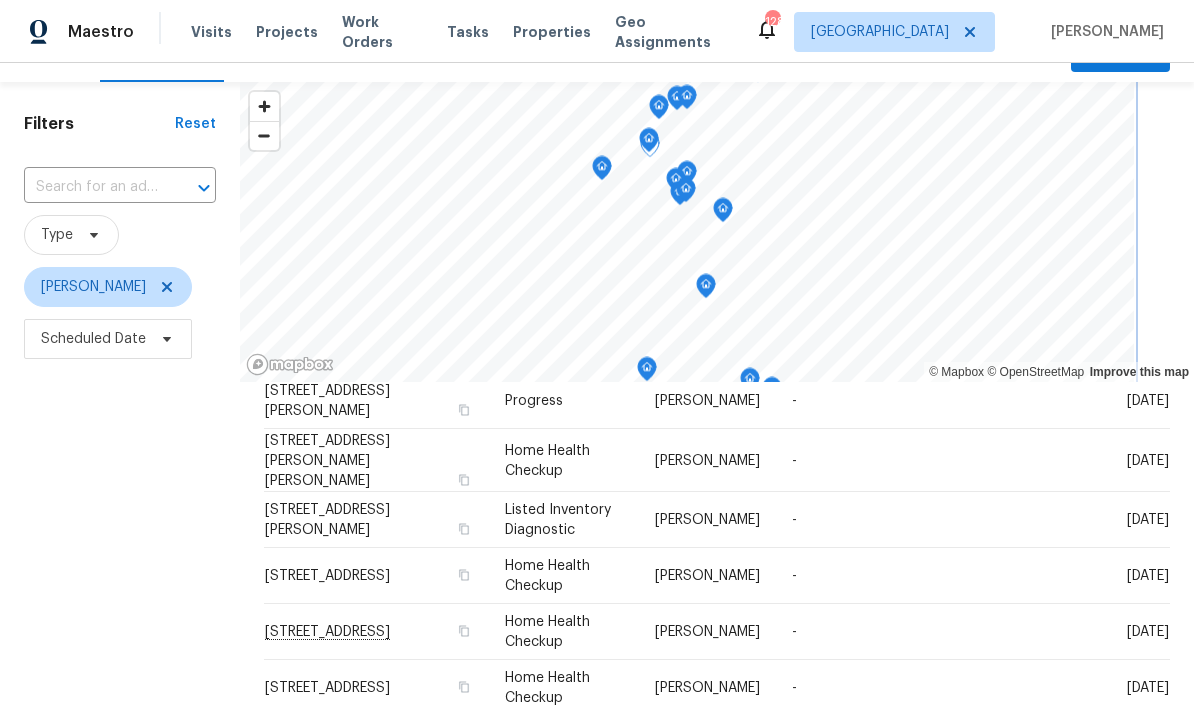 click 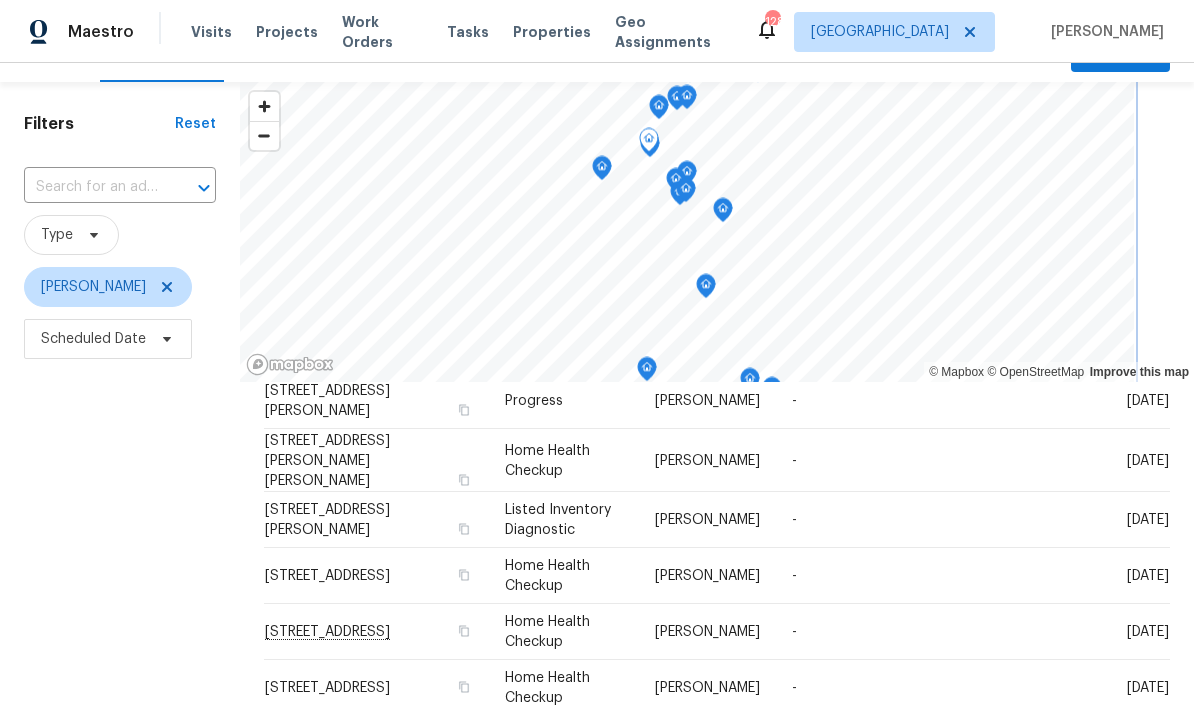 click 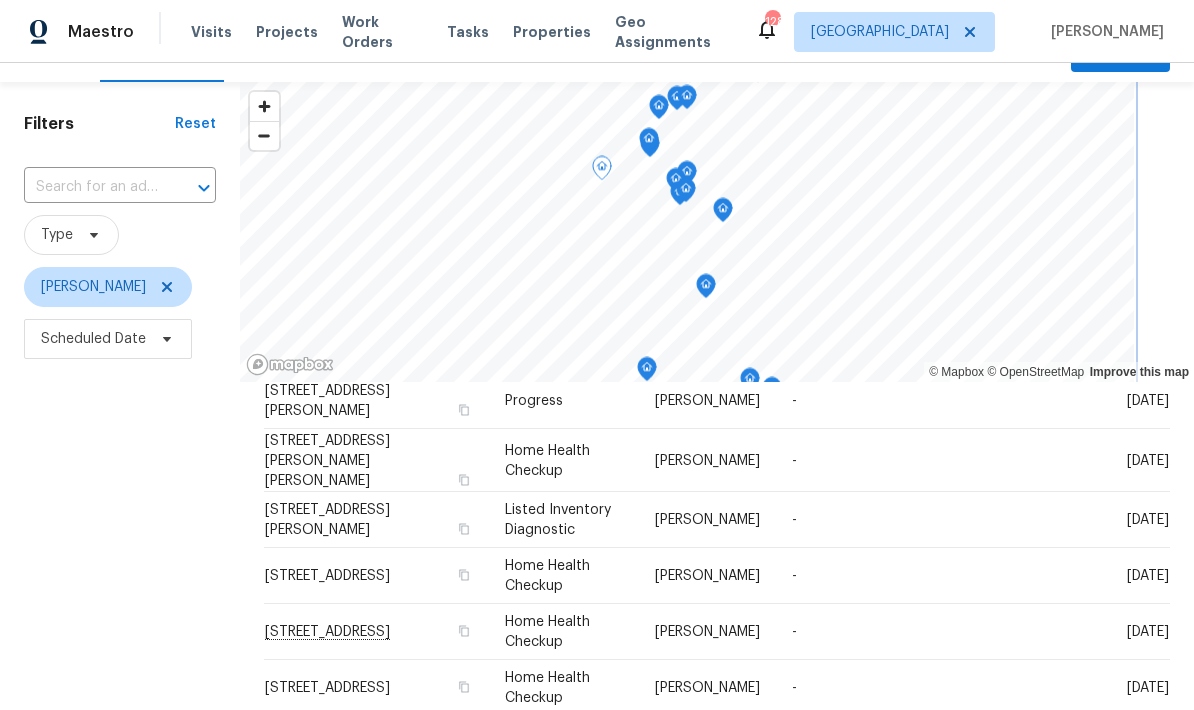 click 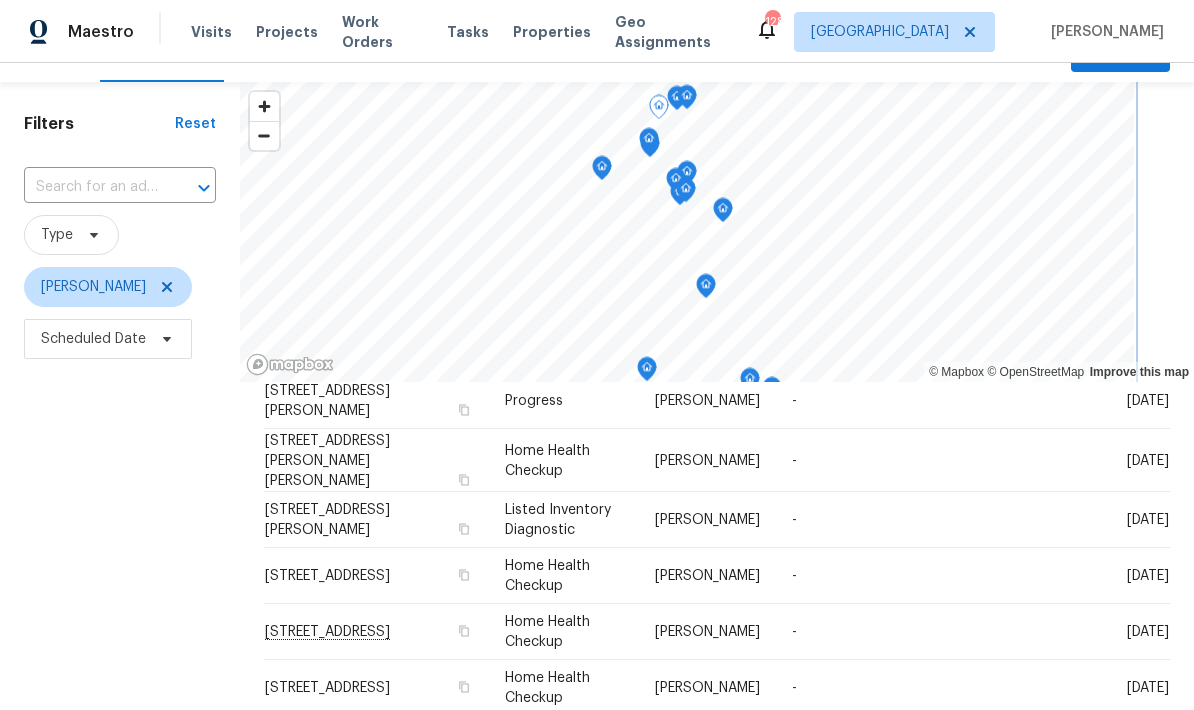 click 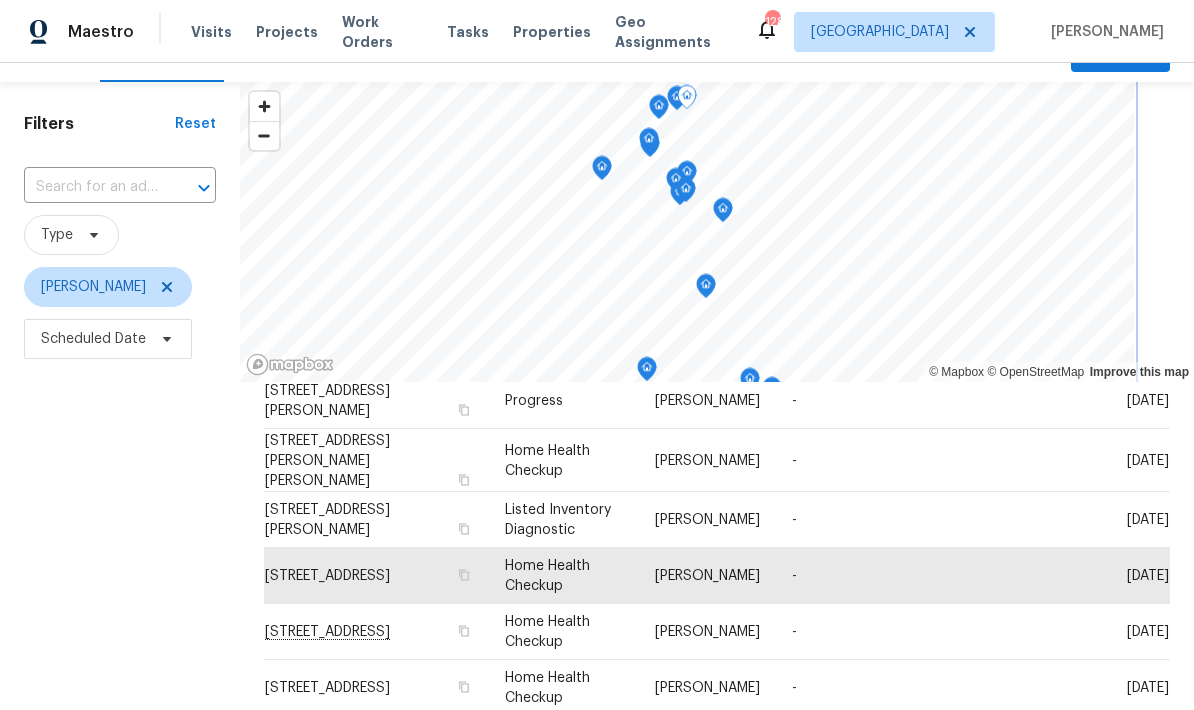 click 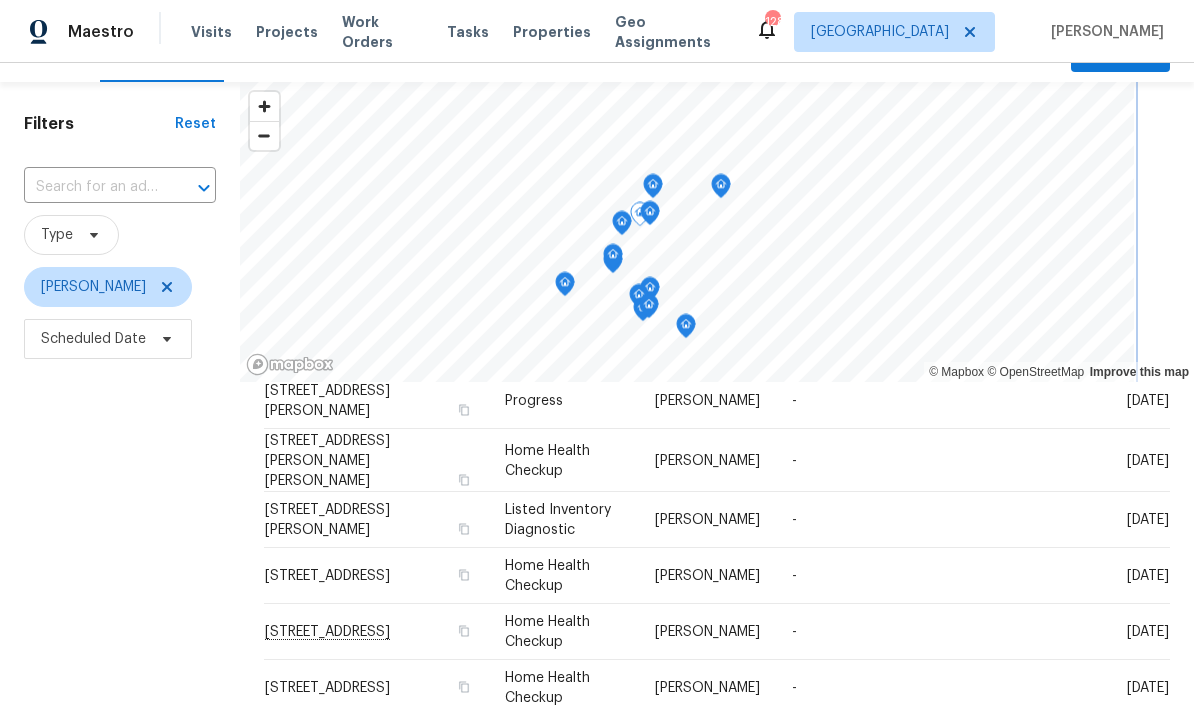 click 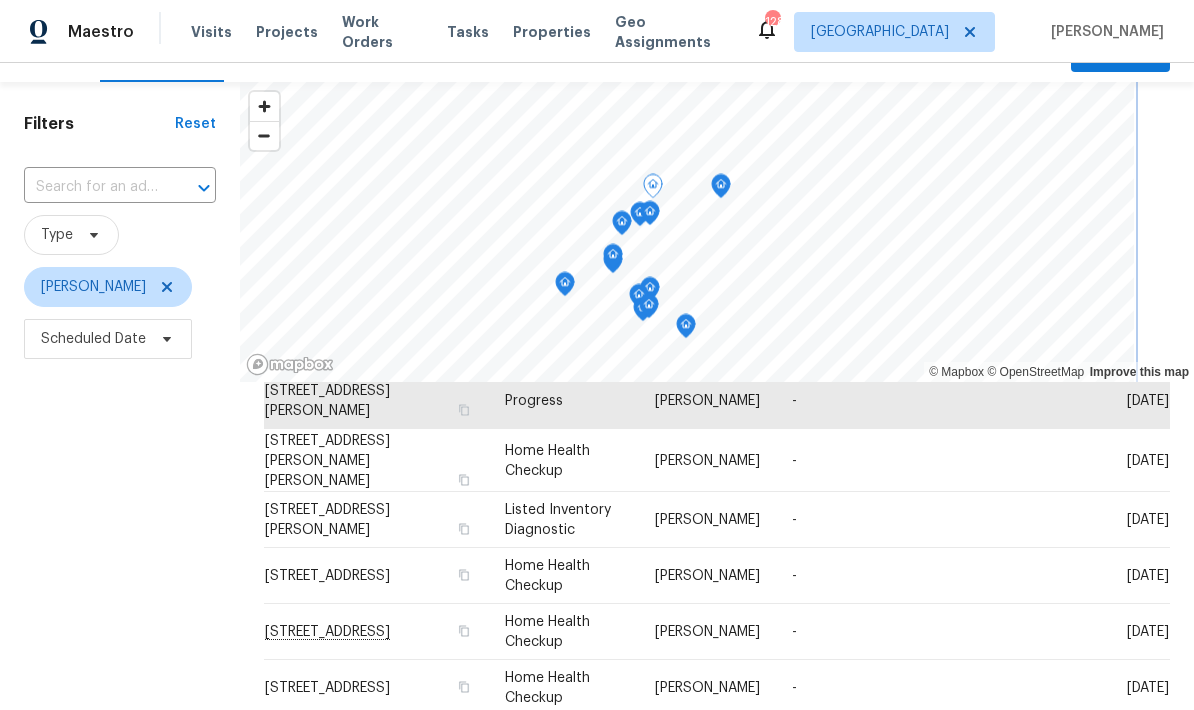 click 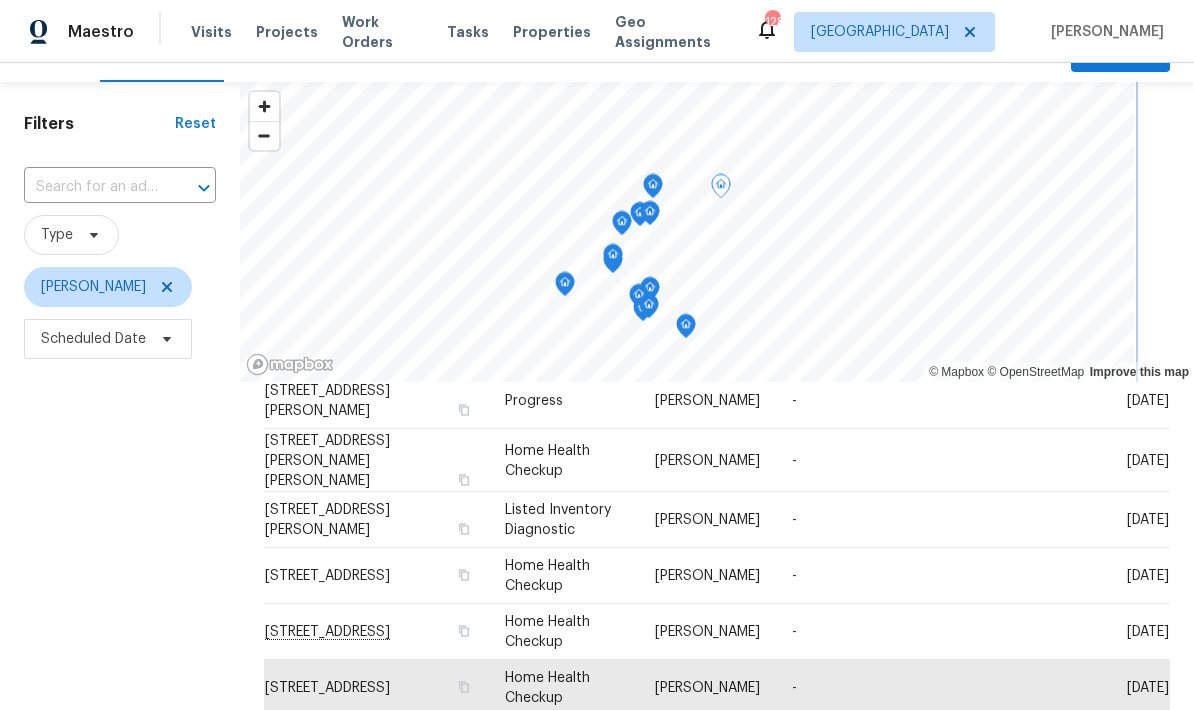 click 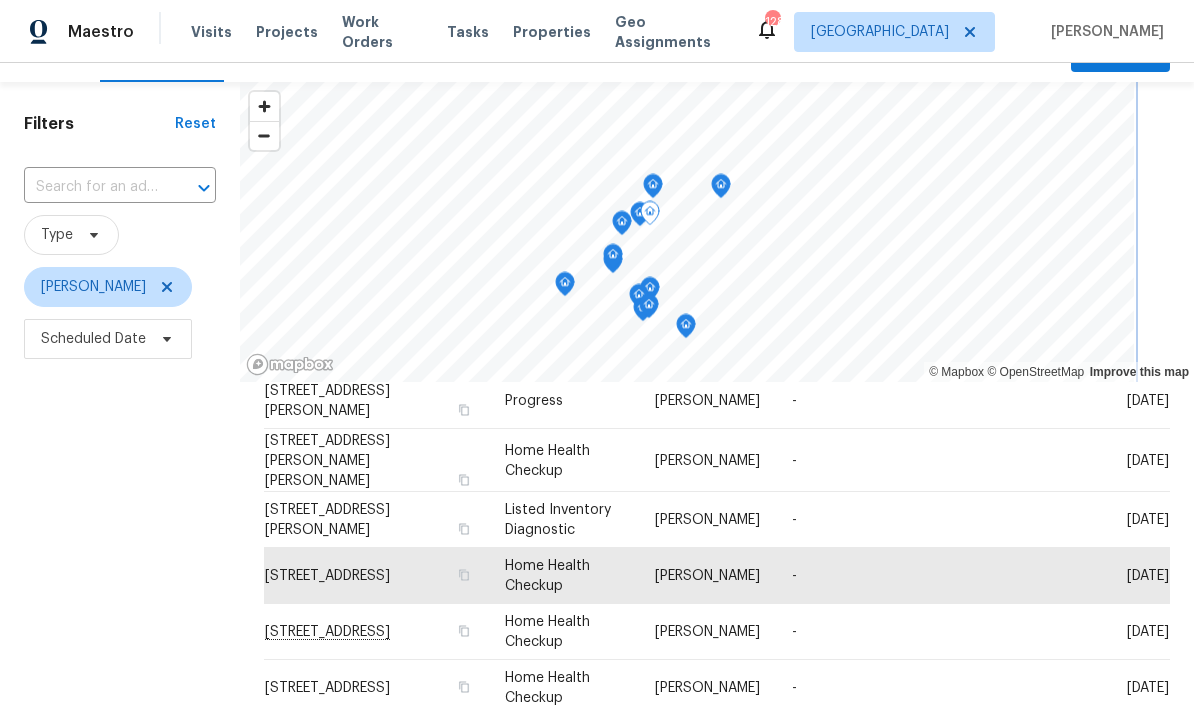 scroll, scrollTop: 356, scrollLeft: 0, axis: vertical 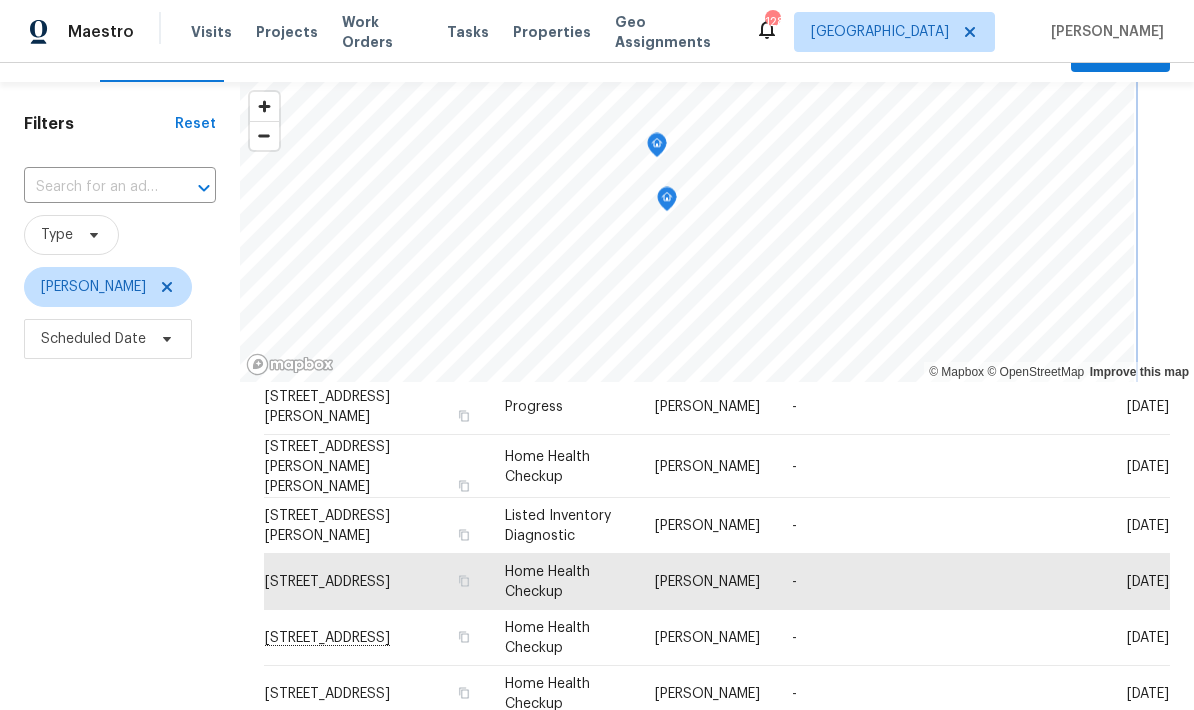 click 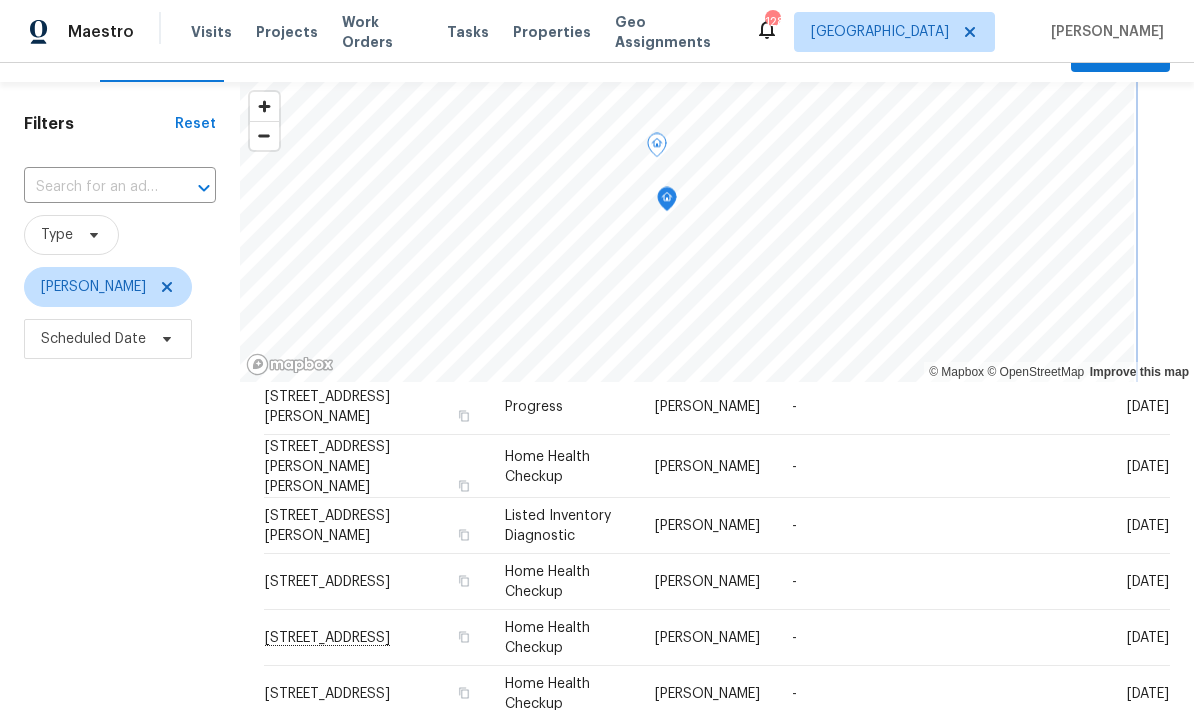 click 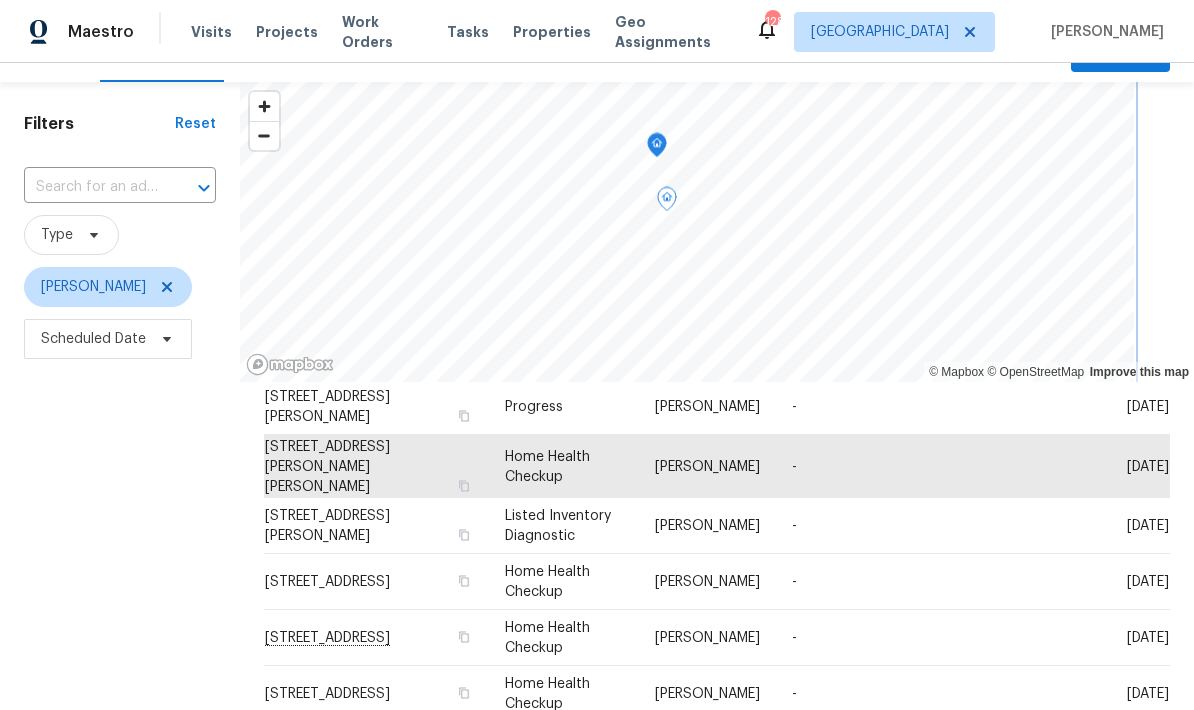 click 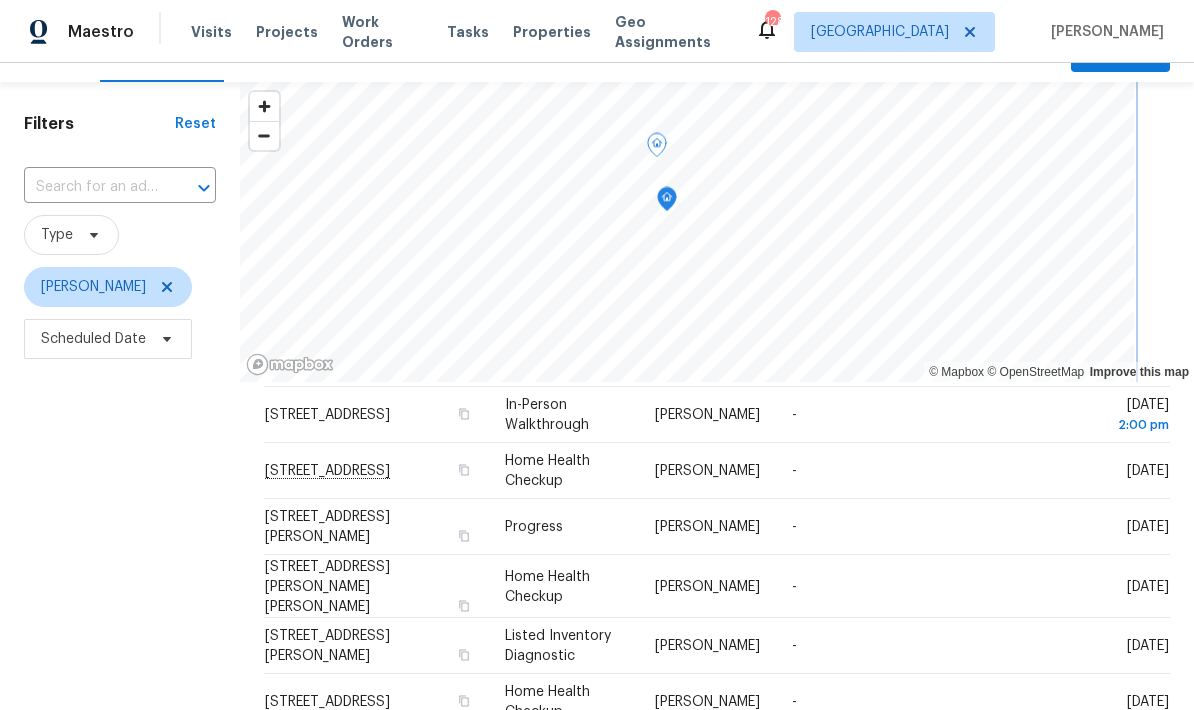 scroll, scrollTop: 238, scrollLeft: 0, axis: vertical 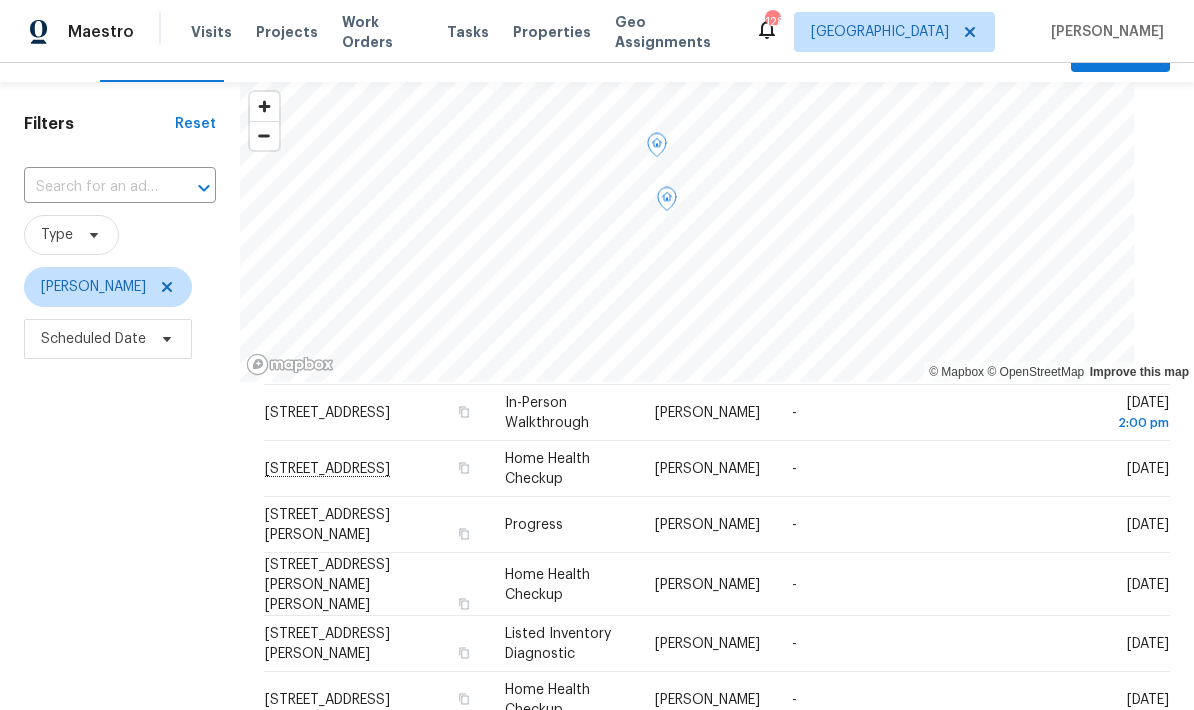 click 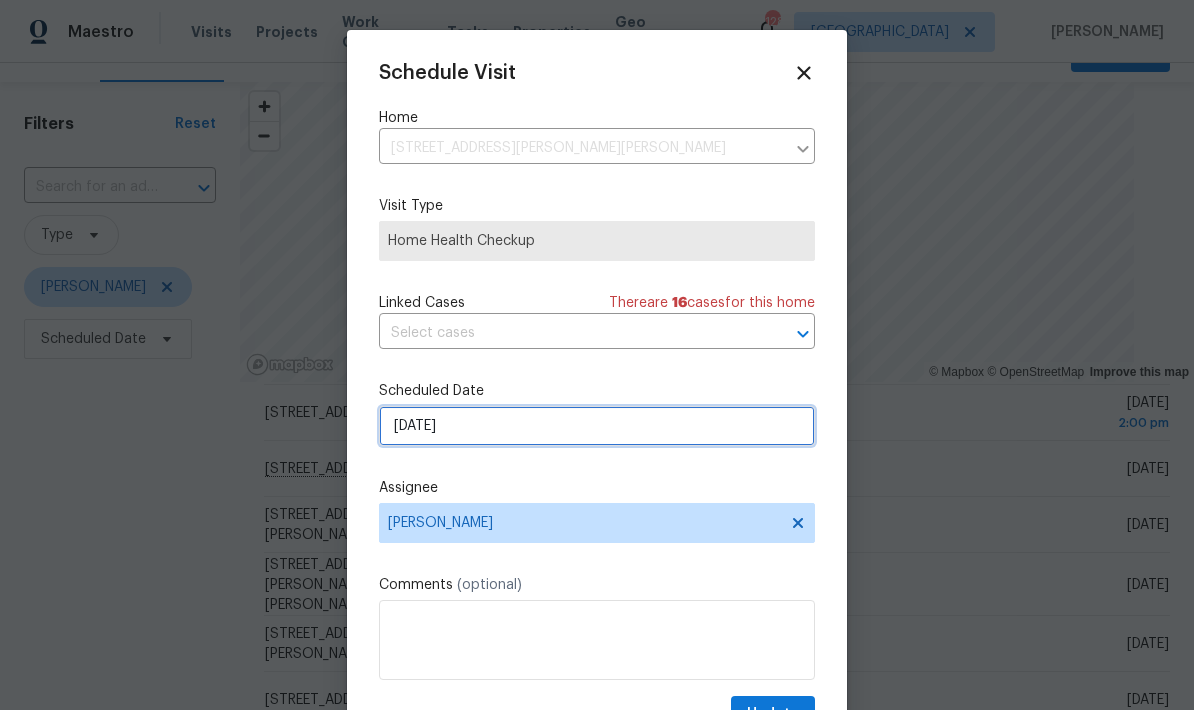 click on "7/16/2025" at bounding box center (597, 426) 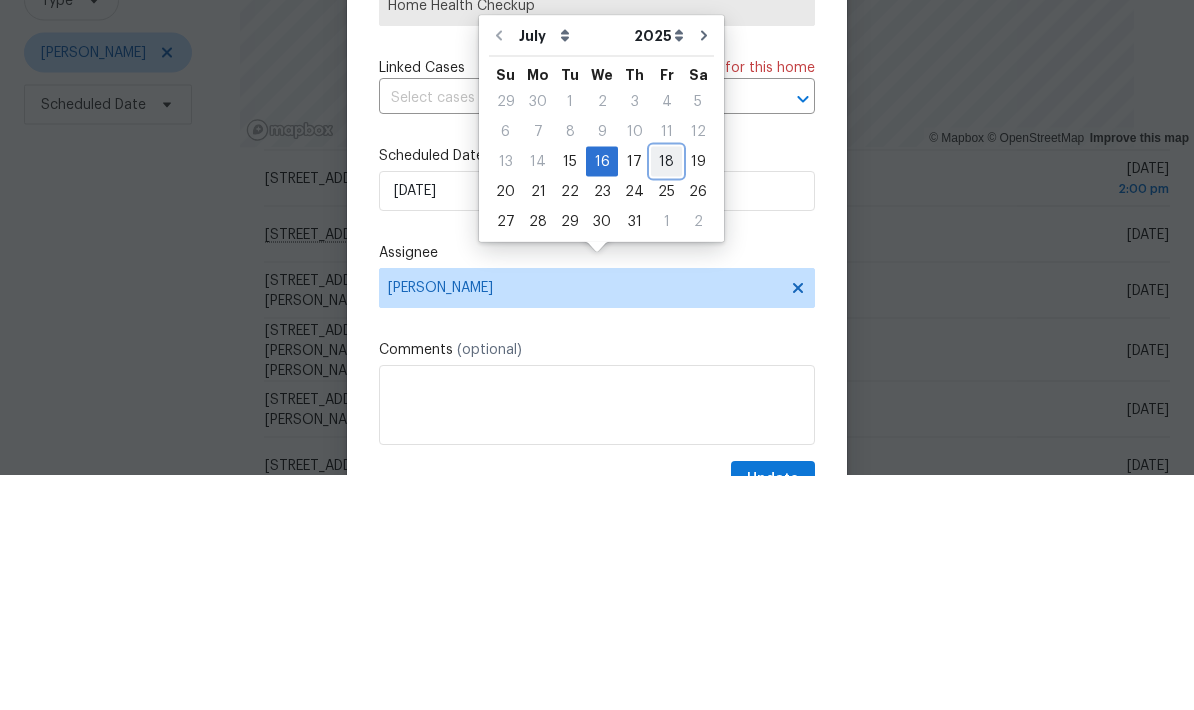 click on "18" at bounding box center [666, 396] 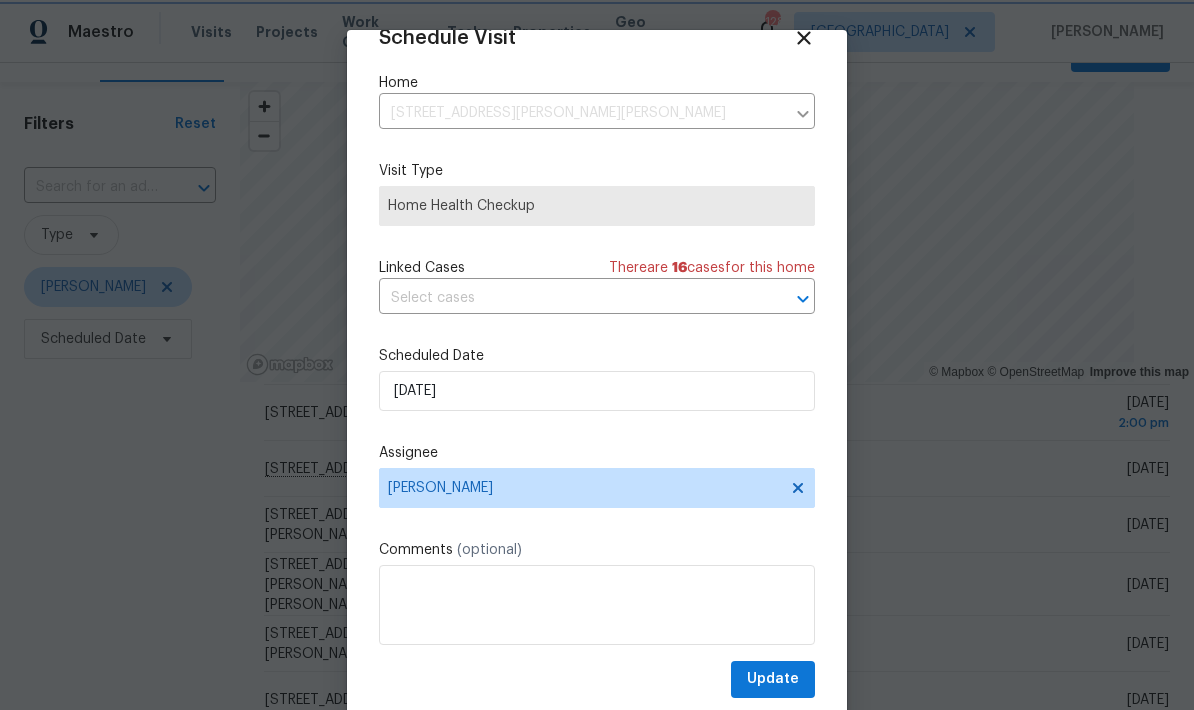 scroll, scrollTop: 39, scrollLeft: 0, axis: vertical 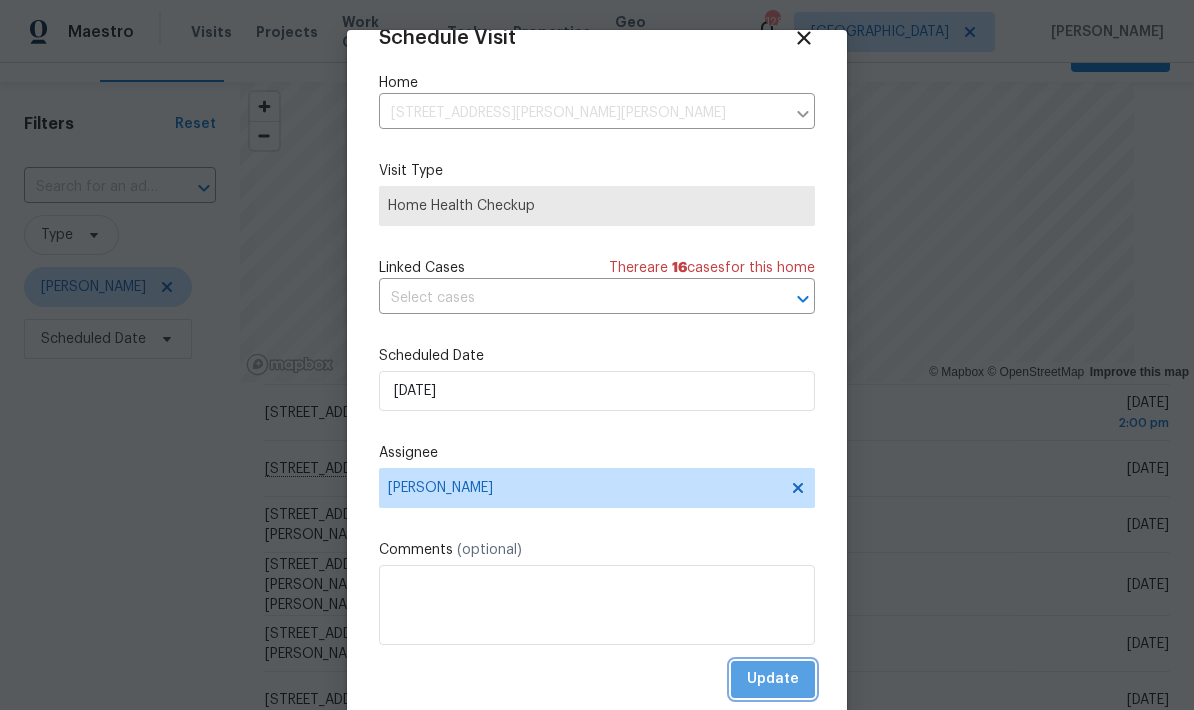 click on "Update" at bounding box center (773, 679) 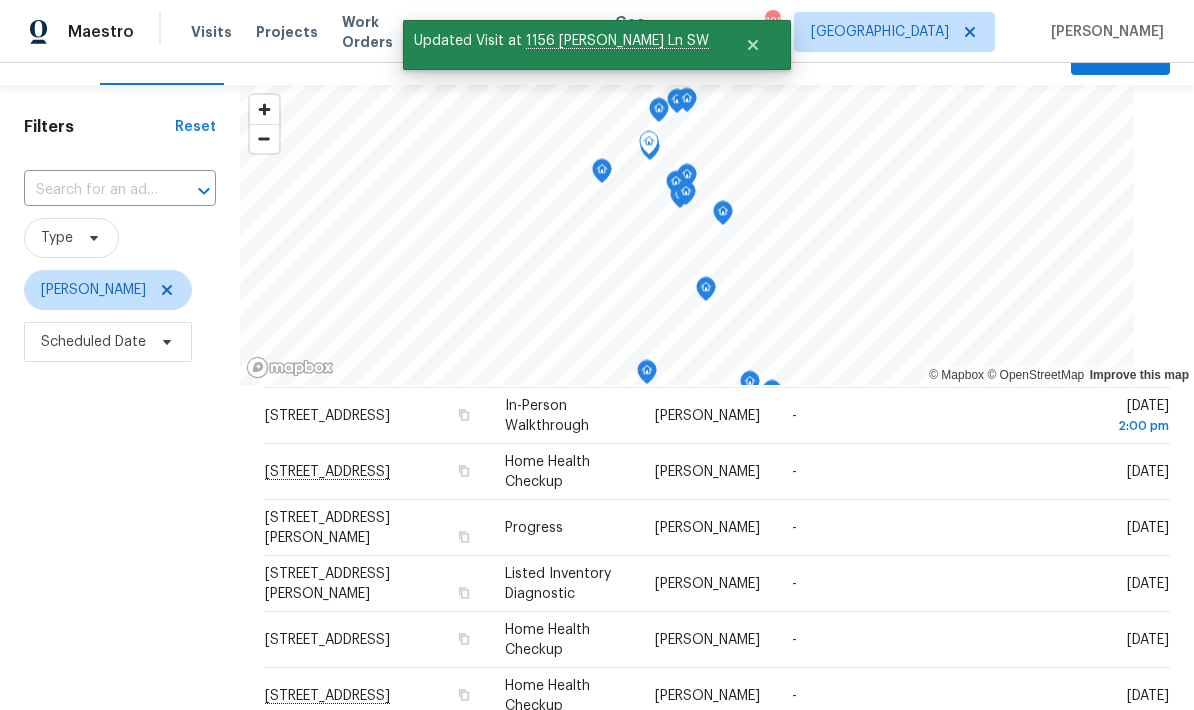 scroll, scrollTop: 39, scrollLeft: 0, axis: vertical 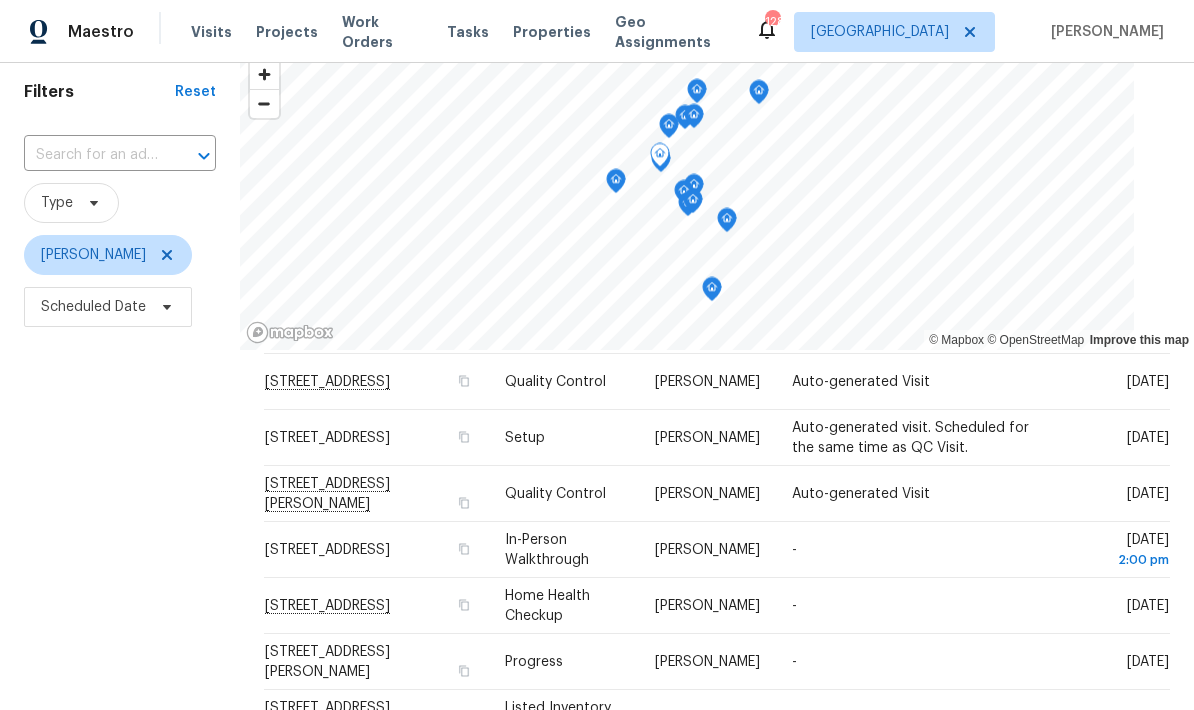 click 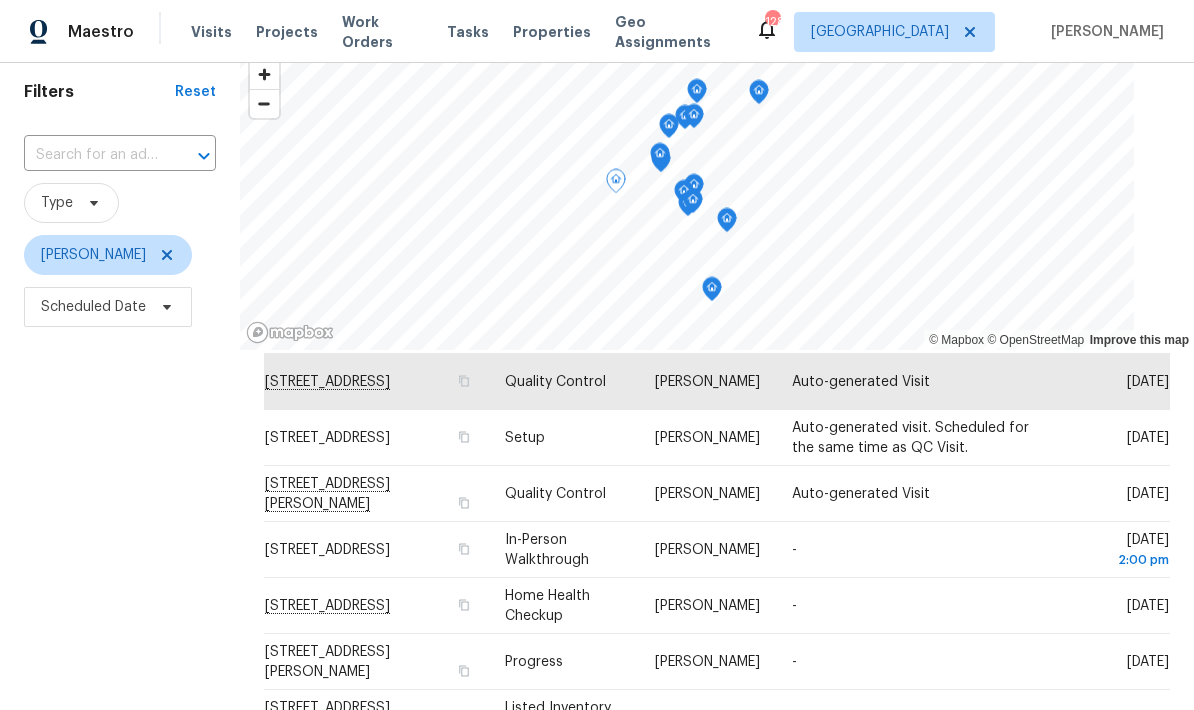 click 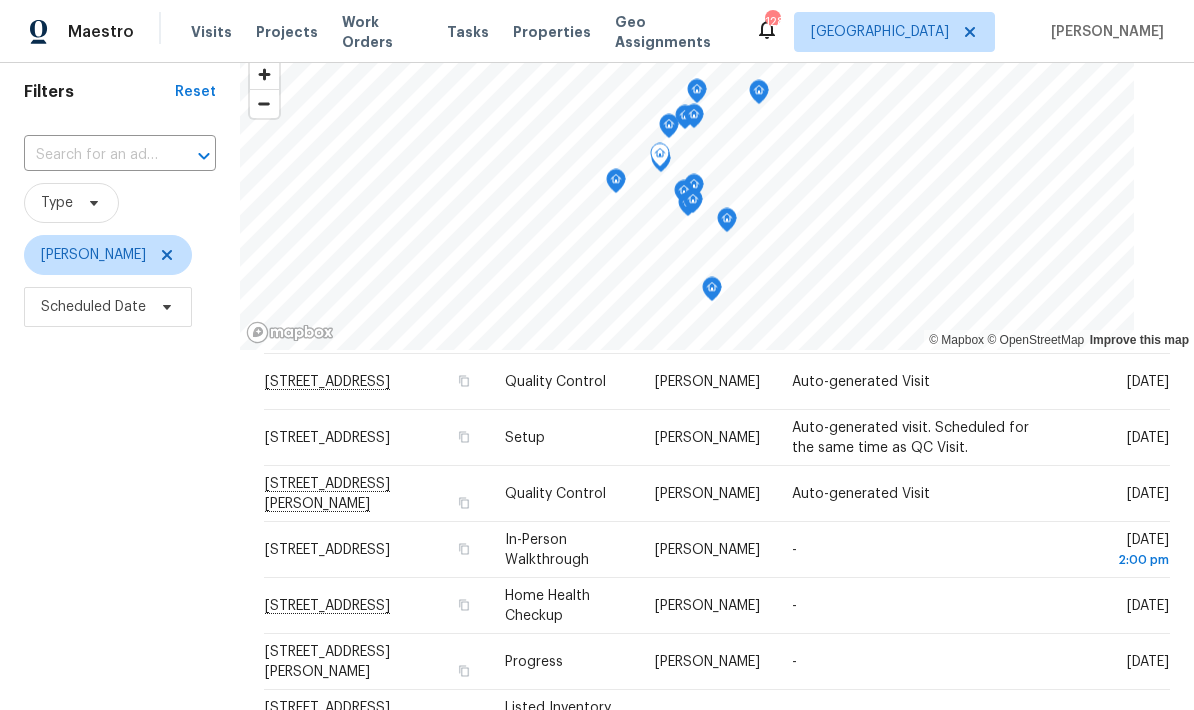 click 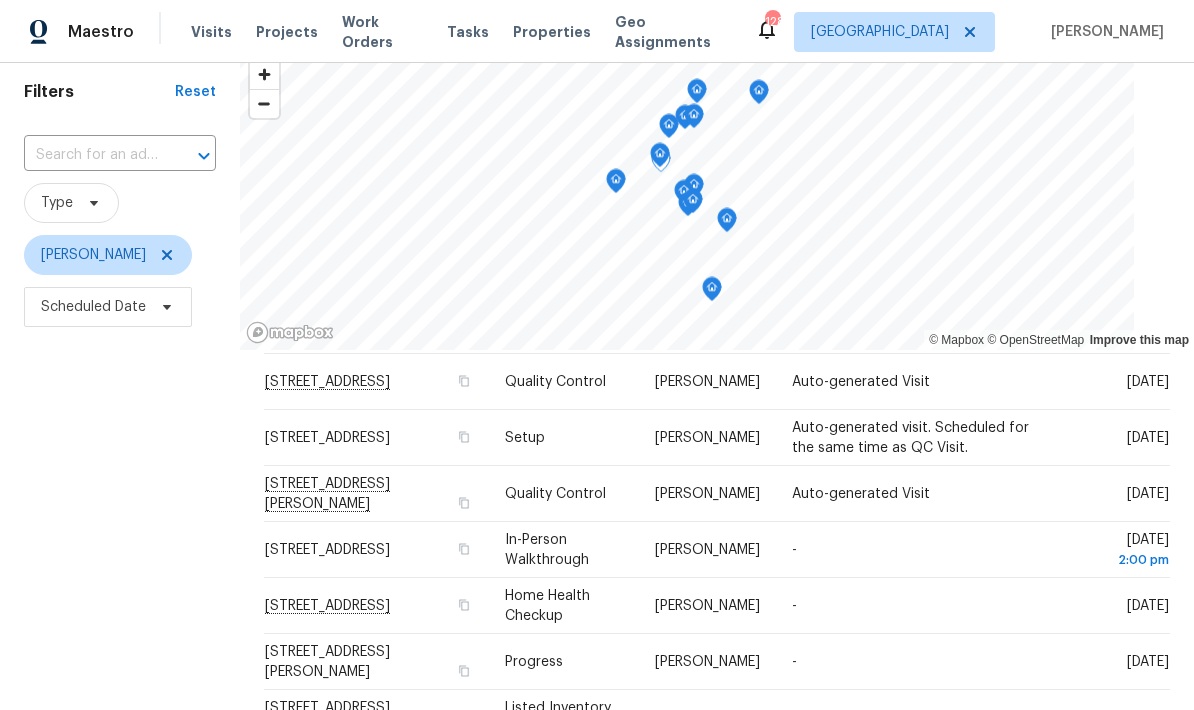 click 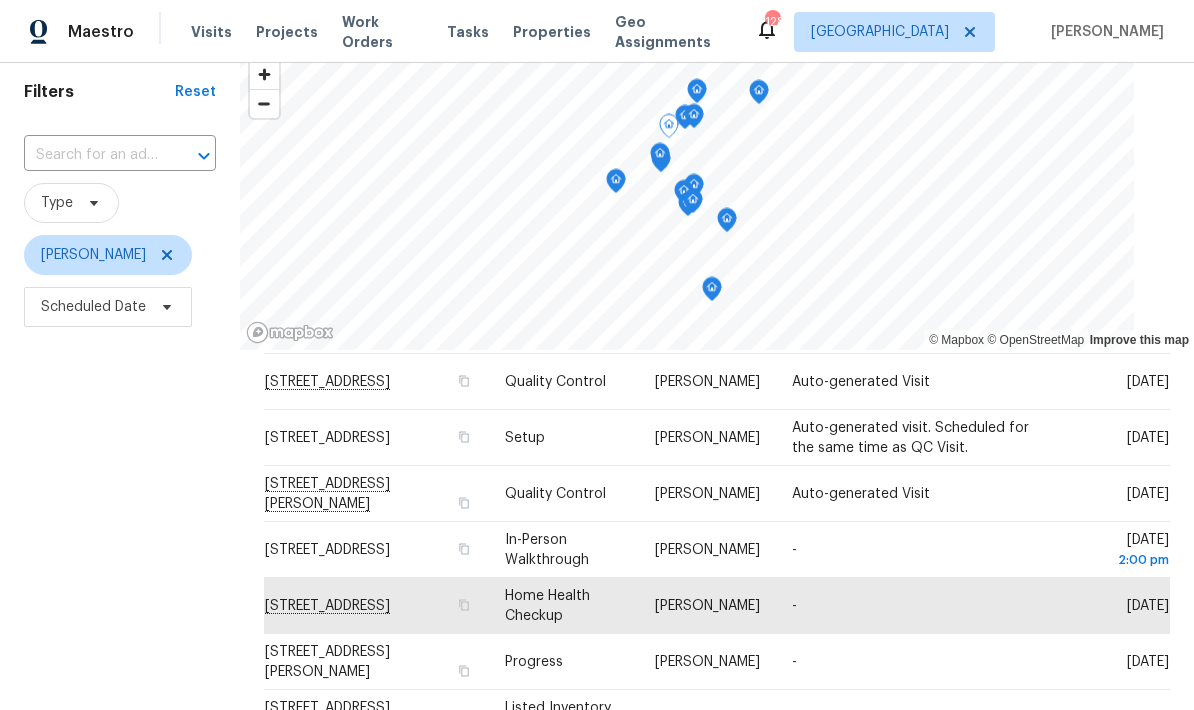 click 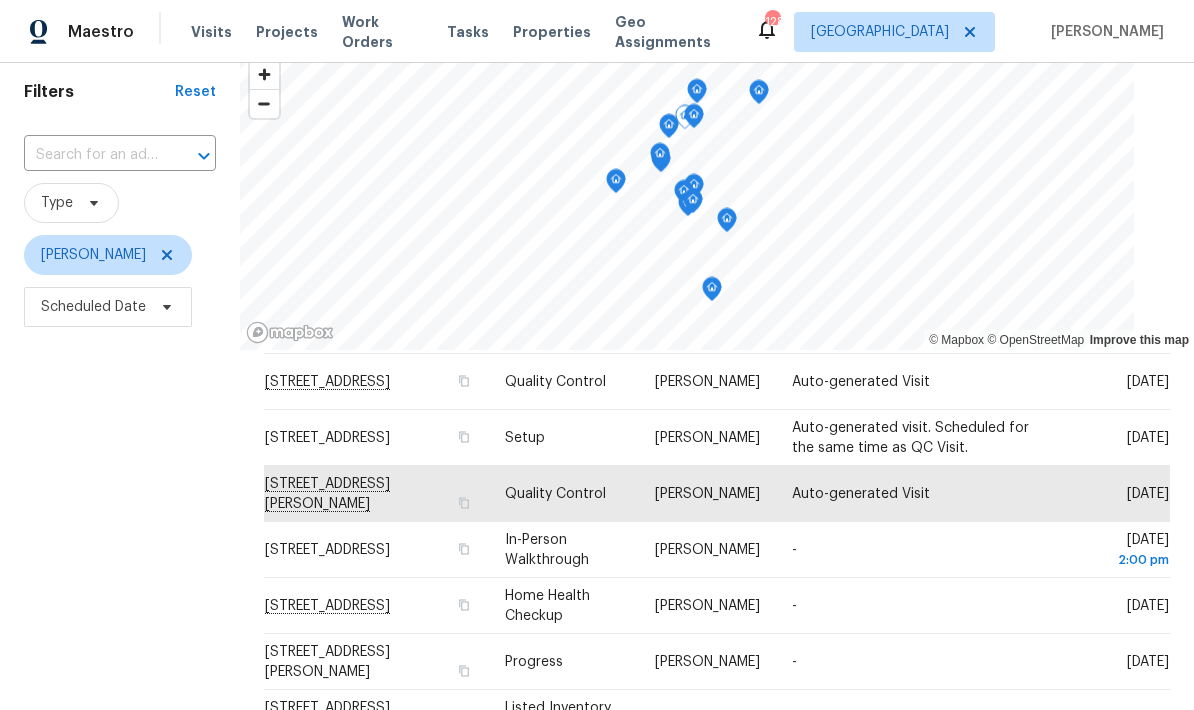 click 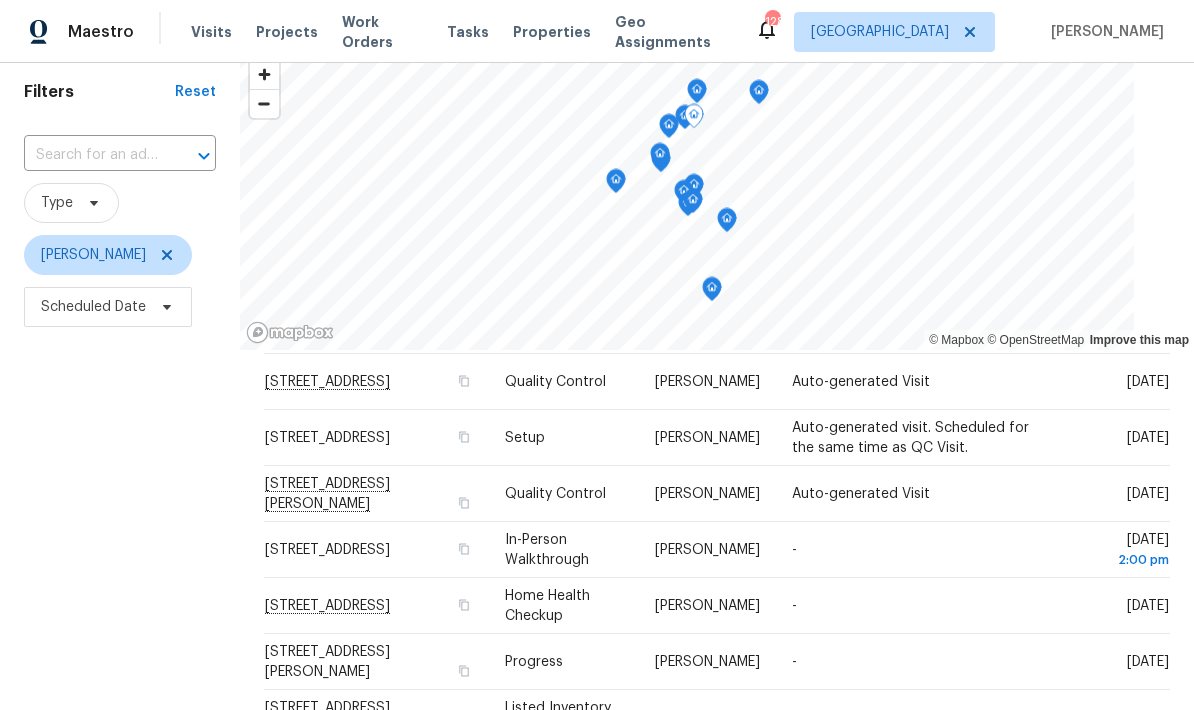 click 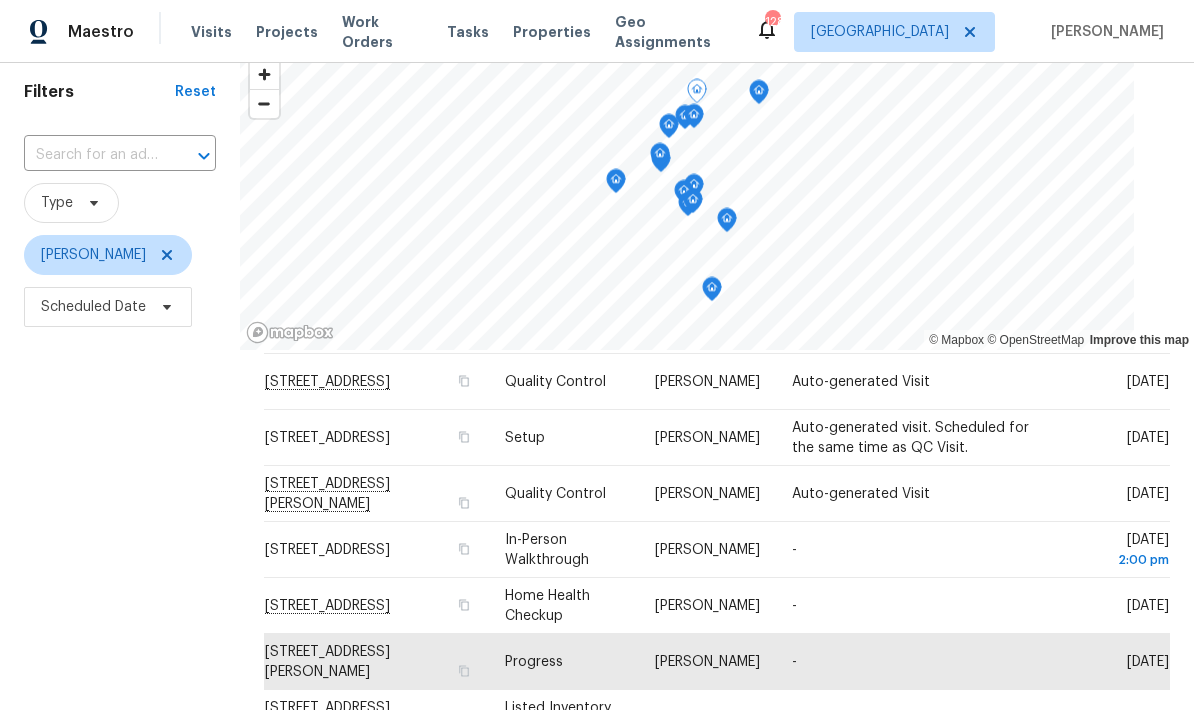 click 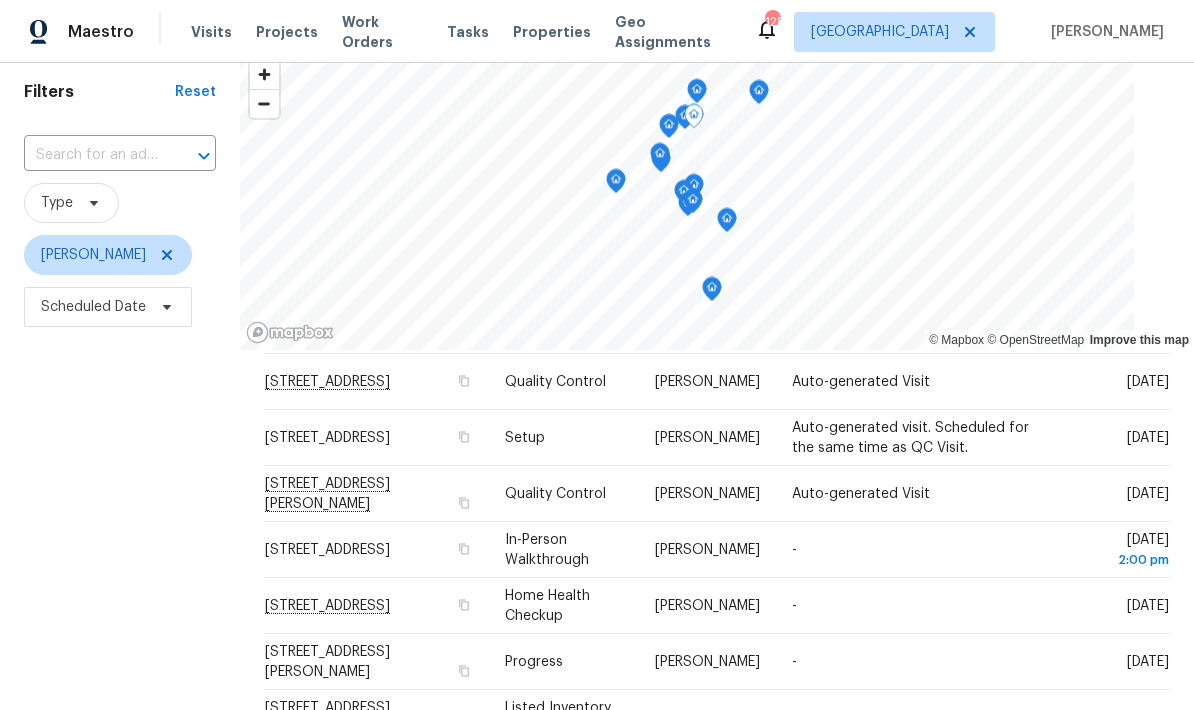 click 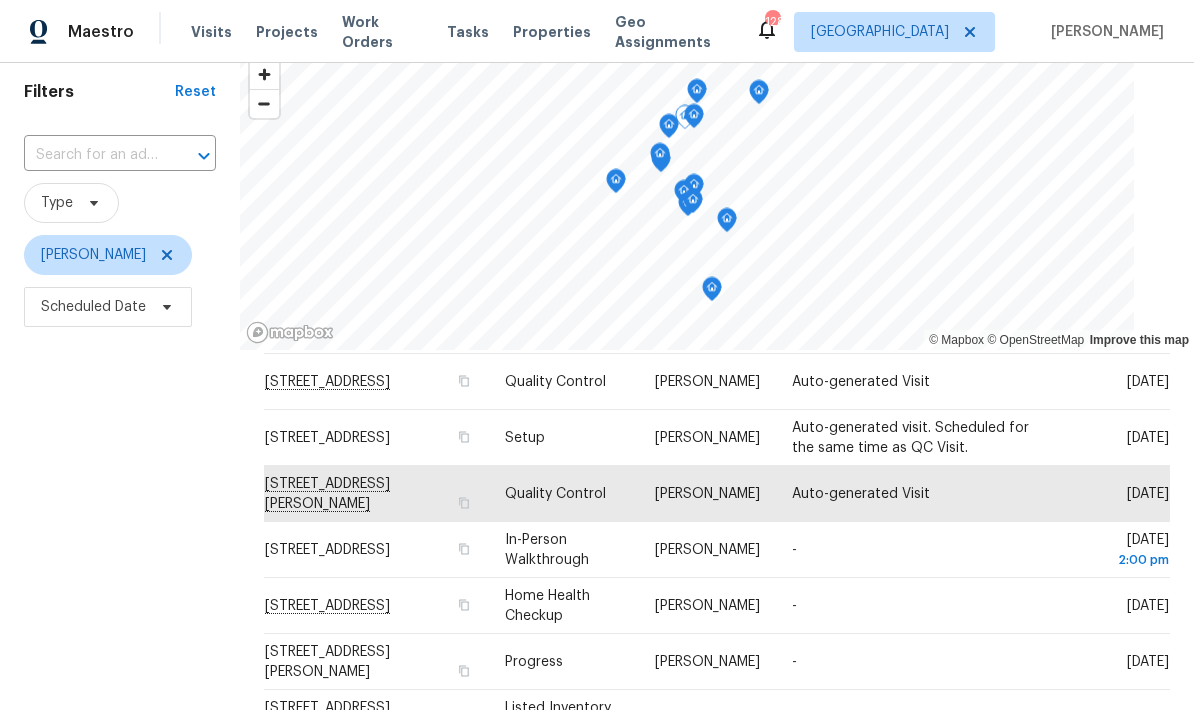 click 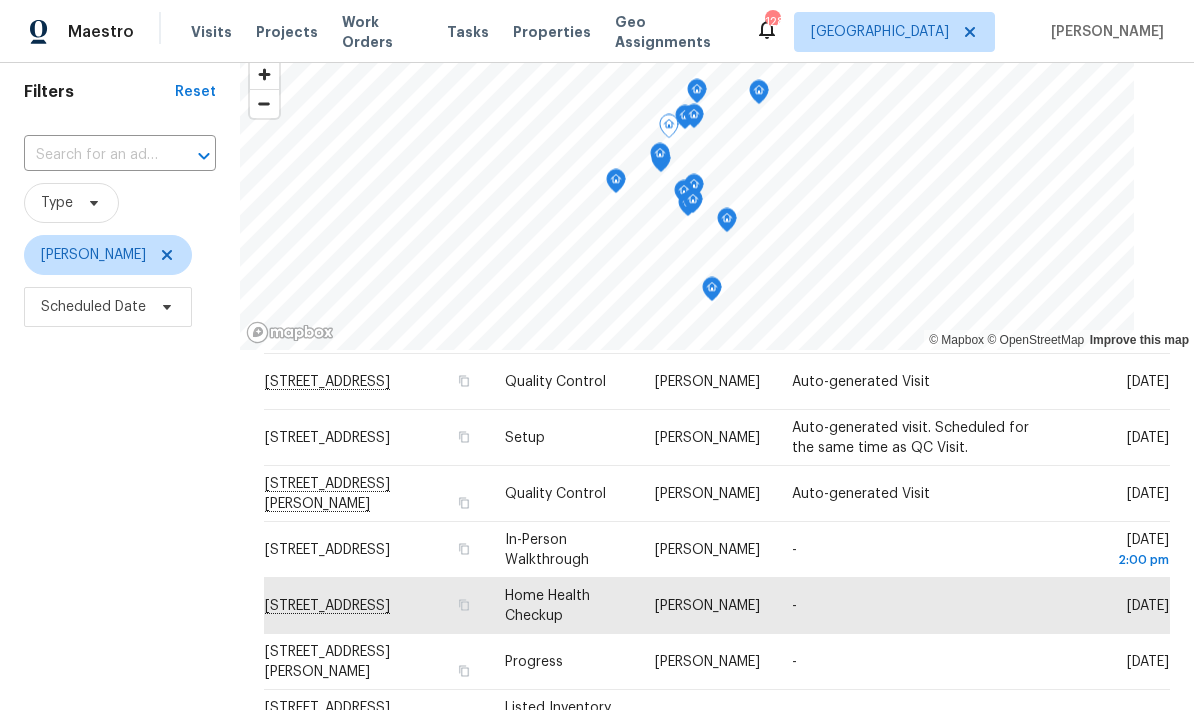 click 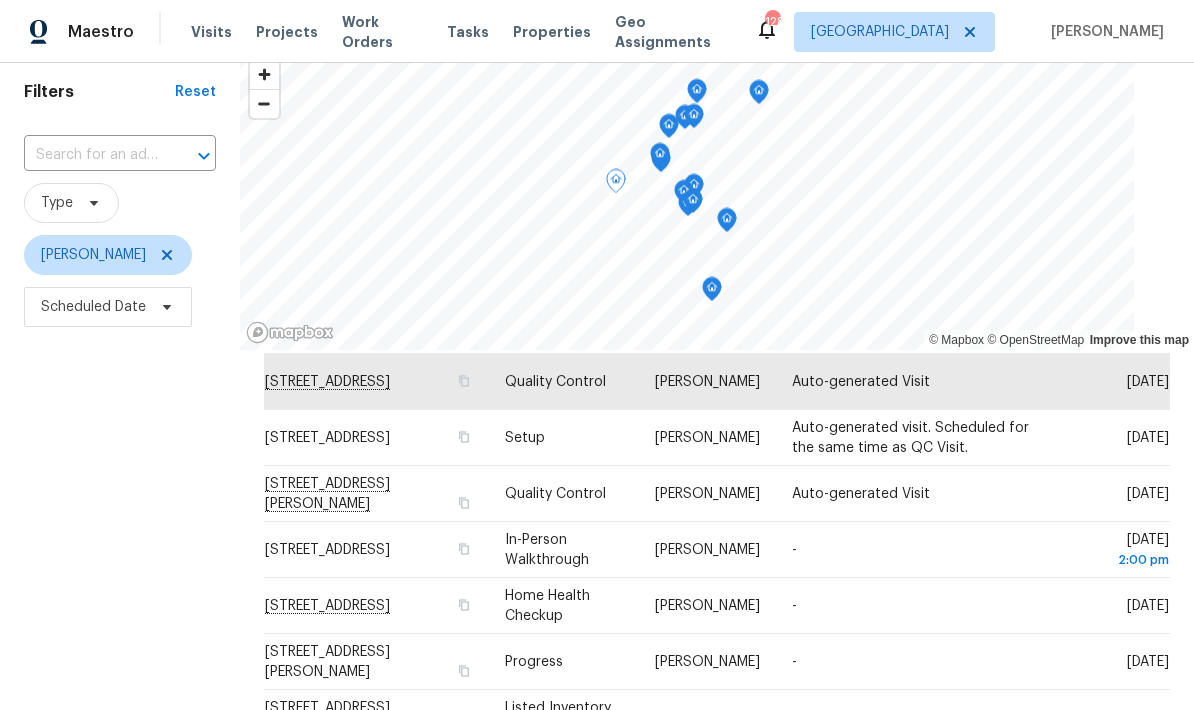 click 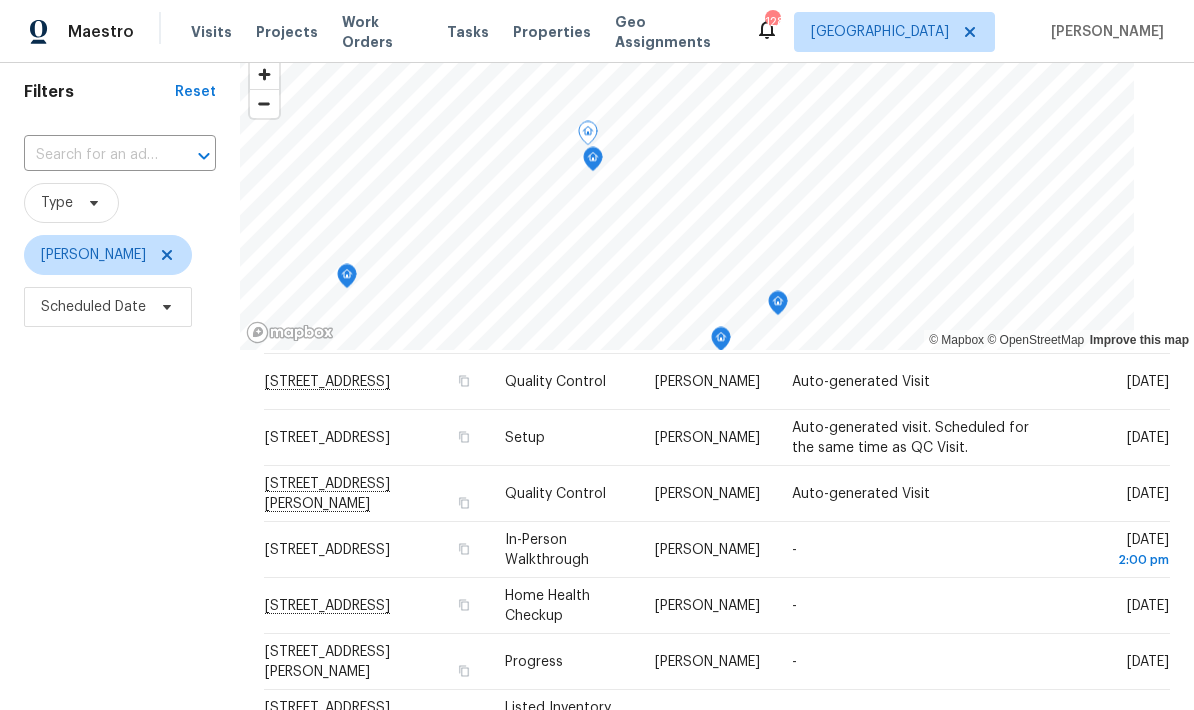 click 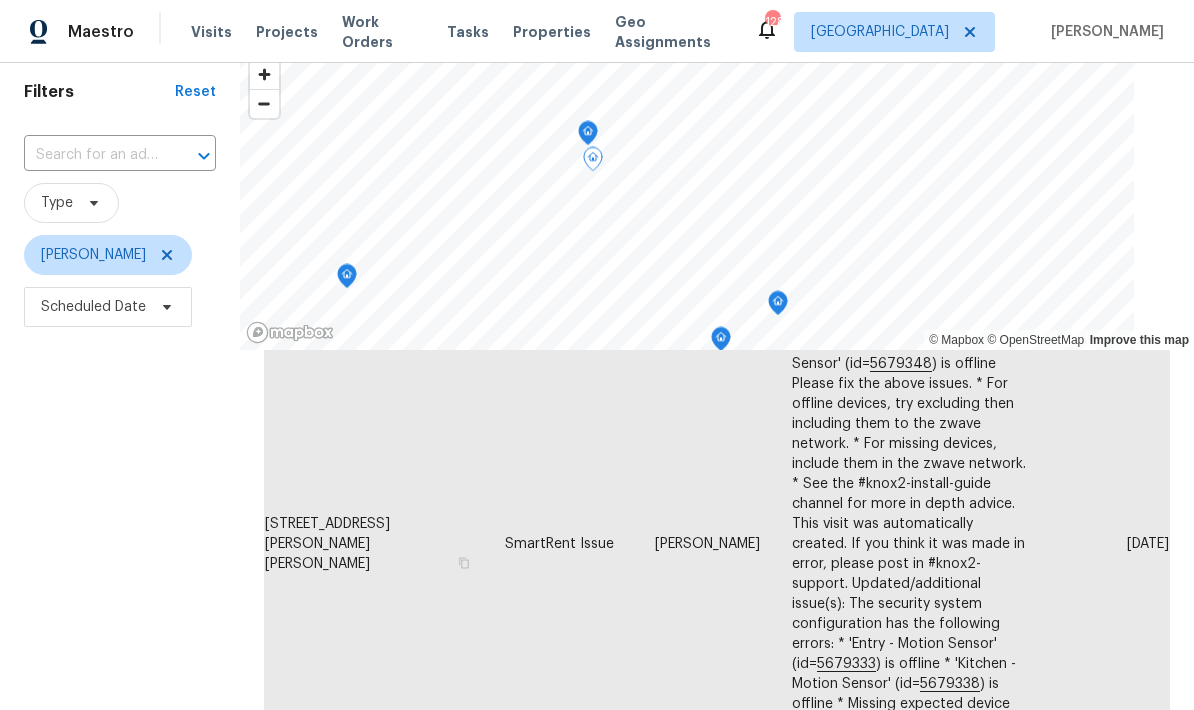click 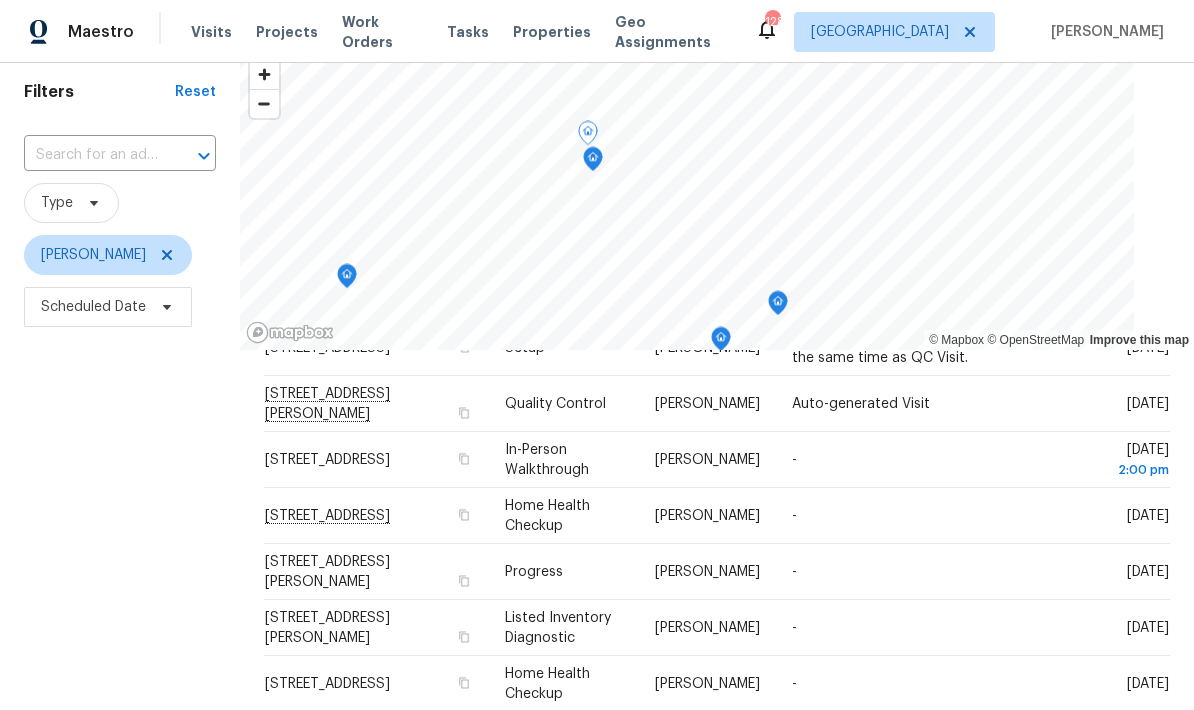 scroll, scrollTop: 158, scrollLeft: 0, axis: vertical 